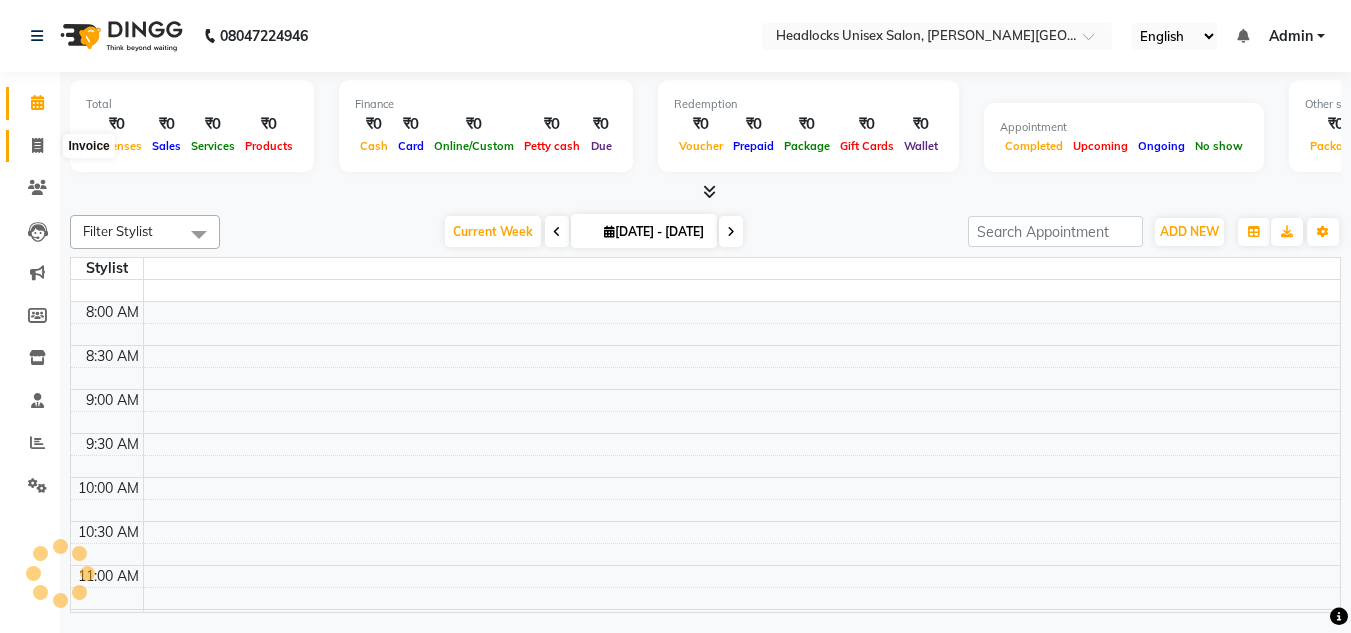 click 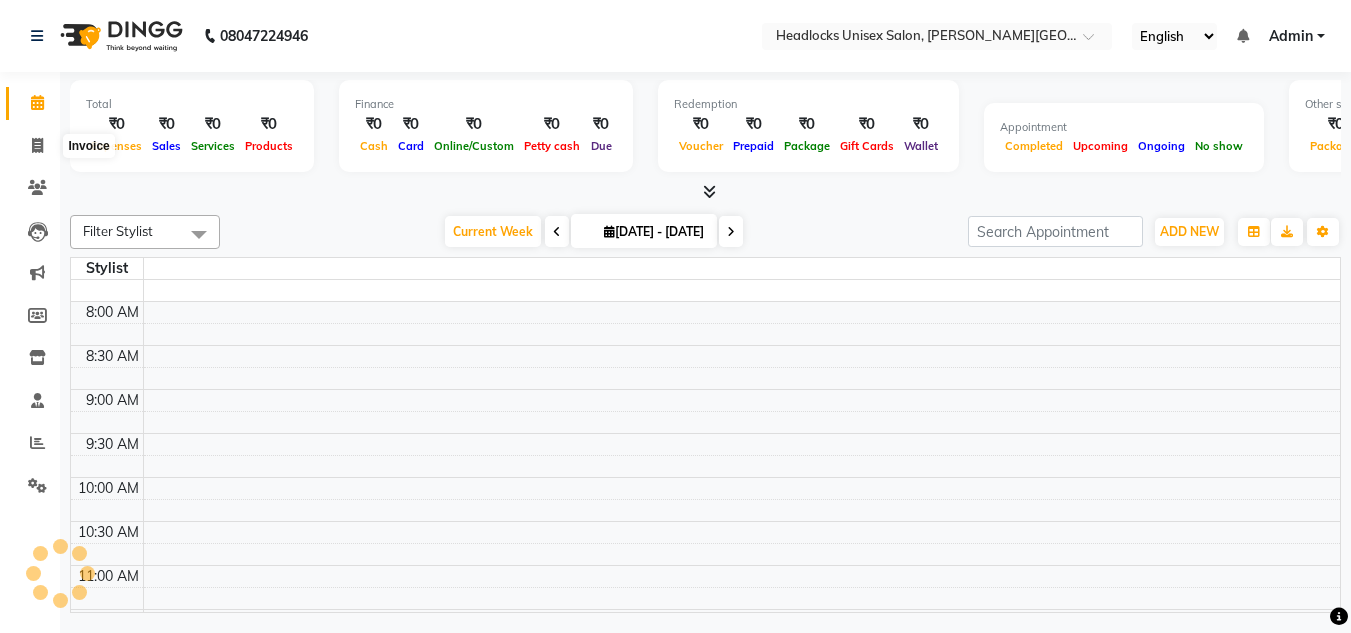 select on "service" 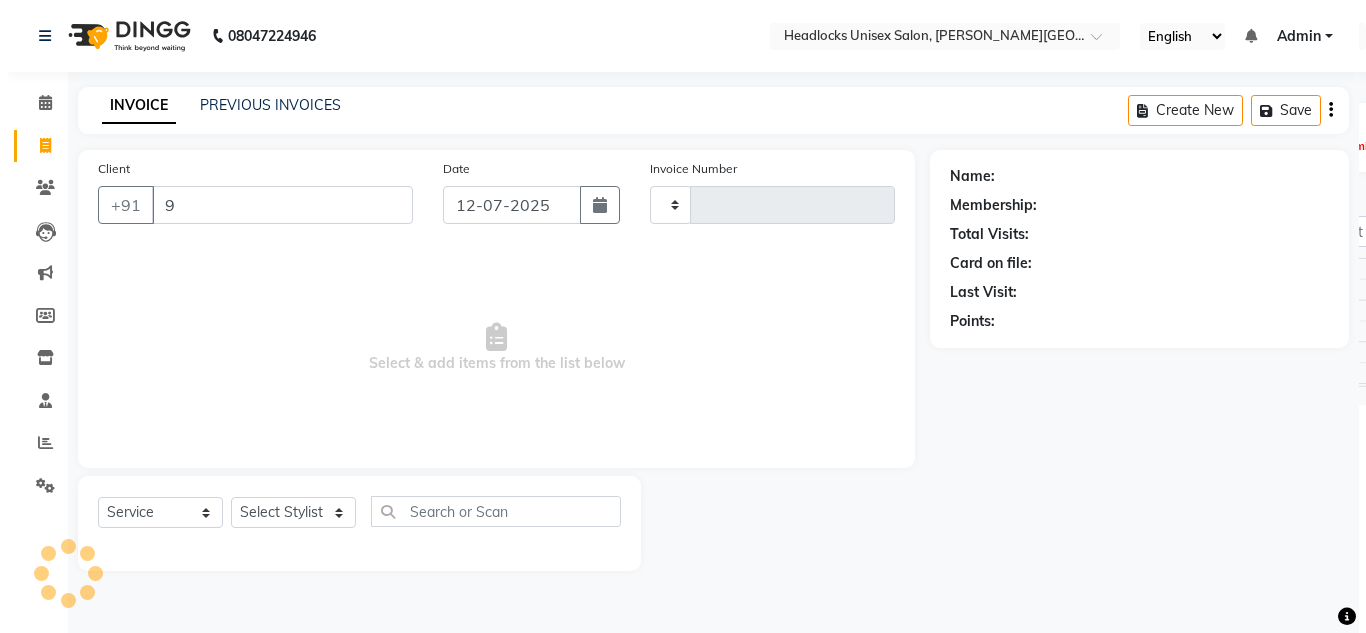 scroll, scrollTop: 0, scrollLeft: 0, axis: both 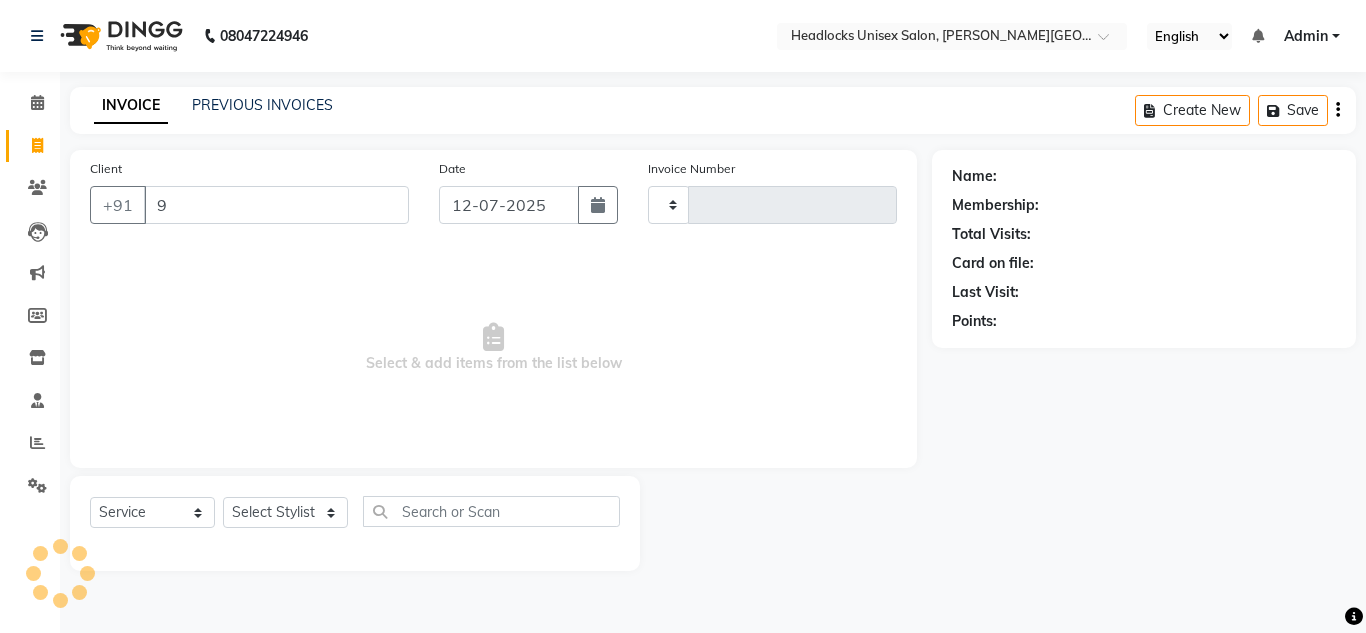 type on "97" 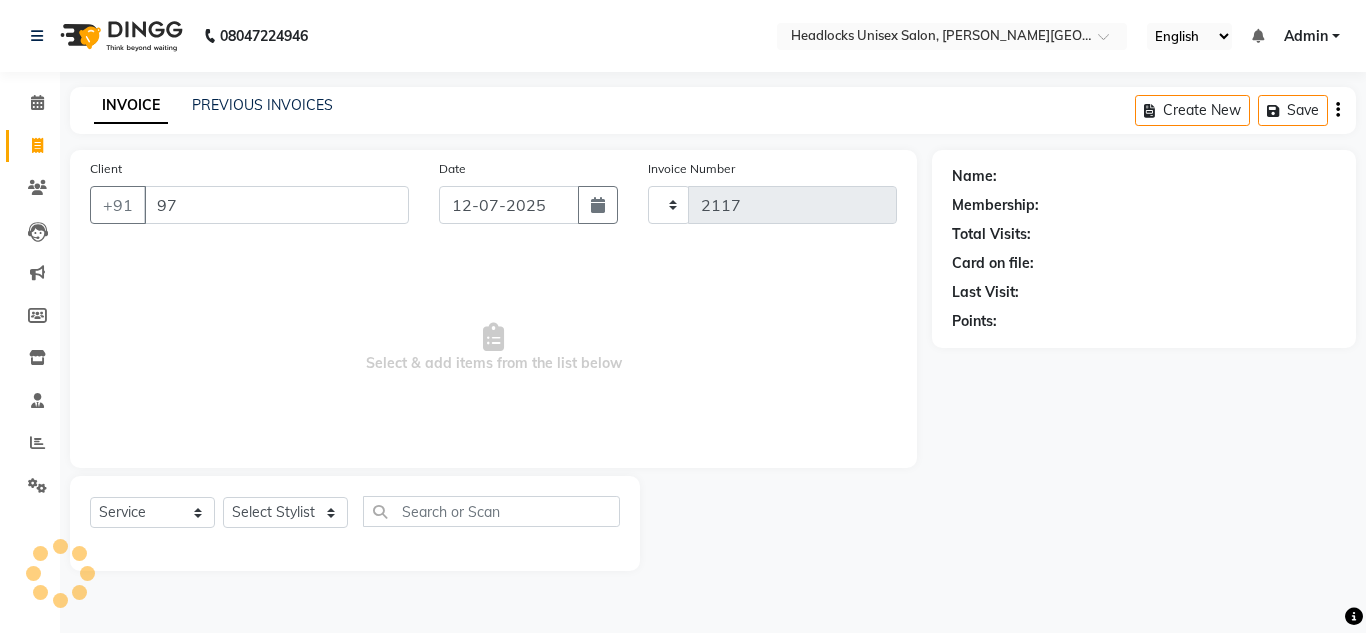 select on "6850" 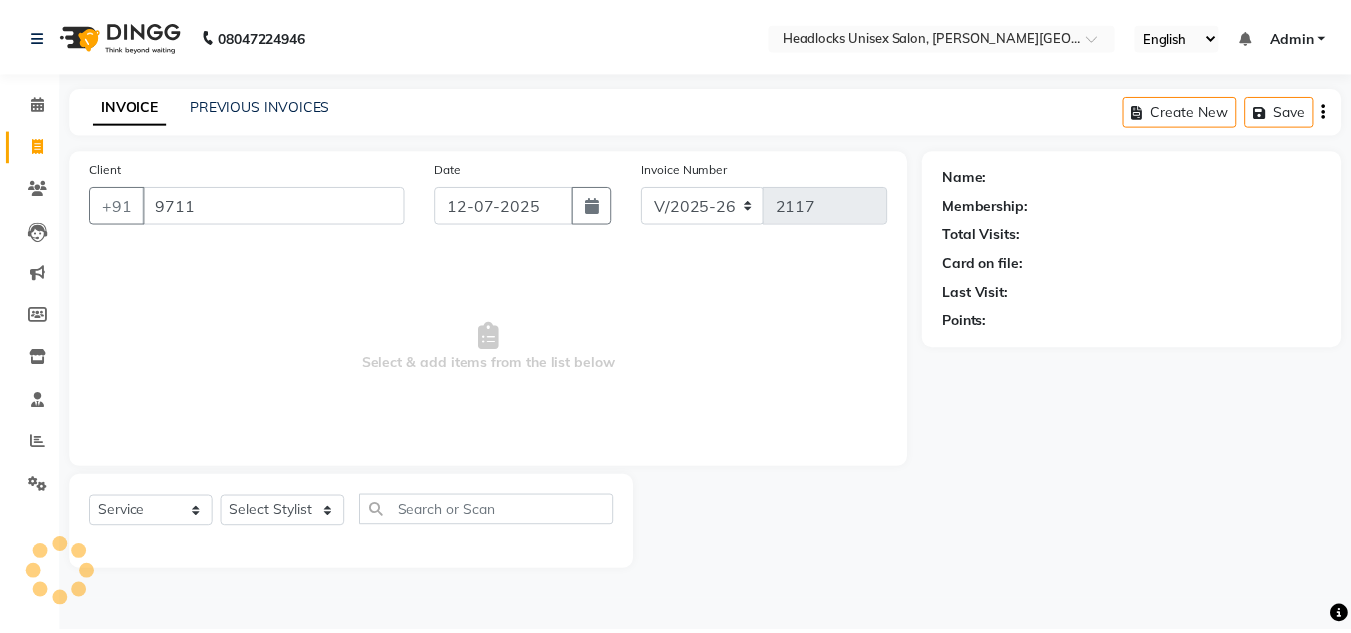 scroll, scrollTop: 0, scrollLeft: 0, axis: both 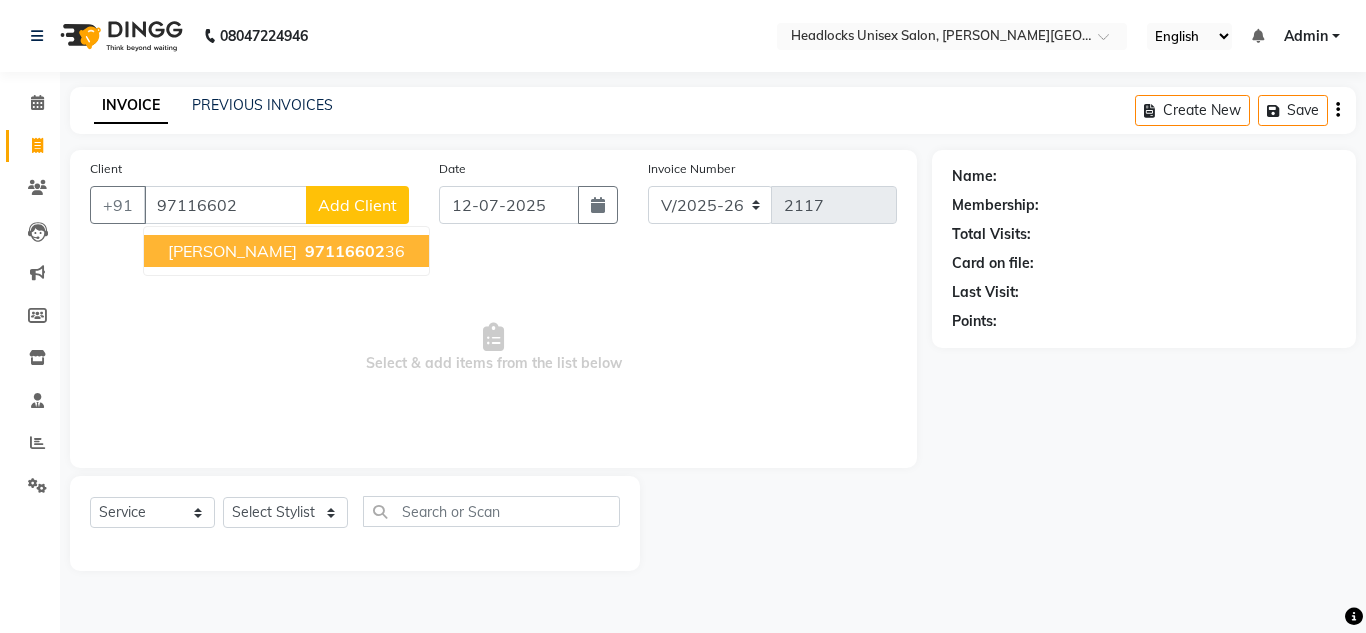 click on "97116602" at bounding box center (345, 251) 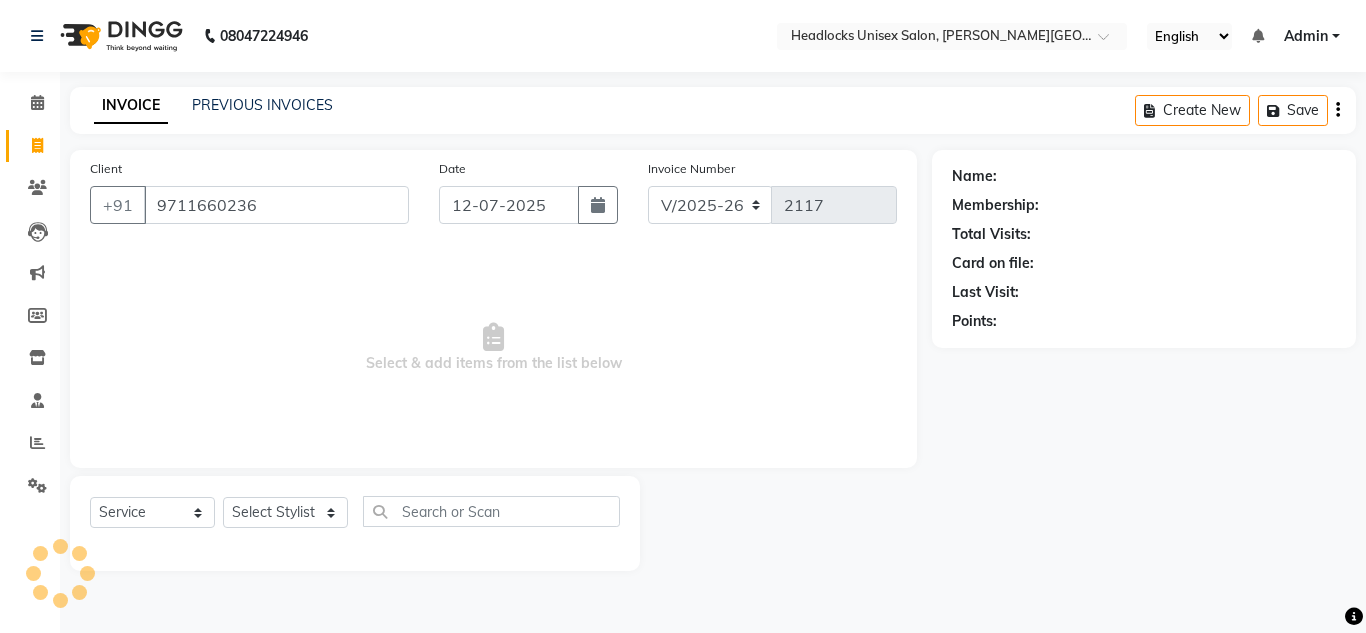 type on "9711660236" 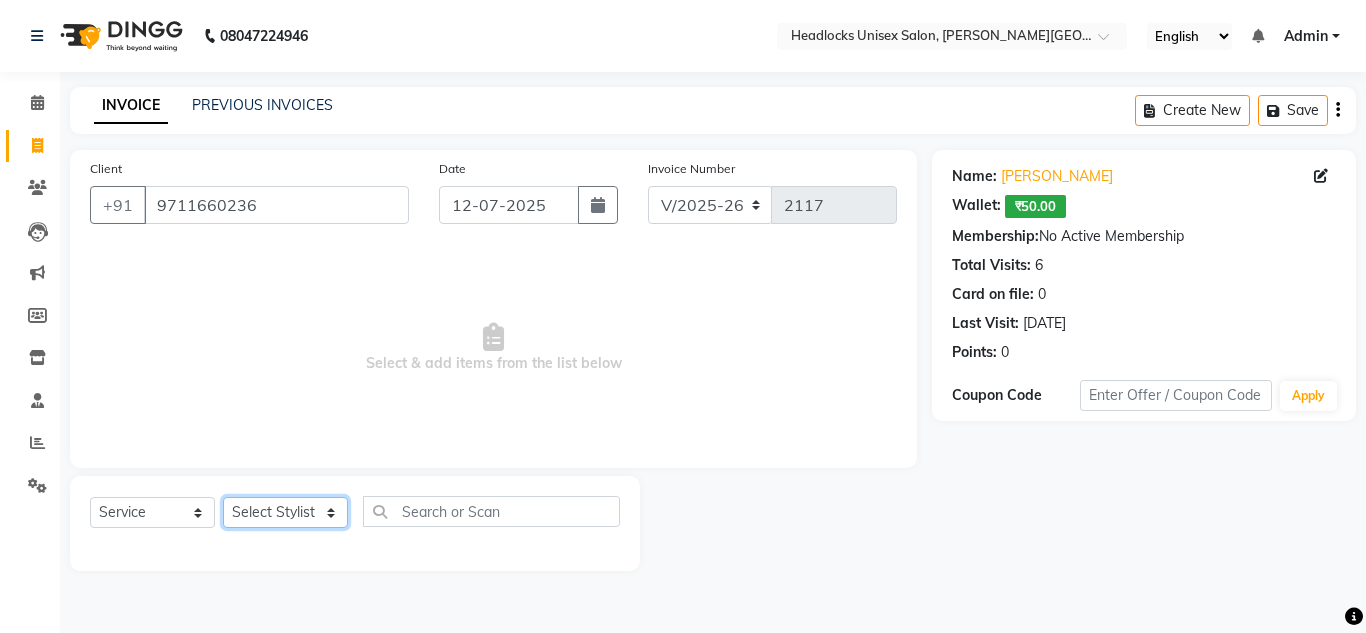 click on "Select Stylist [PERSON_NAME] Jannat Kaif [DATE] Lucky [PERSON_NAME] Pinky [PERSON_NAME] [PERSON_NAME] [PERSON_NAME] [PERSON_NAME] Suraj Vikas [PERSON_NAME] [PERSON_NAME]" 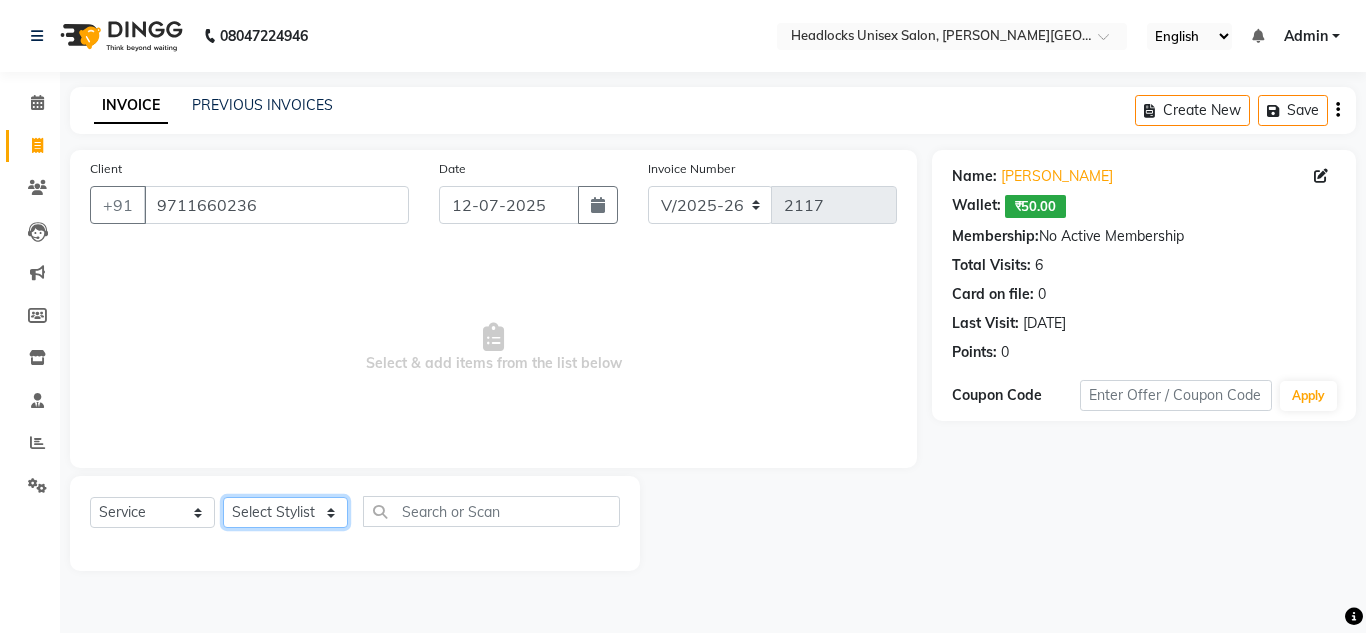 select on "53627" 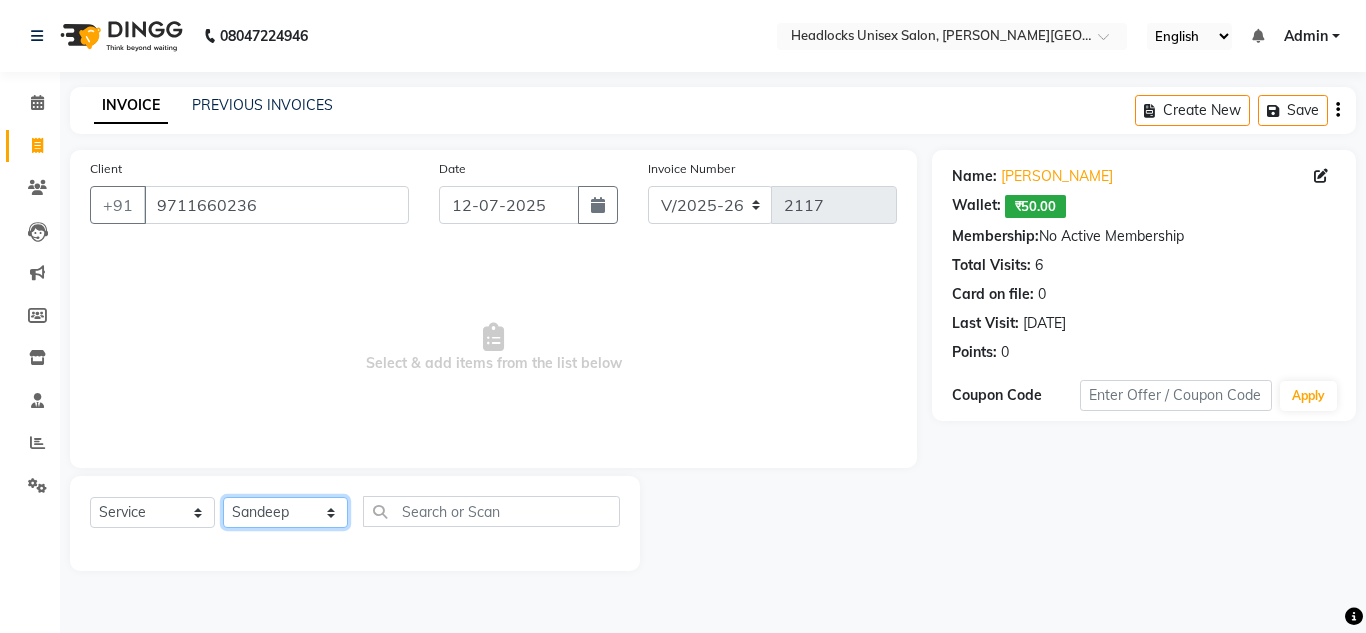 click on "Select Stylist [PERSON_NAME] Jannat Kaif [DATE] Lucky [PERSON_NAME] Pinky [PERSON_NAME] [PERSON_NAME] [PERSON_NAME] [PERSON_NAME] Suraj Vikas [PERSON_NAME] [PERSON_NAME]" 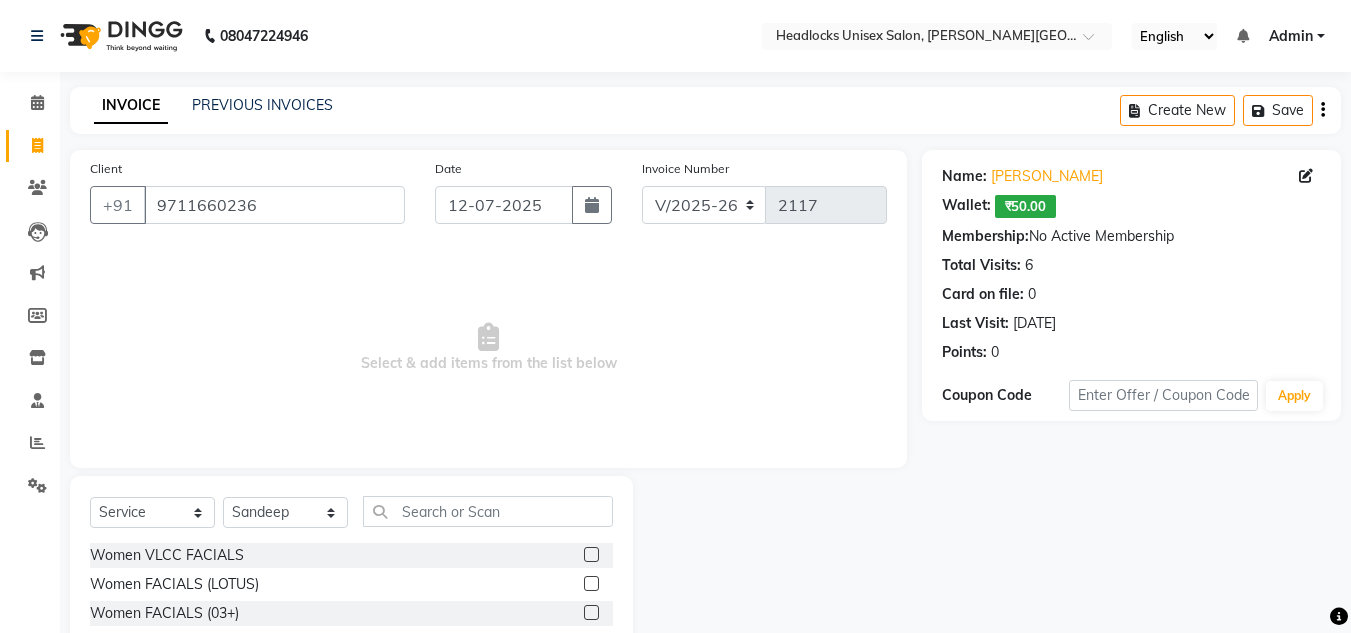 click on "Select & add items from the list below" at bounding box center (488, 348) 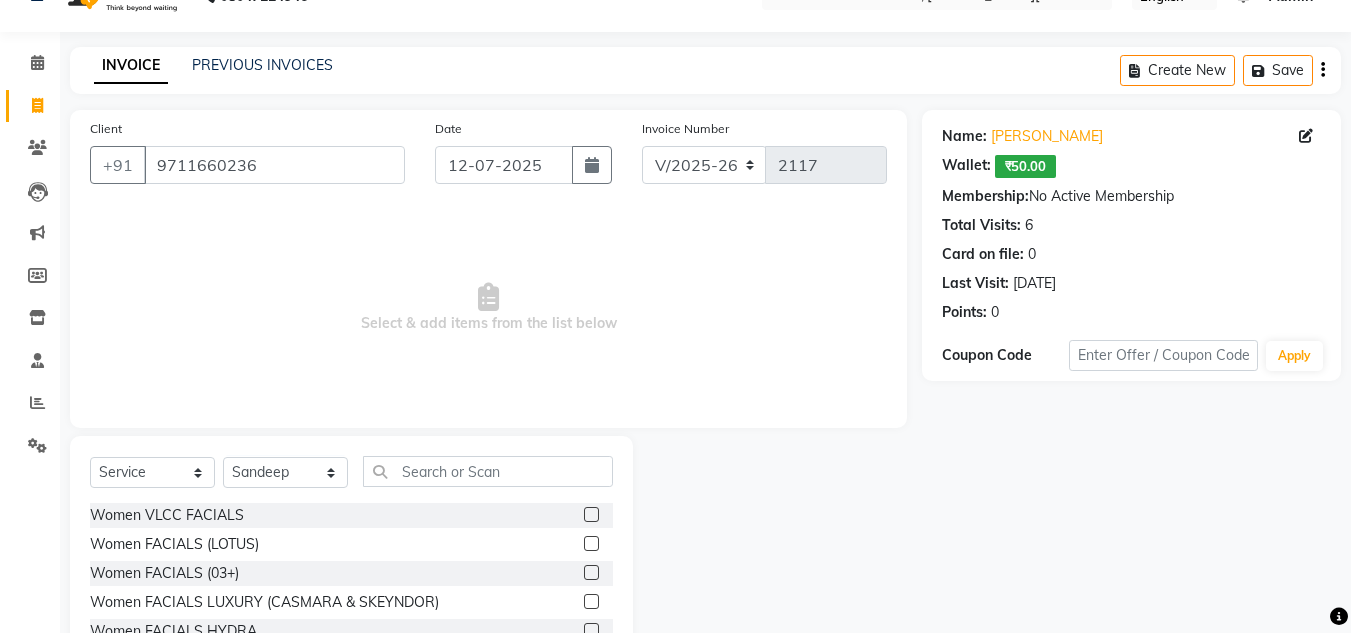 scroll, scrollTop: 168, scrollLeft: 0, axis: vertical 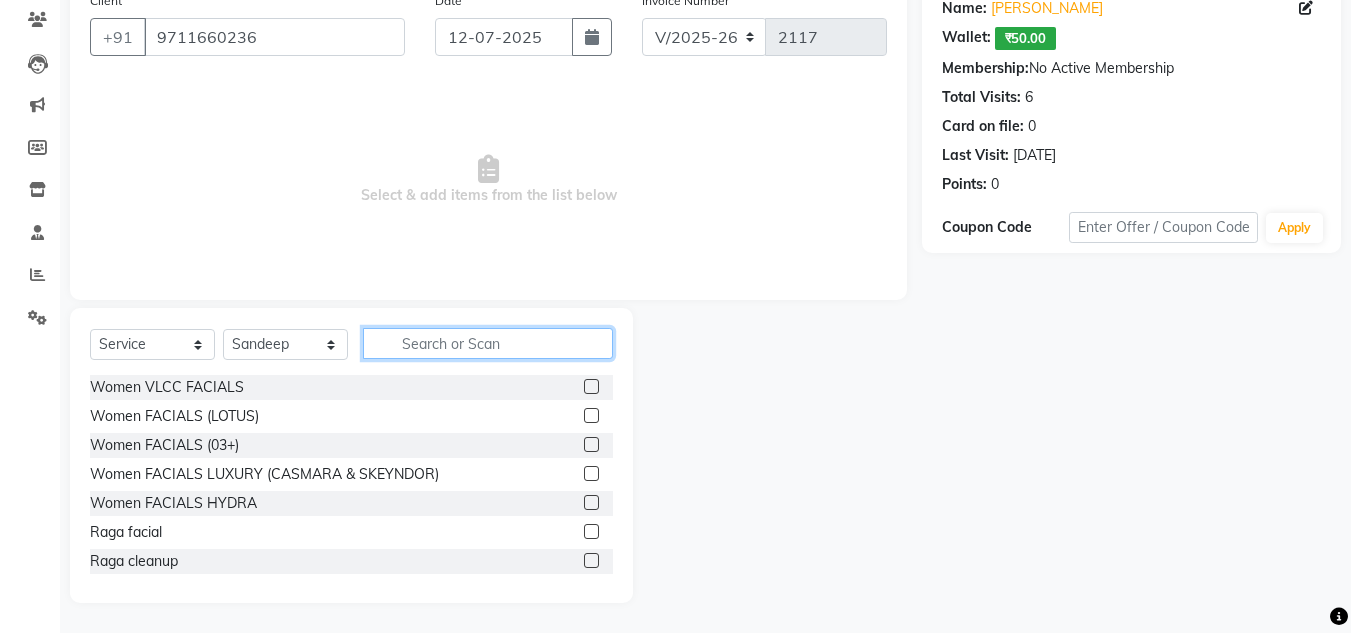 click 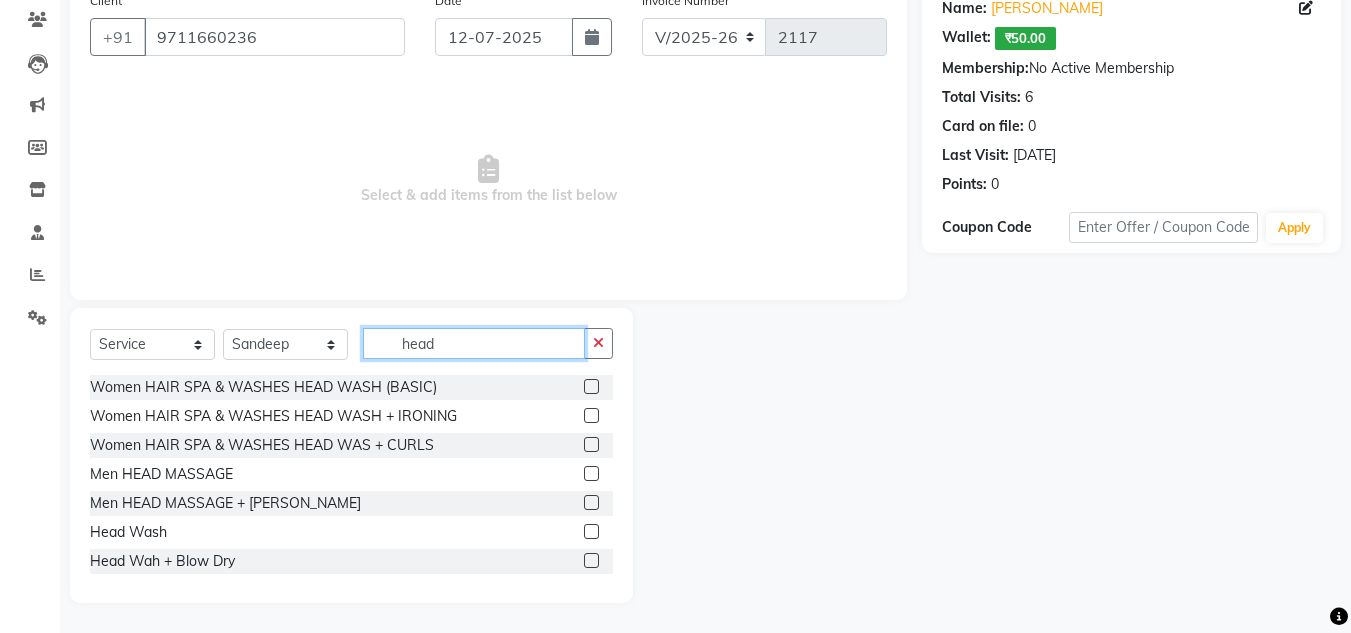 type on "head" 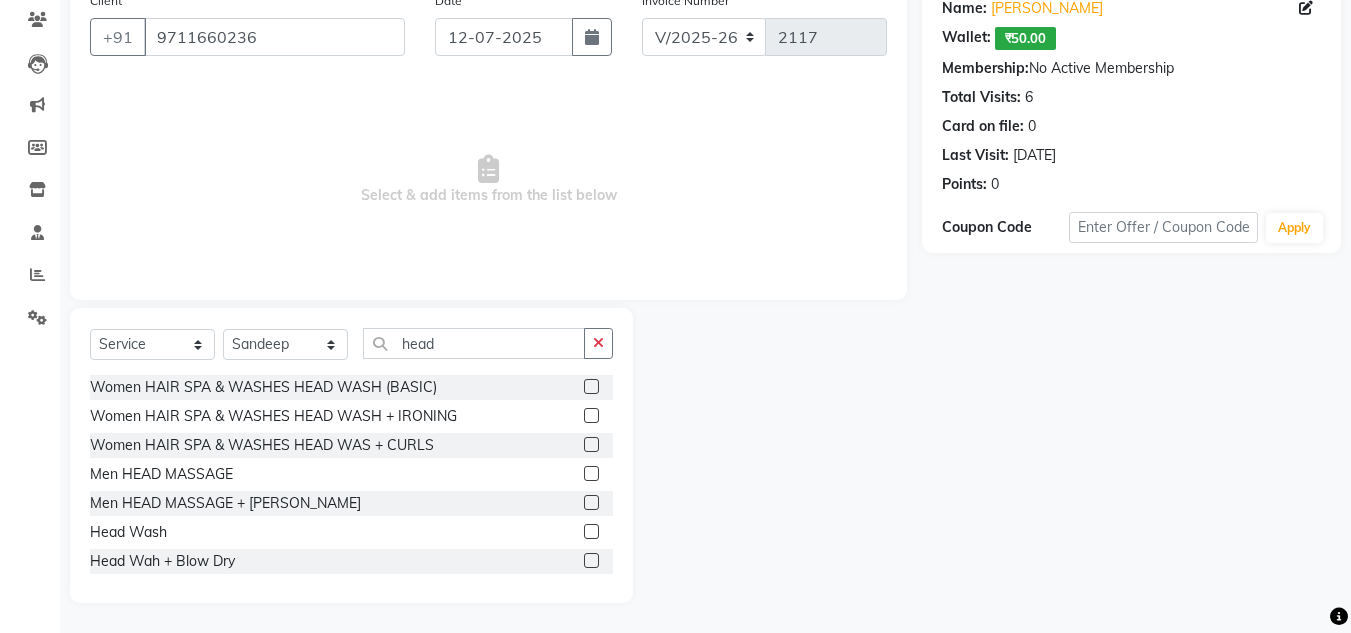 click 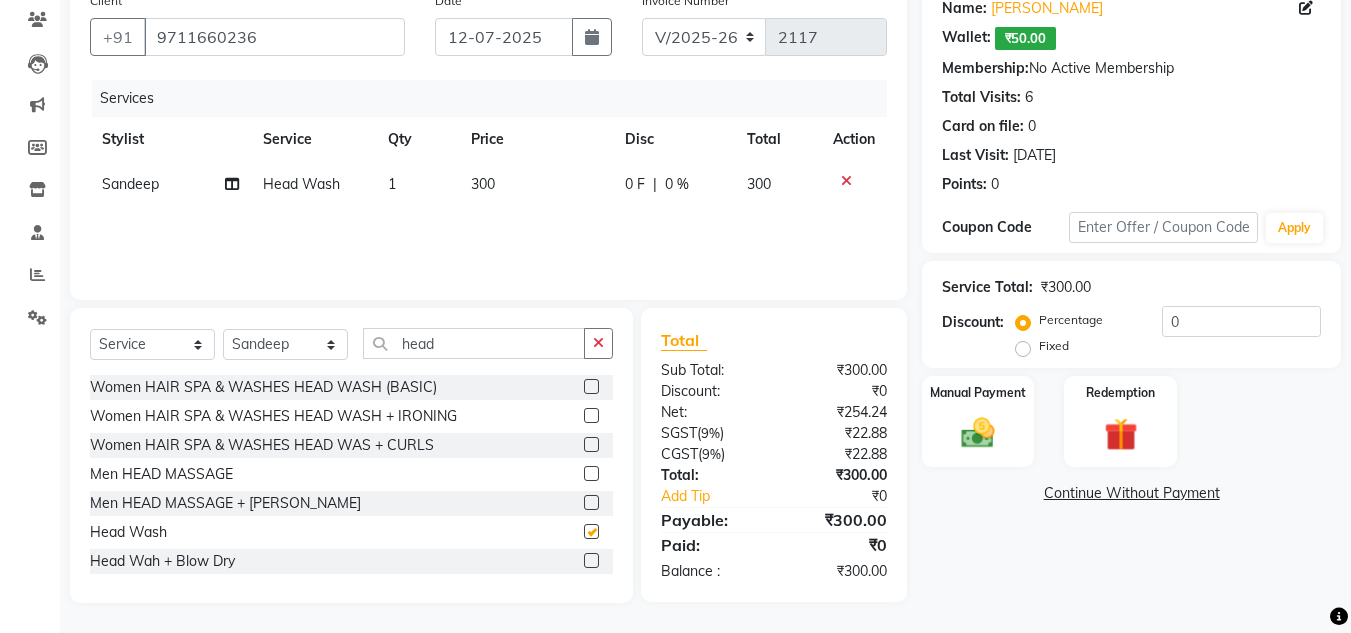 checkbox on "false" 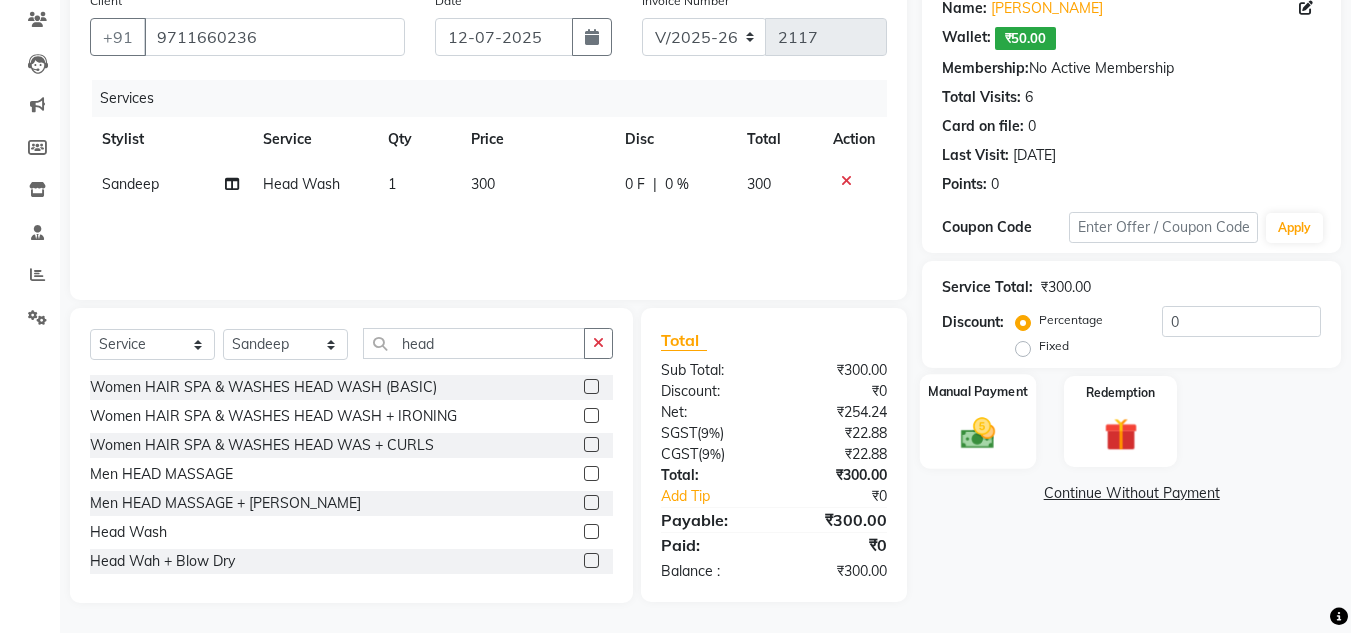 click 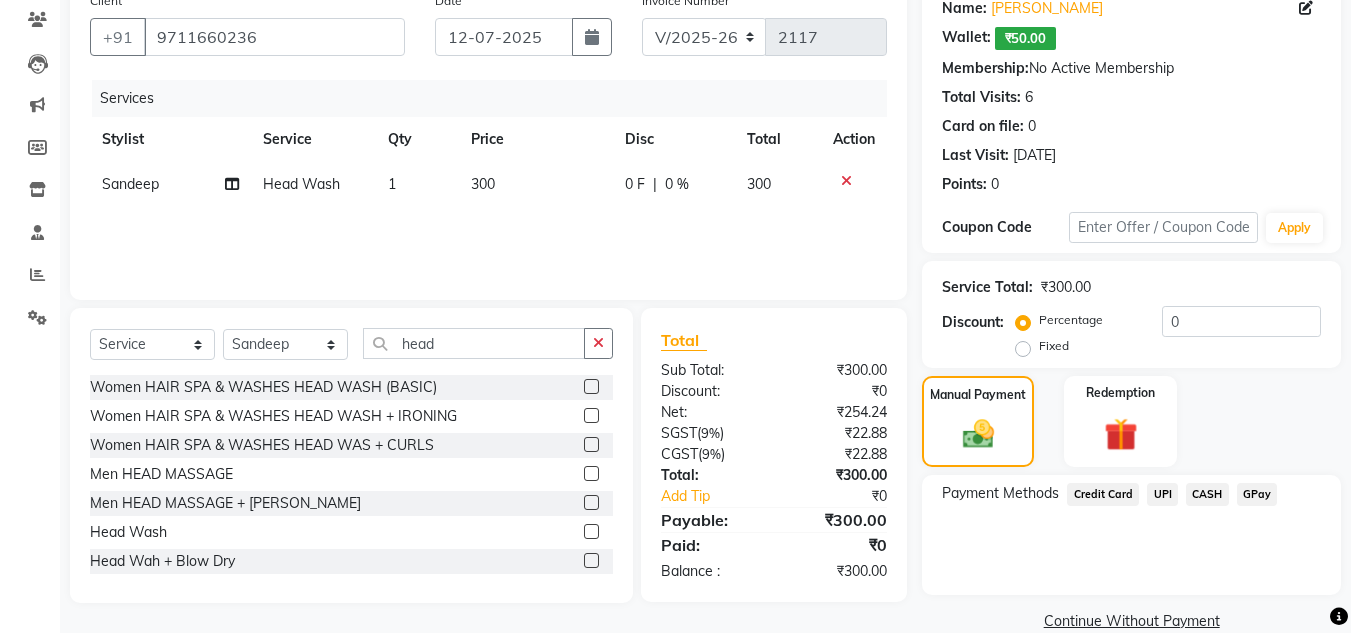 click on "Manual Payment Redemption" 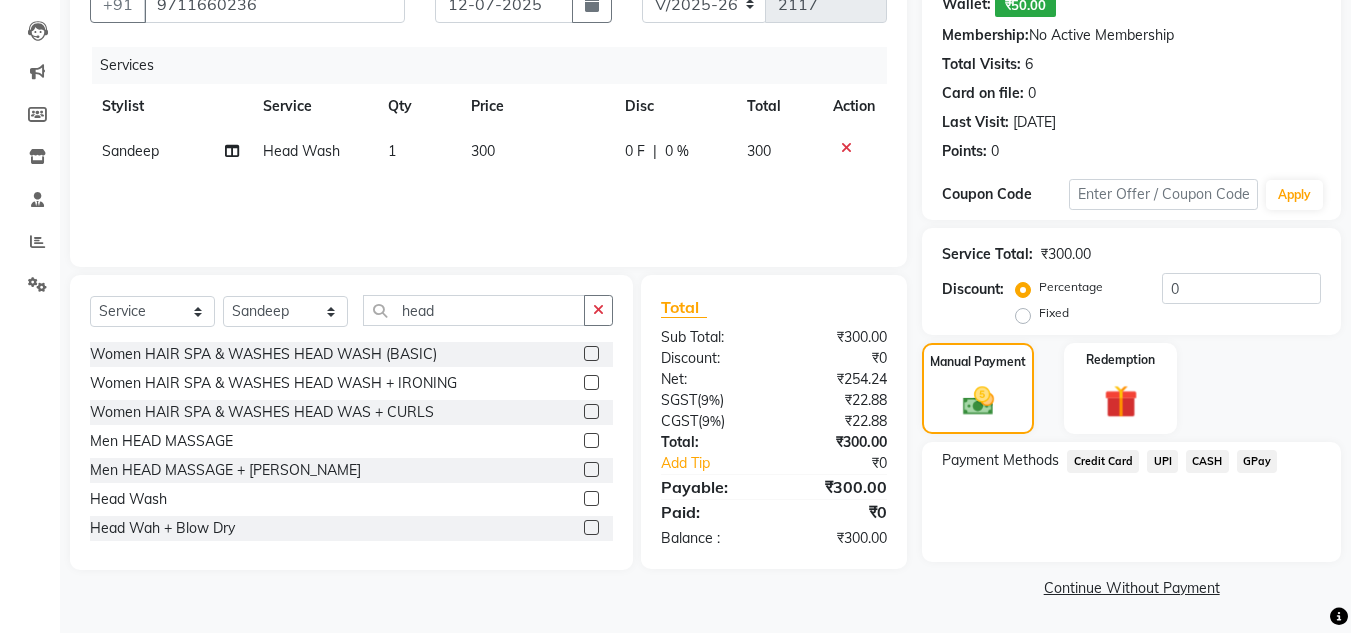 click on "CASH" 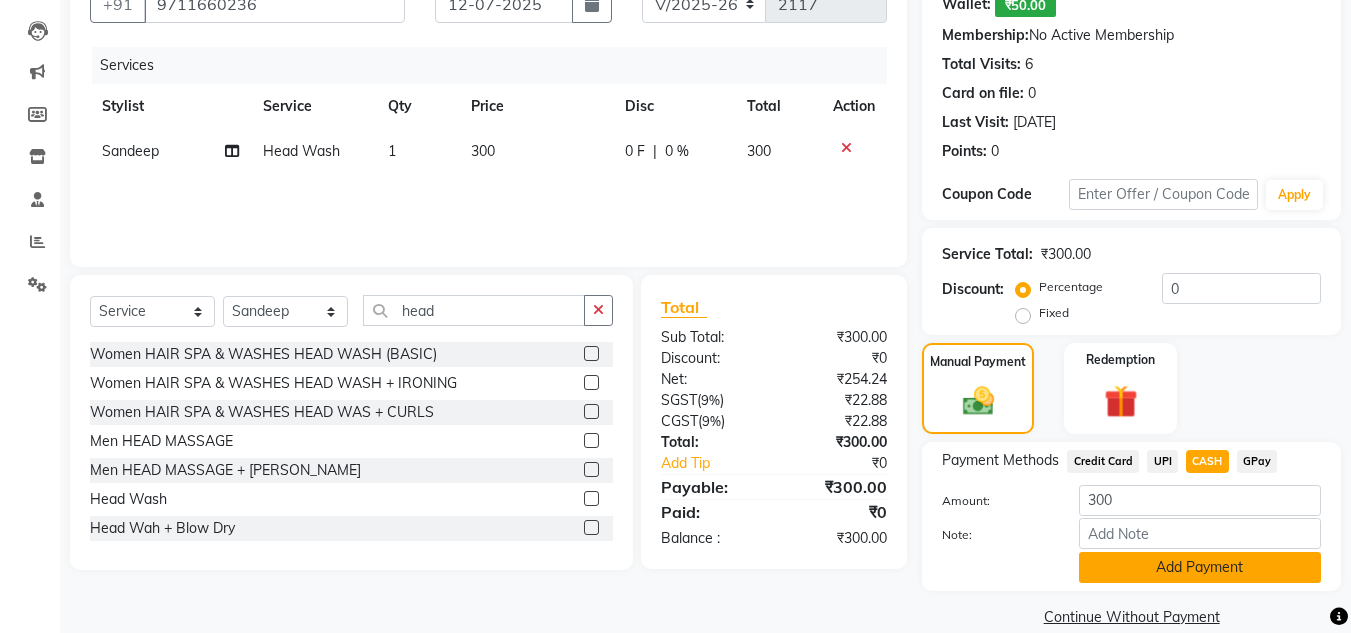 click on "Add Payment" 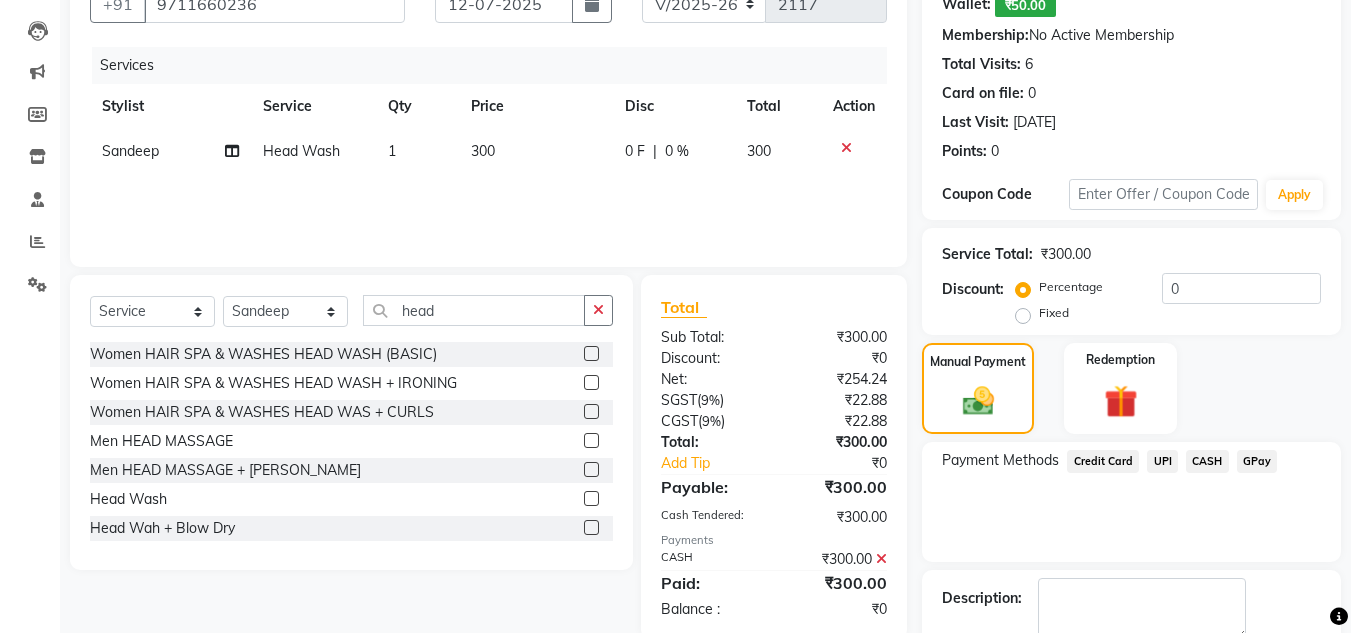 click on "Payment Methods  Credit Card   UPI   CASH   GPay" 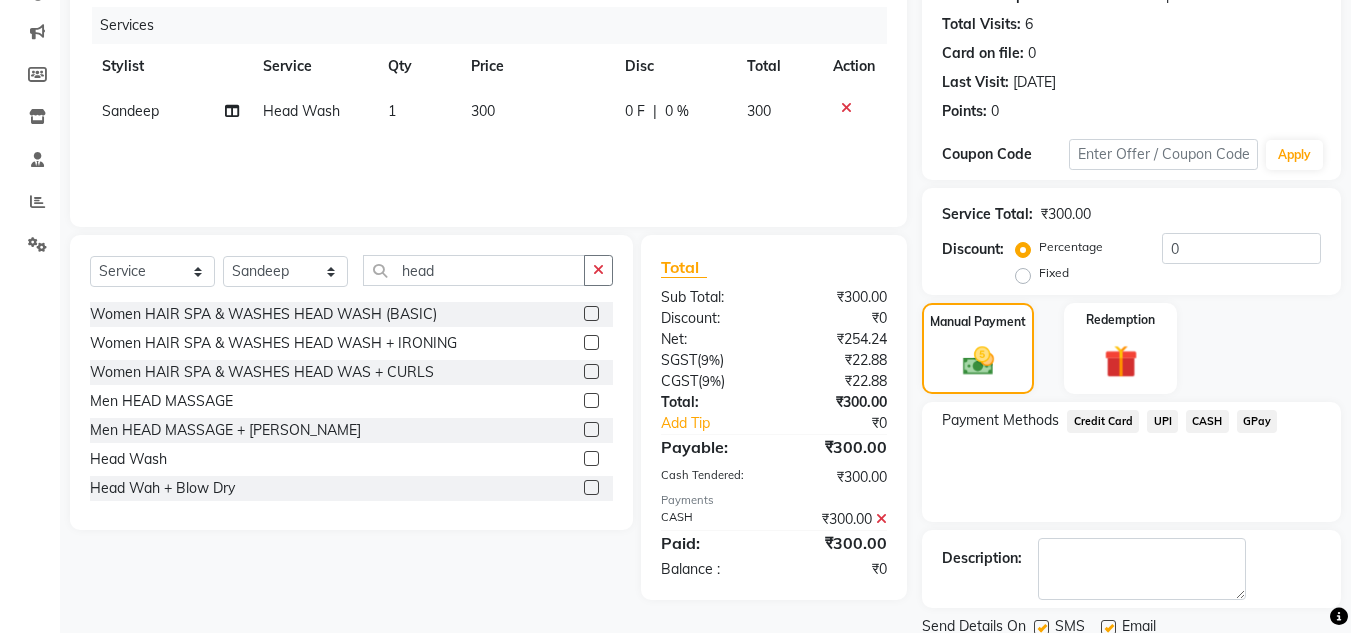 scroll, scrollTop: 314, scrollLeft: 0, axis: vertical 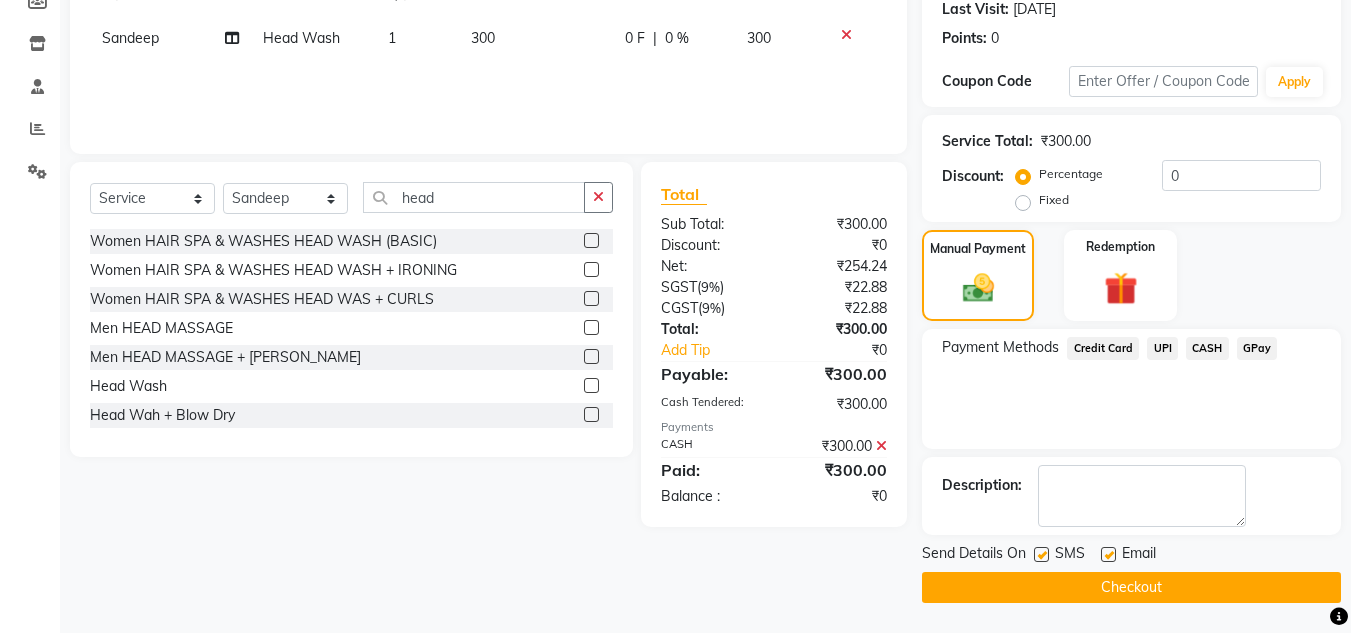 click on "Checkout" 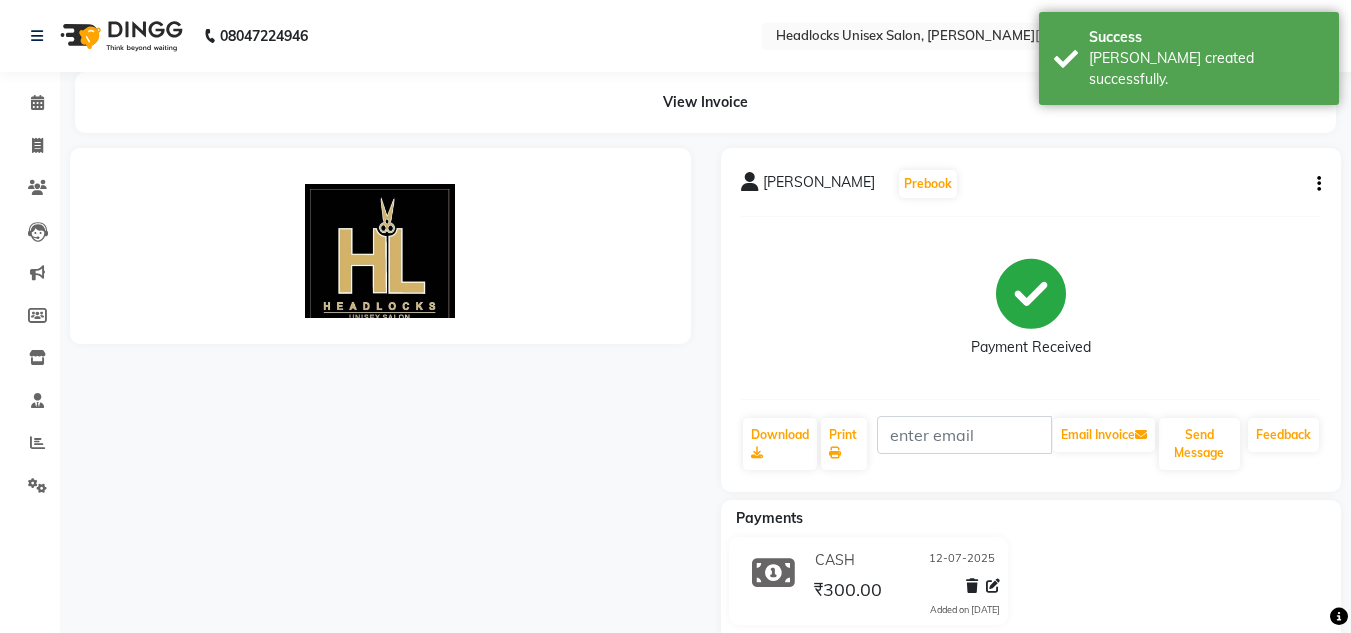 scroll, scrollTop: 0, scrollLeft: 0, axis: both 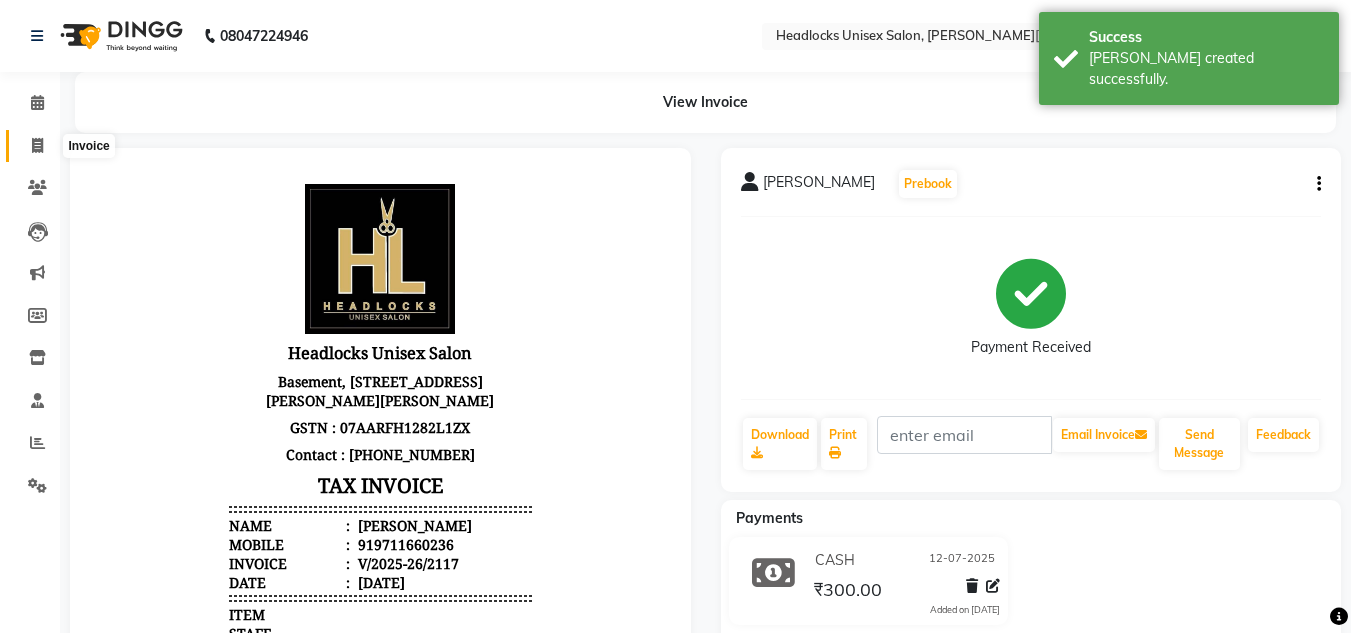 click 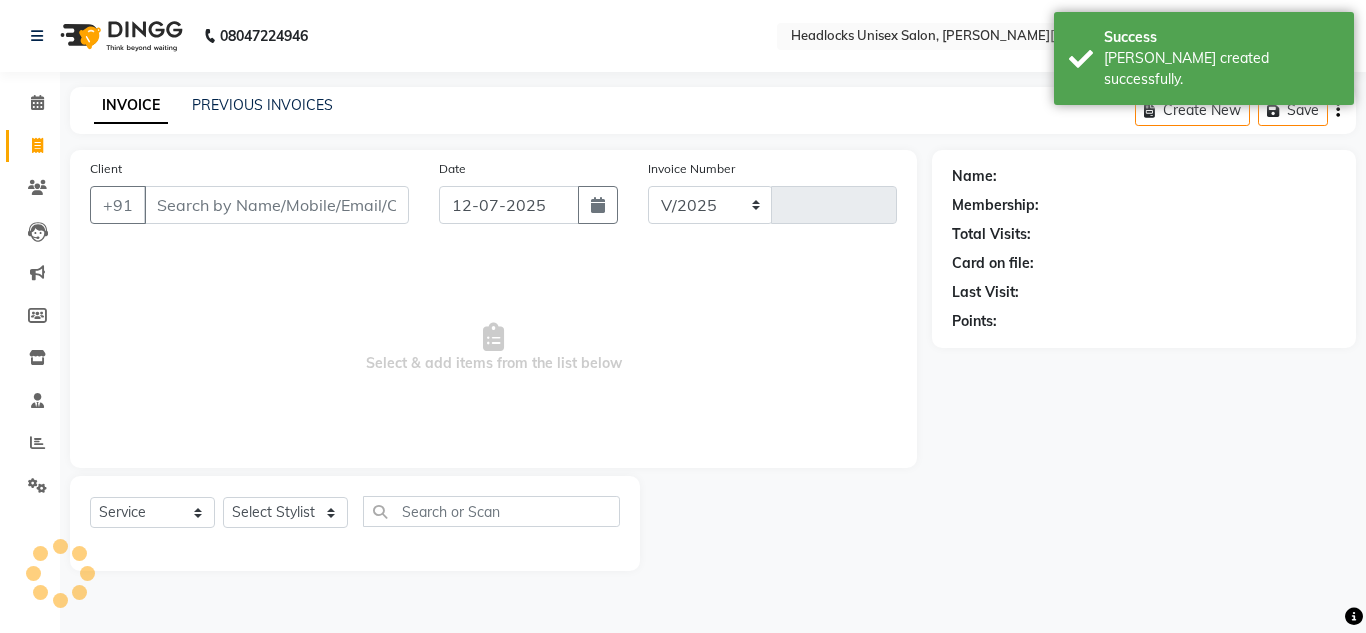 select on "6850" 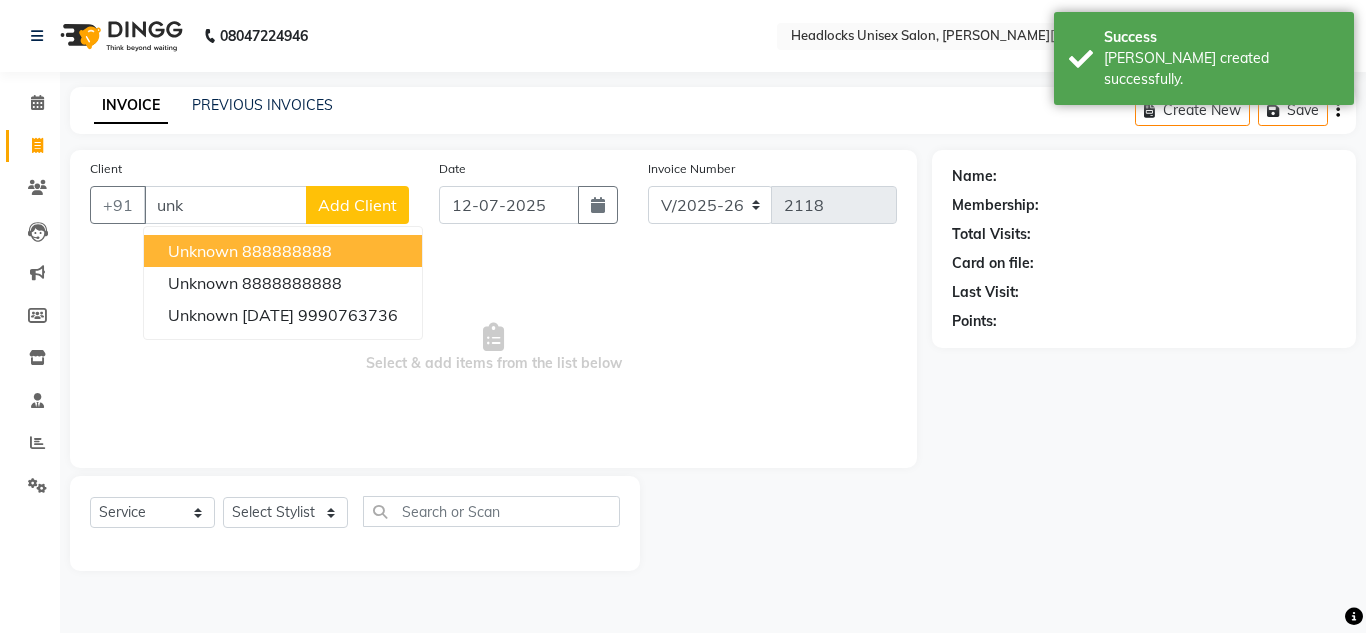 click on "unknown" at bounding box center (203, 251) 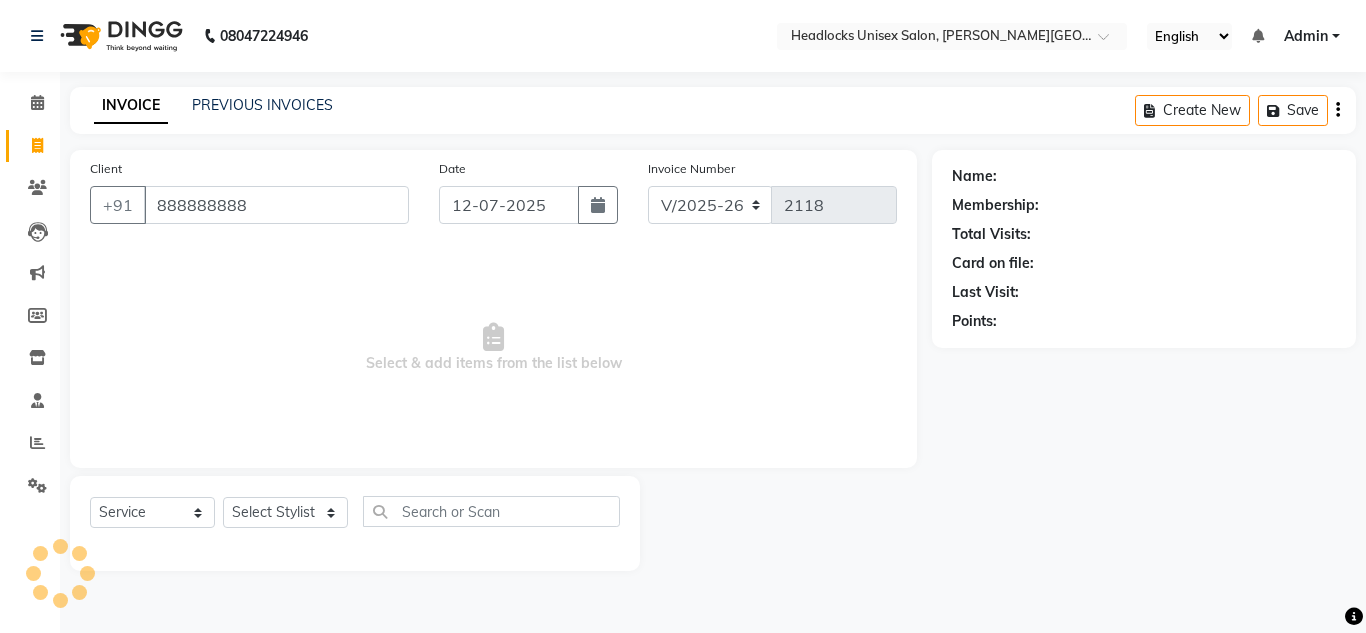 type on "888888888" 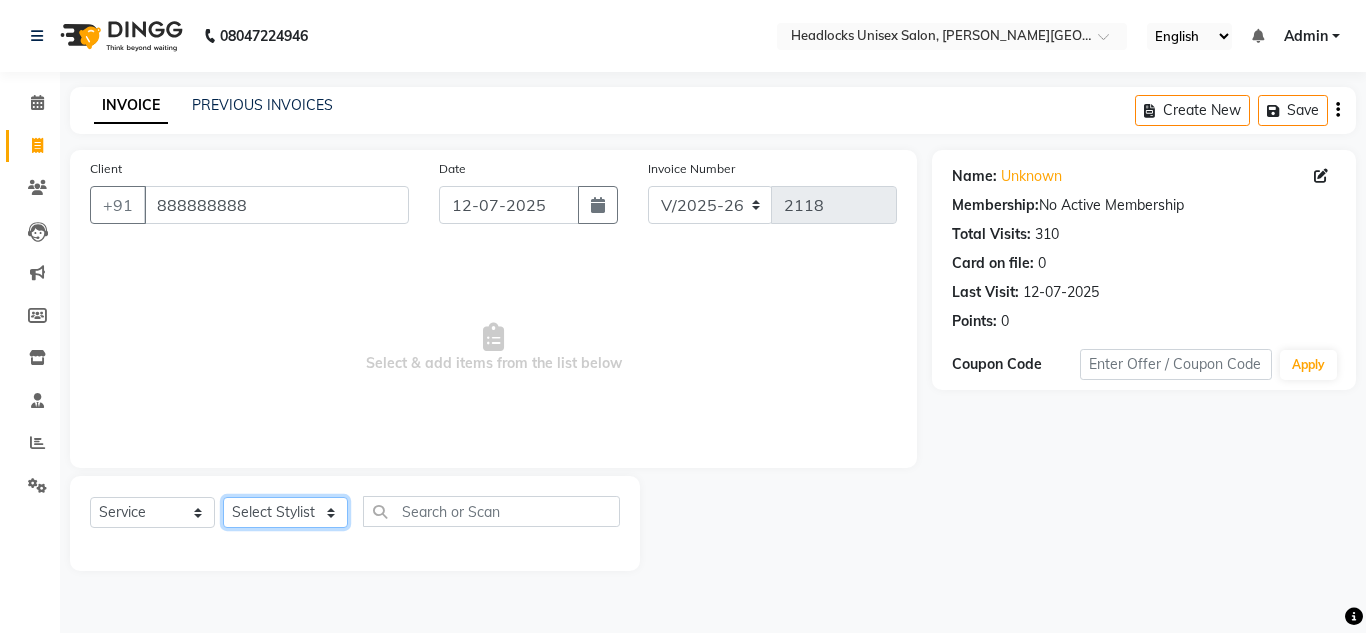 click on "Select Stylist [PERSON_NAME] Jannat Kaif [DATE] Lucky [PERSON_NAME] Pinky [PERSON_NAME] [PERSON_NAME] [PERSON_NAME] [PERSON_NAME] Suraj Vikas [PERSON_NAME] [PERSON_NAME]" 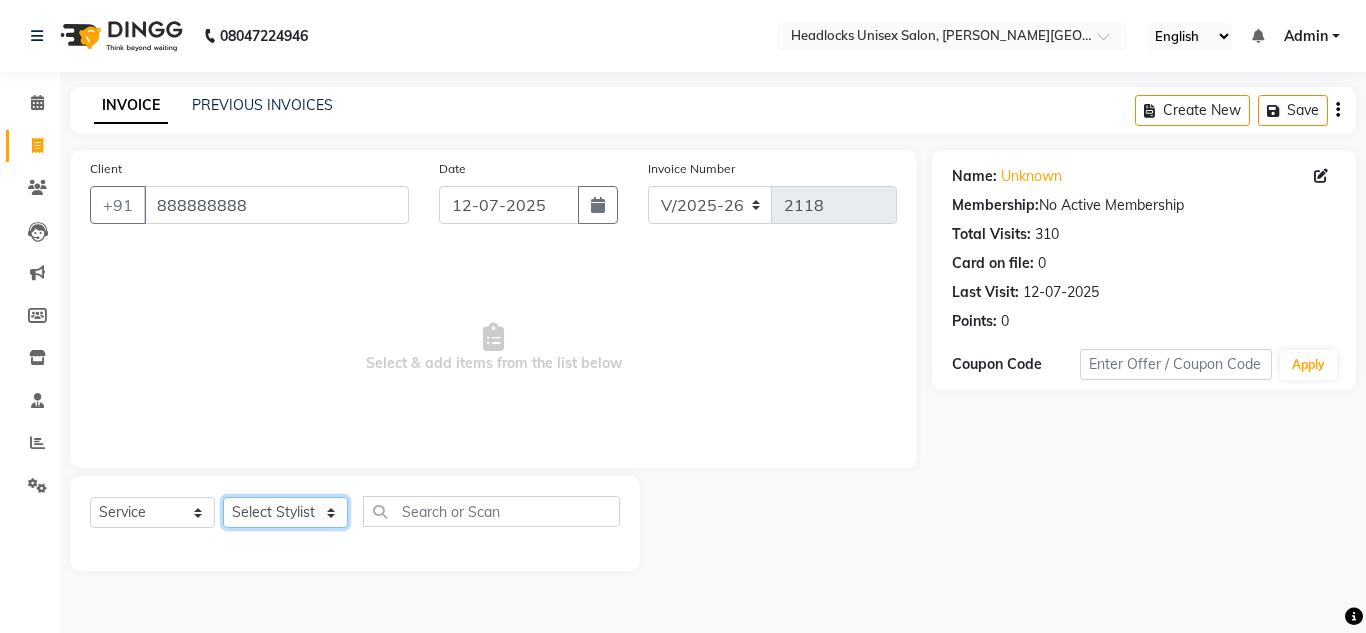 select on "53615" 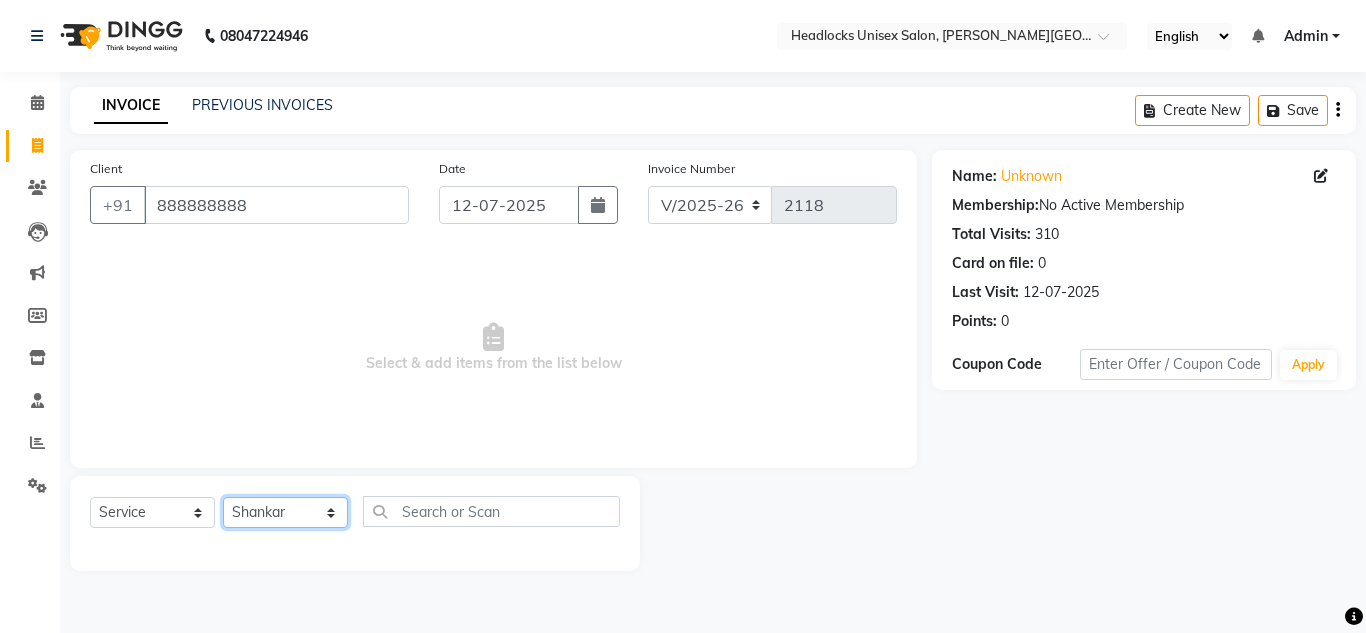 click on "Select Stylist [PERSON_NAME] Jannat Kaif [DATE] Lucky [PERSON_NAME] Pinky [PERSON_NAME] [PERSON_NAME] [PERSON_NAME] [PERSON_NAME] Suraj Vikas [PERSON_NAME] [PERSON_NAME]" 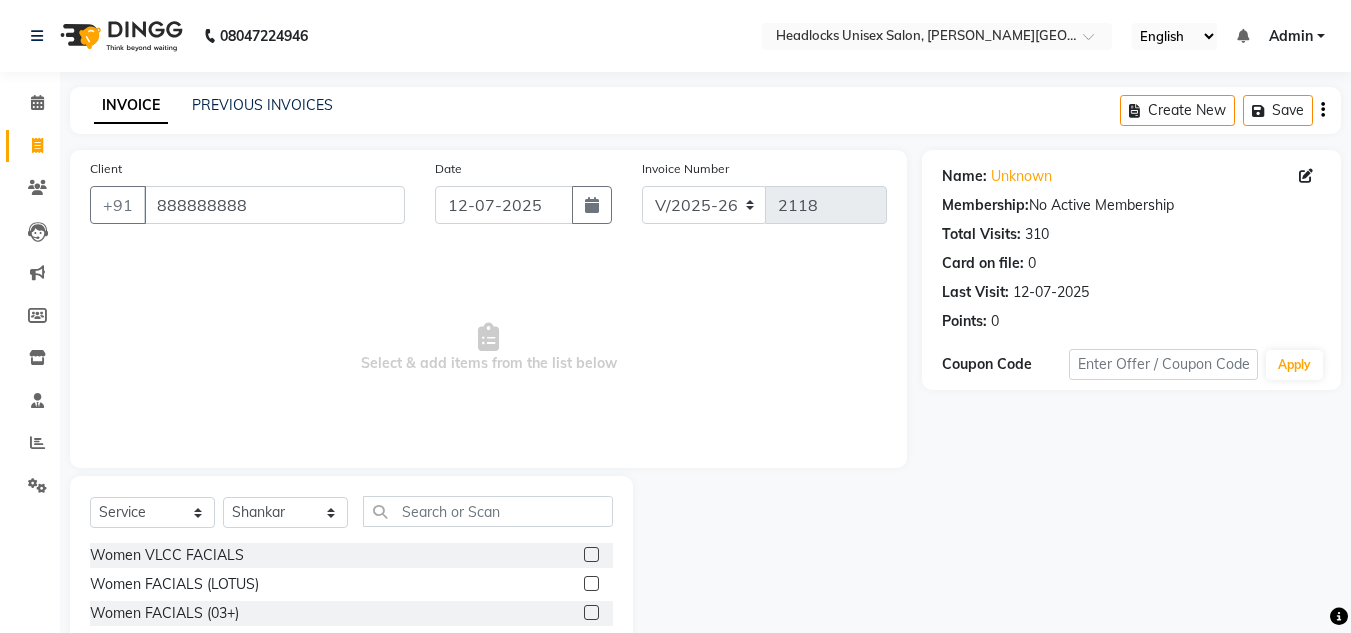 click on "Select & add items from the list below" at bounding box center [488, 348] 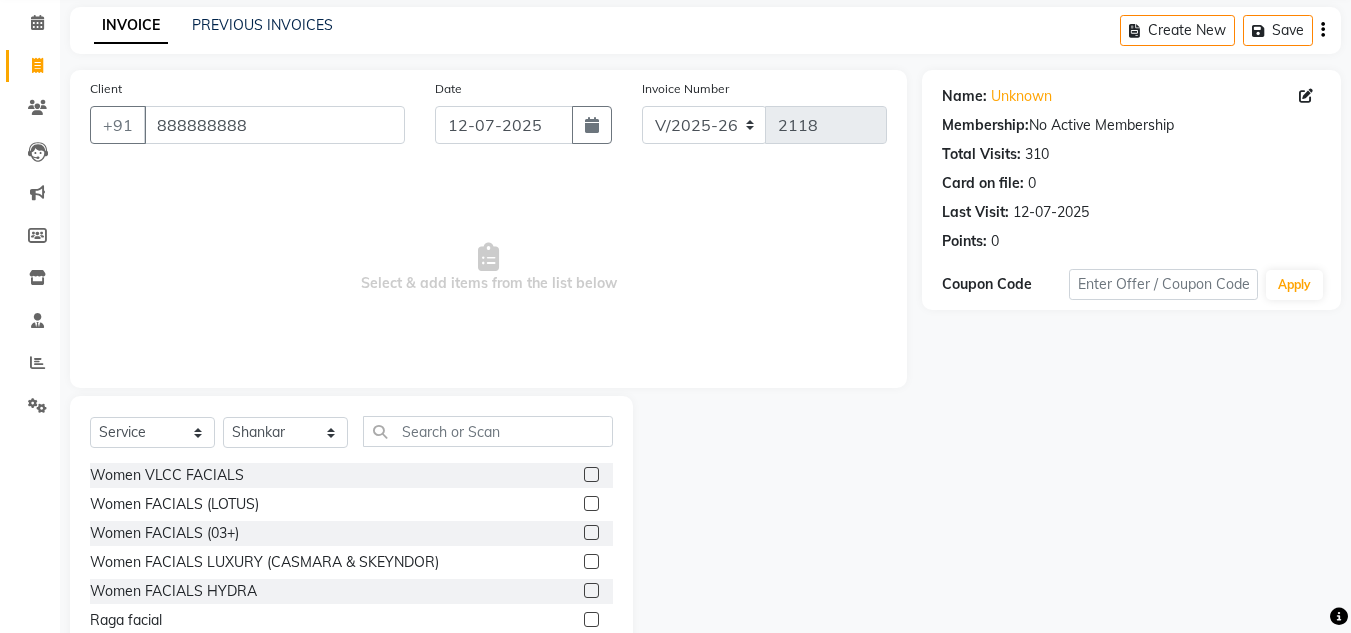 scroll, scrollTop: 168, scrollLeft: 0, axis: vertical 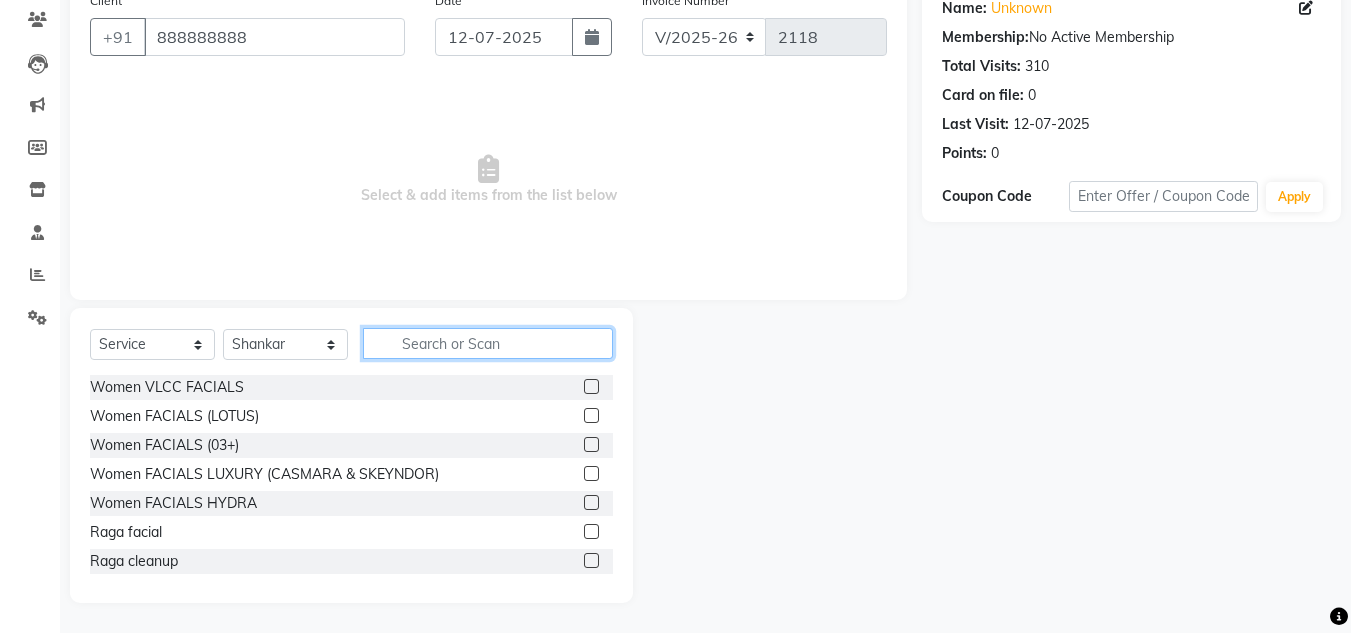 click 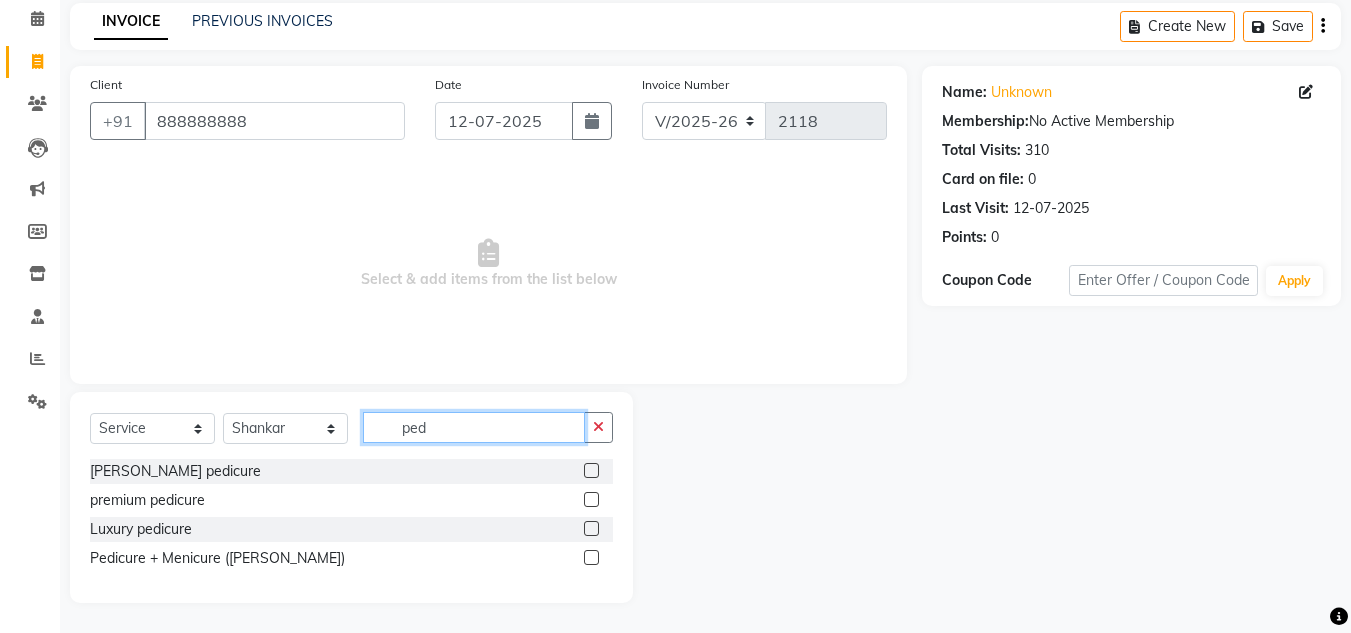 scroll, scrollTop: 84, scrollLeft: 0, axis: vertical 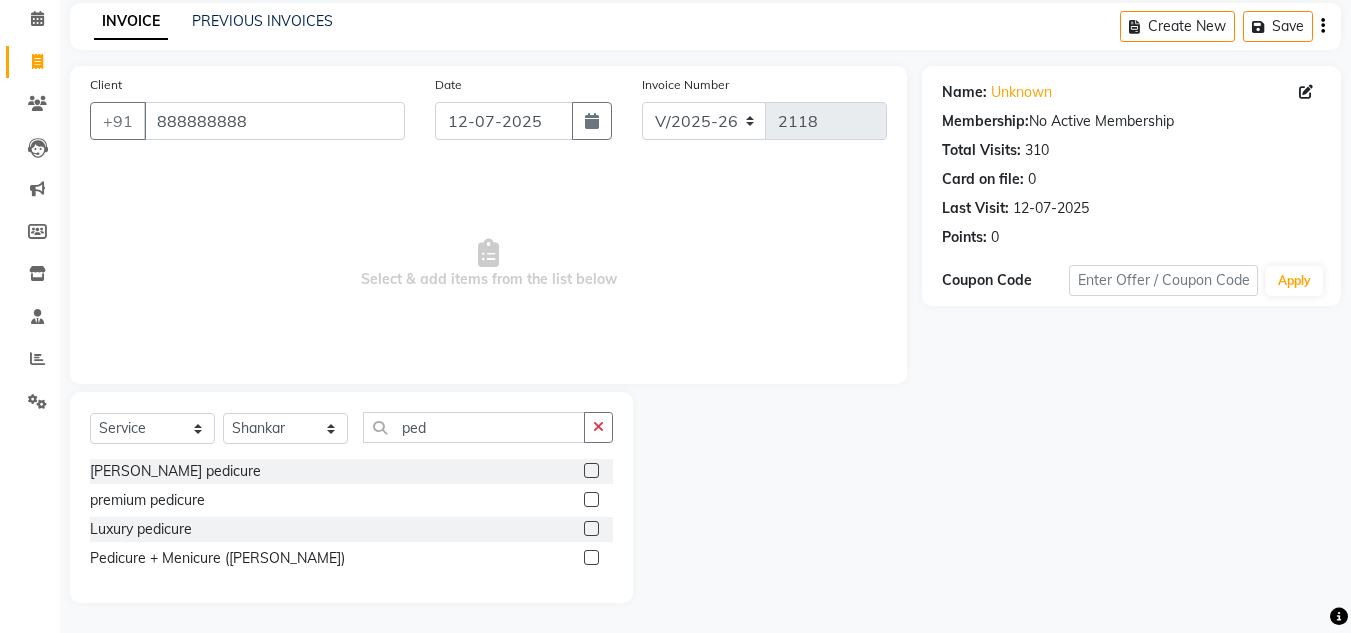 click 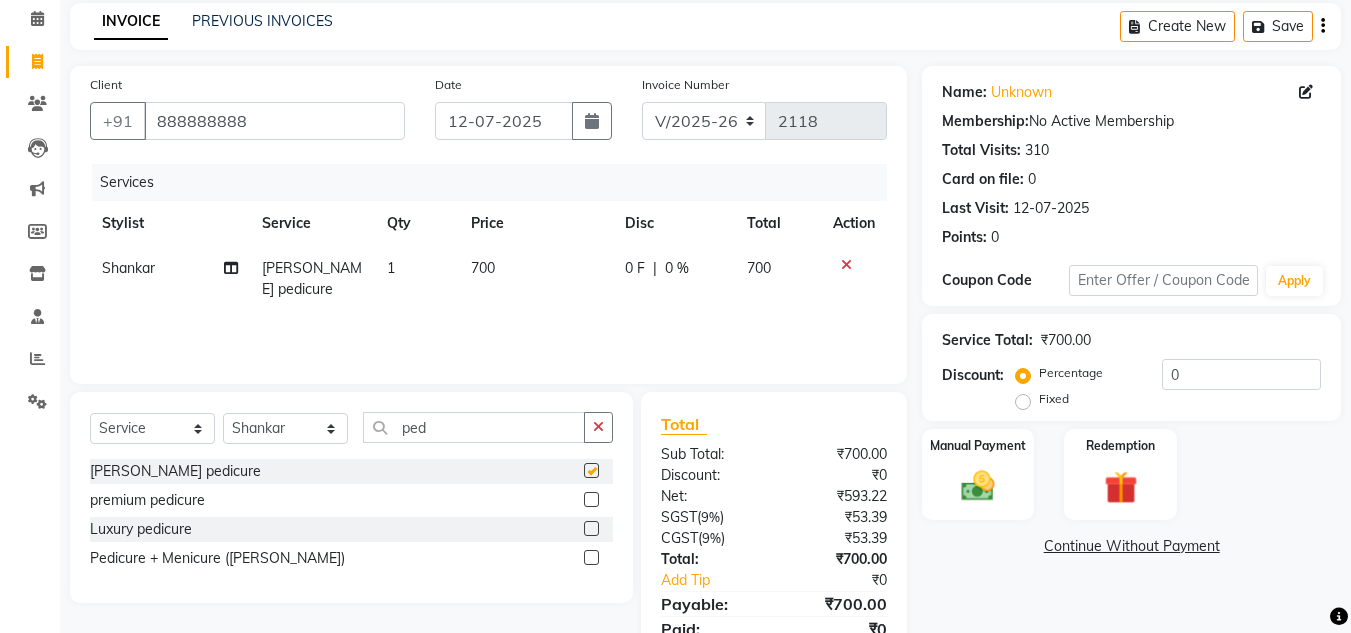 checkbox on "false" 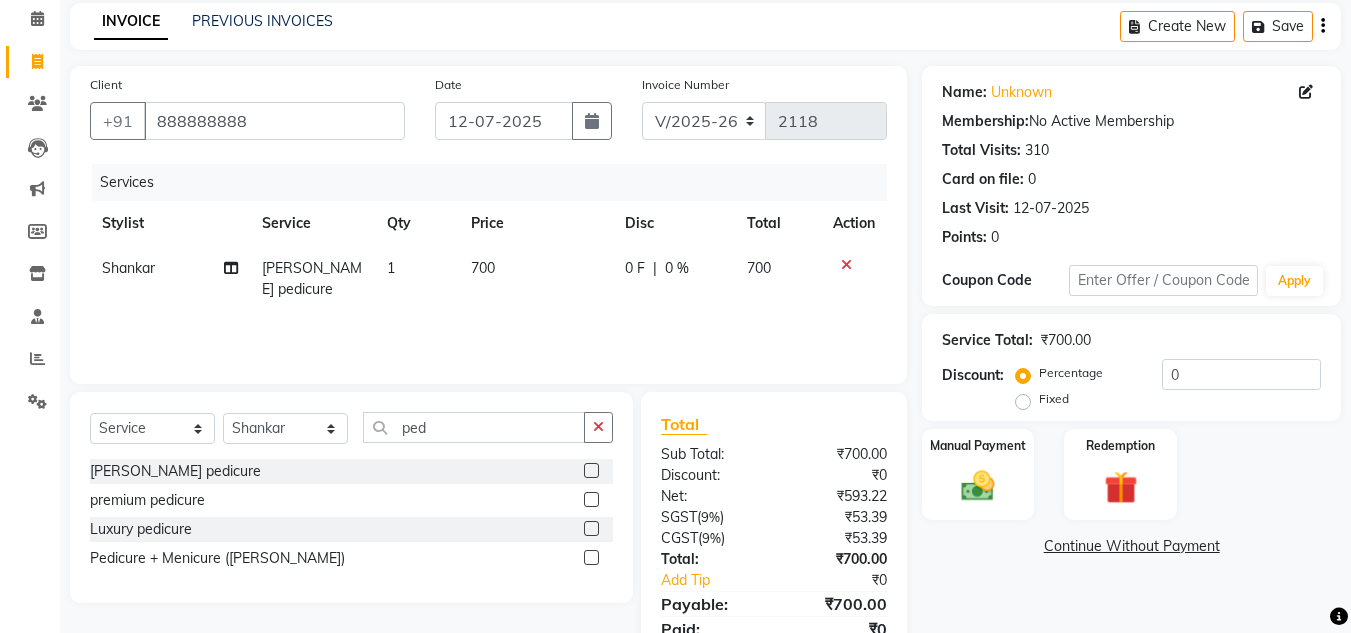 click on "700" 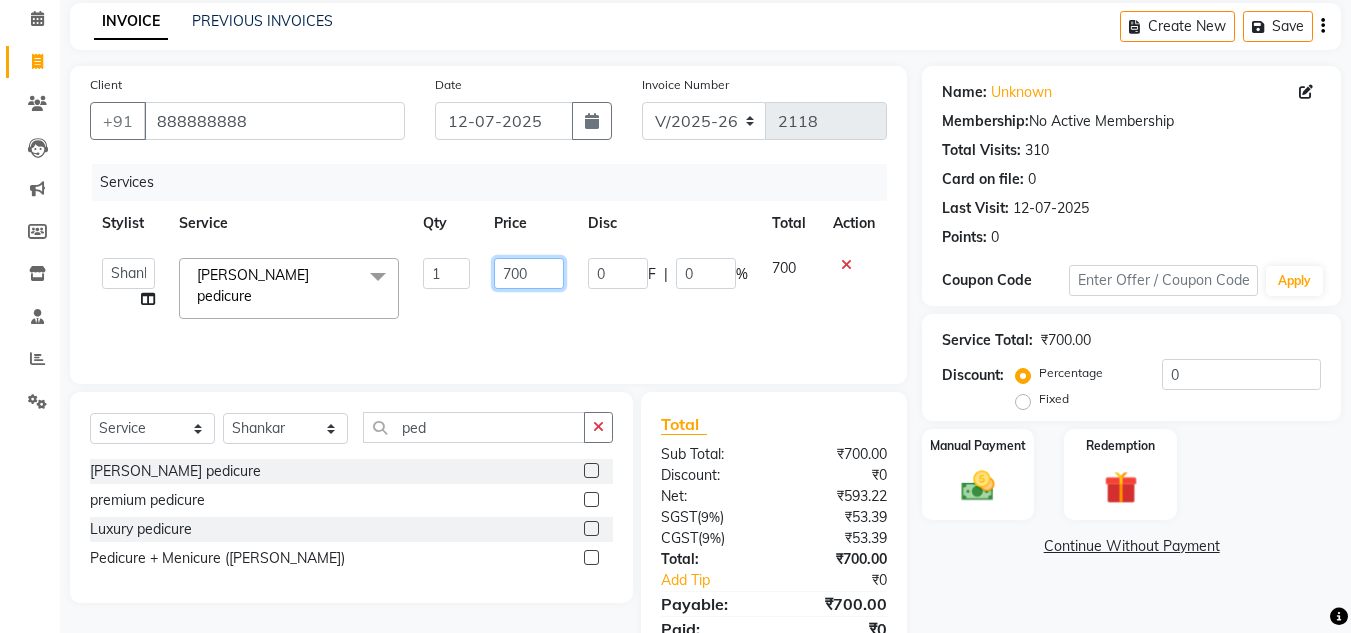 click on "700" 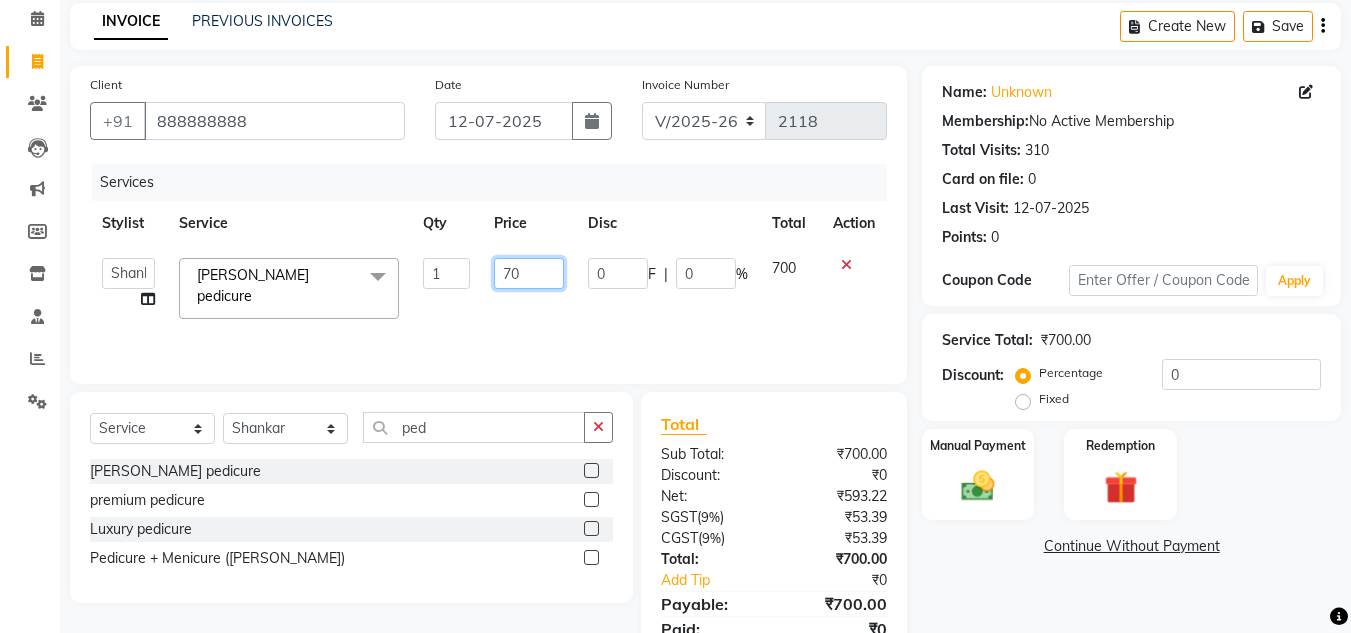 type on "7" 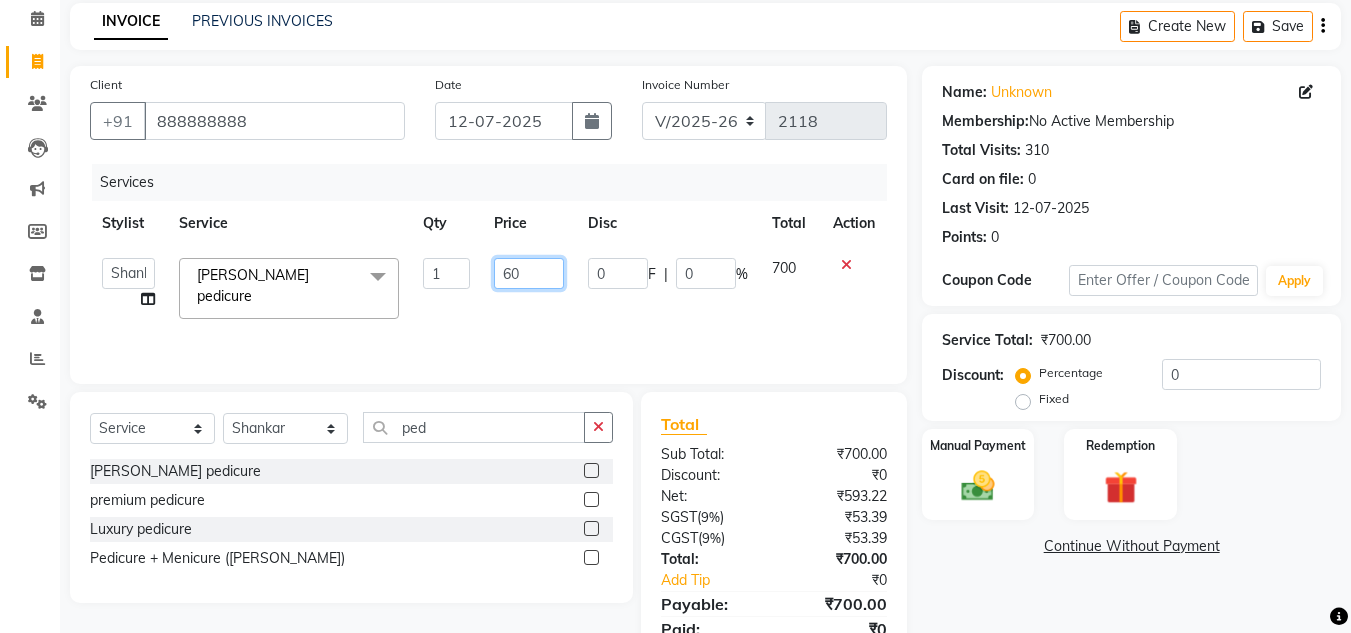 type on "600" 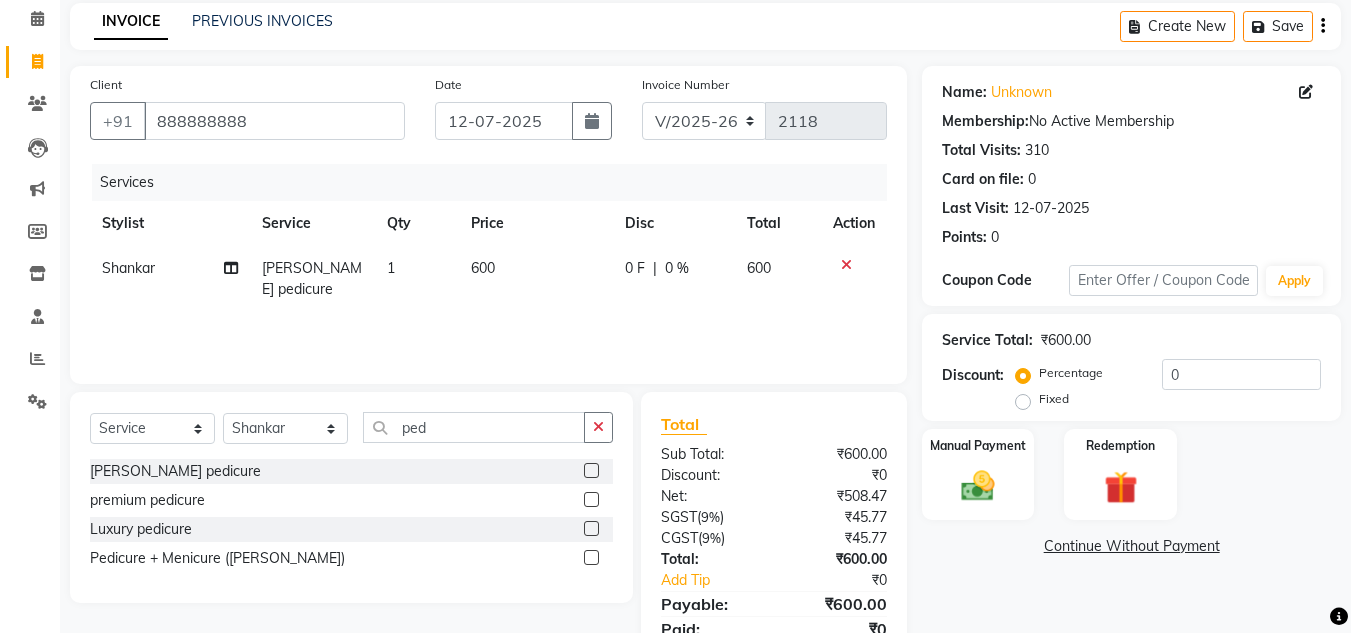 click on "Services Stylist Service Qty Price Disc Total Action Shankar Besic pedicure 1 600 0 F | 0 % 600" 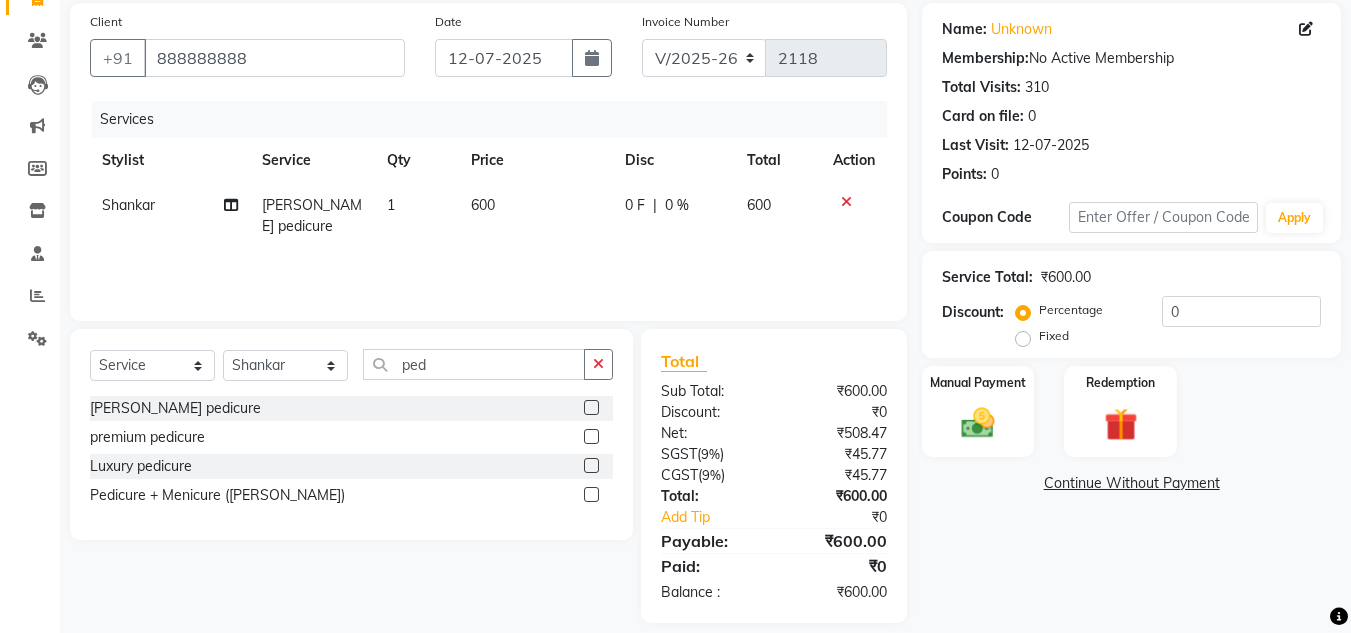 scroll, scrollTop: 167, scrollLeft: 0, axis: vertical 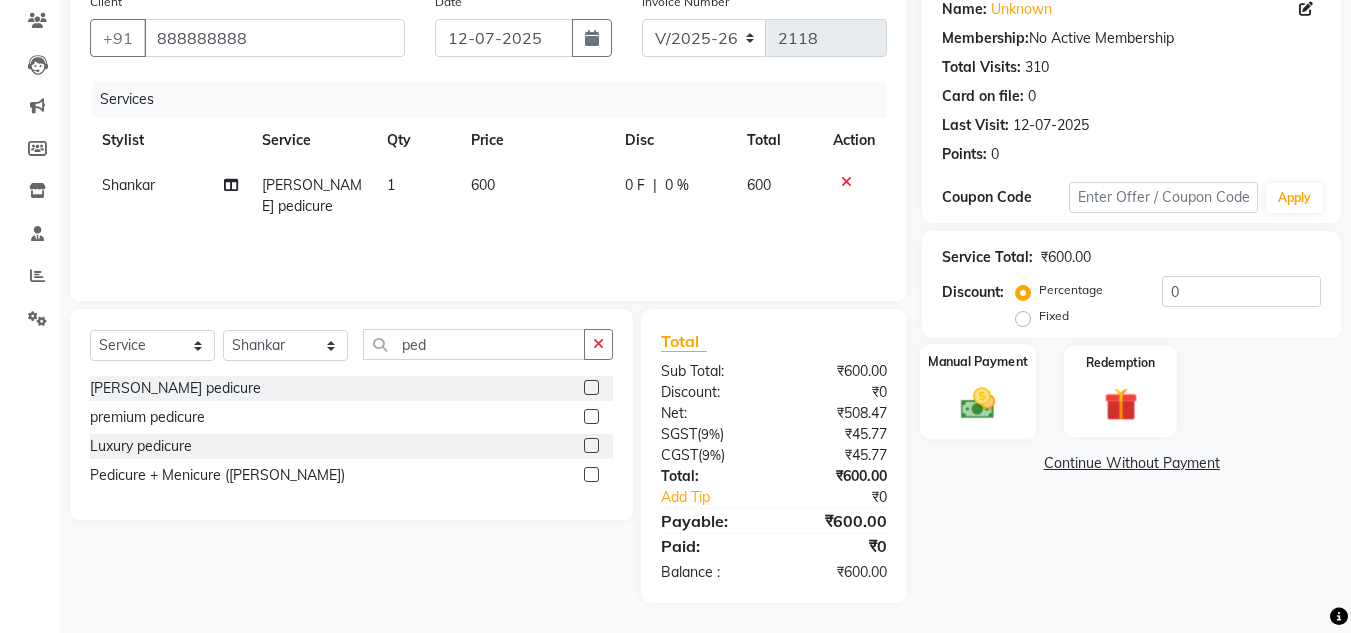 click 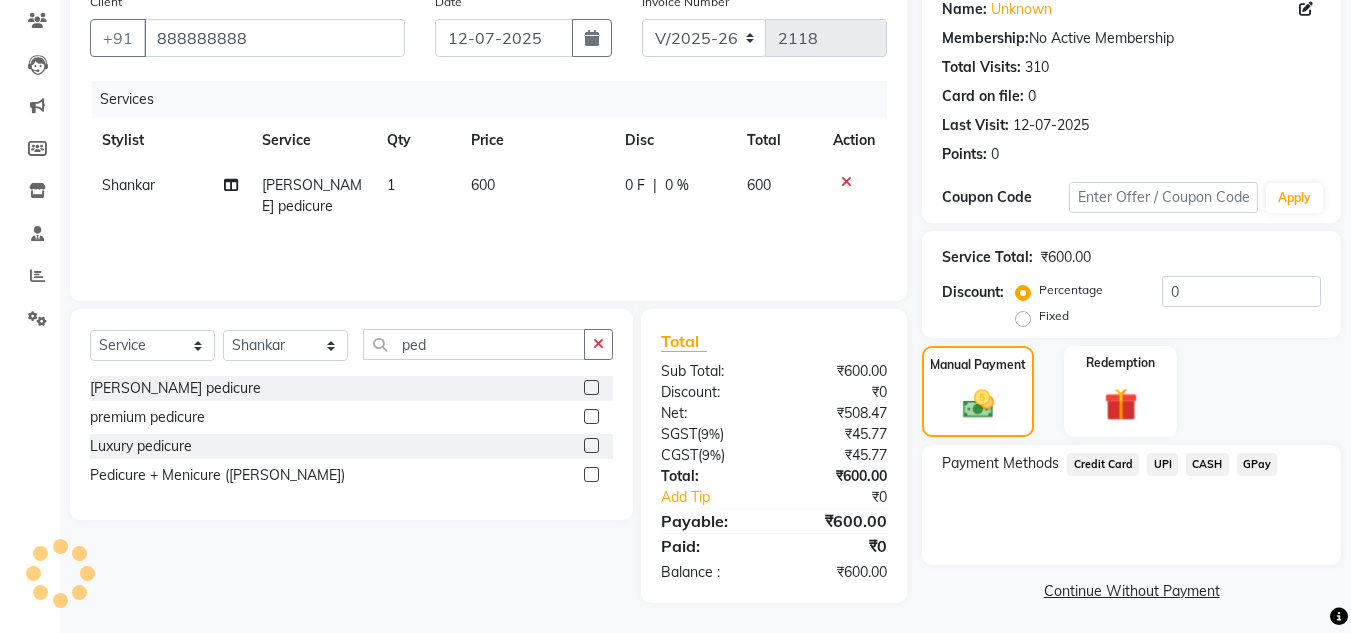 click on "Manual Payment Redemption" 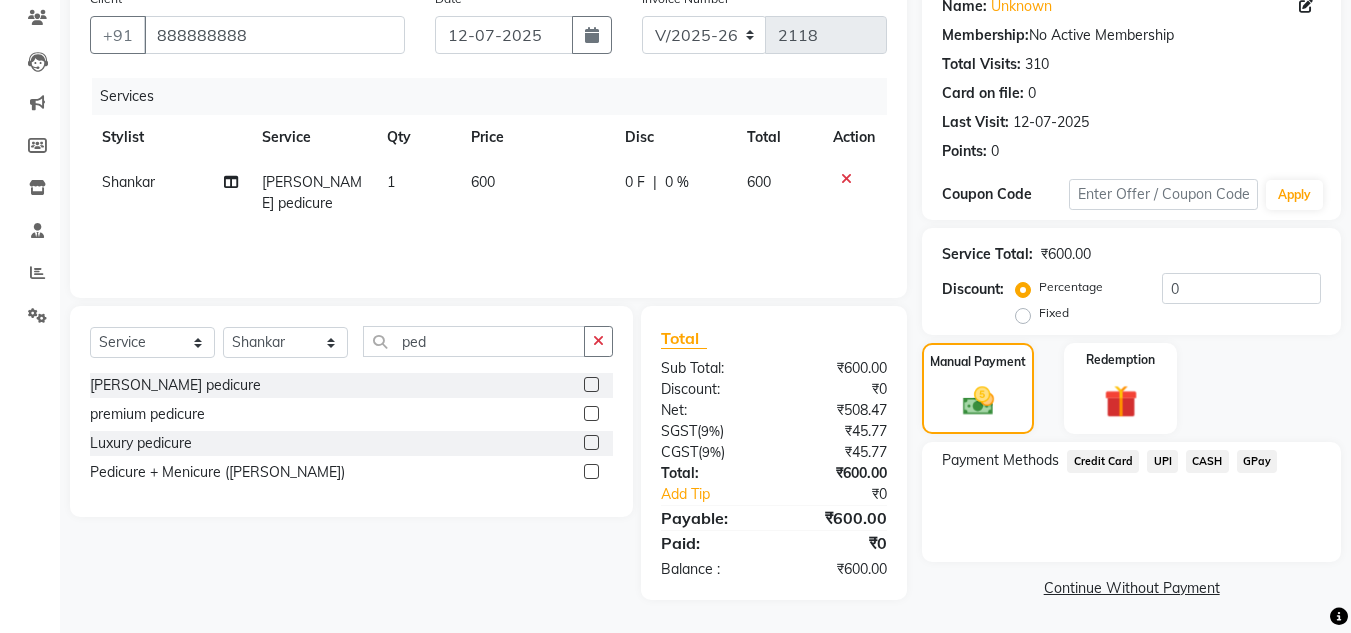 click on "CASH" 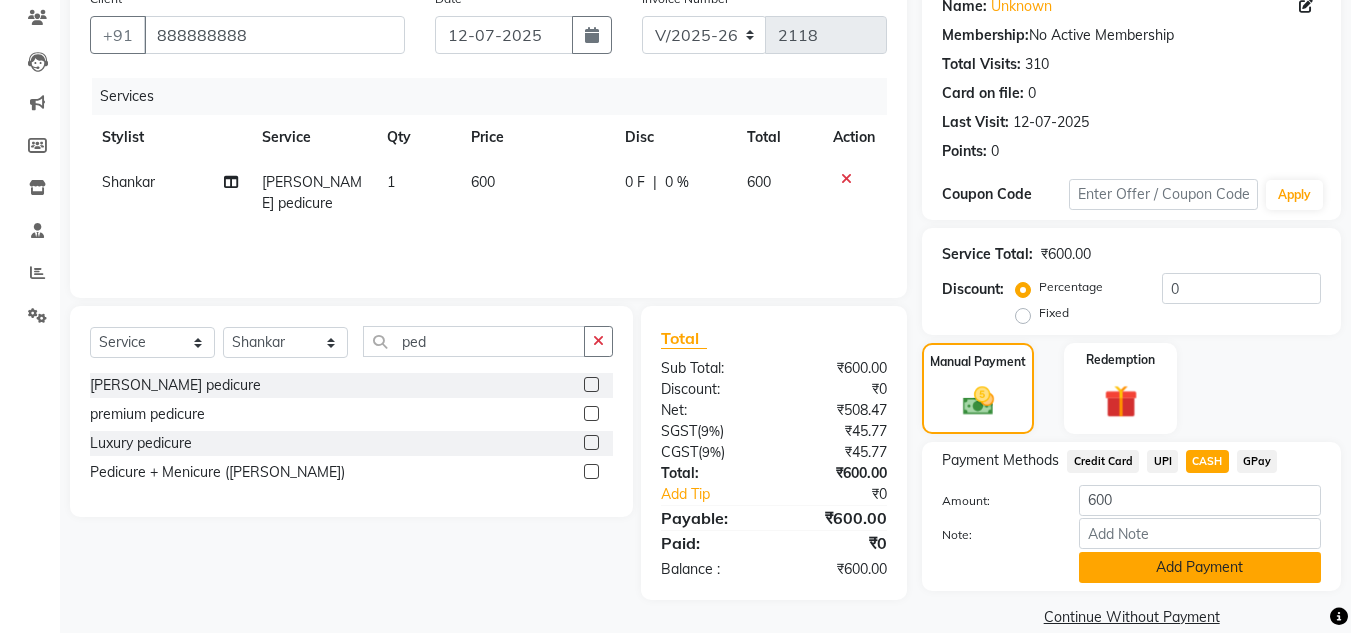click on "Add Payment" 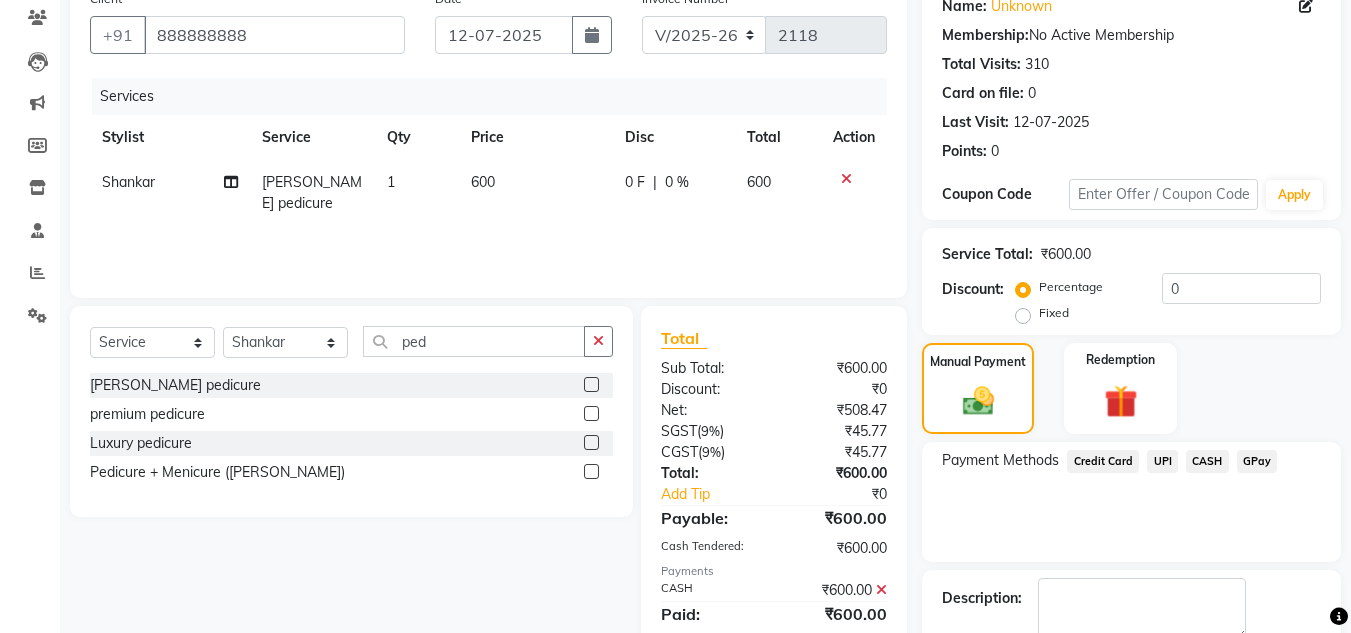 click on "Payment Methods  Credit Card   UPI   CASH   GPay" 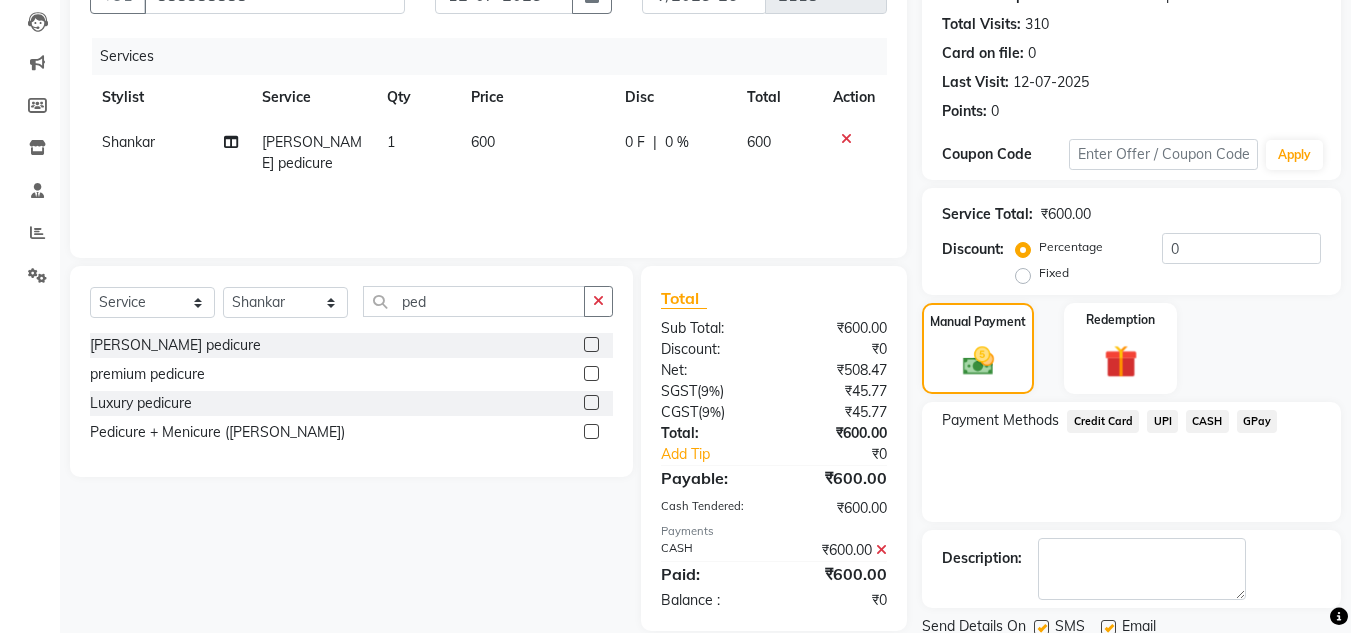 scroll, scrollTop: 283, scrollLeft: 0, axis: vertical 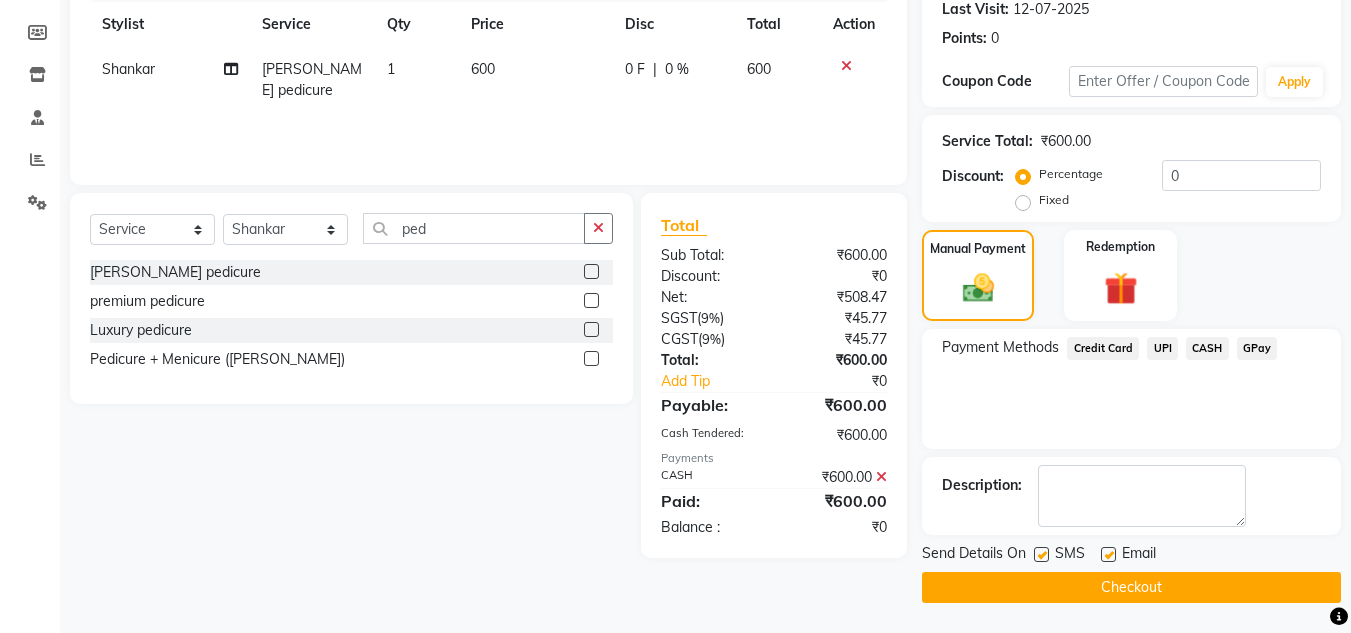 click on "Checkout" 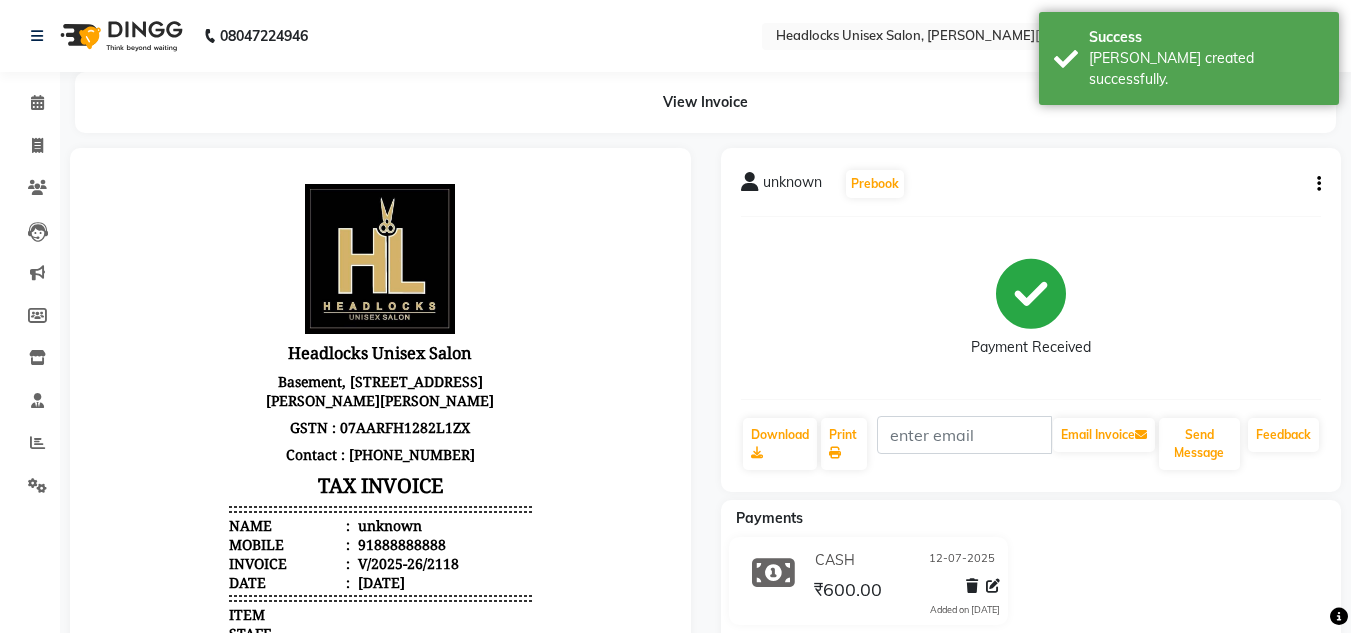 scroll, scrollTop: 0, scrollLeft: 0, axis: both 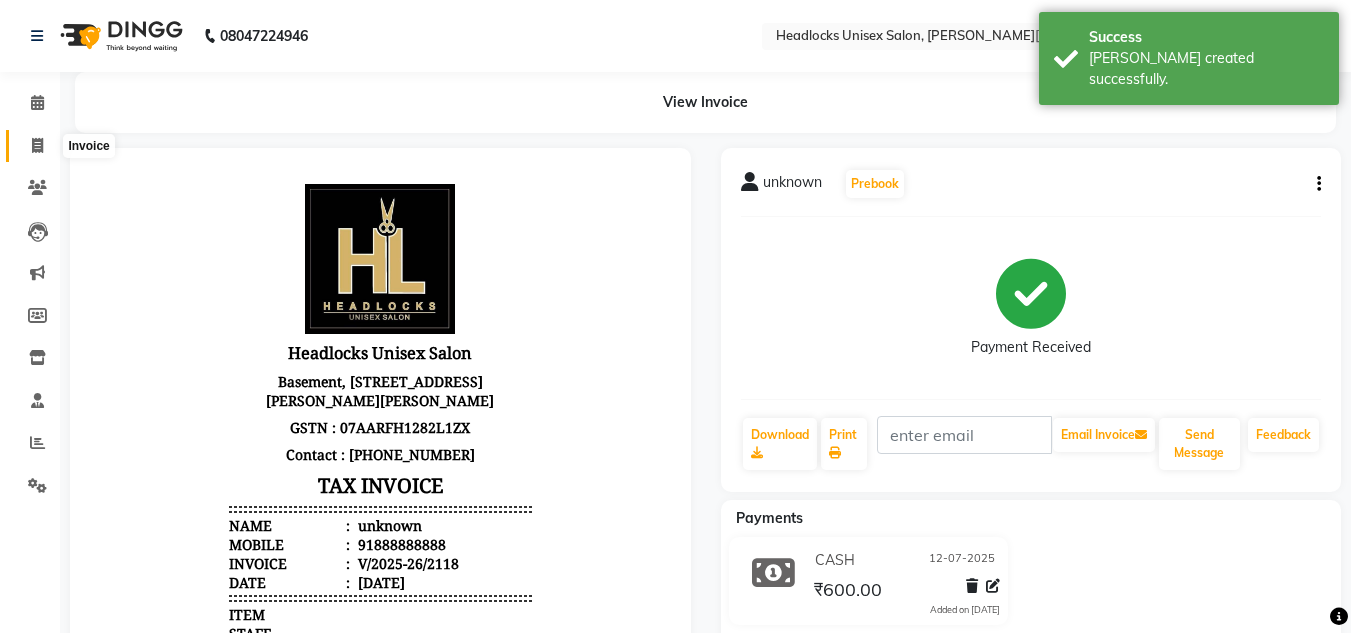 click 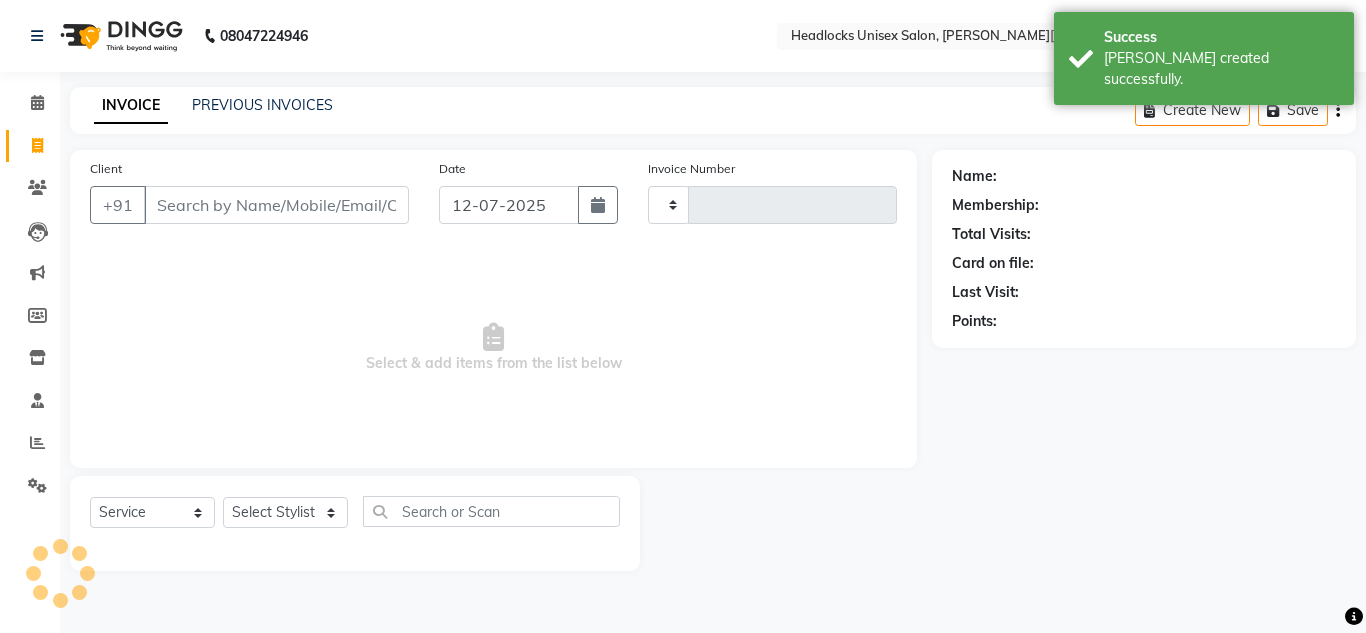 type on "2119" 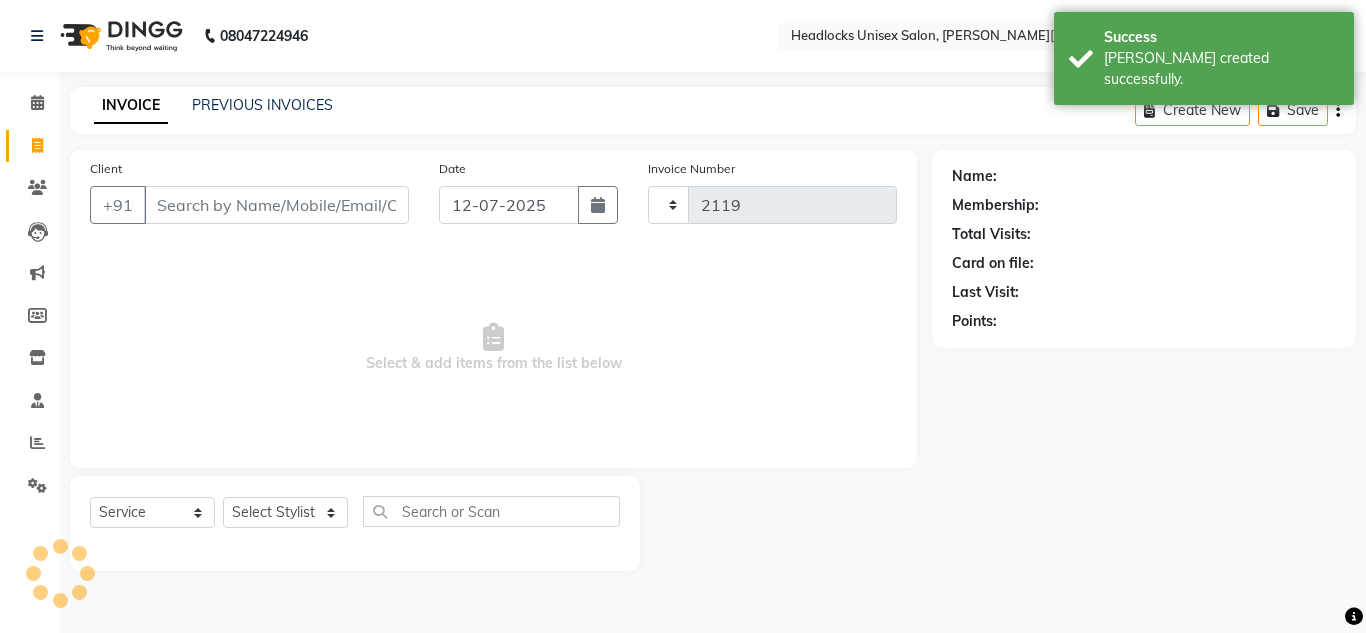 select on "6850" 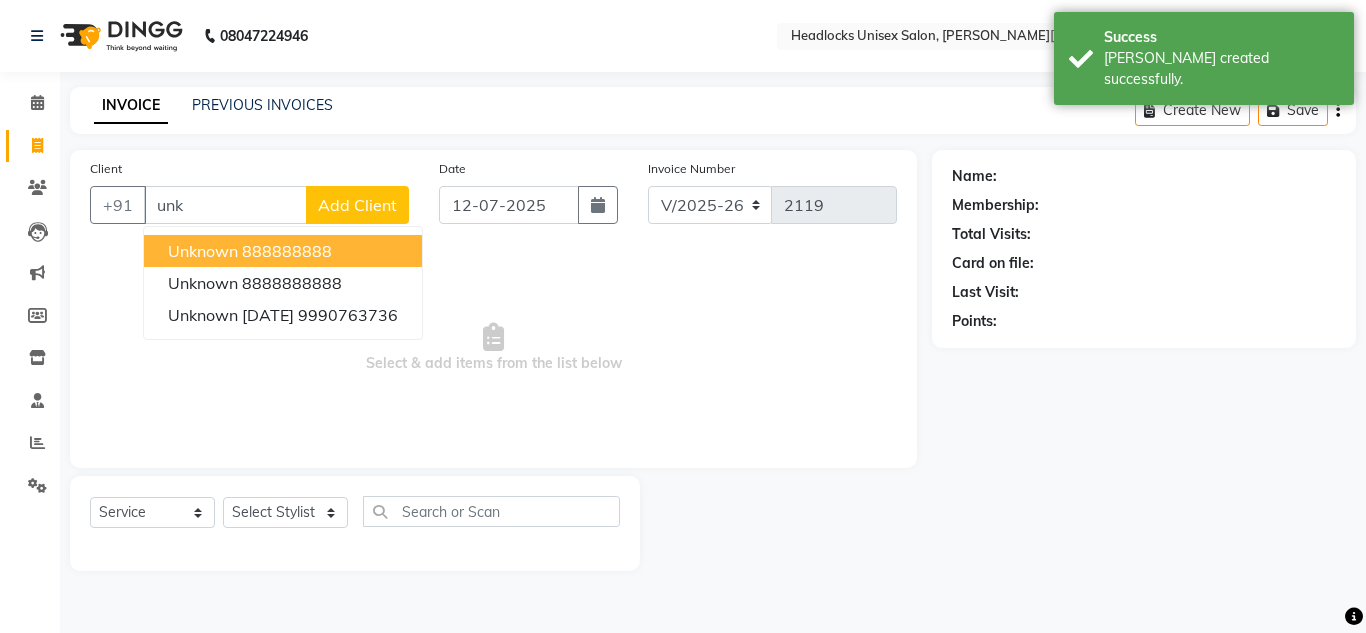 click on "unknown" at bounding box center (203, 251) 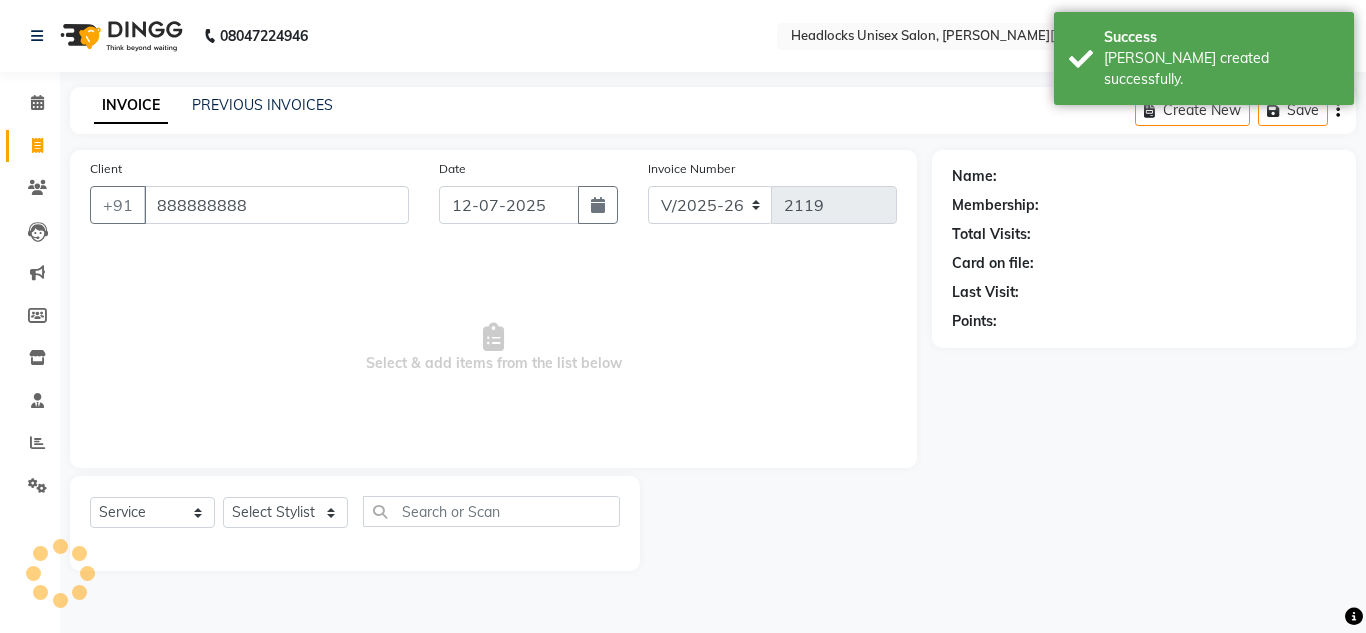 type on "888888888" 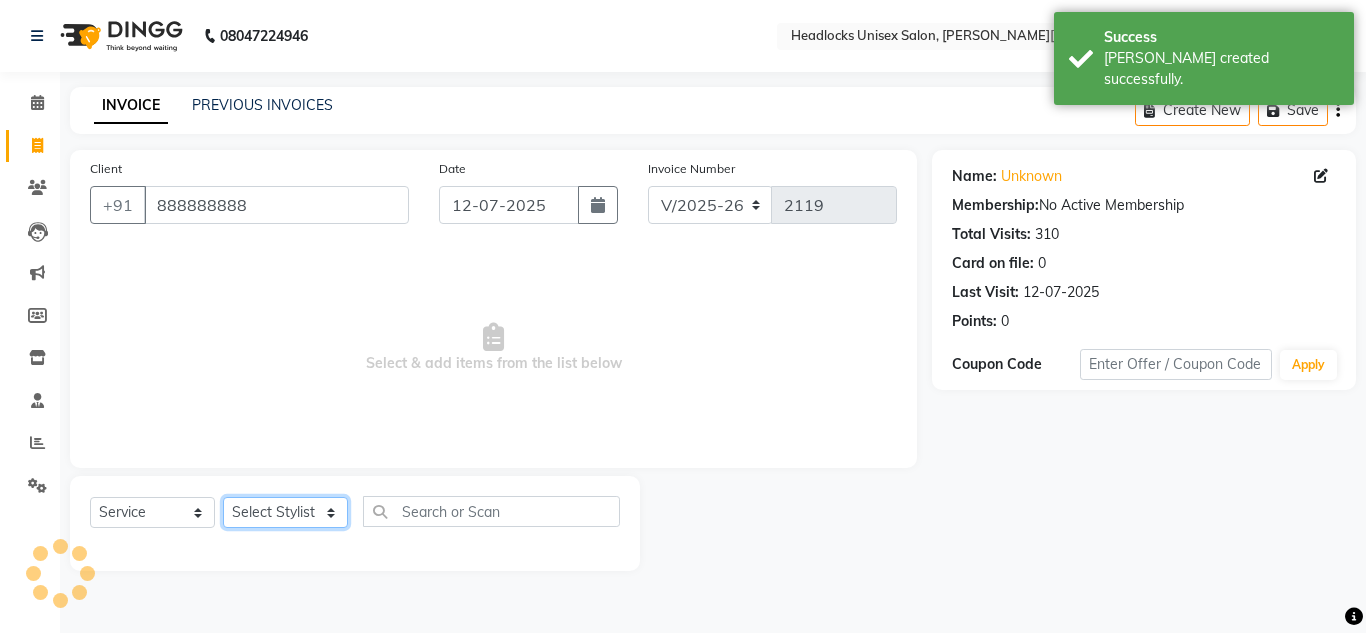 click on "Select Stylist [PERSON_NAME] Jannat Kaif [DATE] Lucky [PERSON_NAME] Pinky [PERSON_NAME] [PERSON_NAME] [PERSON_NAME] [PERSON_NAME] Suraj Vikas [PERSON_NAME] [PERSON_NAME]" 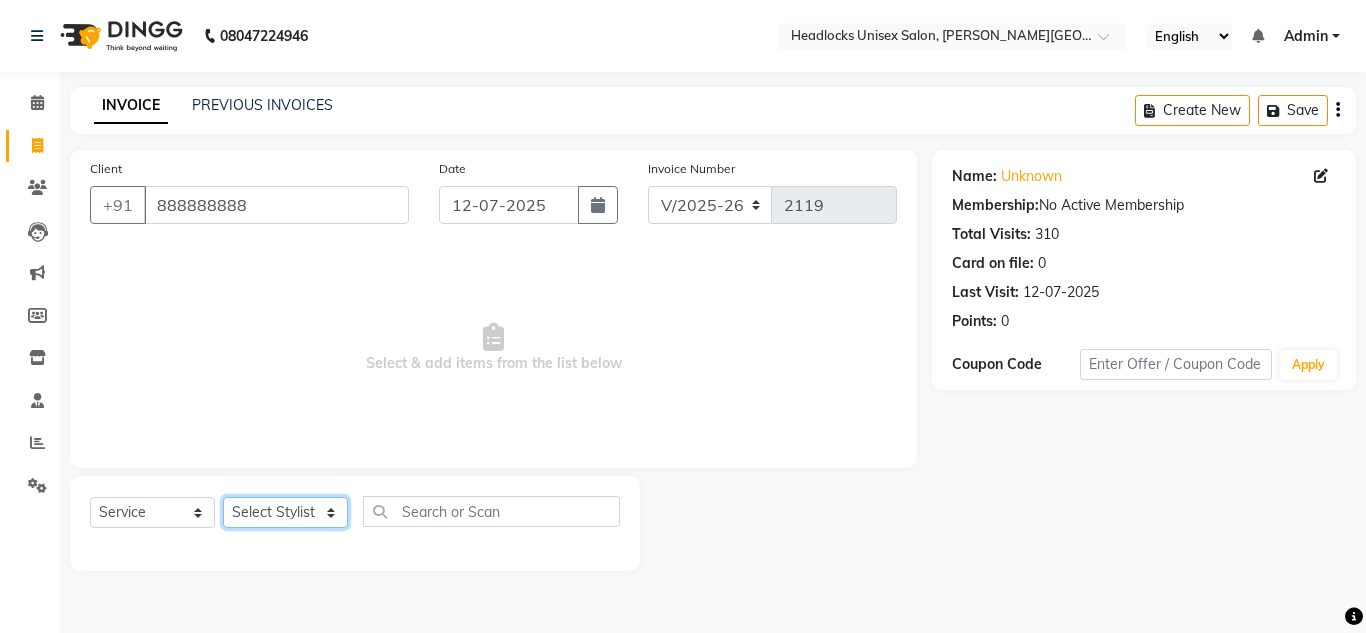select on "53620" 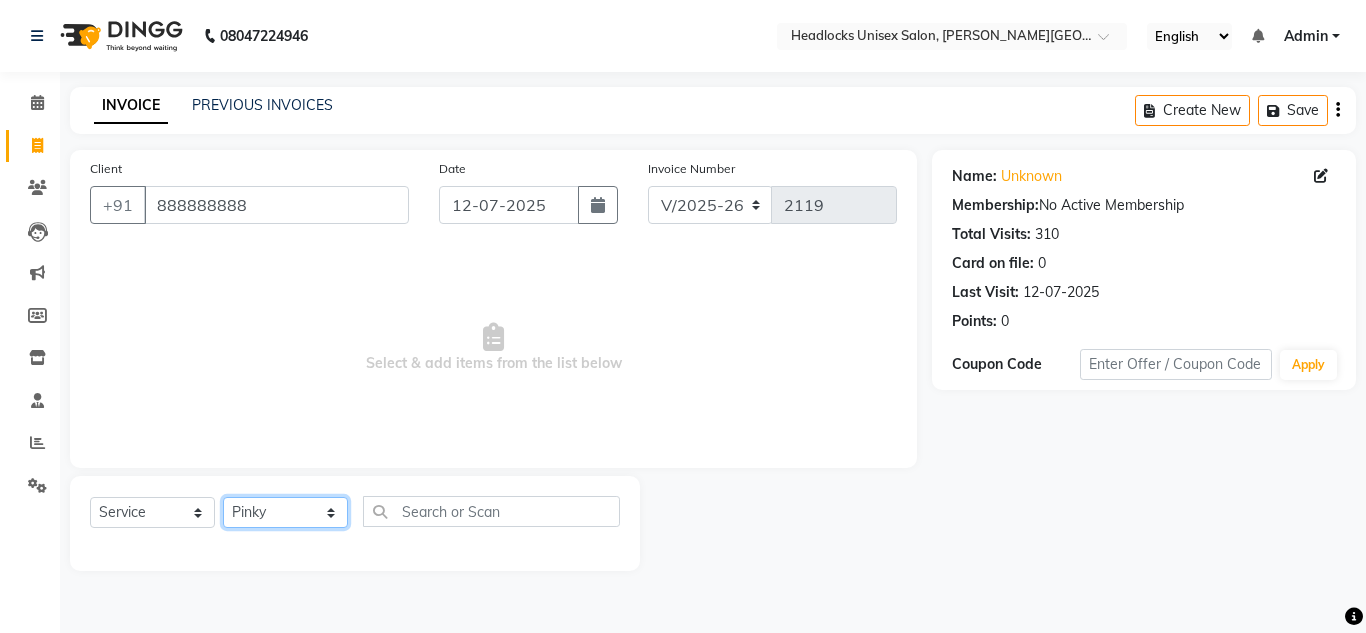 click on "Select Stylist [PERSON_NAME] Jannat Kaif [DATE] Lucky [PERSON_NAME] Pinky [PERSON_NAME] [PERSON_NAME] [PERSON_NAME] [PERSON_NAME] Suraj Vikas [PERSON_NAME] [PERSON_NAME]" 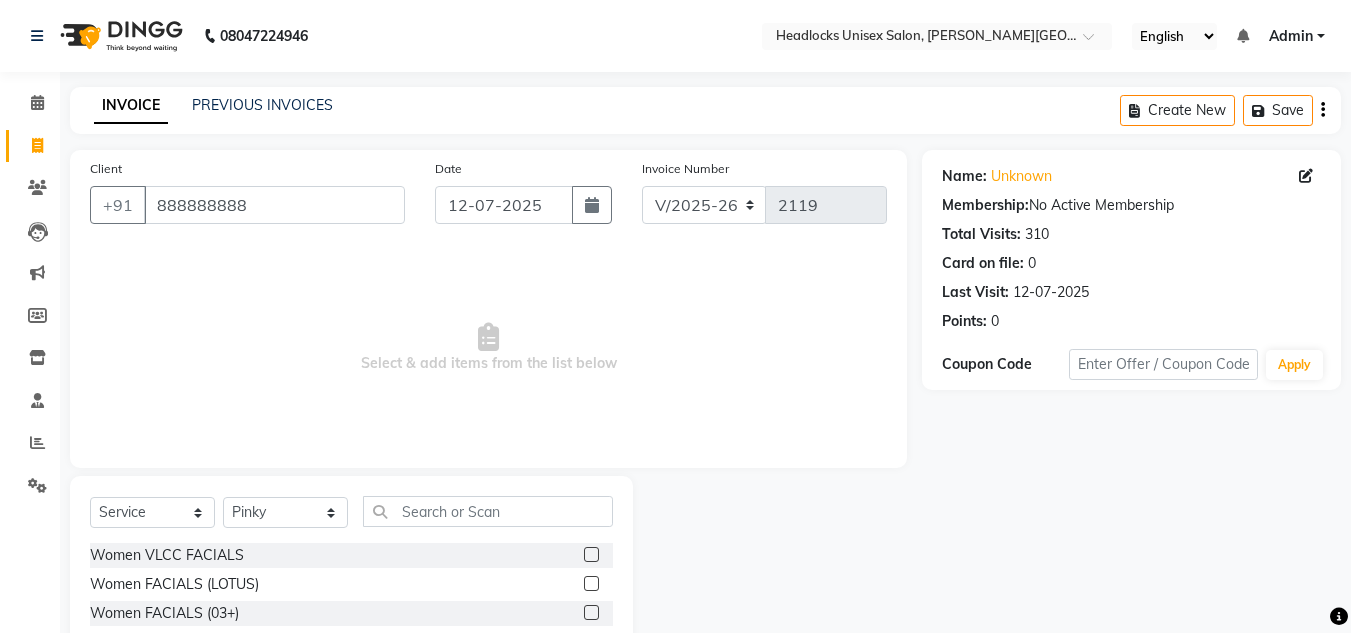 click on "Select & add items from the list below" at bounding box center [488, 348] 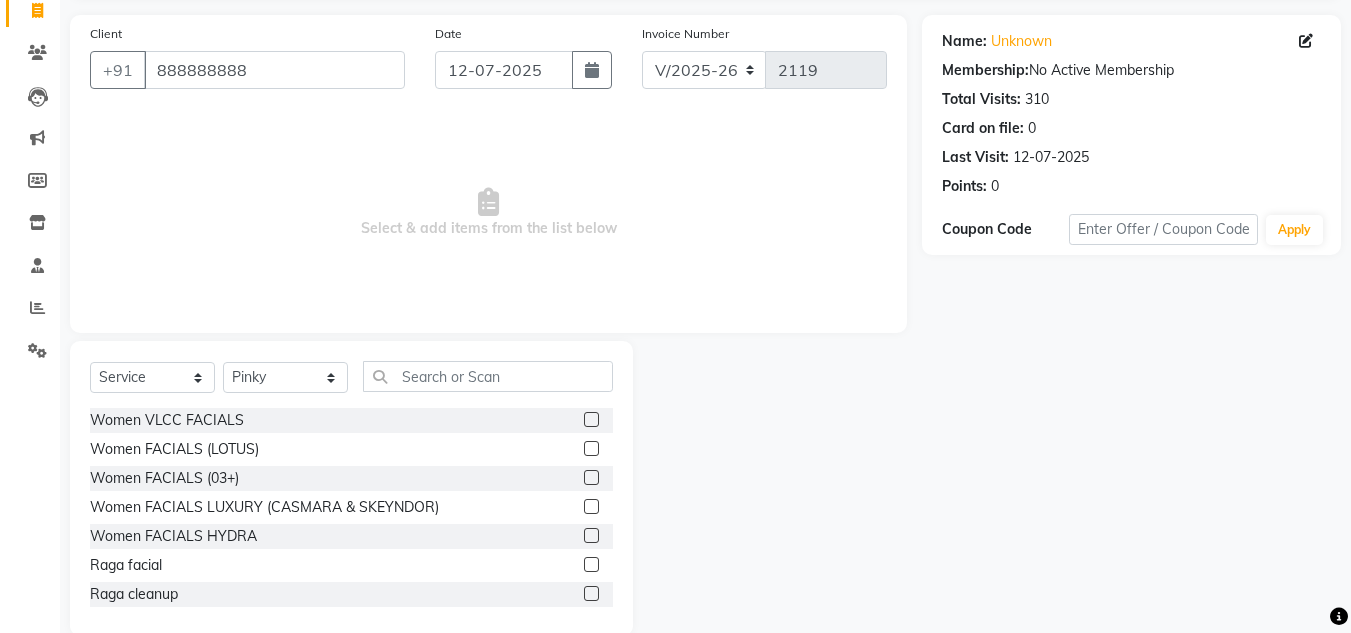 scroll, scrollTop: 168, scrollLeft: 0, axis: vertical 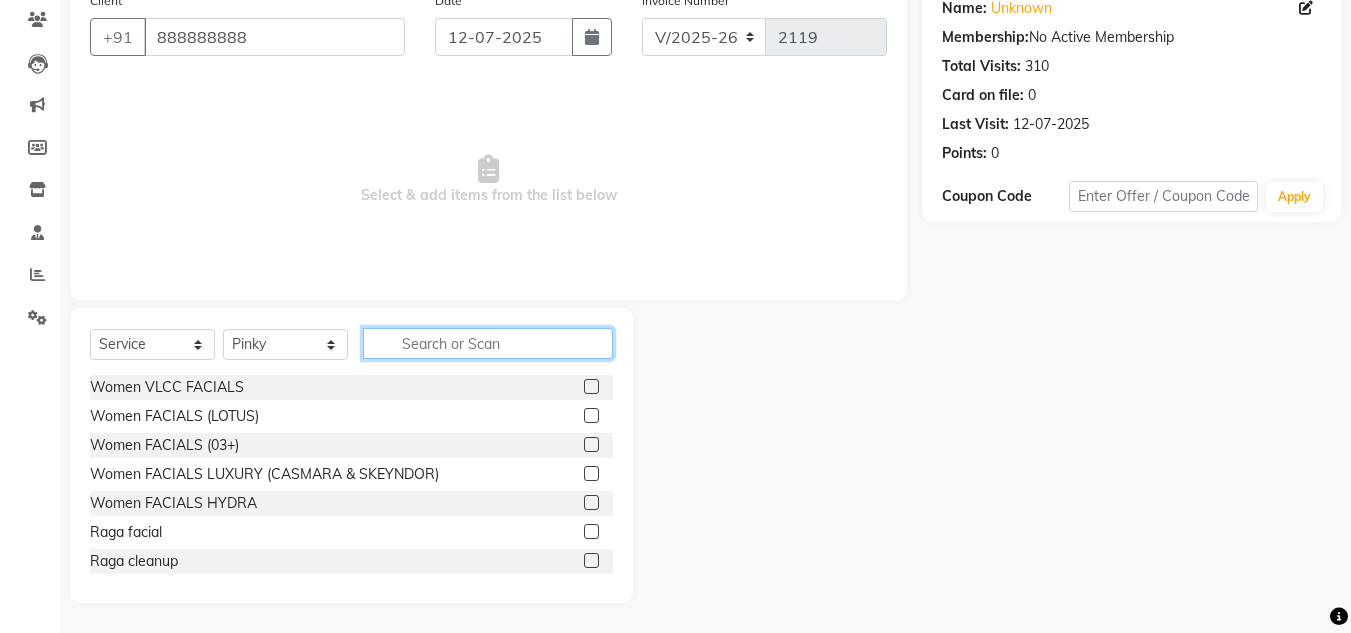 click 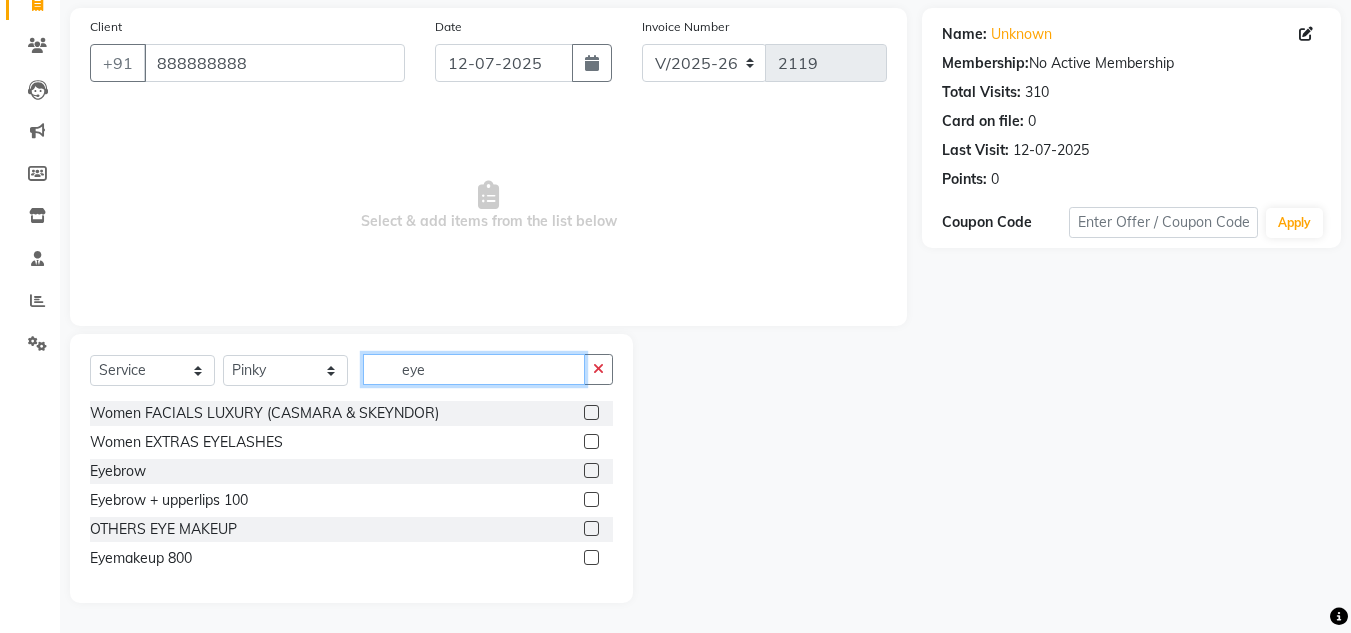 scroll, scrollTop: 113, scrollLeft: 0, axis: vertical 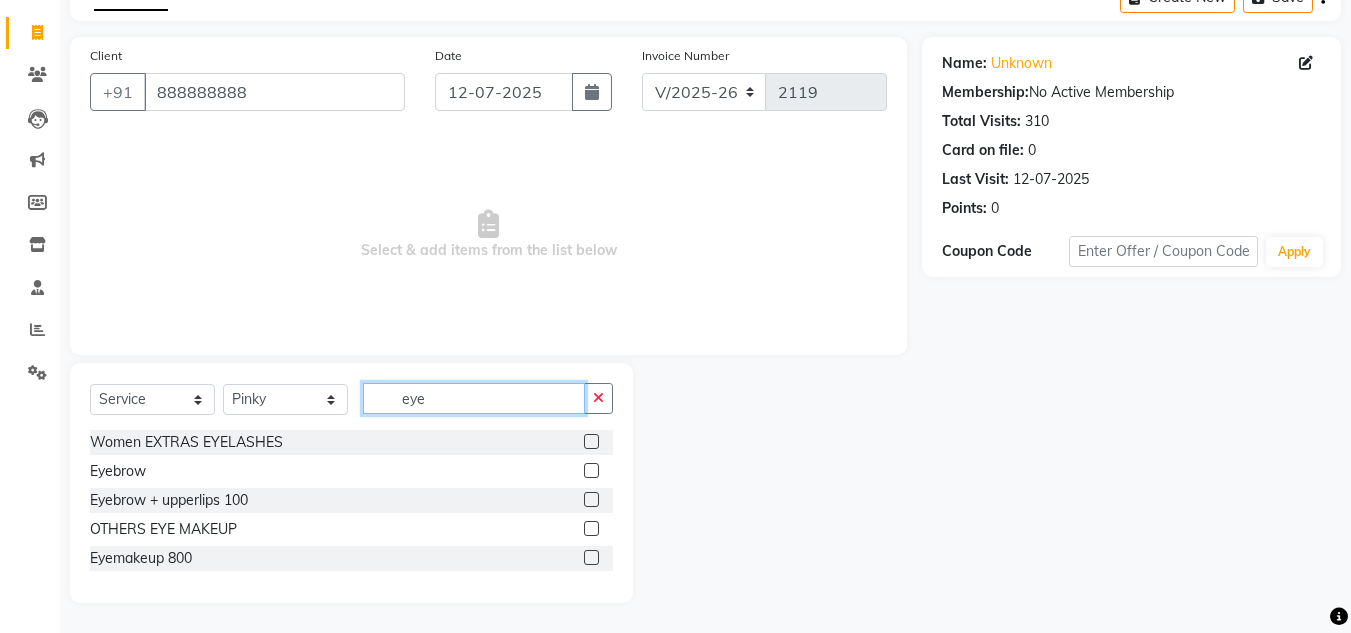 type on "eye" 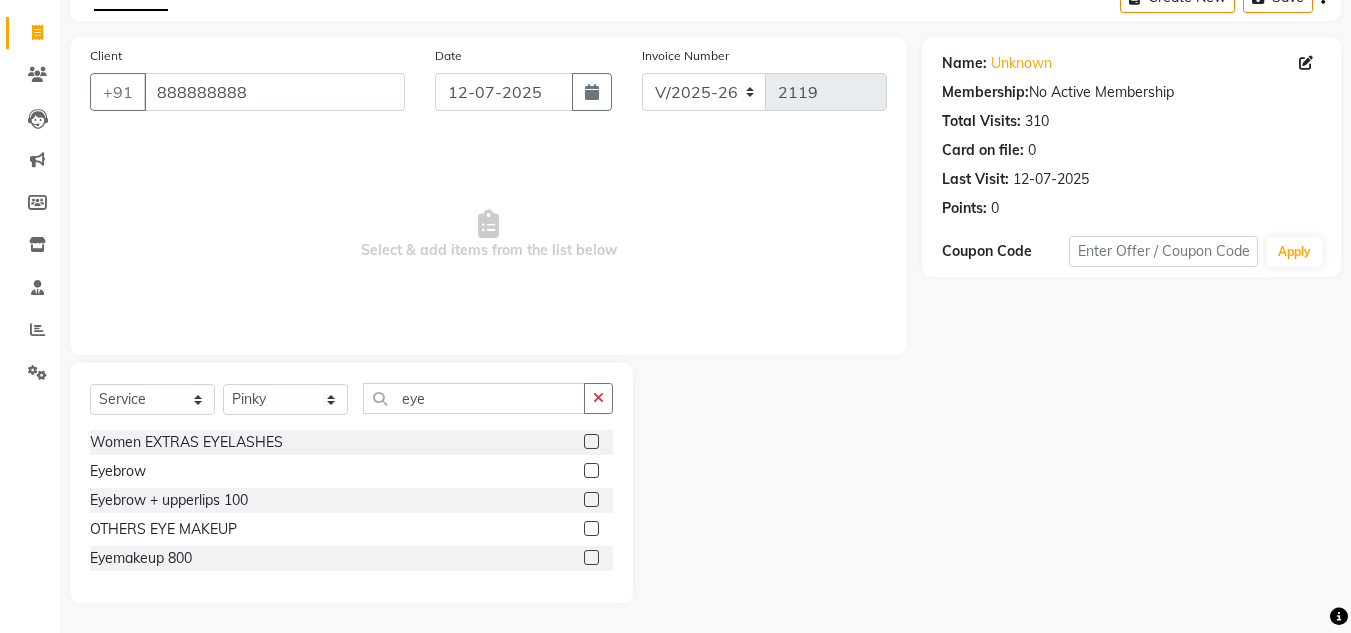click 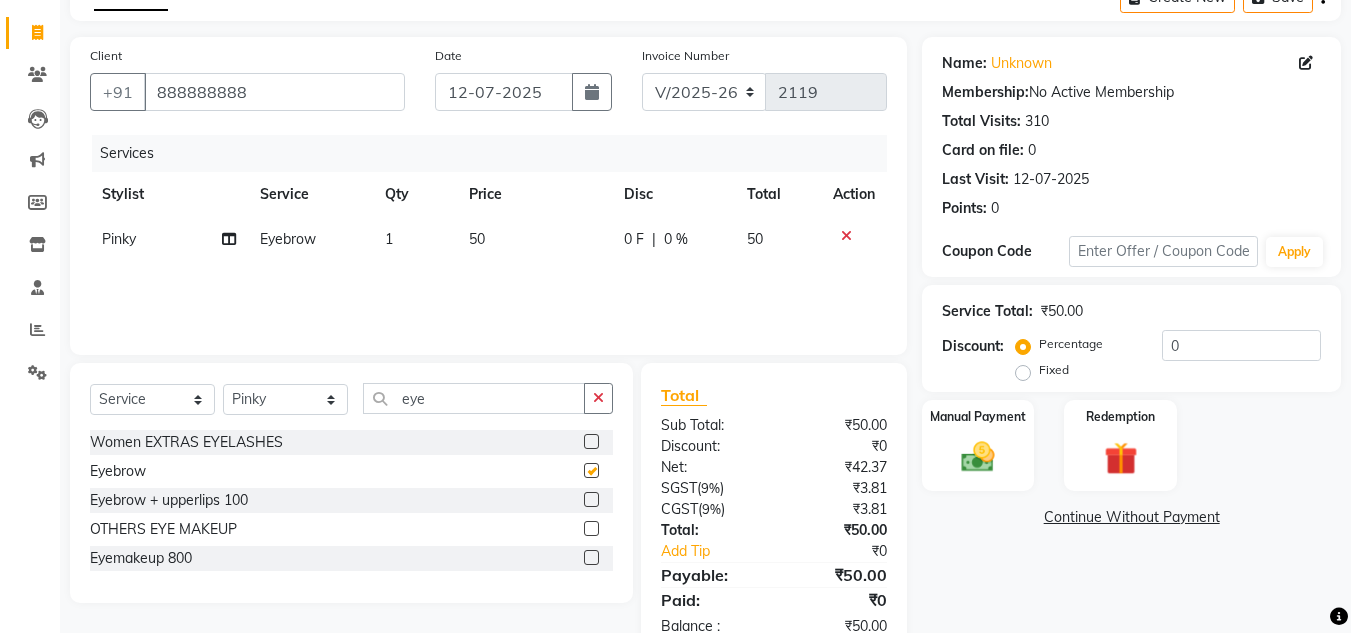 checkbox on "false" 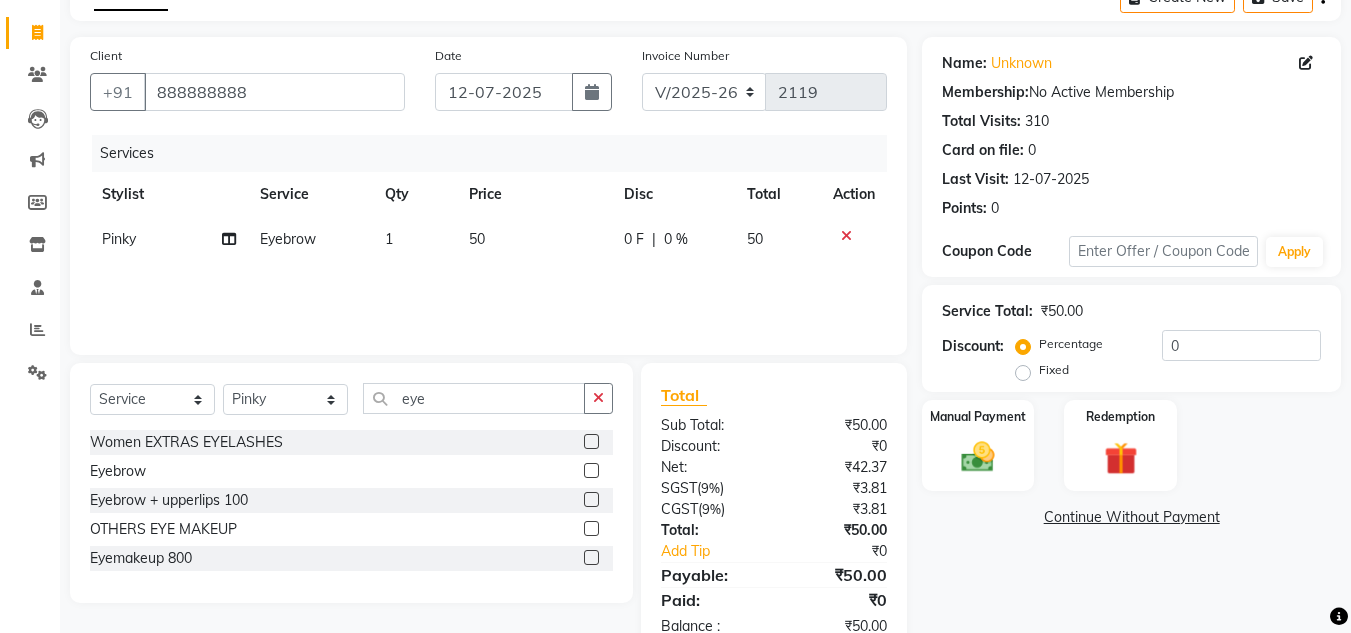click on "Sub Total:" 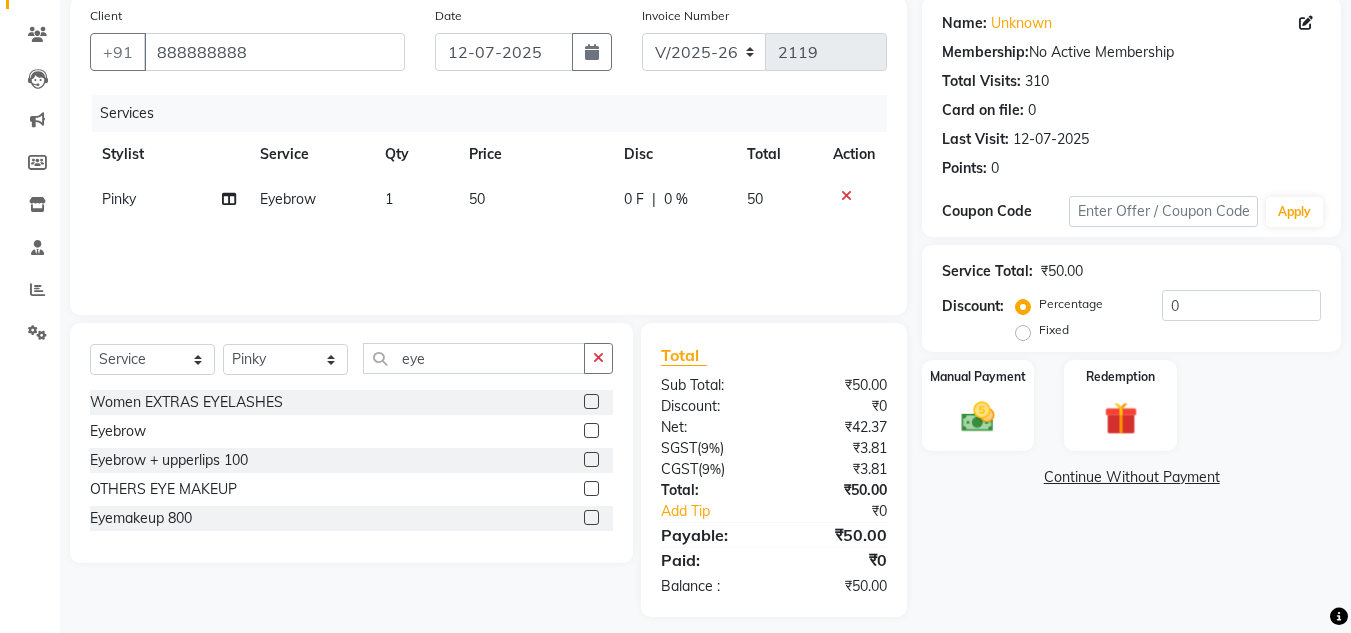 scroll, scrollTop: 167, scrollLeft: 0, axis: vertical 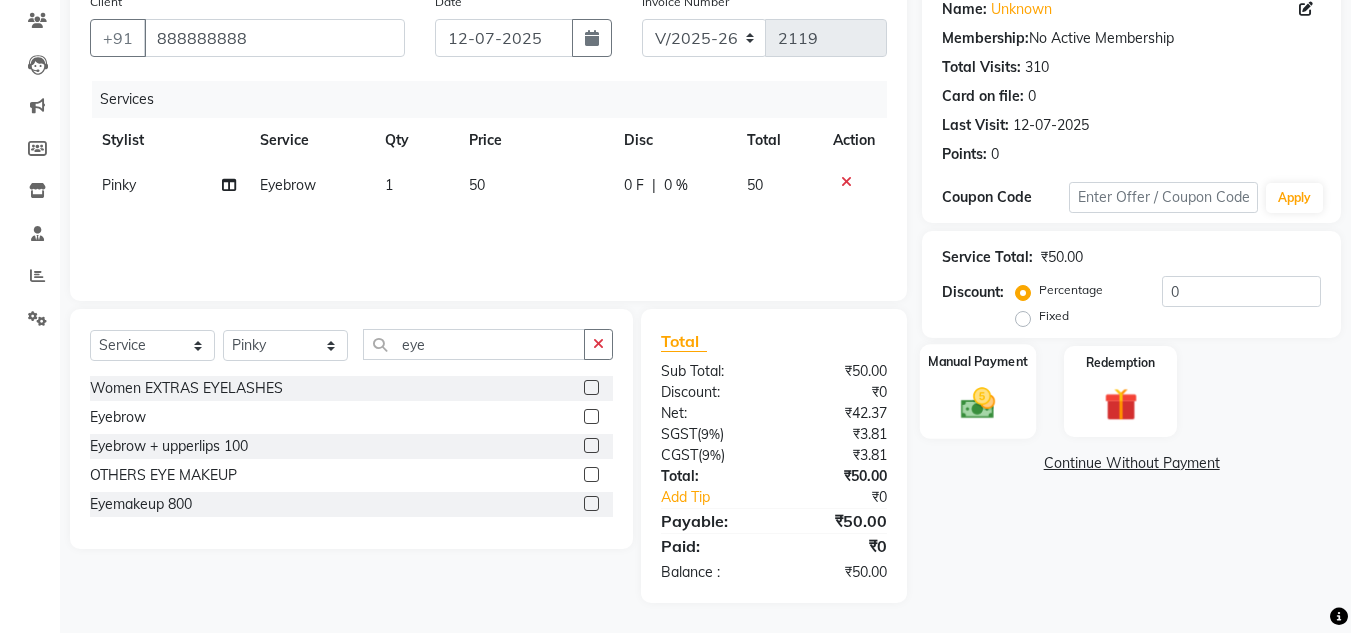 click 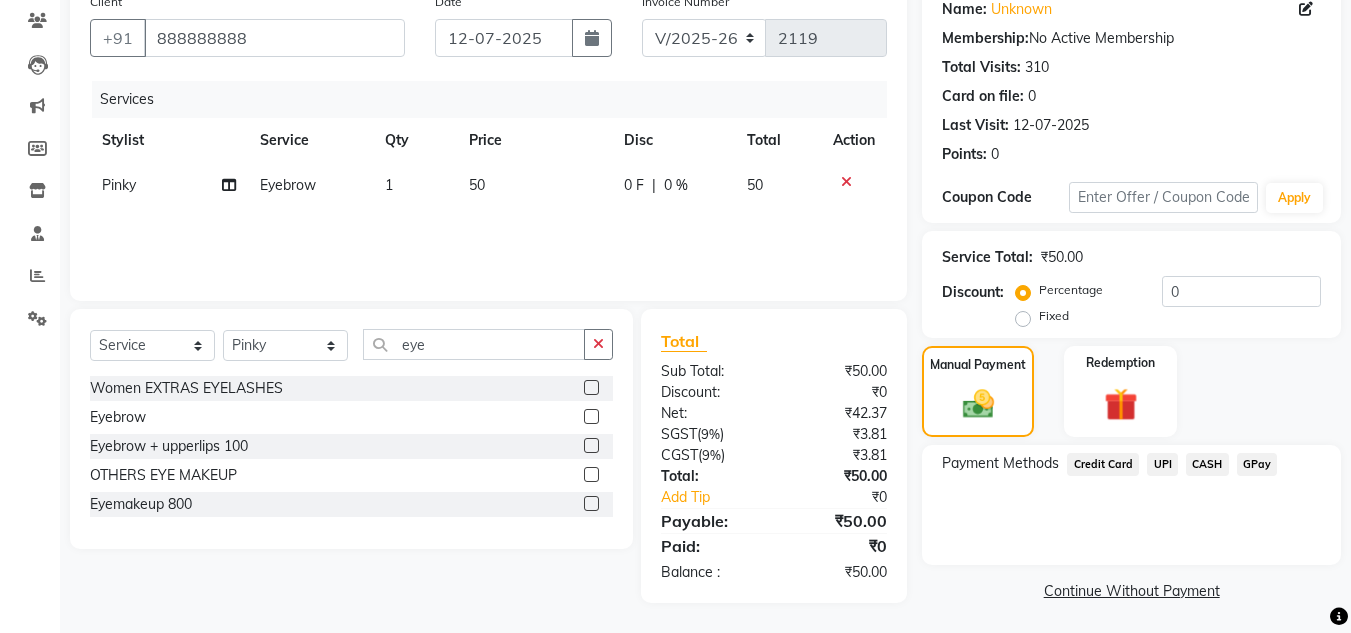 click on "UPI" 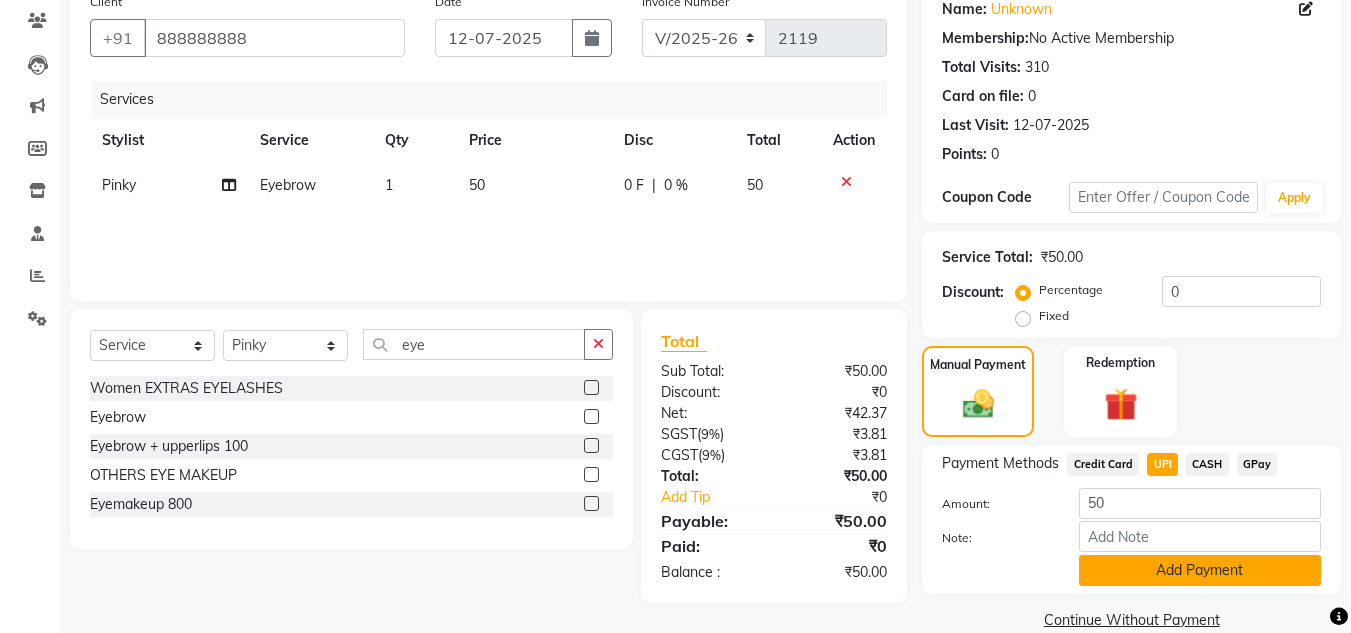 click on "Add Payment" 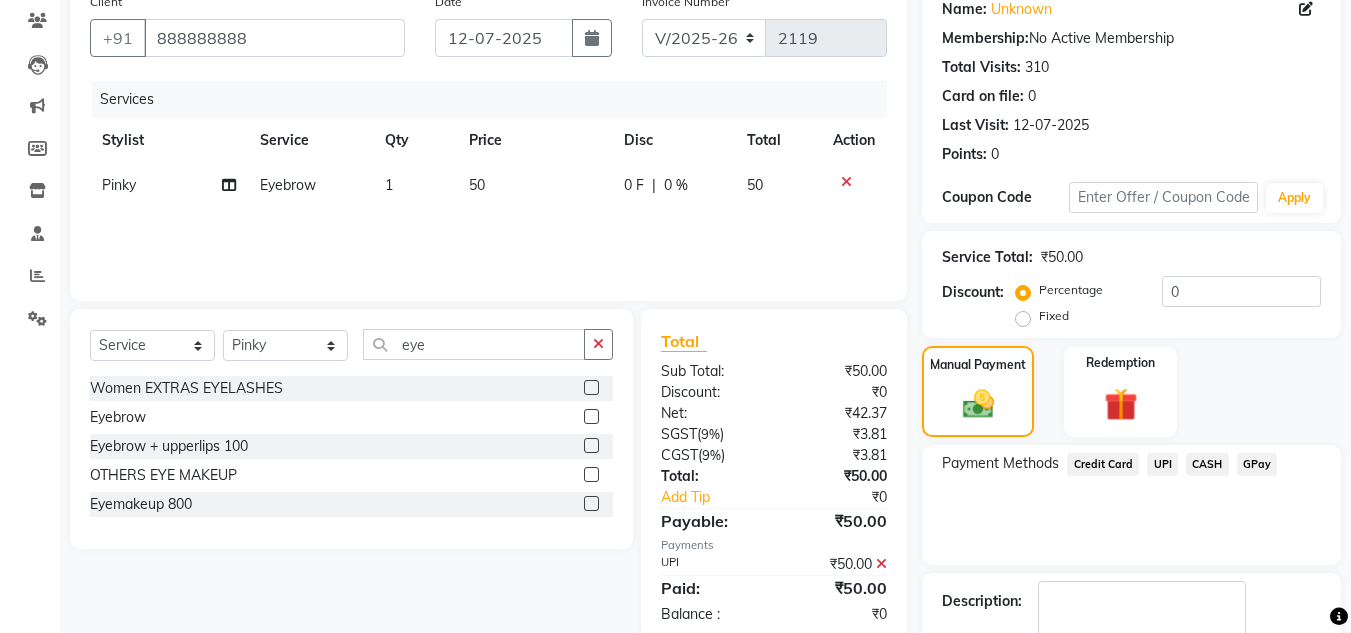 click on "Payment Methods  Credit Card   UPI   CASH   GPay" 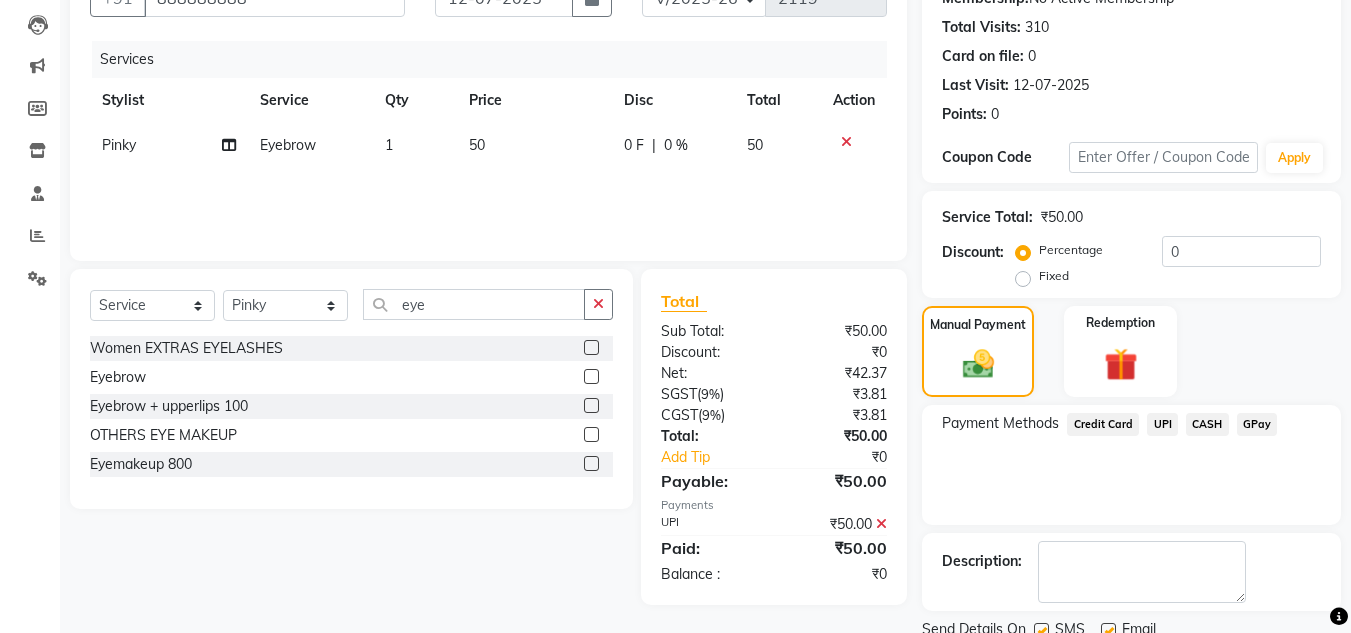 scroll, scrollTop: 283, scrollLeft: 0, axis: vertical 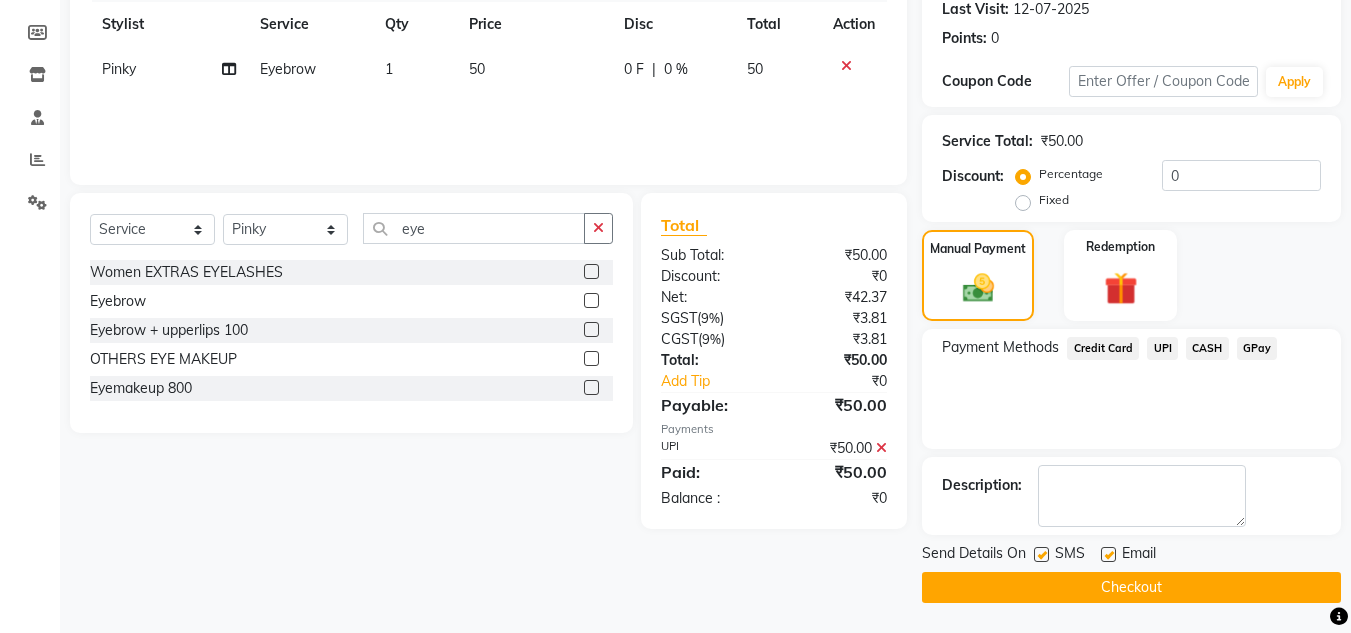click on "Checkout" 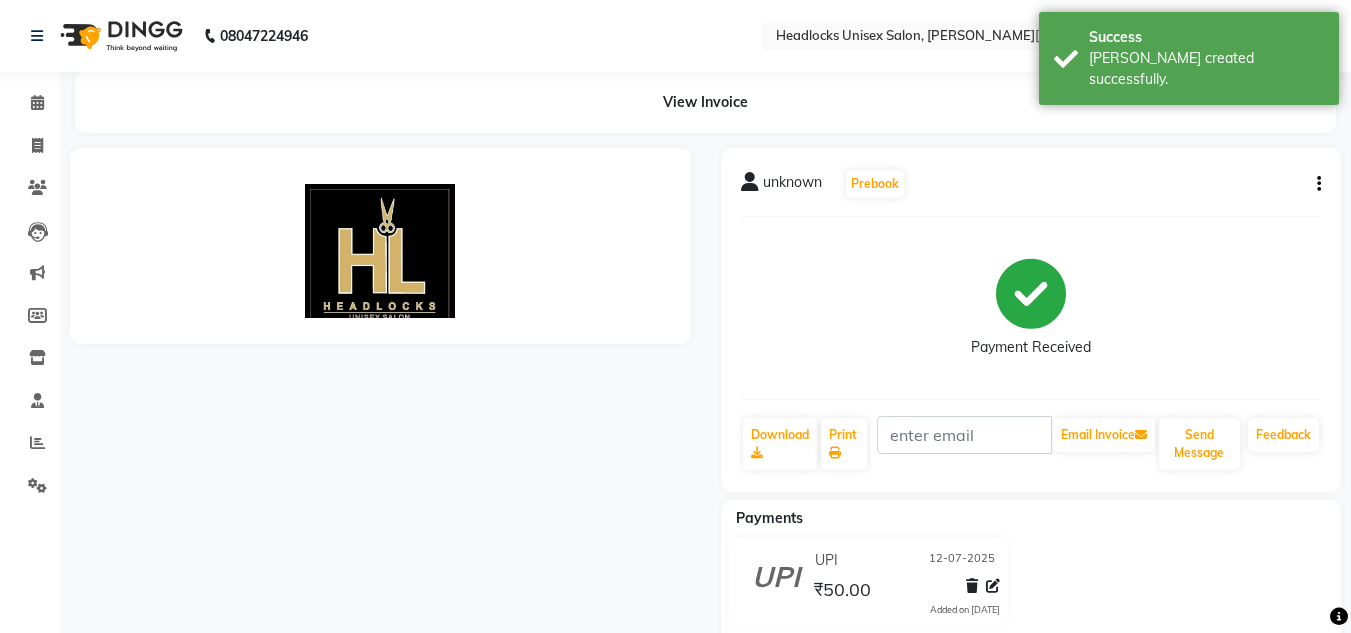 scroll, scrollTop: 0, scrollLeft: 0, axis: both 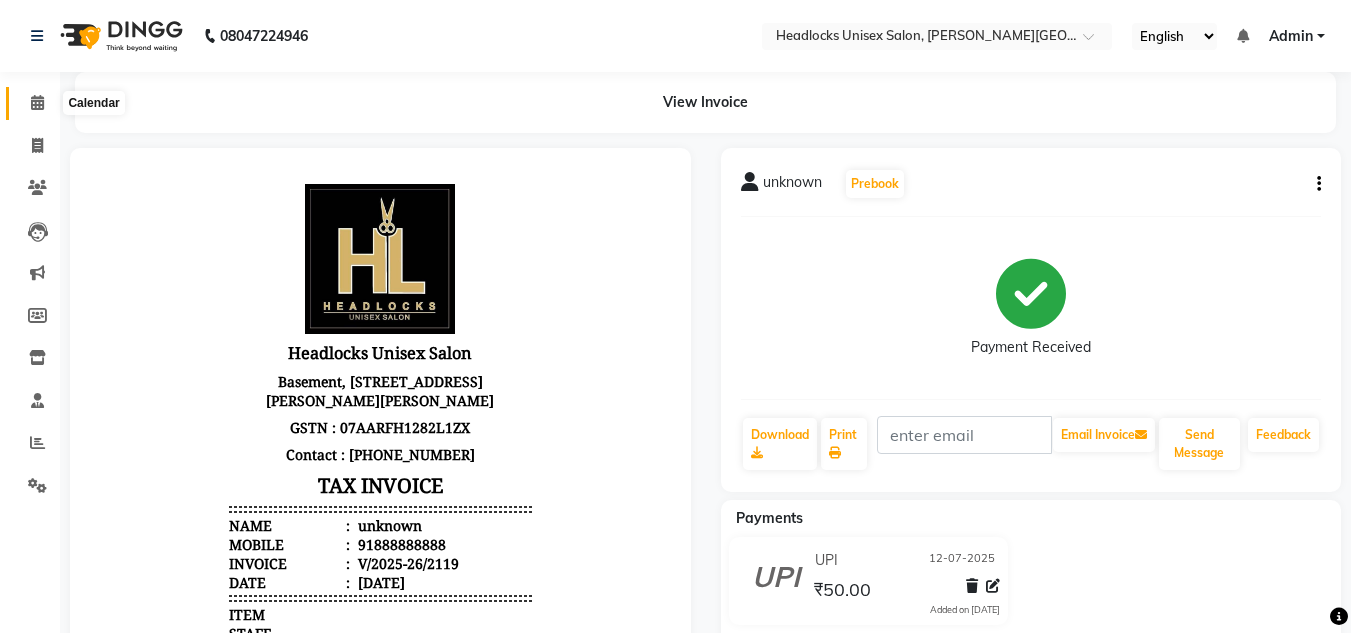 click 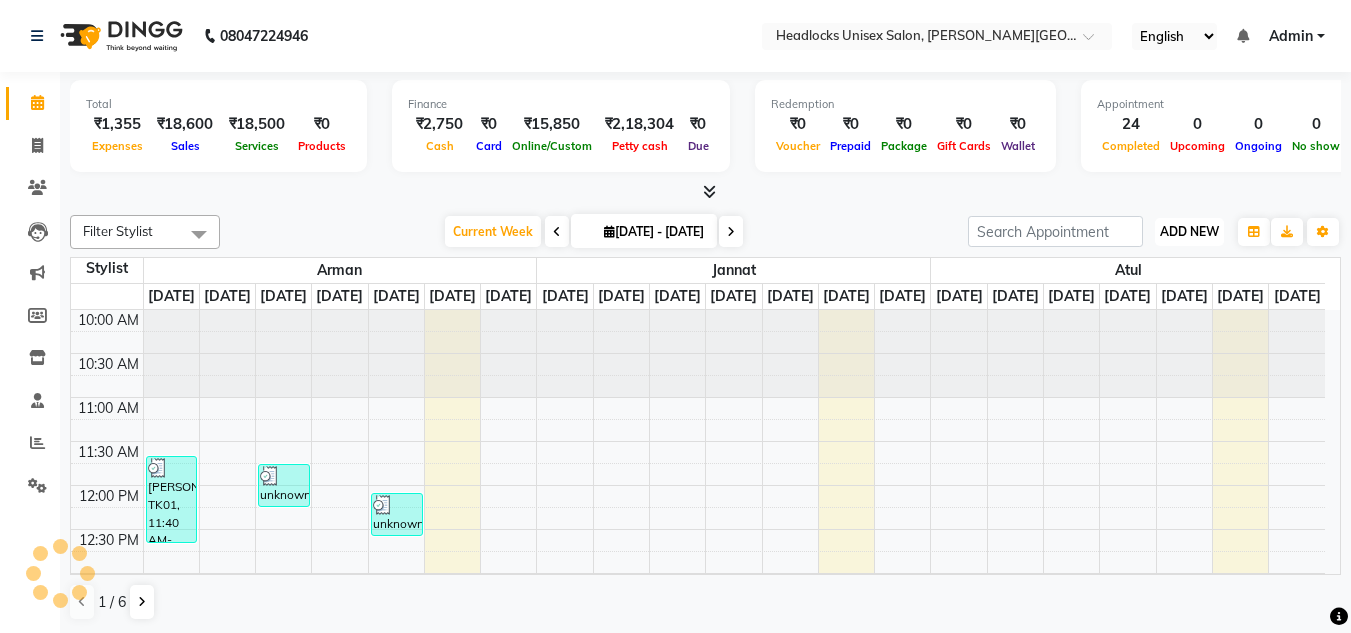 click on "ADD NEW" at bounding box center (1189, 231) 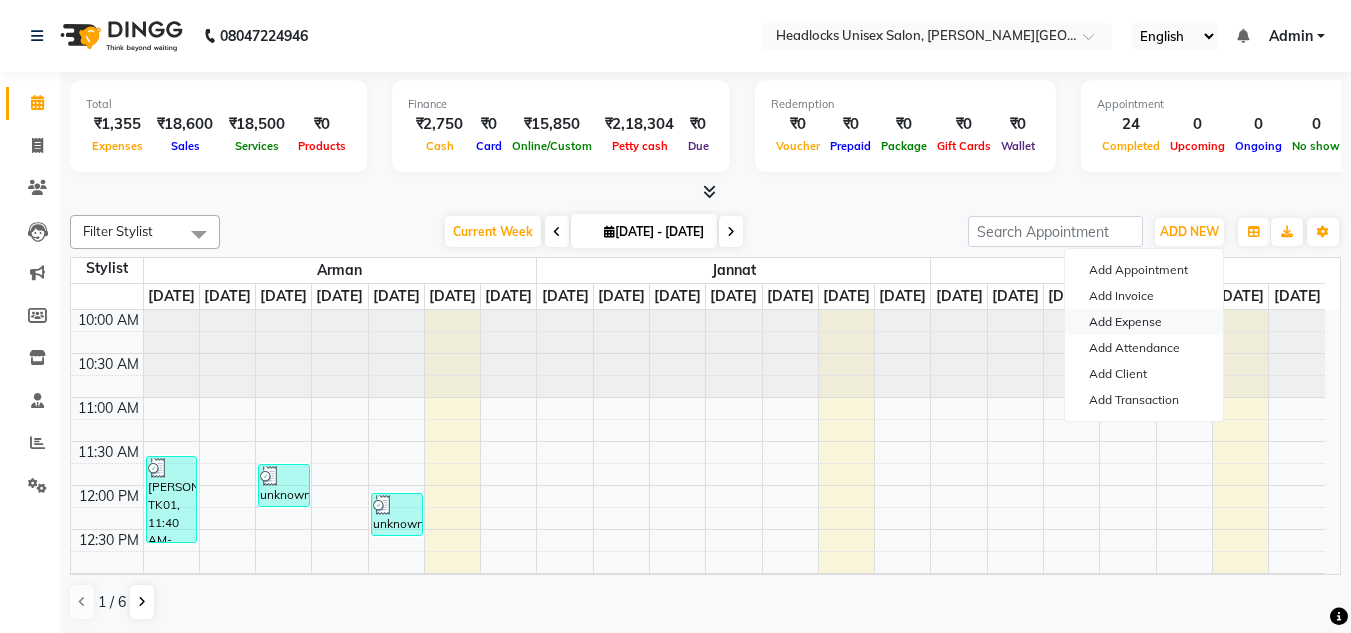 click on "Add Expense" at bounding box center [1144, 322] 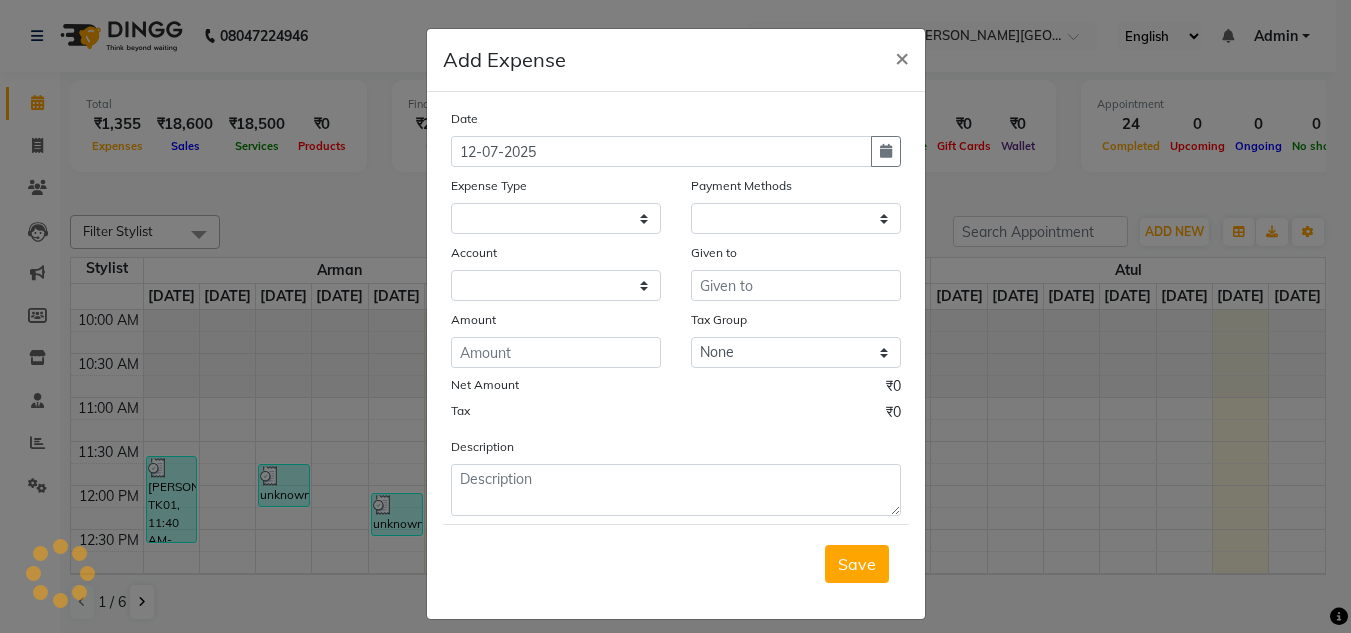 select 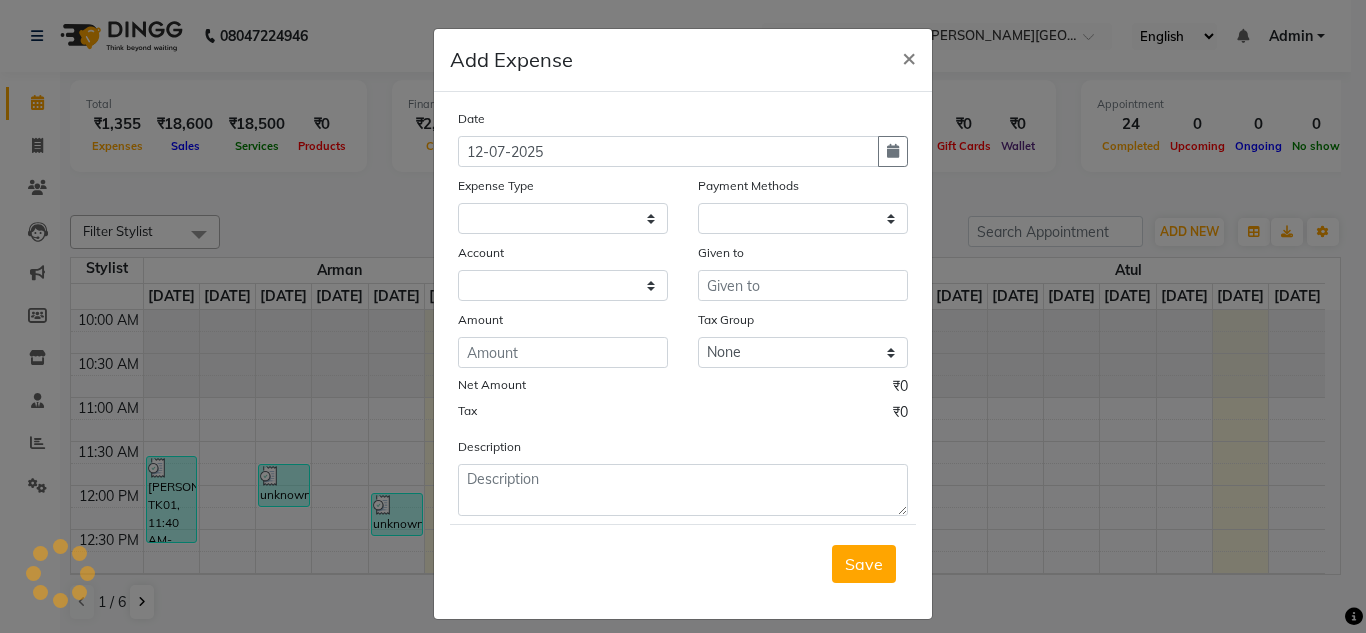 select on "1" 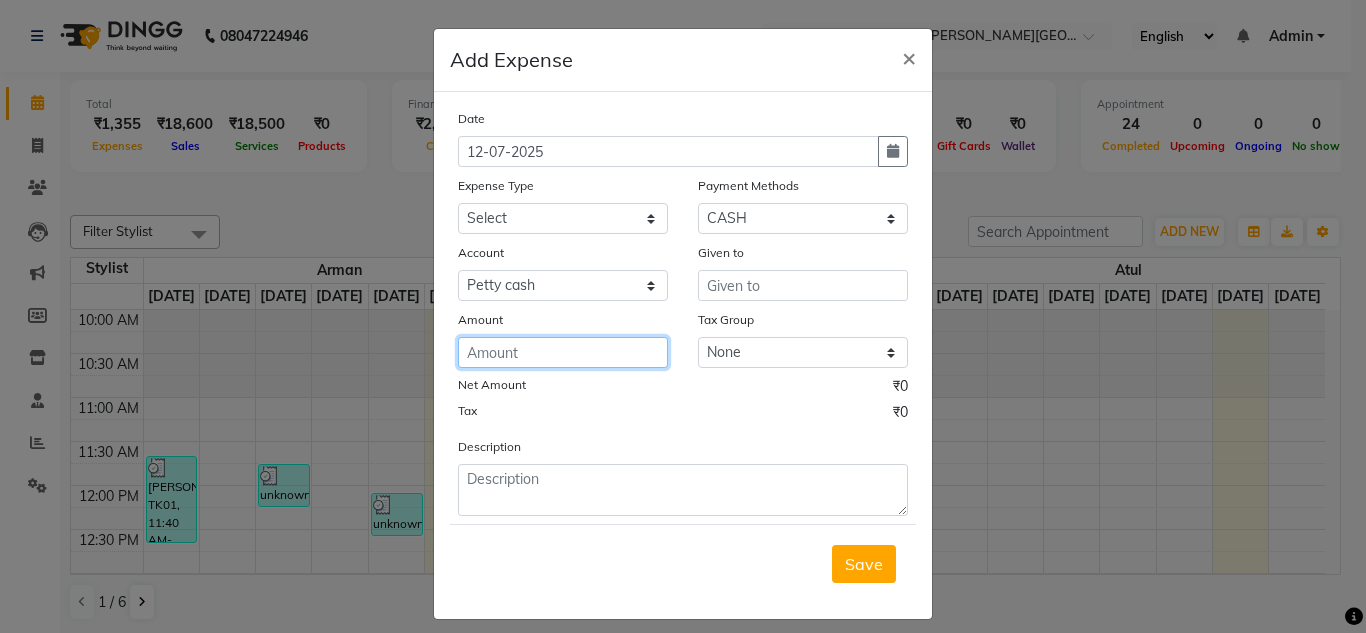 click 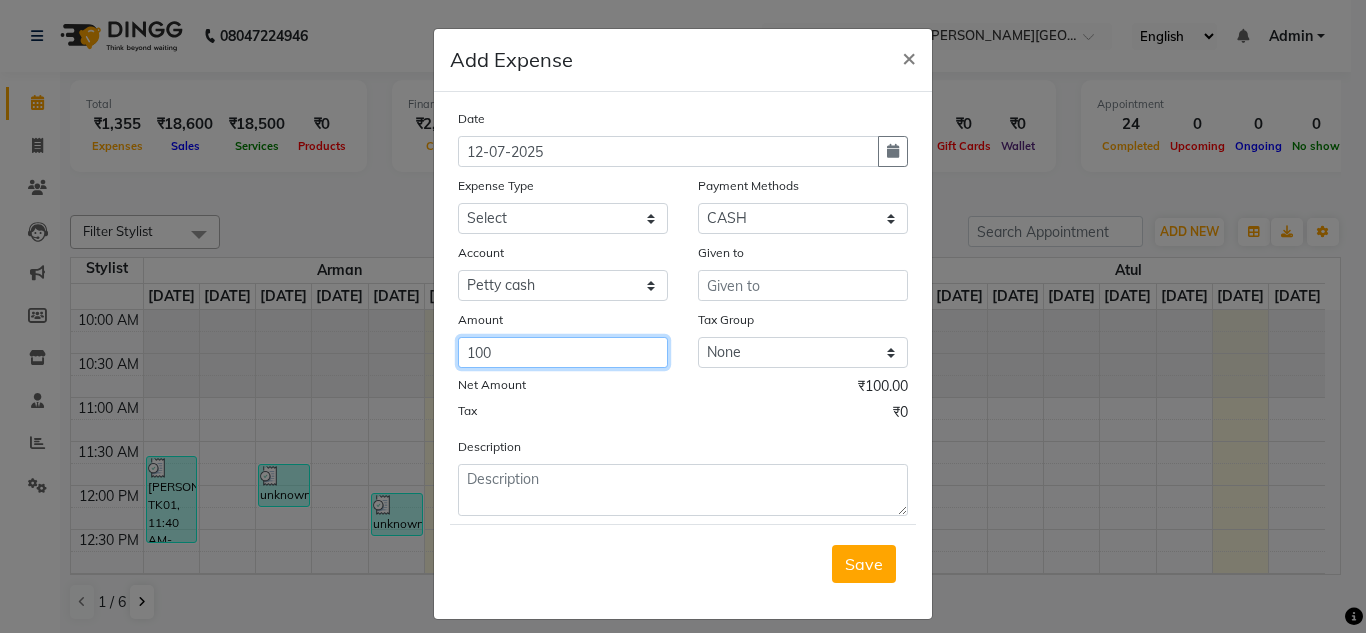 type on "100" 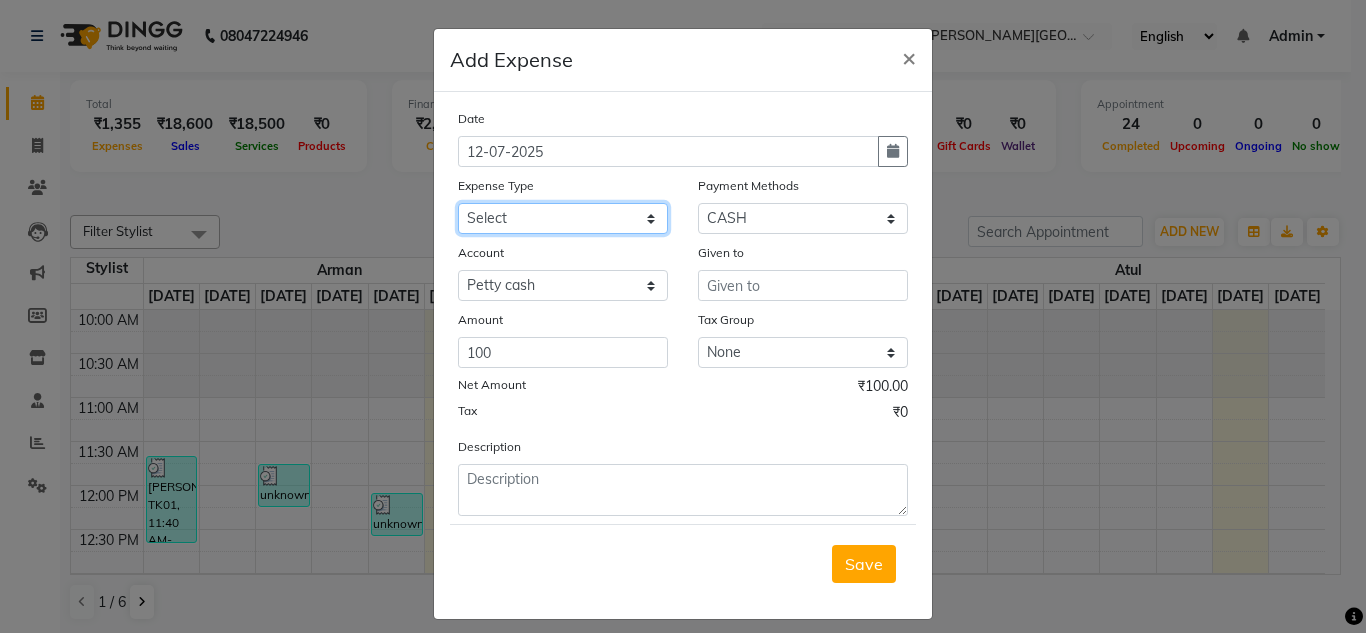 click on "Select Advance Salary Bank charges Car maintenance  Cash transfer to bank Cash transfer to hub charity client food Client Snacks Clinical charges coffee Equipment Fuel Govt fee Incentive Insurance International purchase Loan Repayment Maintenance maintenance Marketing milk Miscellaneous MRA night convence oil Other Pantry pentary item Product product incentive Rent Salary Staff Snacks sugar Tax tea Tea & Refreshment tip urgent stock Utilities water bottles" 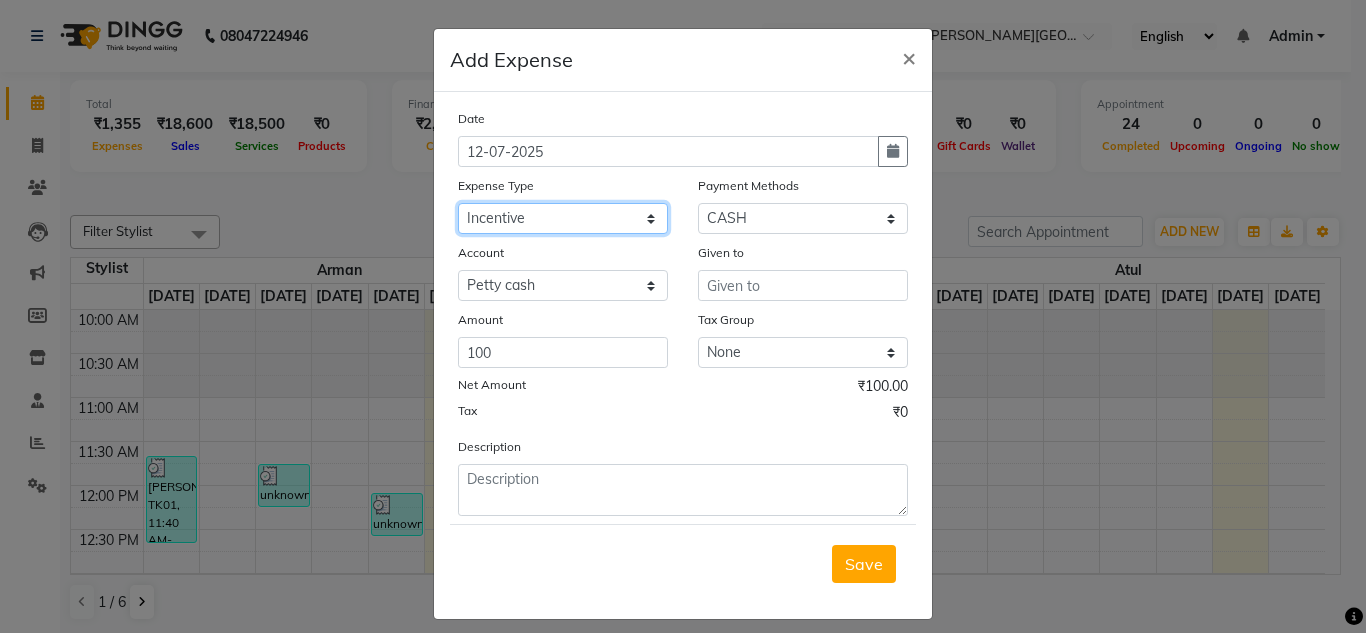 click on "Select Advance Salary Bank charges Car maintenance  Cash transfer to bank Cash transfer to hub charity client food Client Snacks Clinical charges coffee Equipment Fuel Govt fee Incentive Insurance International purchase Loan Repayment Maintenance maintenance Marketing milk Miscellaneous MRA night convence oil Other Pantry pentary item Product product incentive Rent Salary Staff Snacks sugar Tax tea Tea & Refreshment tip urgent stock Utilities water bottles" 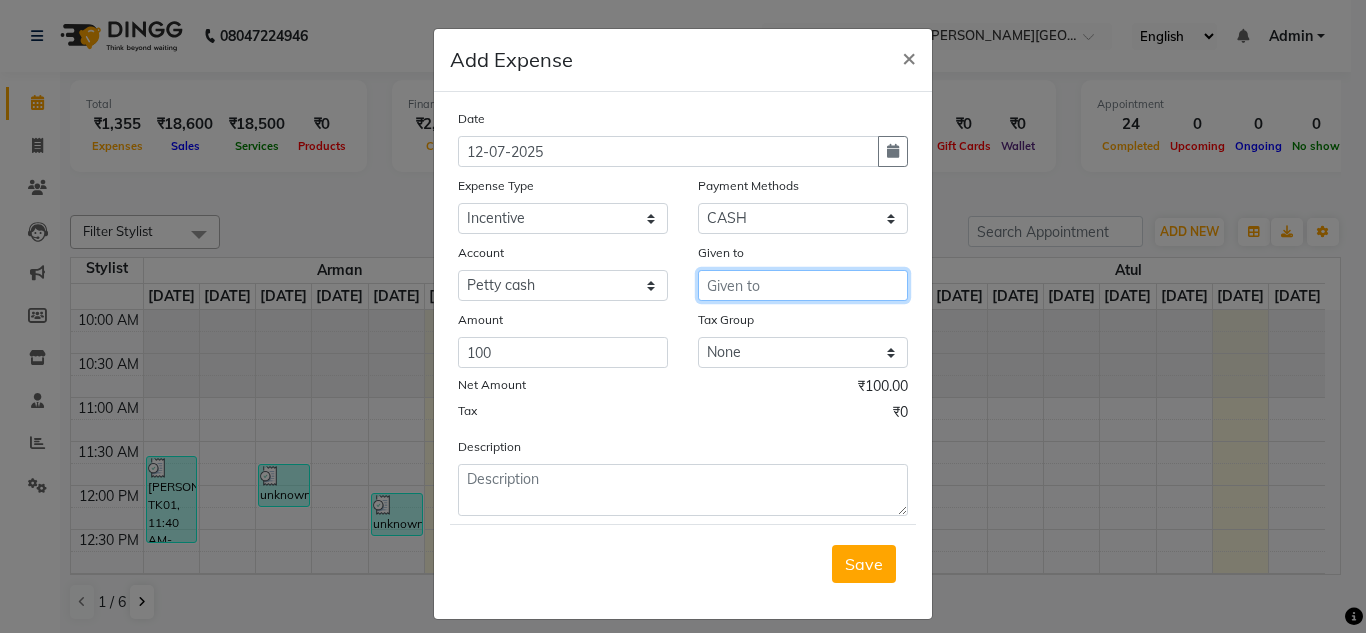 click at bounding box center (803, 285) 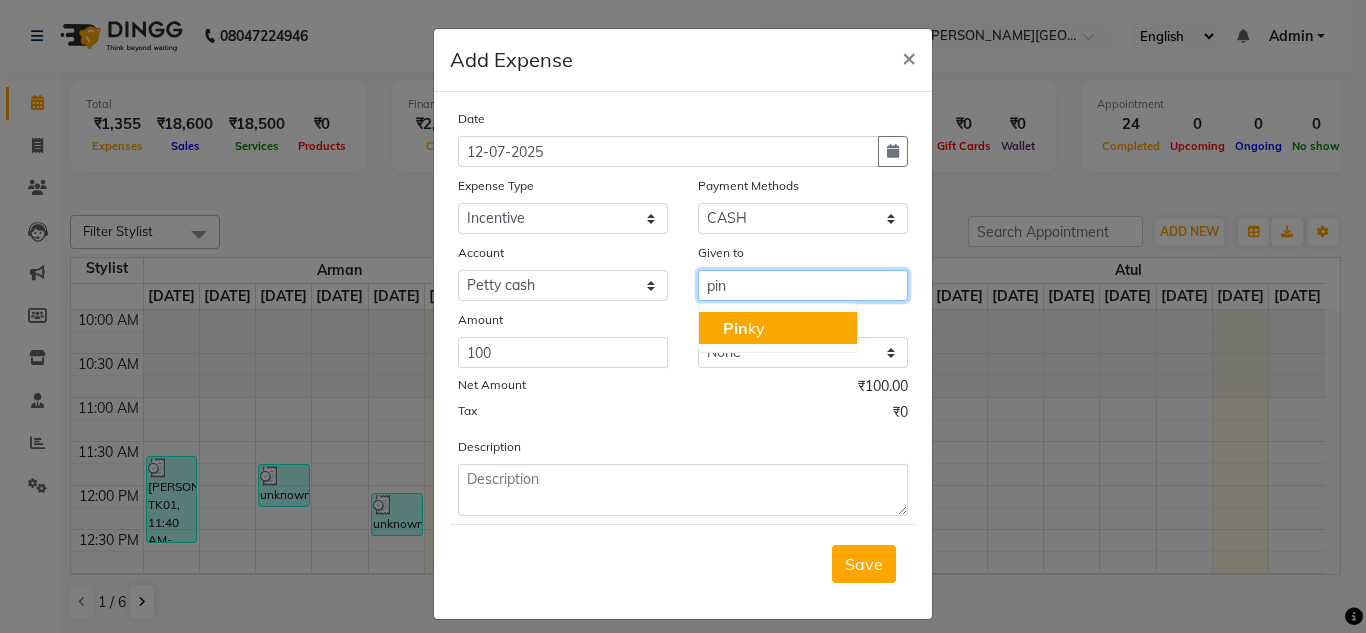 click on "Pin ky" at bounding box center (744, 328) 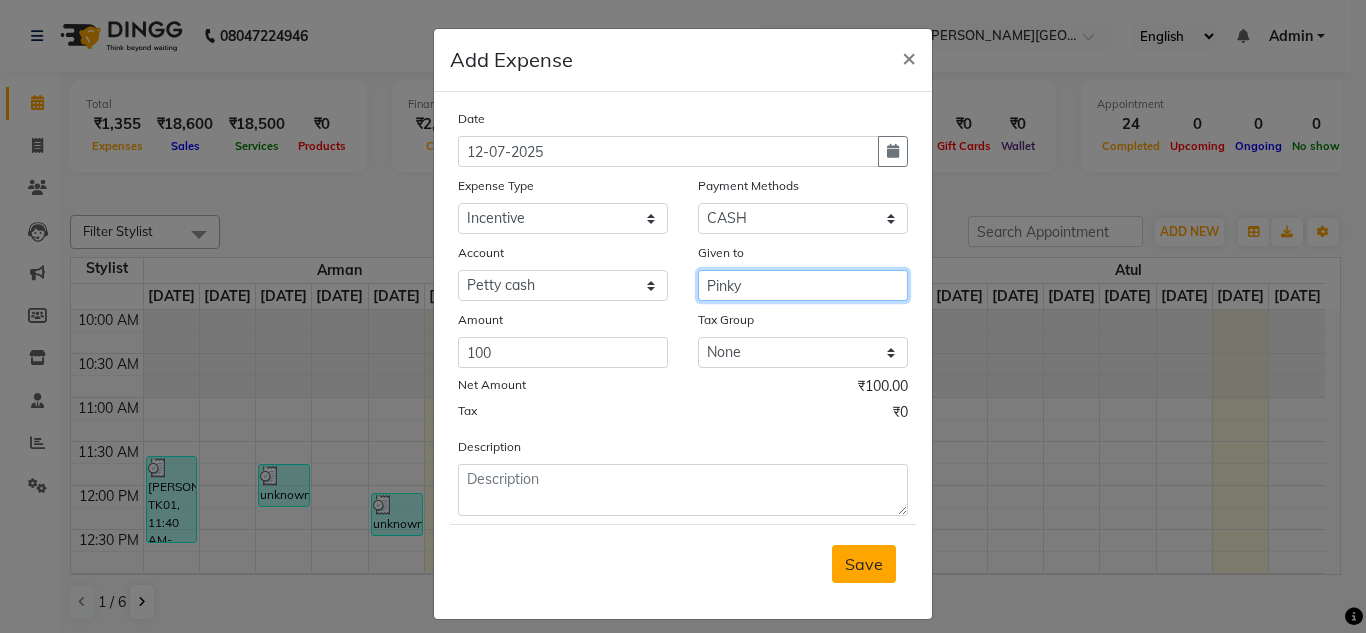 type on "Pinky" 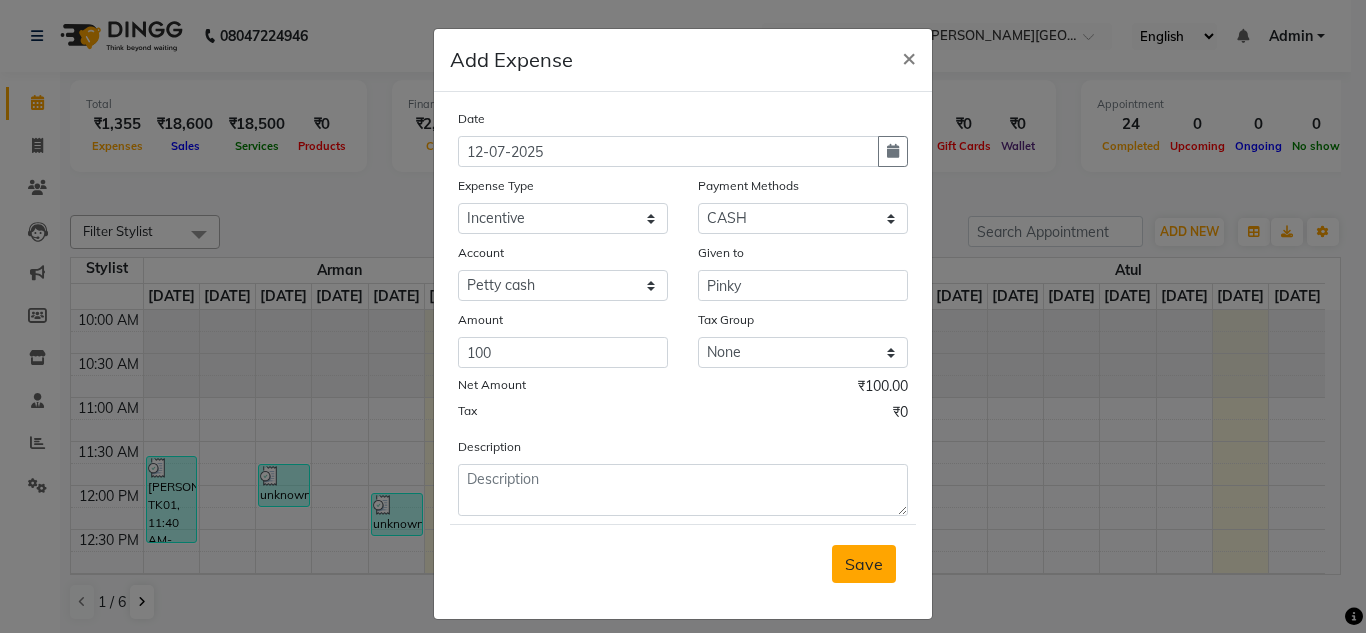 click on "Save" at bounding box center (864, 564) 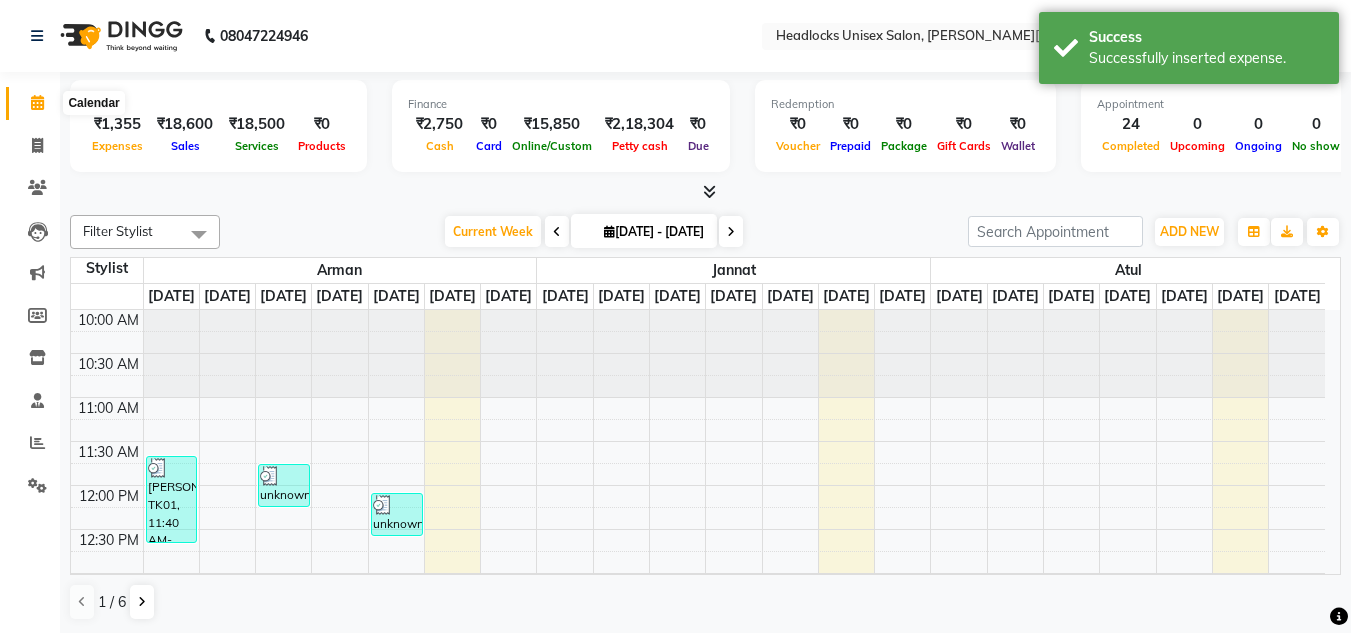 click 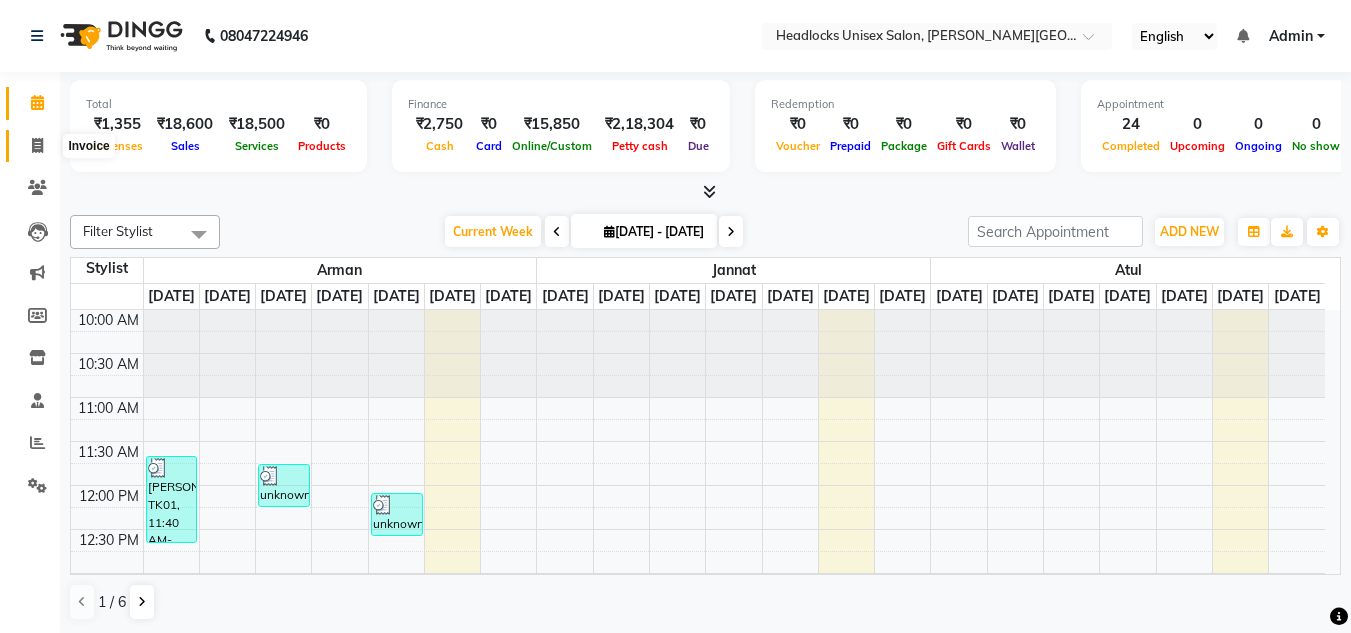 click 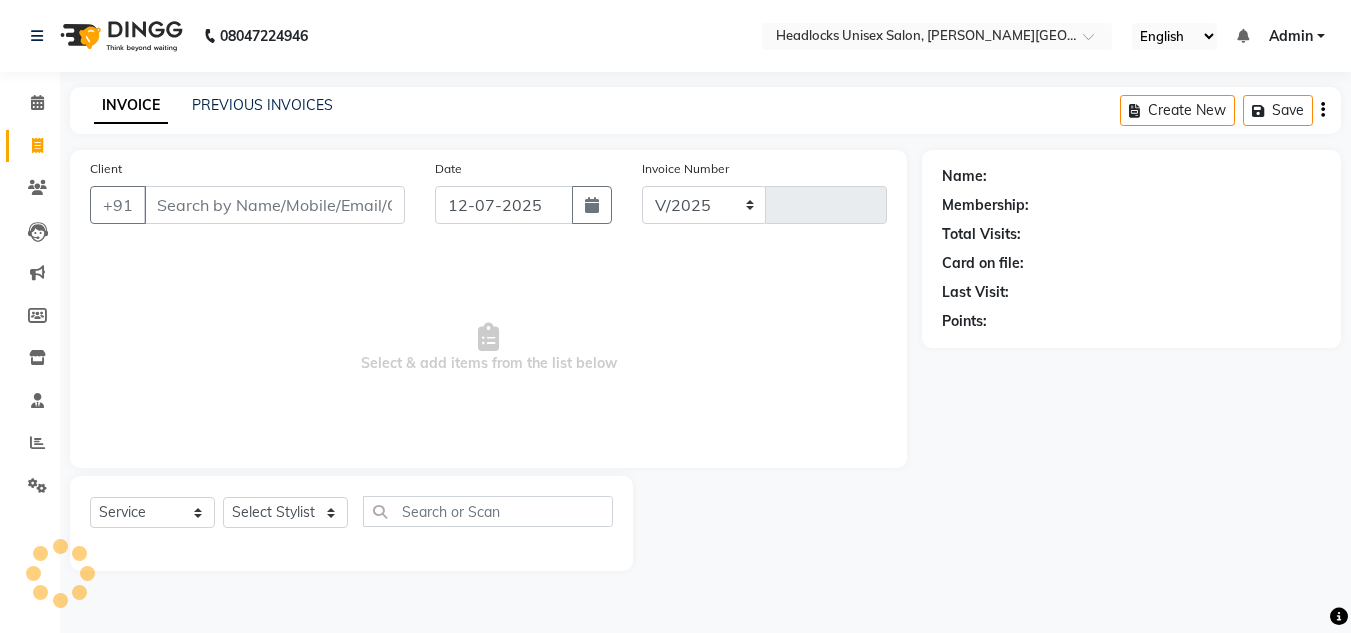 select on "6850" 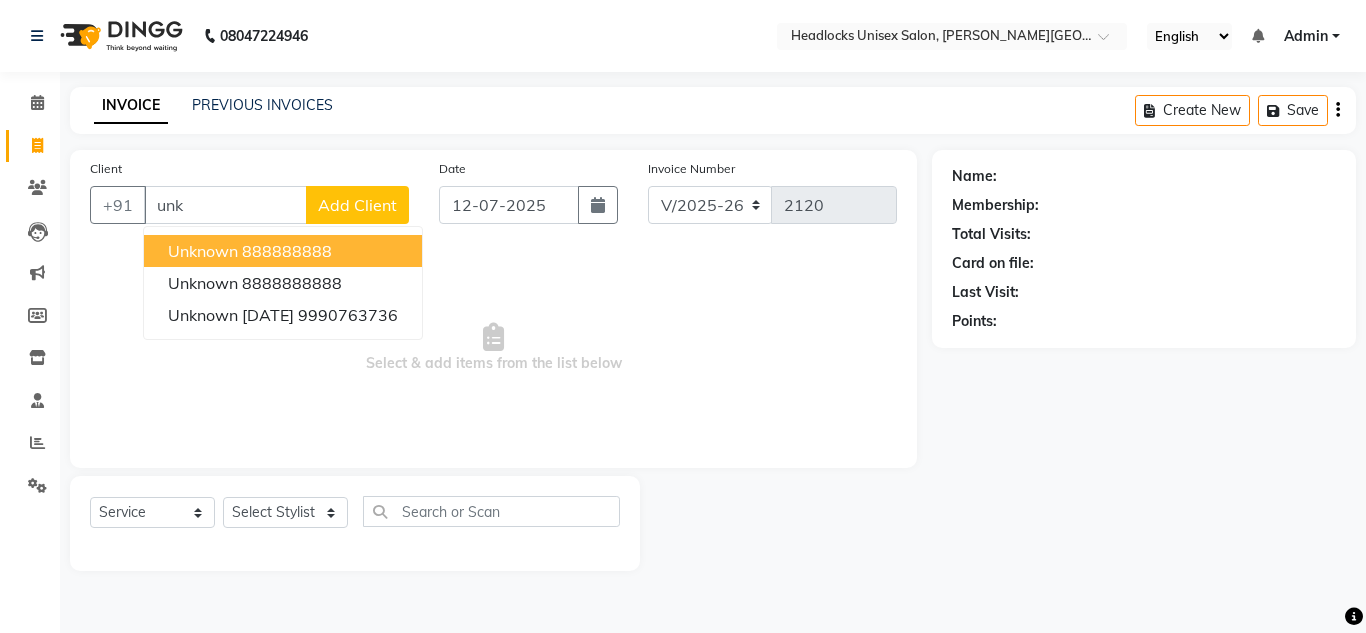 click on "888888888" at bounding box center [287, 251] 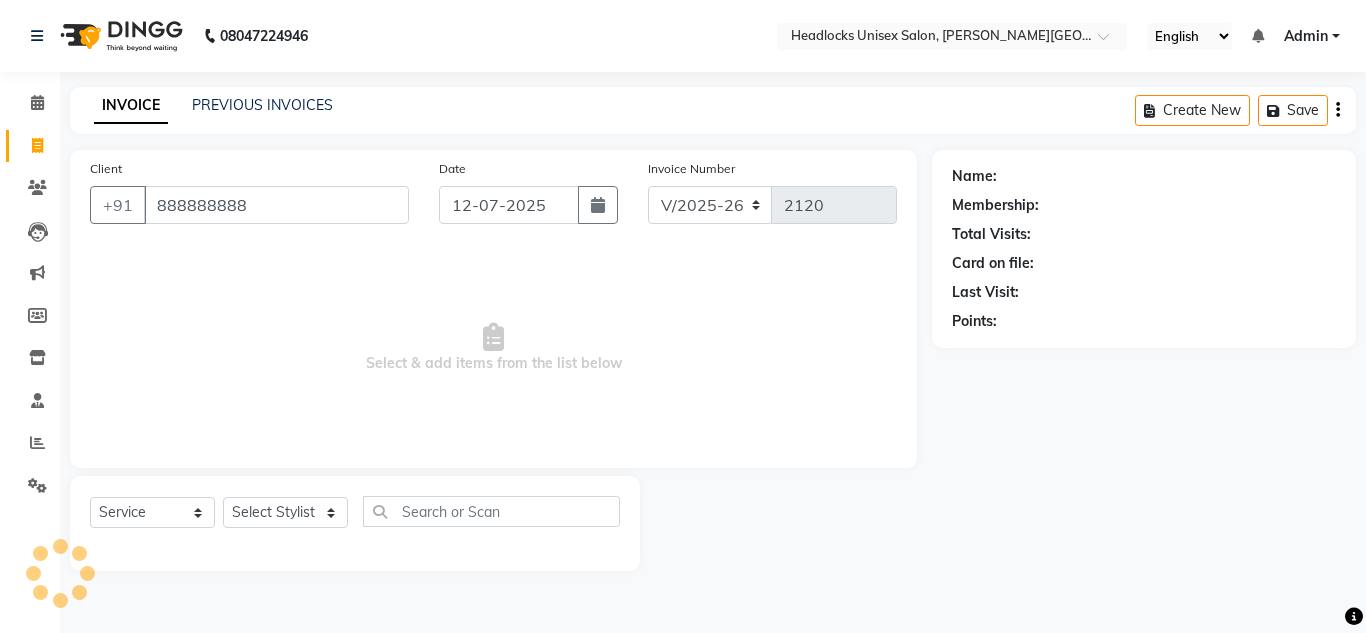 type on "888888888" 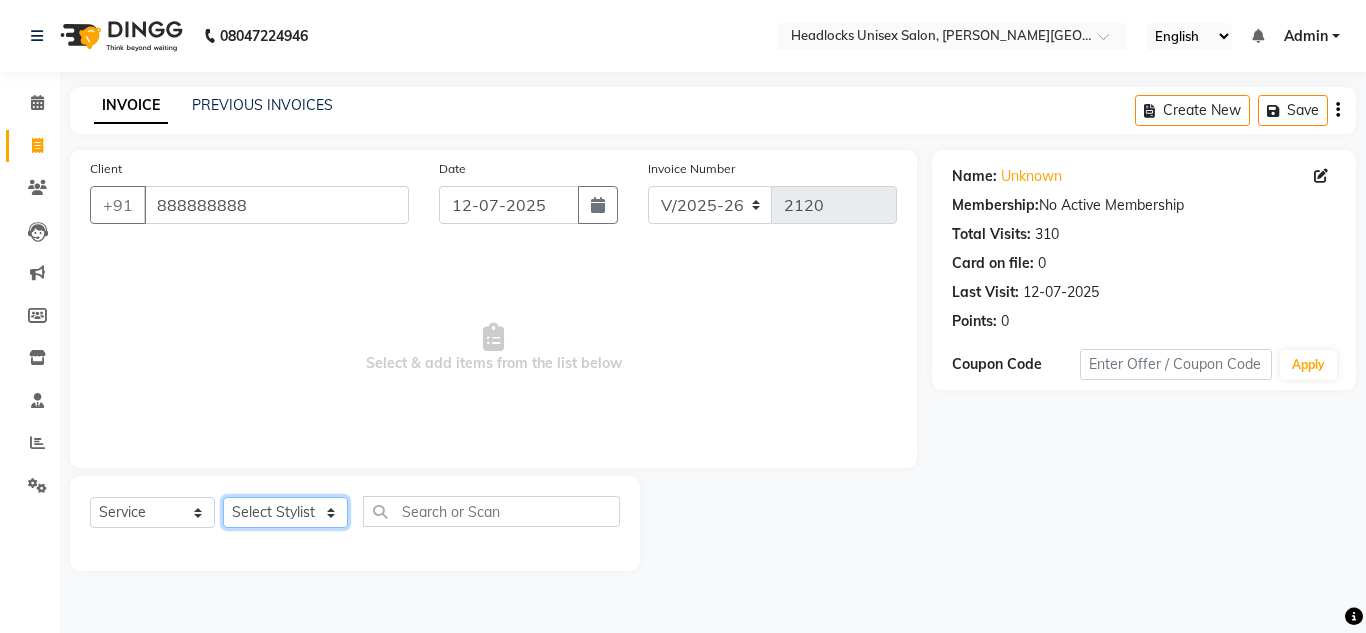 click on "Select Stylist [PERSON_NAME] Jannat Kaif [DATE] Lucky [PERSON_NAME] Pinky [PERSON_NAME] [PERSON_NAME] [PERSON_NAME] [PERSON_NAME] Suraj Vikas [PERSON_NAME] [PERSON_NAME]" 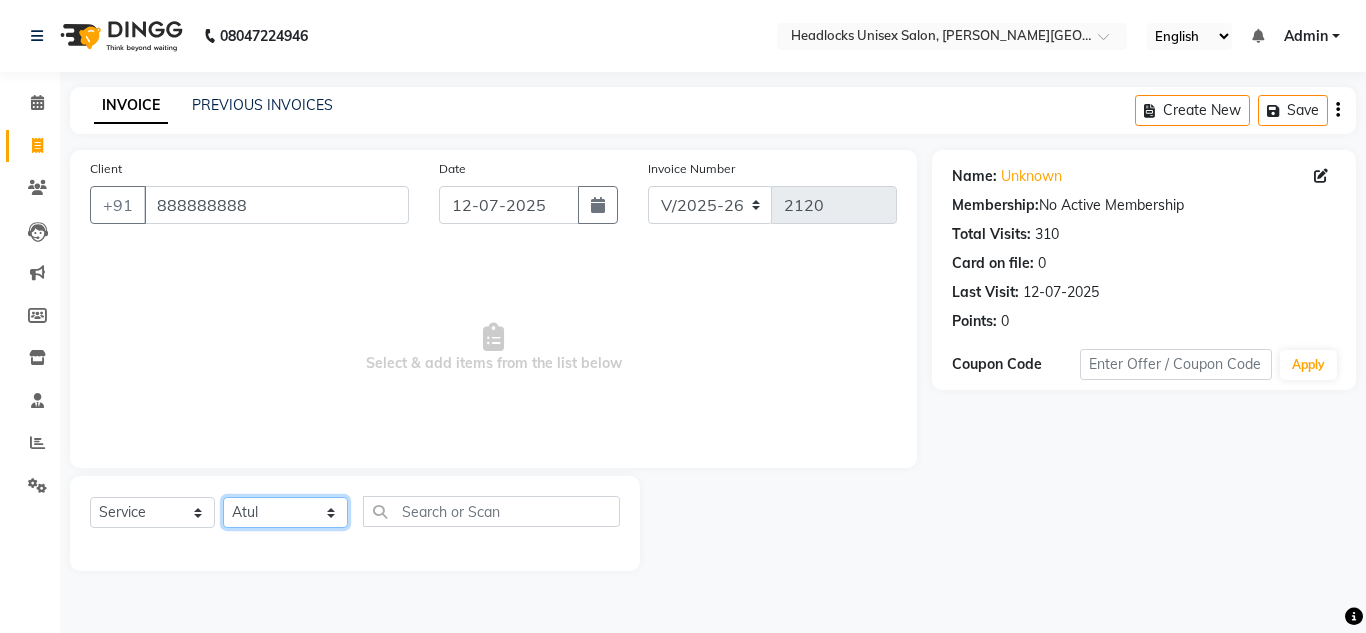 click on "Select Stylist [PERSON_NAME] Jannat Kaif [DATE] Lucky [PERSON_NAME] Pinky [PERSON_NAME] [PERSON_NAME] [PERSON_NAME] [PERSON_NAME] Suraj Vikas [PERSON_NAME] [PERSON_NAME]" 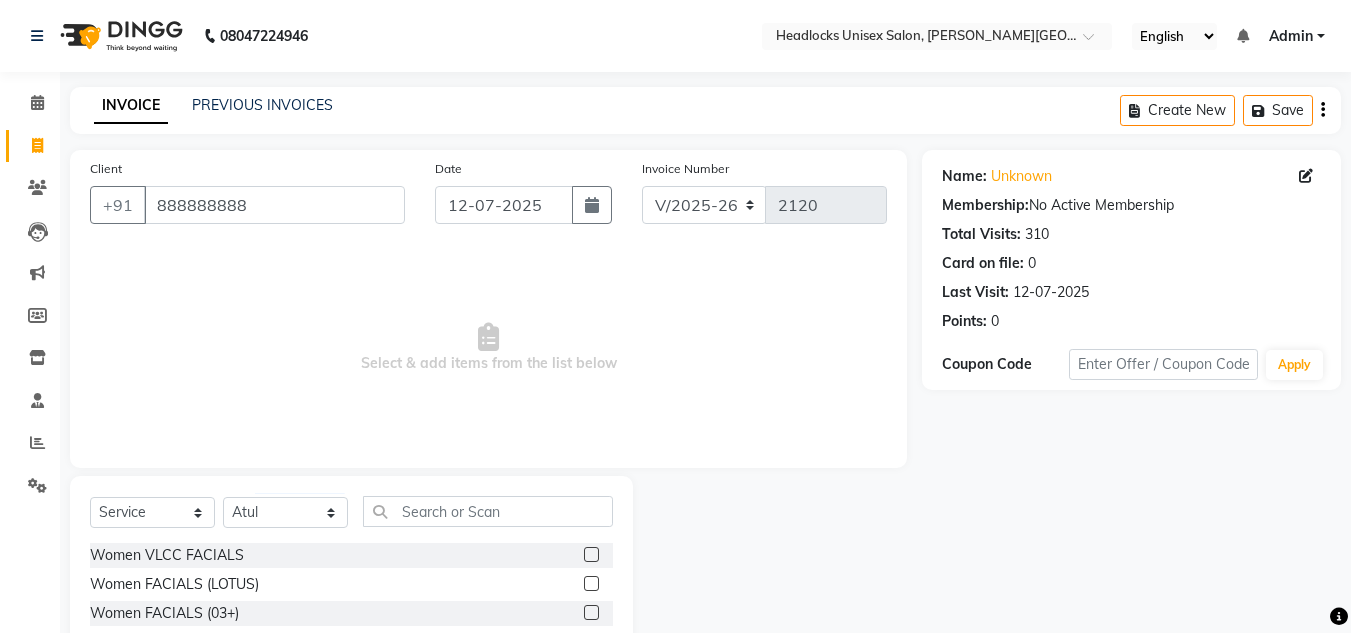 click on "Select & add items from the list below" at bounding box center (488, 348) 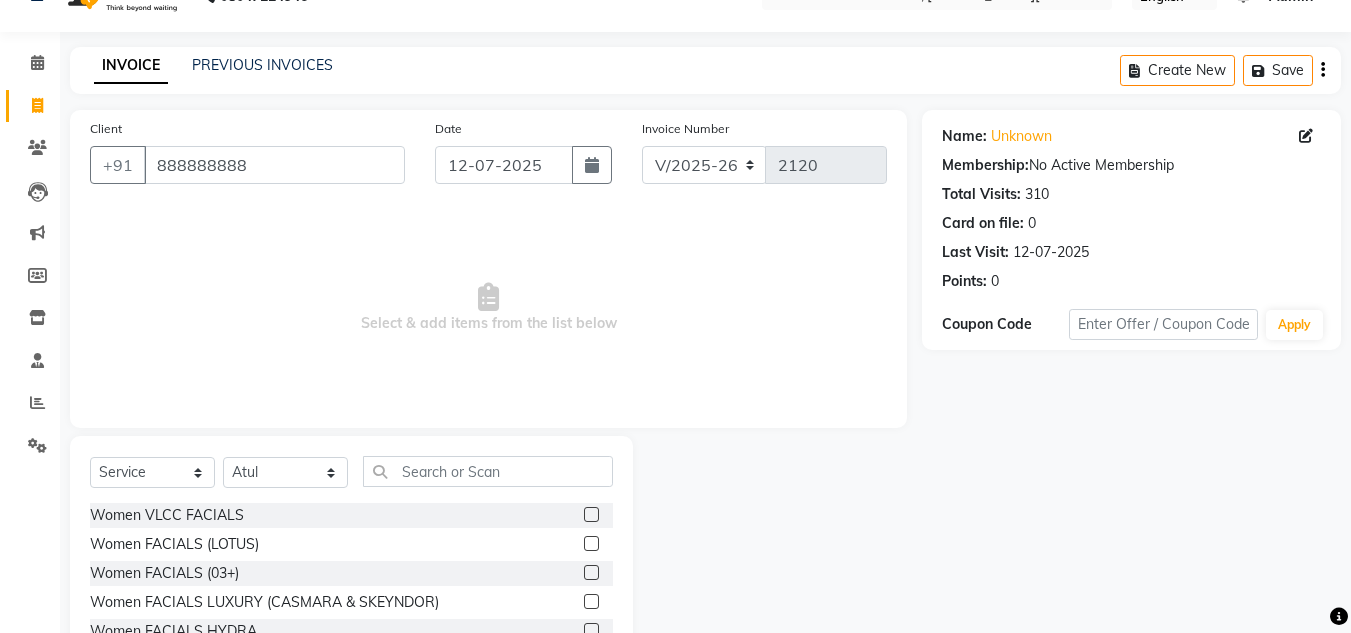 scroll, scrollTop: 168, scrollLeft: 0, axis: vertical 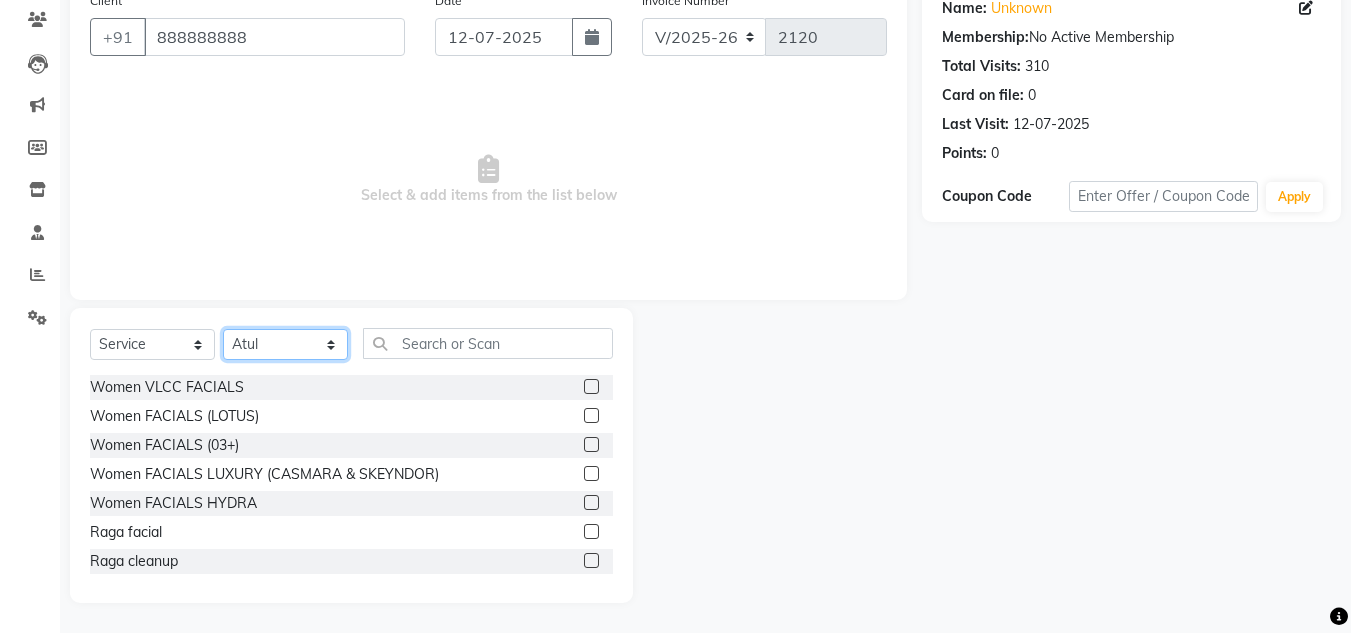 click on "Select Stylist [PERSON_NAME] Jannat Kaif [DATE] Lucky [PERSON_NAME] Pinky [PERSON_NAME] [PERSON_NAME] [PERSON_NAME] [PERSON_NAME] Suraj Vikas [PERSON_NAME] [PERSON_NAME]" 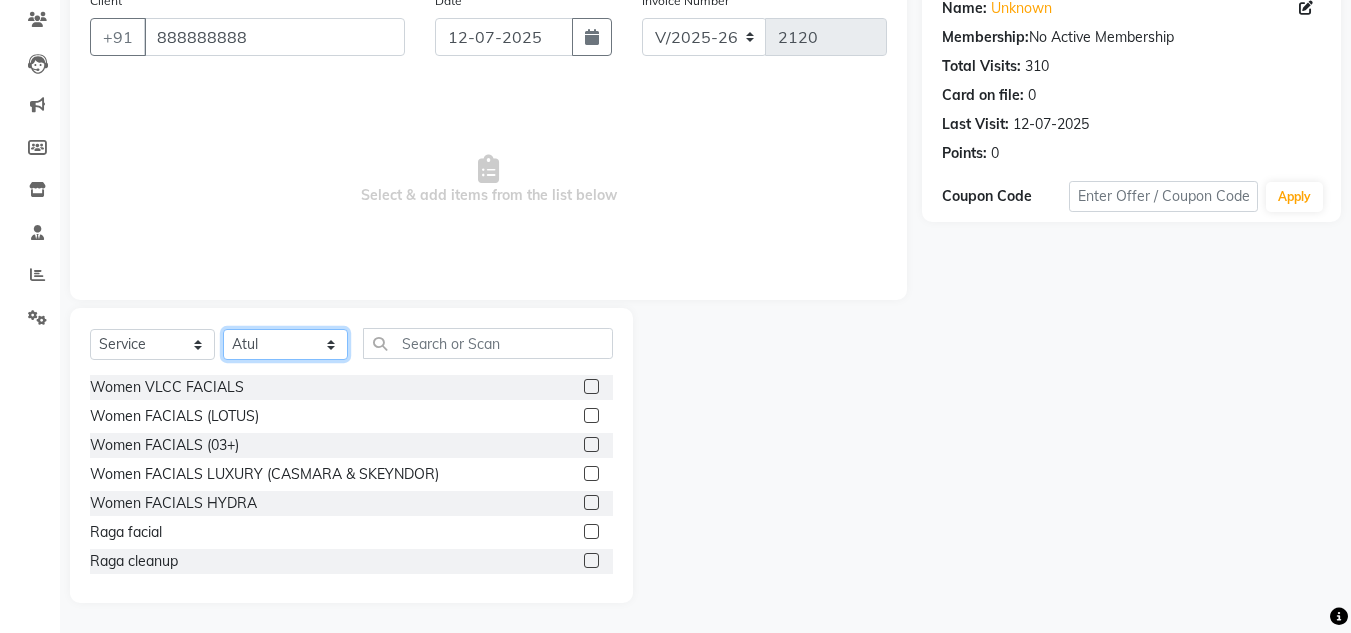 select on "53613" 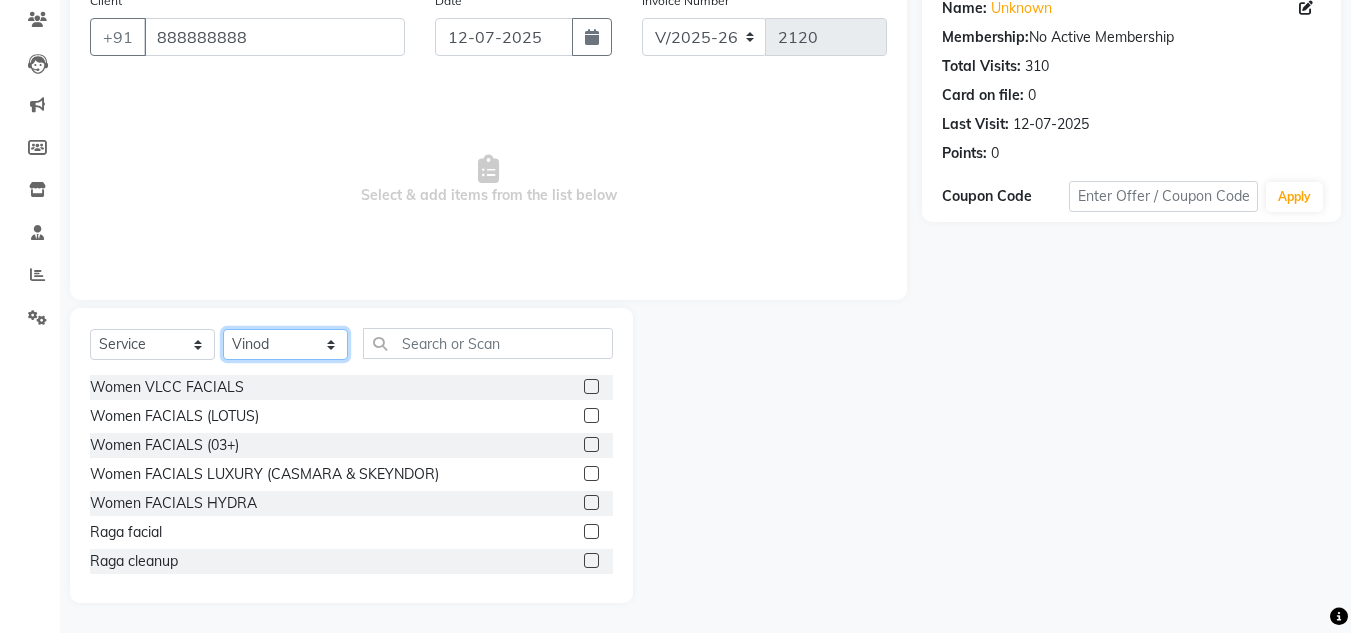 click on "Select Stylist [PERSON_NAME] Jannat Kaif [DATE] Lucky [PERSON_NAME] Pinky [PERSON_NAME] [PERSON_NAME] [PERSON_NAME] [PERSON_NAME] Suraj Vikas [PERSON_NAME] [PERSON_NAME]" 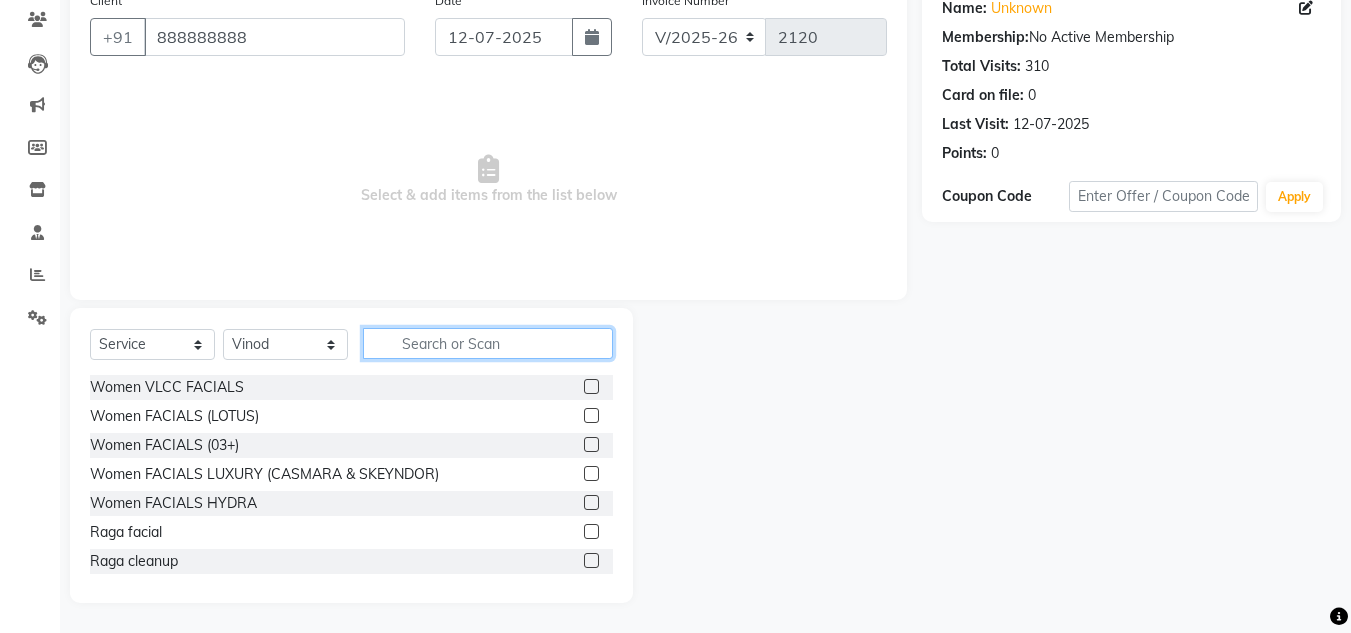 click 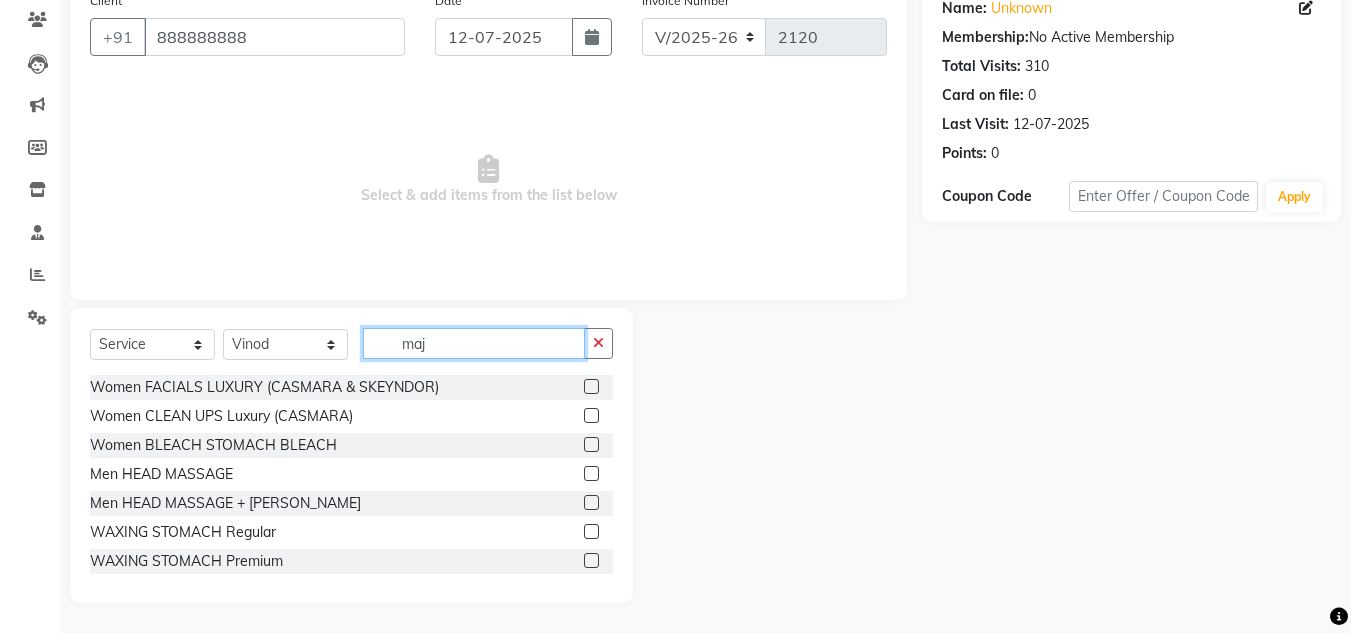 scroll, scrollTop: 26, scrollLeft: 0, axis: vertical 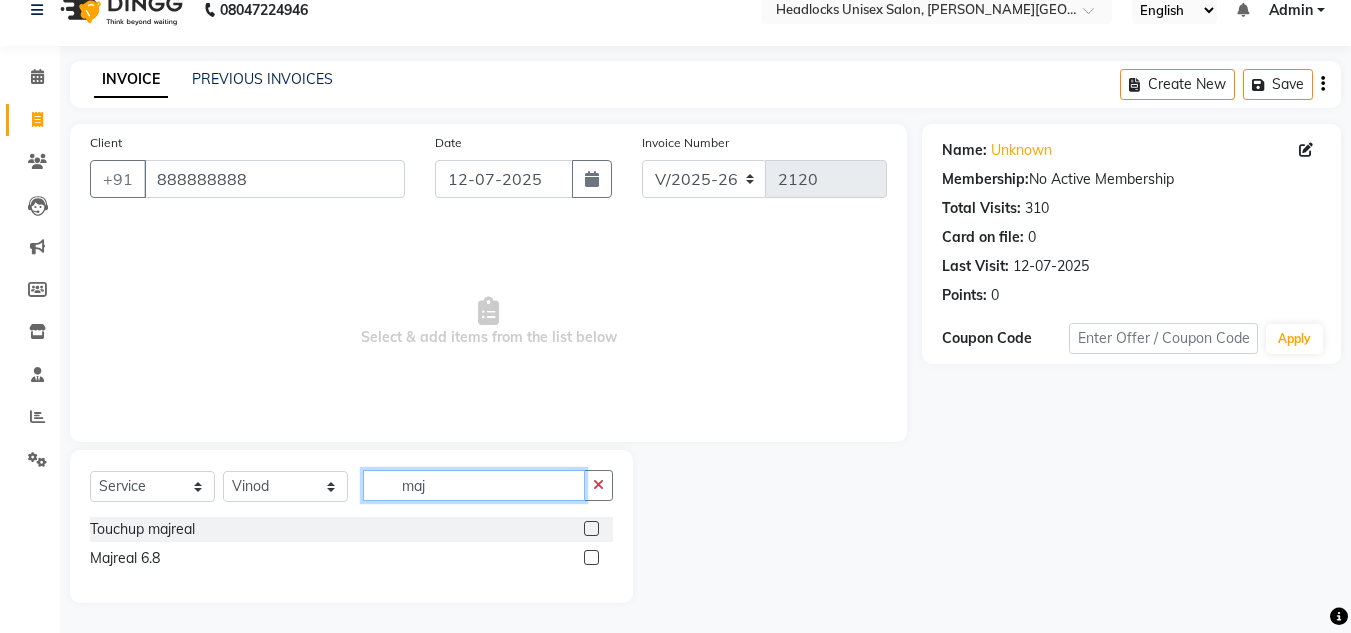 type on "maj" 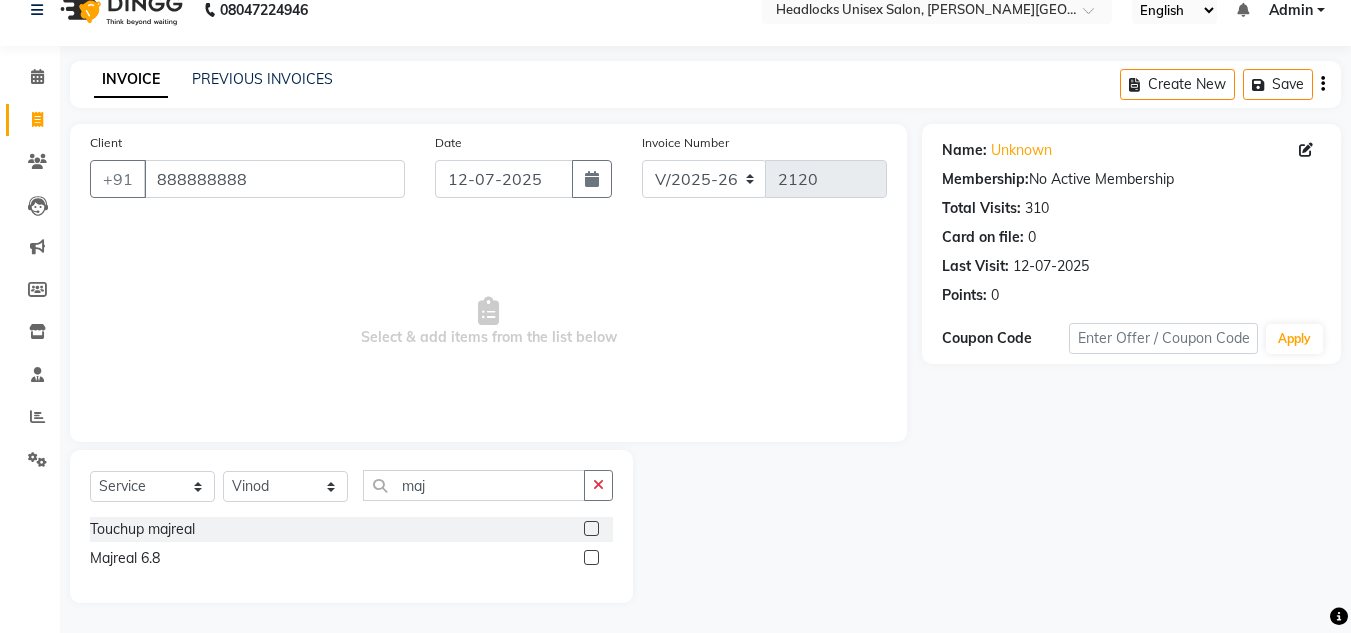click 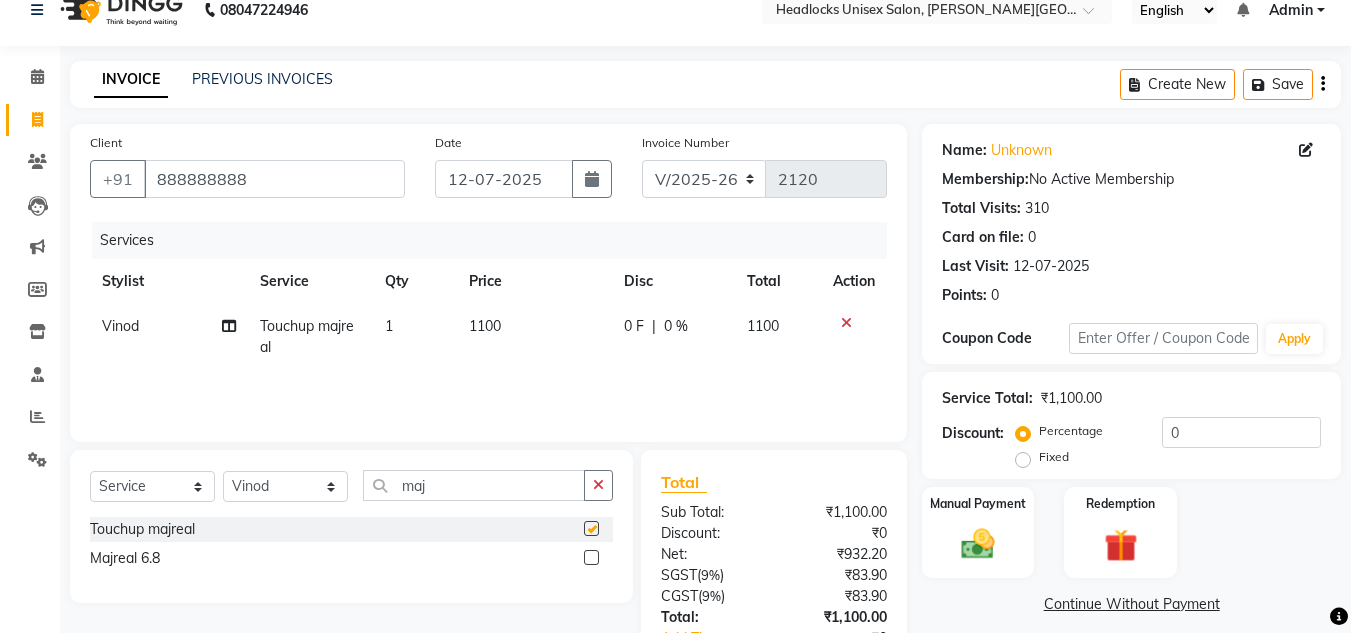 checkbox on "false" 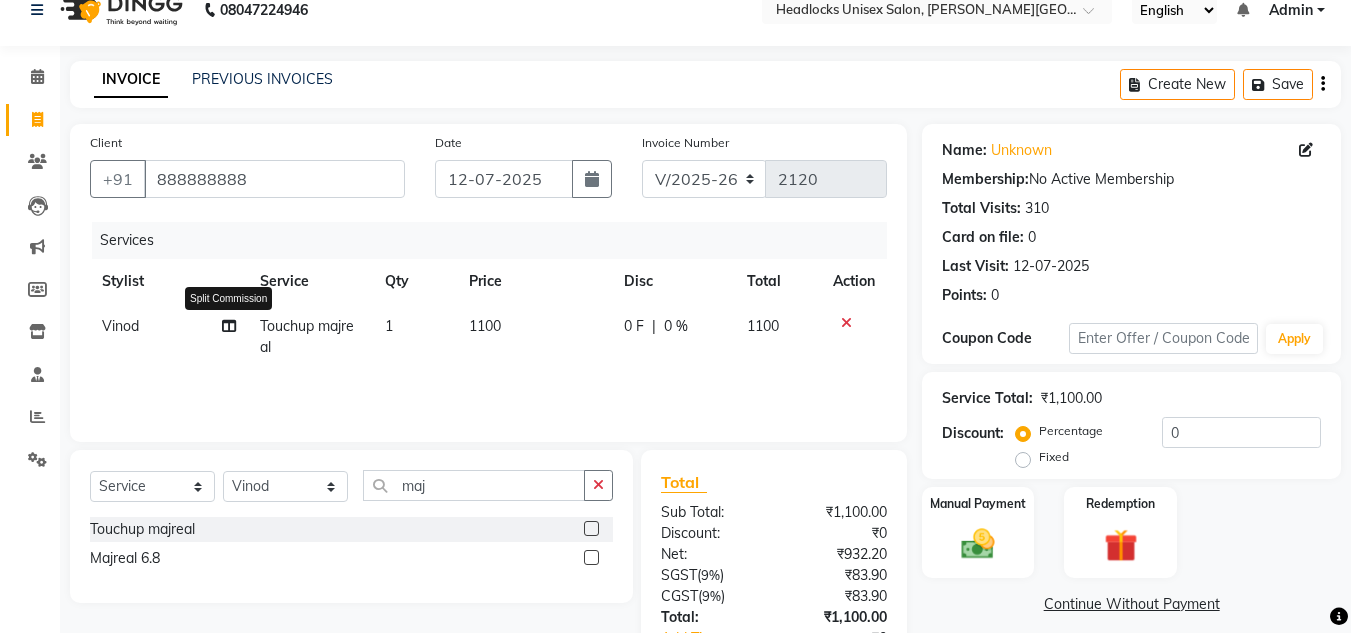 click 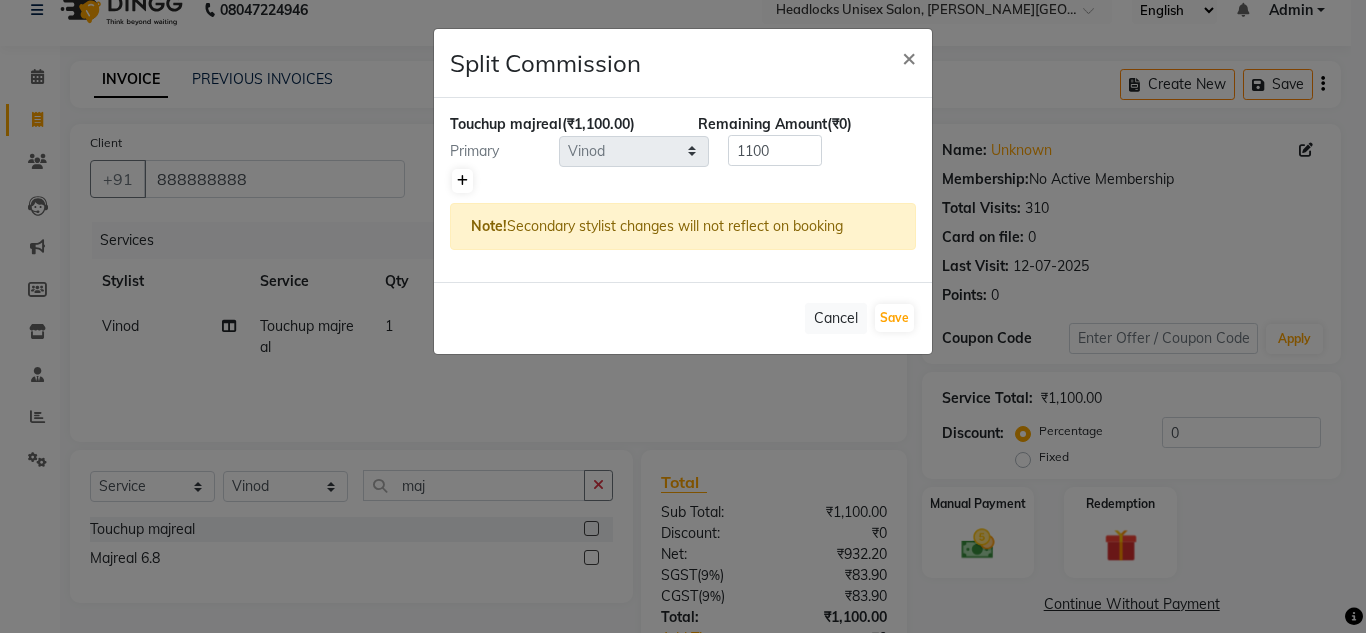 click 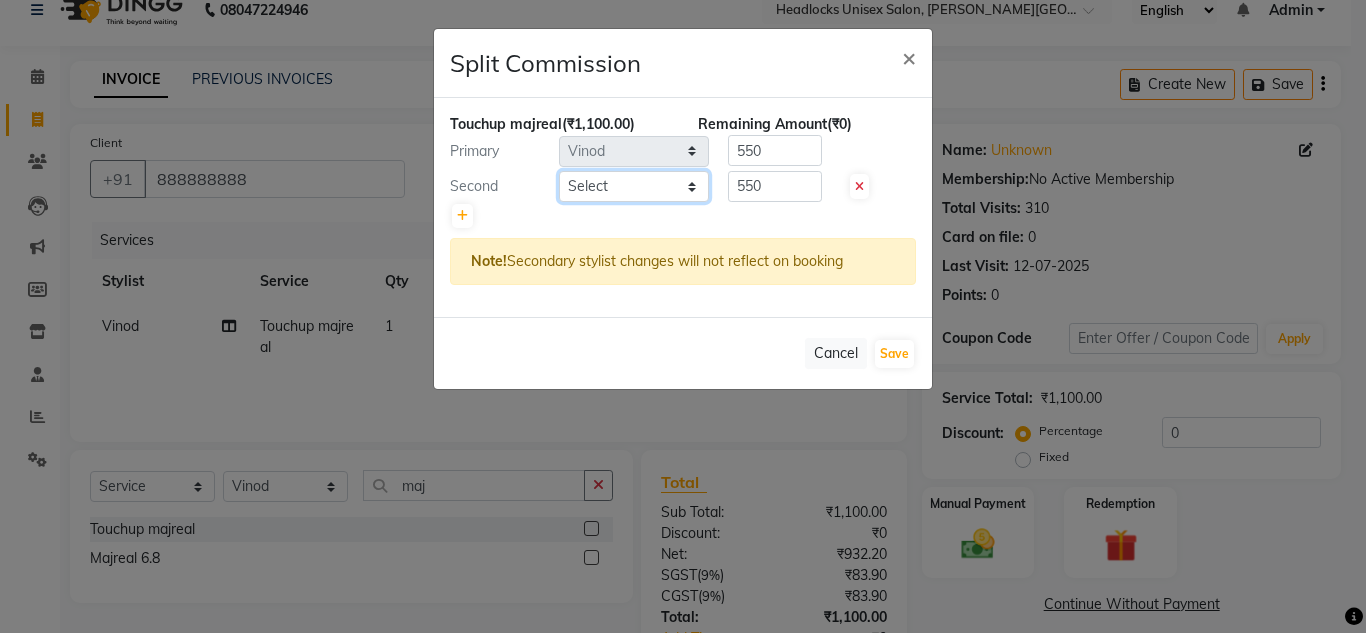 click on "Select  [PERSON_NAME]   Jannat   Kaif   [DATE]   Lucky   Nazia   Pinky   [PERSON_NAME]   [PERSON_NAME]   [PERSON_NAME]   [PERSON_NAME]   Suraj   Vikas   [PERSON_NAME]   [PERSON_NAME]" 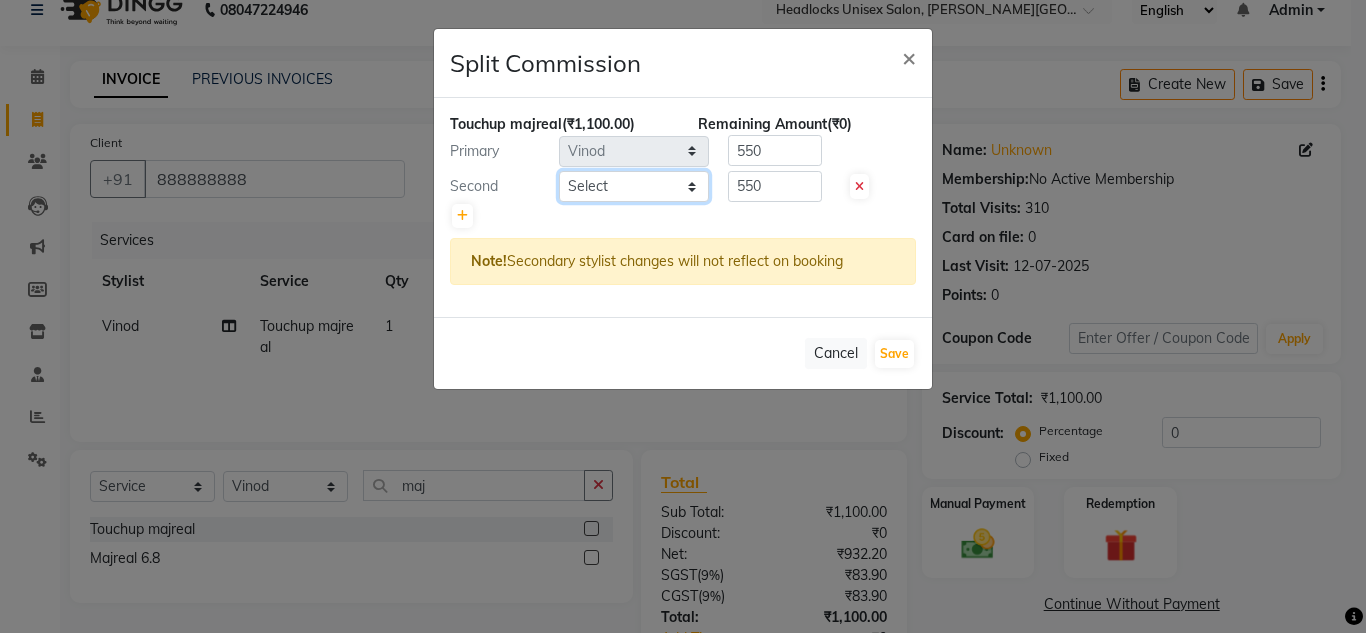 select on "53625" 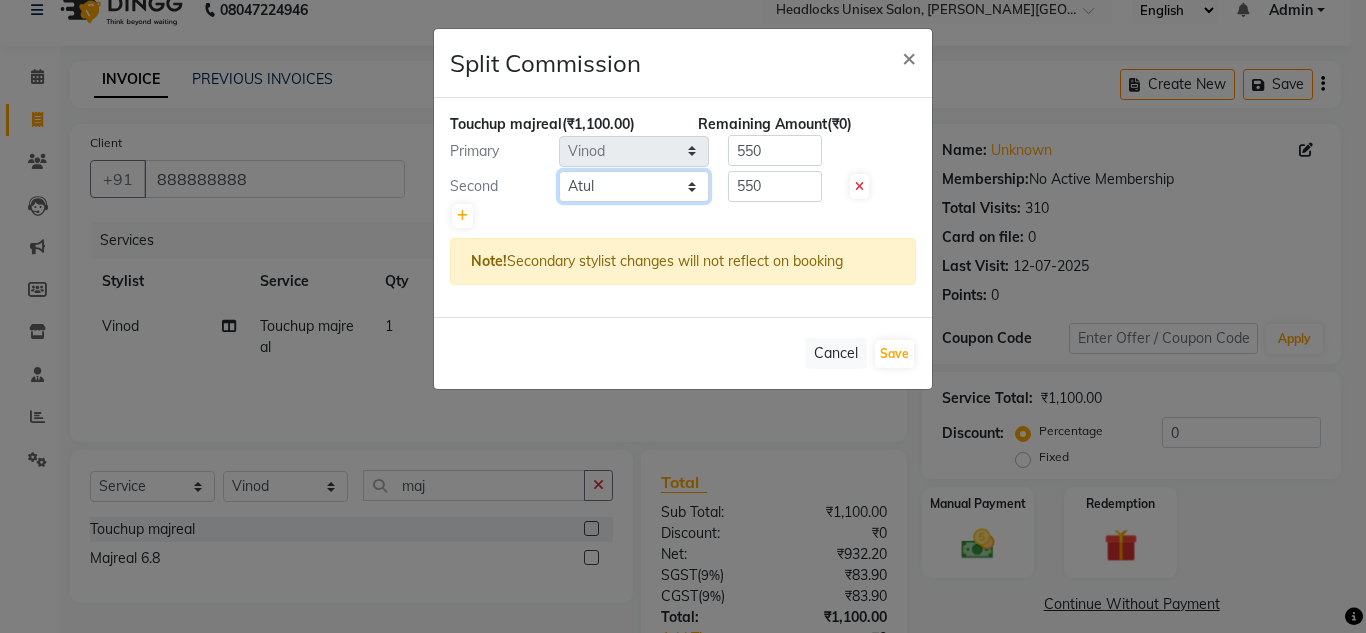 click on "Select  [PERSON_NAME]   Jannat   Kaif   [DATE]   Lucky   Nazia   Pinky   [PERSON_NAME]   [PERSON_NAME]   [PERSON_NAME]   [PERSON_NAME]   Suraj   Vikas   [PERSON_NAME]   [PERSON_NAME]" 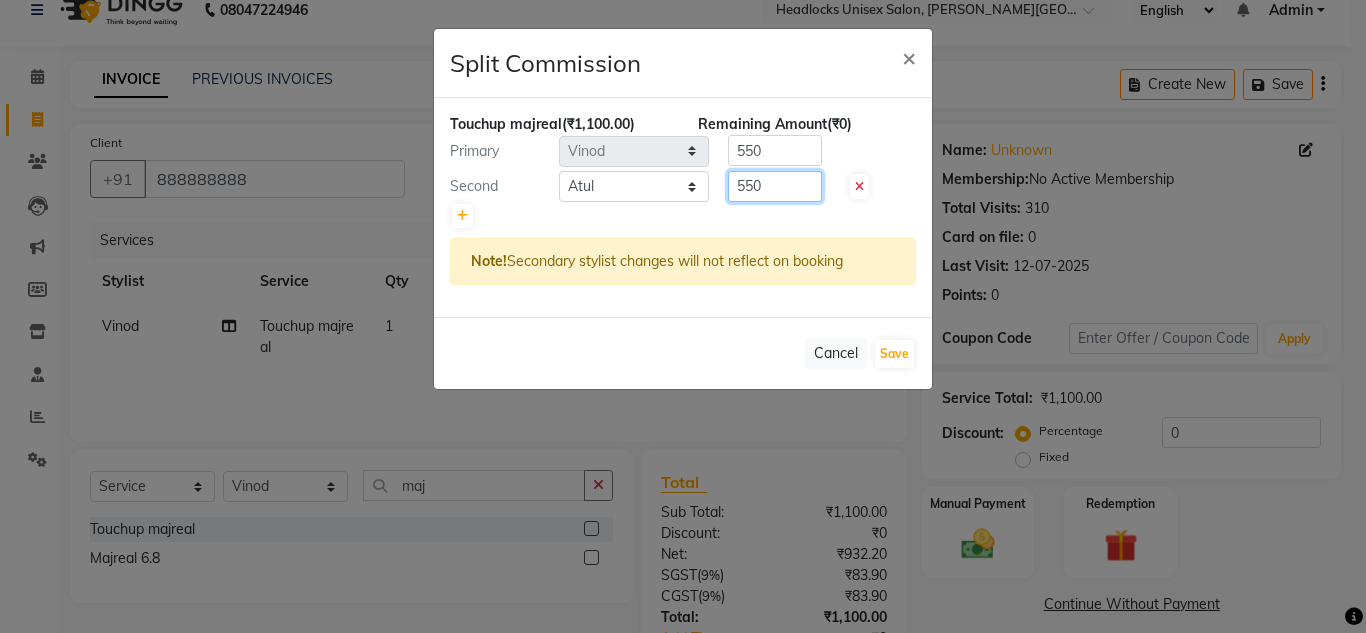 click on "550" 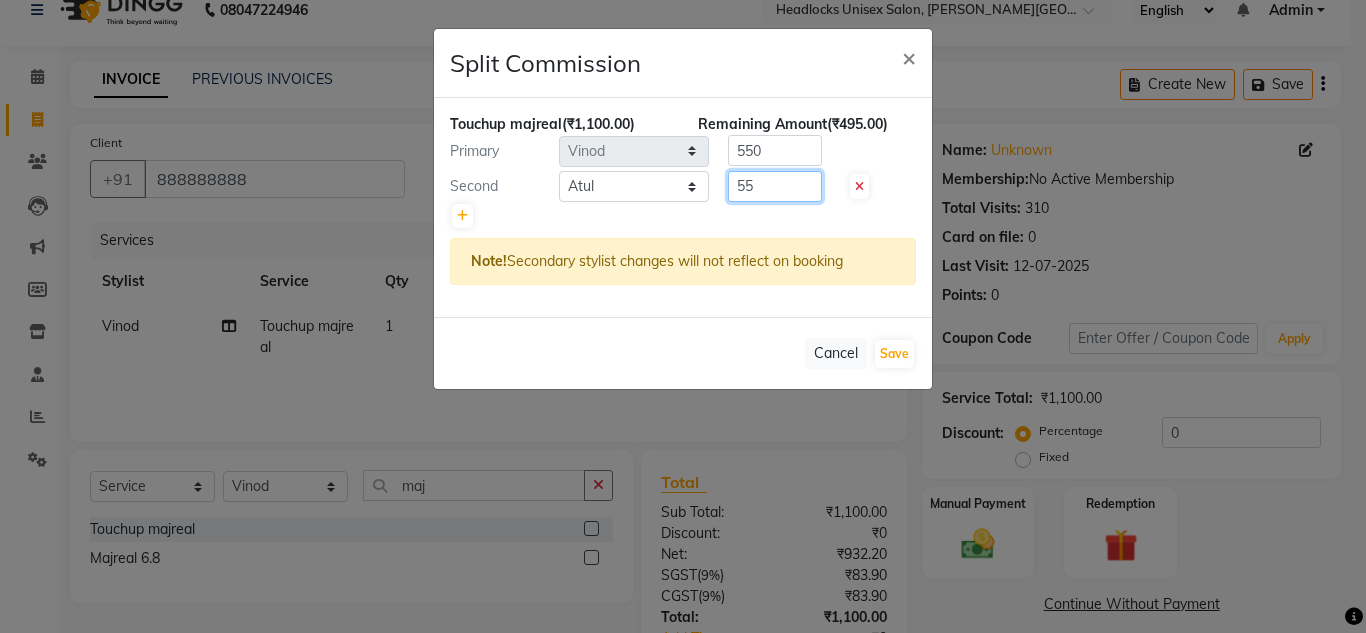 type on "5" 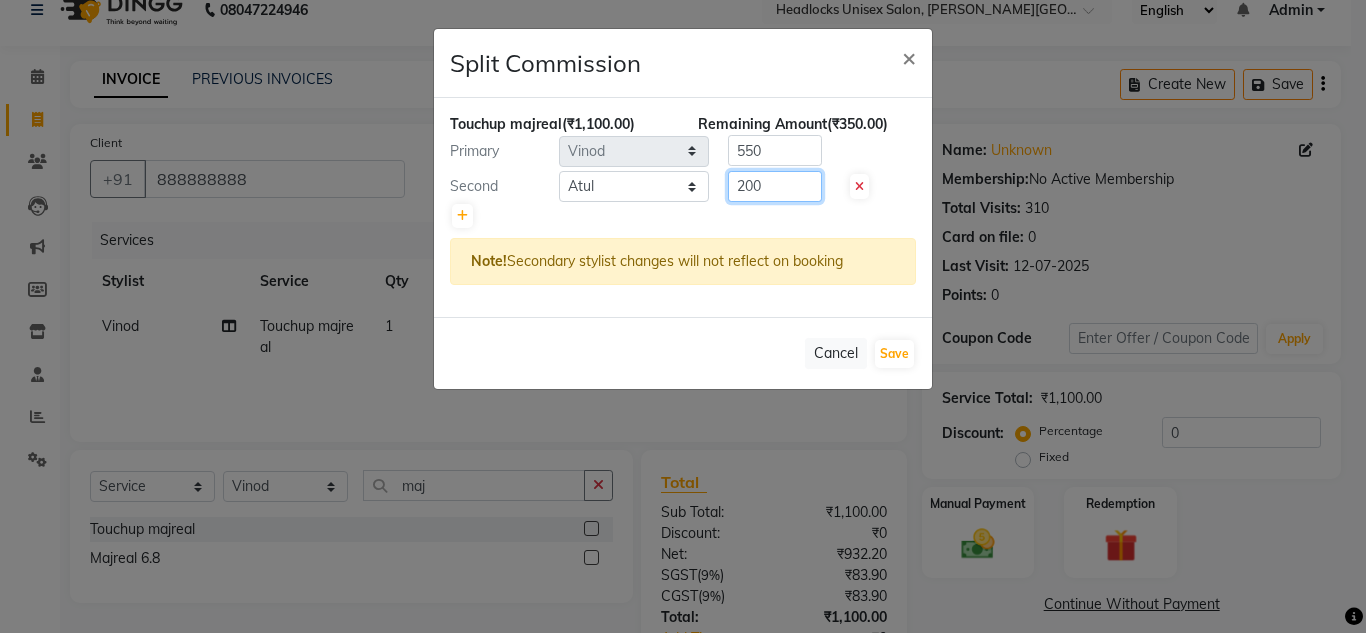 type on "200" 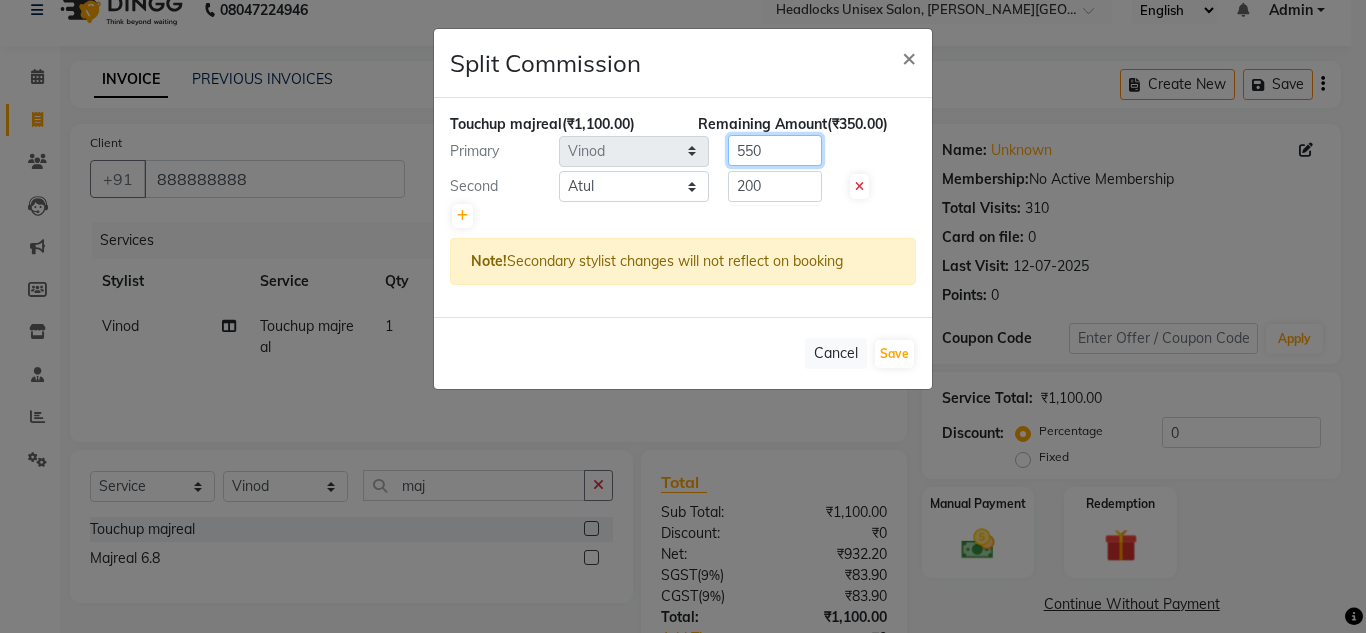 click on "550" 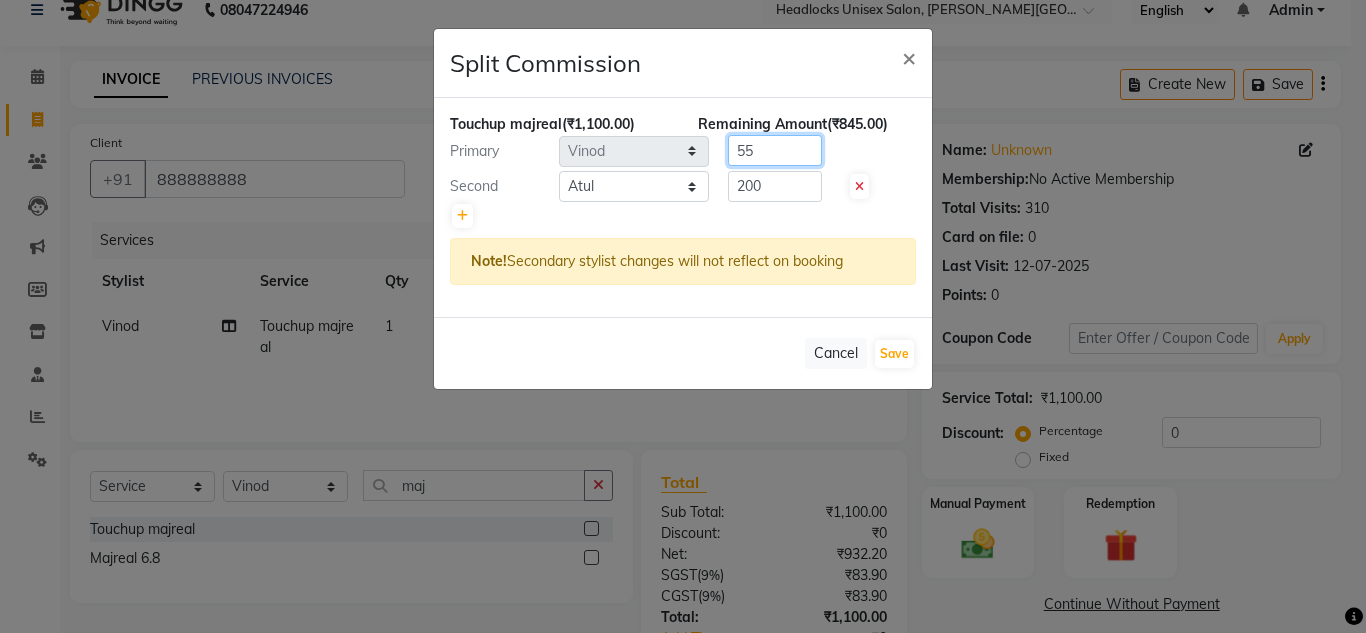 type on "5" 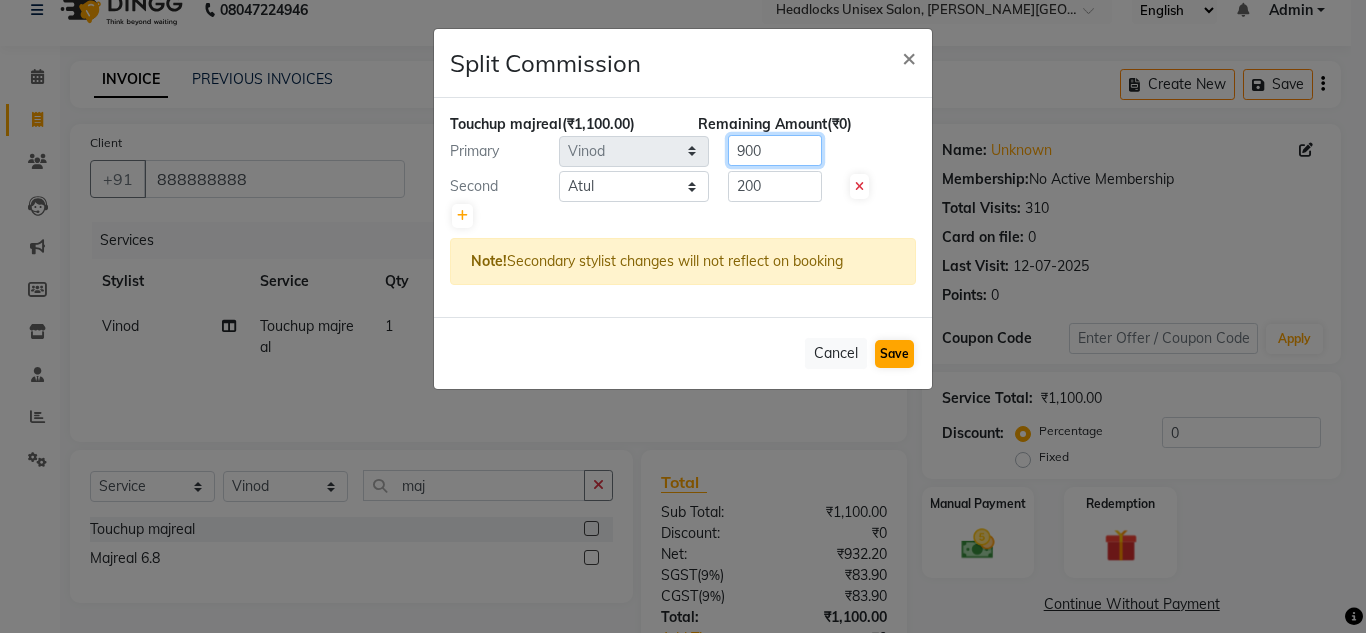 type on "900" 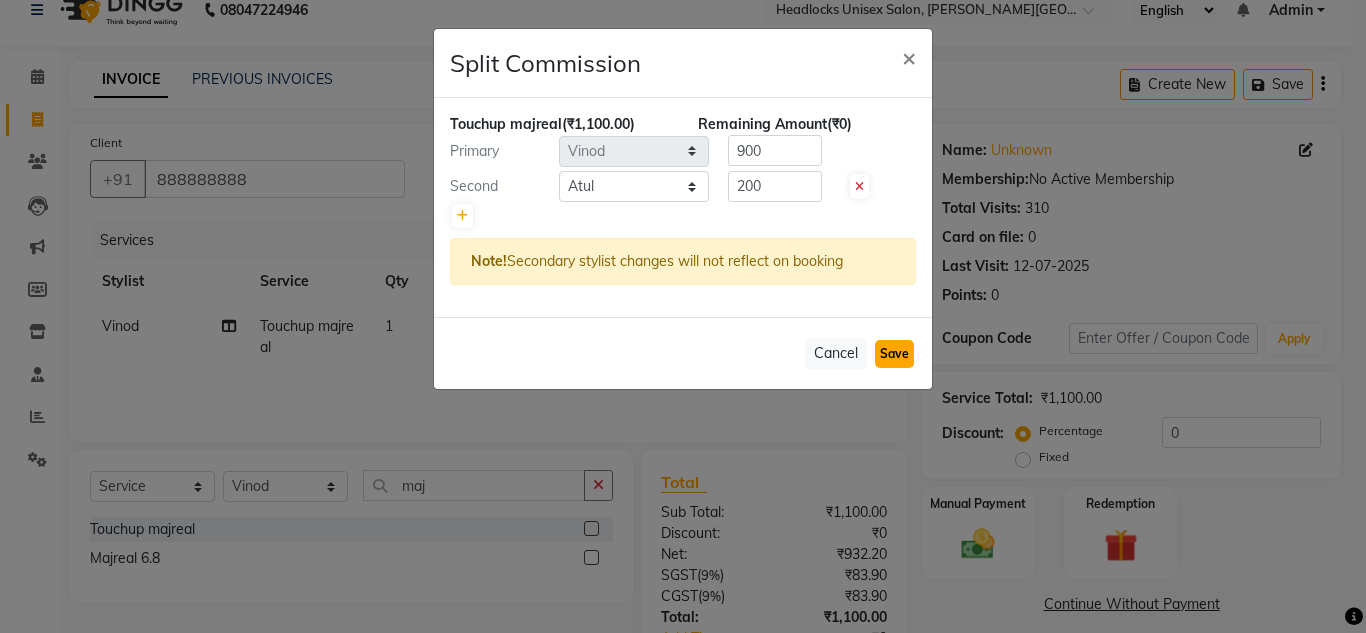 click on "Save" 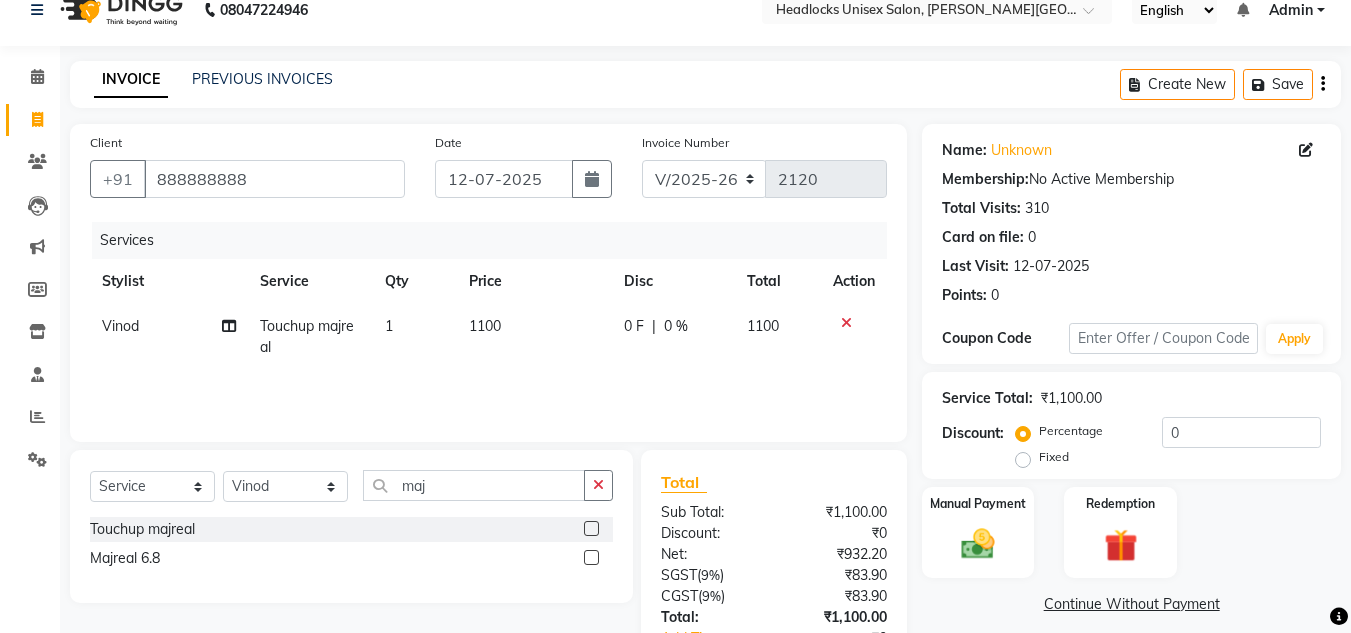 click on "Client +91 888888888 Date 12-07-2025 Invoice Number V/2025 V/2025-26 2120 Services Stylist Service Qty Price Disc Total Action Vinod Touchup majreal 1 1100 0 F | 0 % 1100 Select  Service  Product  Membership  Package Voucher Prepaid Gift Card  Select Stylist Arman Atul Jannat Kaif Kartik Lucky Nazia Pinky Rashid Sabiya Sandeep Shankar Shavaz Malik Sudhir Suraj Vikas Vinay Roy Vinod maj Touchup majreal  Majreal 6.8  Total Sub Total: ₹1,100.00 Discount: ₹0 Net: ₹932.20 SGST  ( 9% ) ₹83.90 CGST  ( 9% ) ₹83.90 Total: ₹1,100.00 Add Tip ₹0 Payable: ₹1,100.00 Paid: ₹0 Balance   : ₹1,100.00" 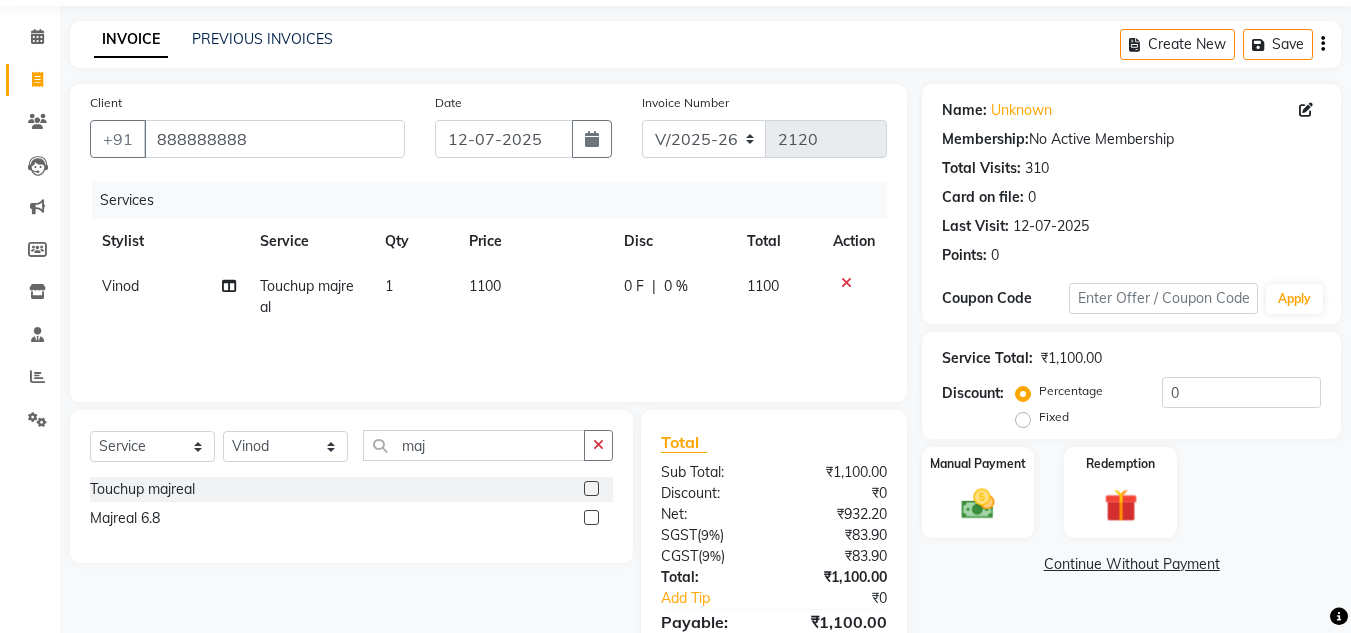 scroll, scrollTop: 167, scrollLeft: 0, axis: vertical 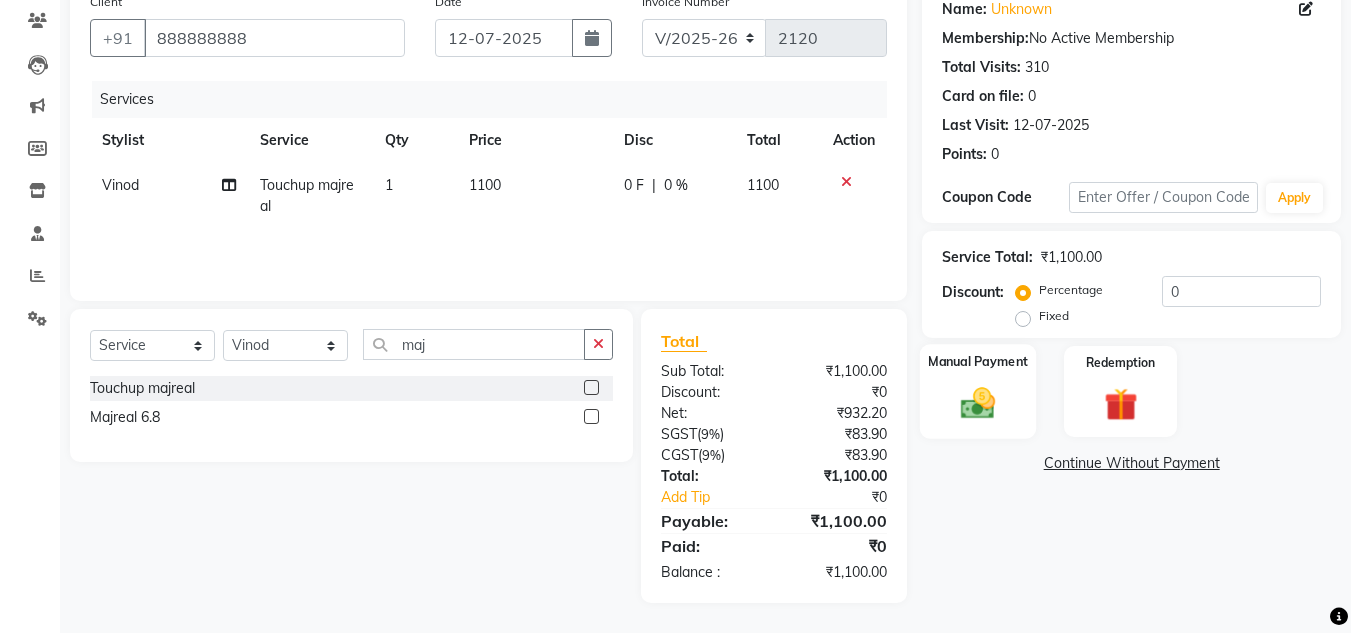 click 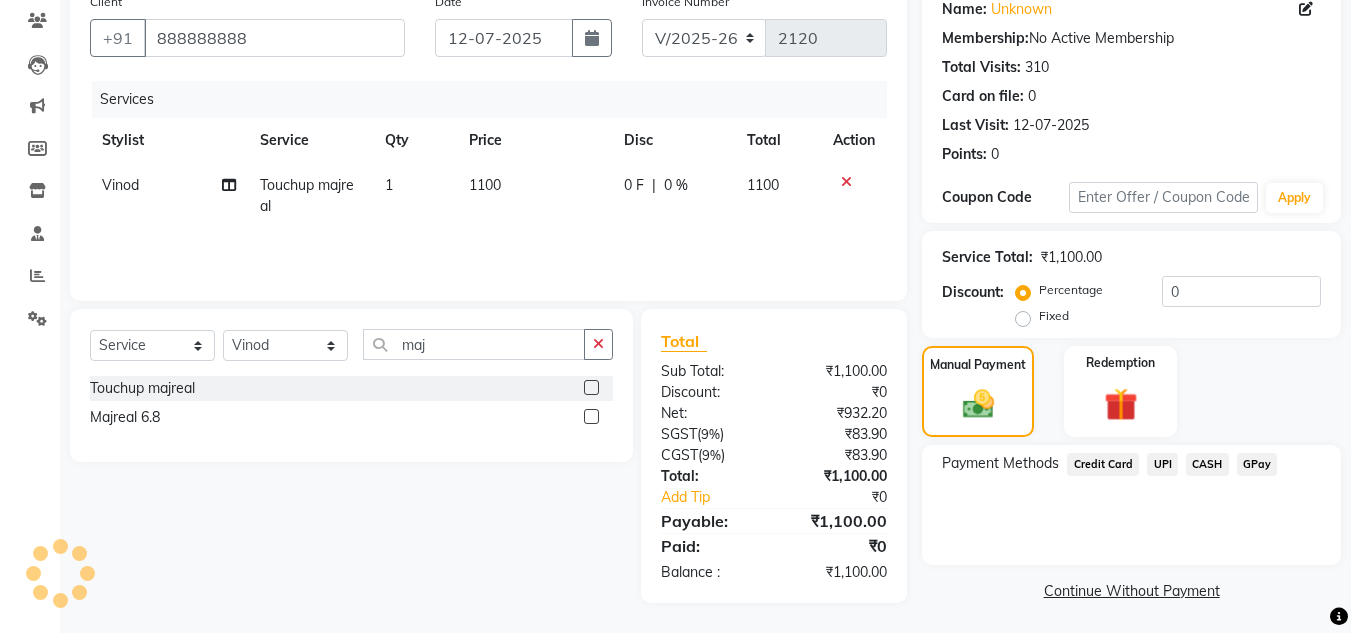 click on "Payment Methods  Credit Card   UPI   CASH   GPay" 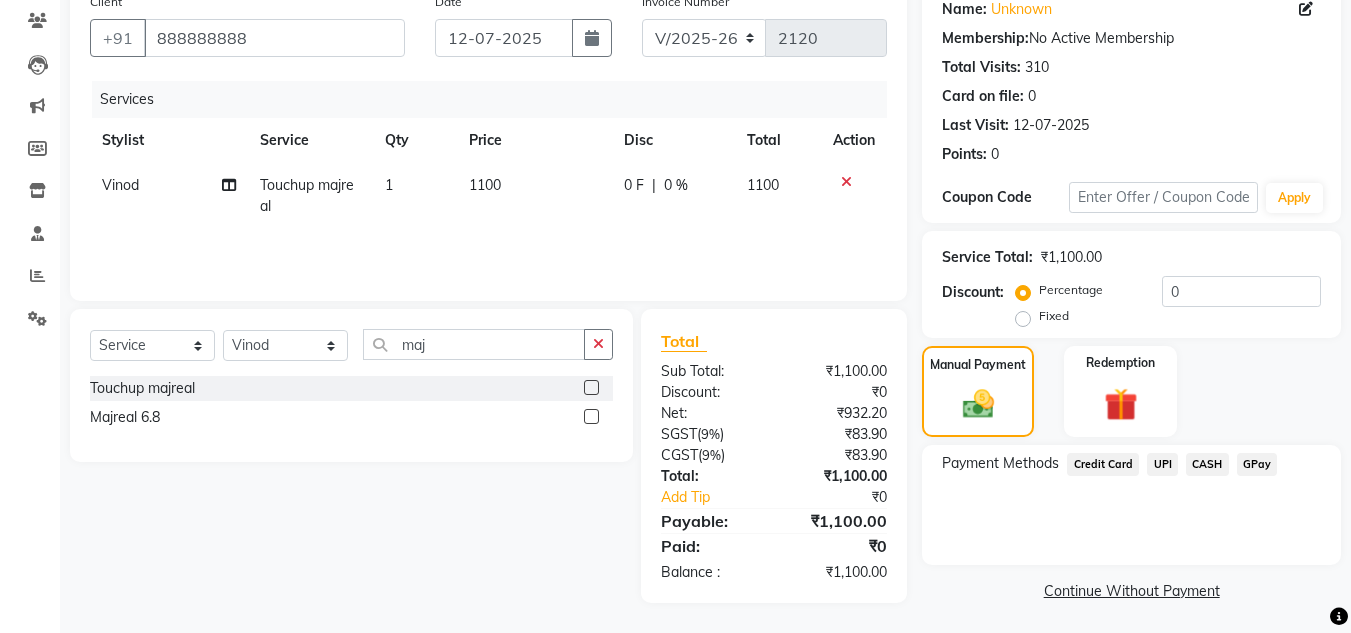 scroll, scrollTop: 170, scrollLeft: 0, axis: vertical 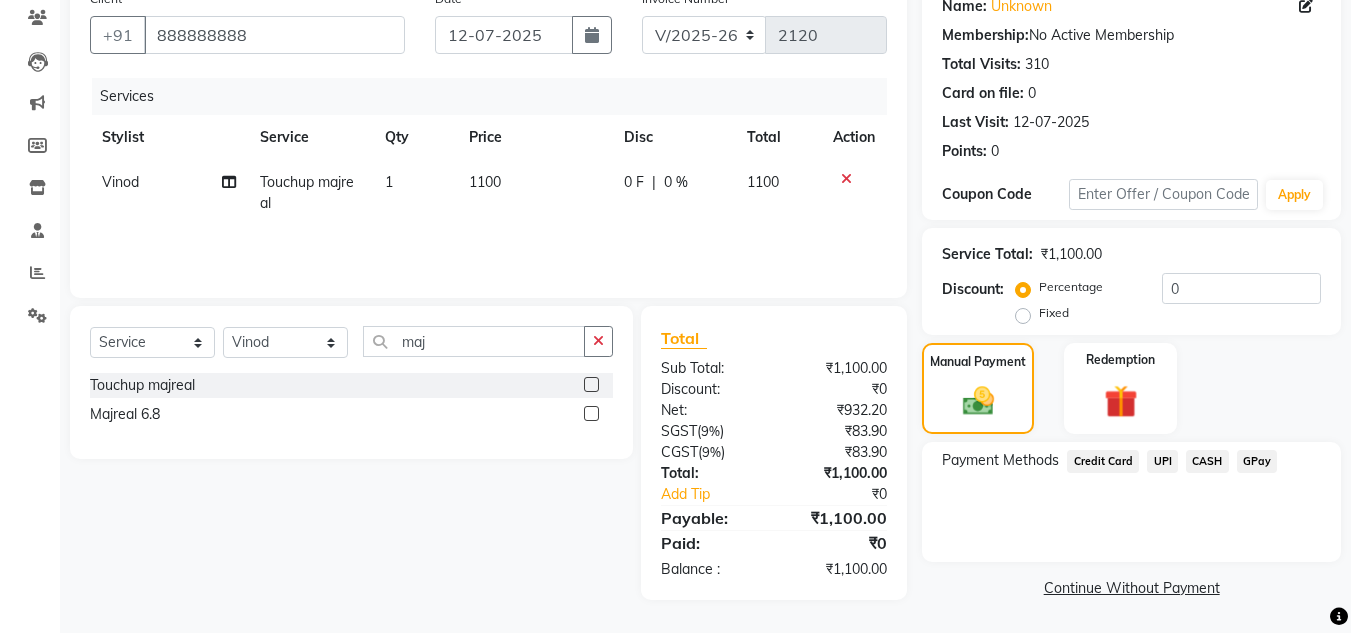 click on "CASH" 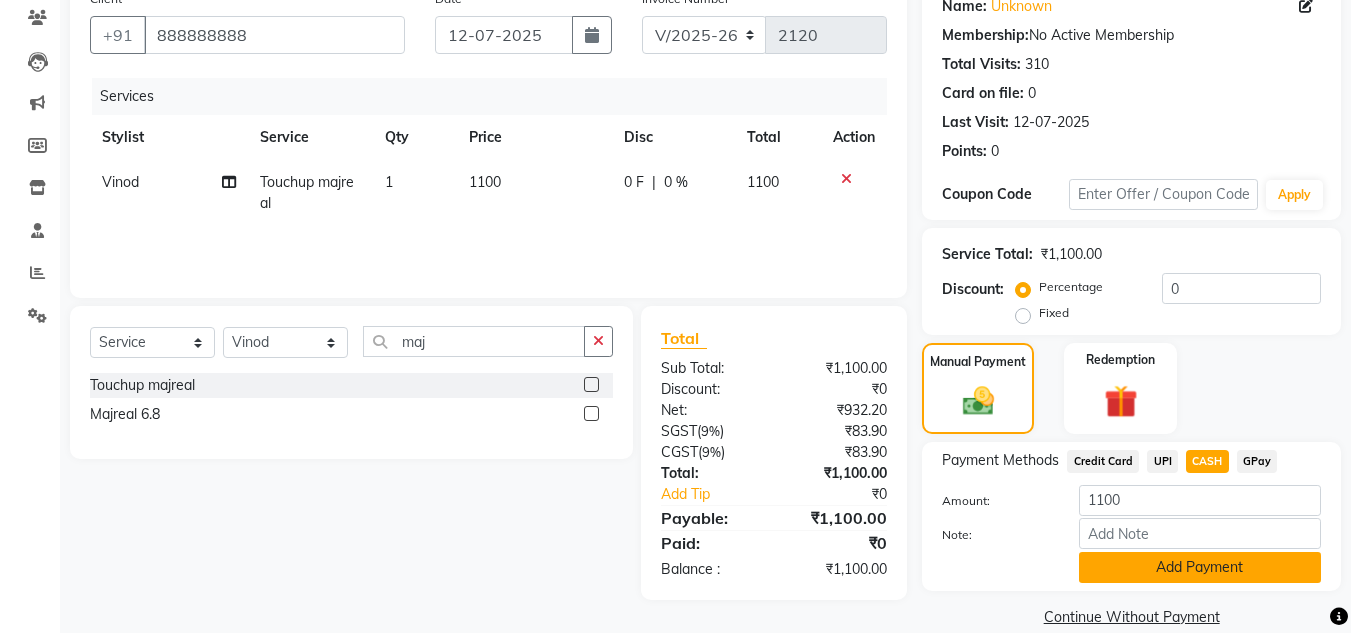 click on "Add Payment" 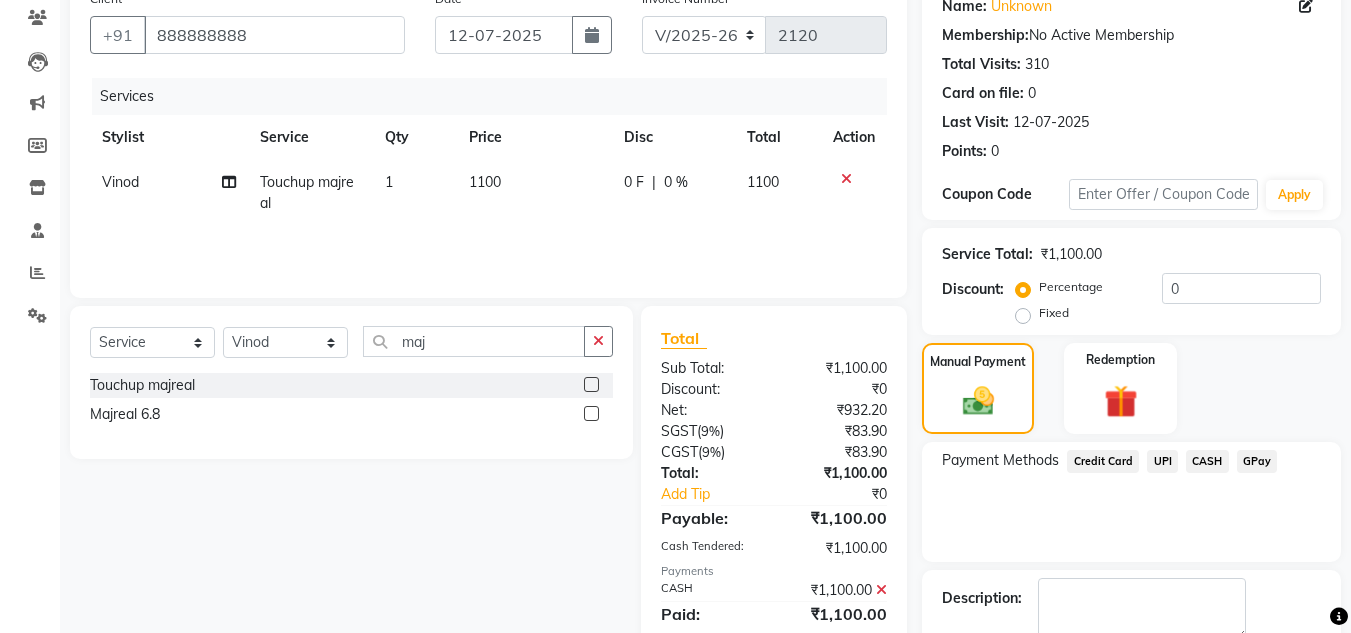 click on "Payment Methods  Credit Card   UPI   CASH   GPay" 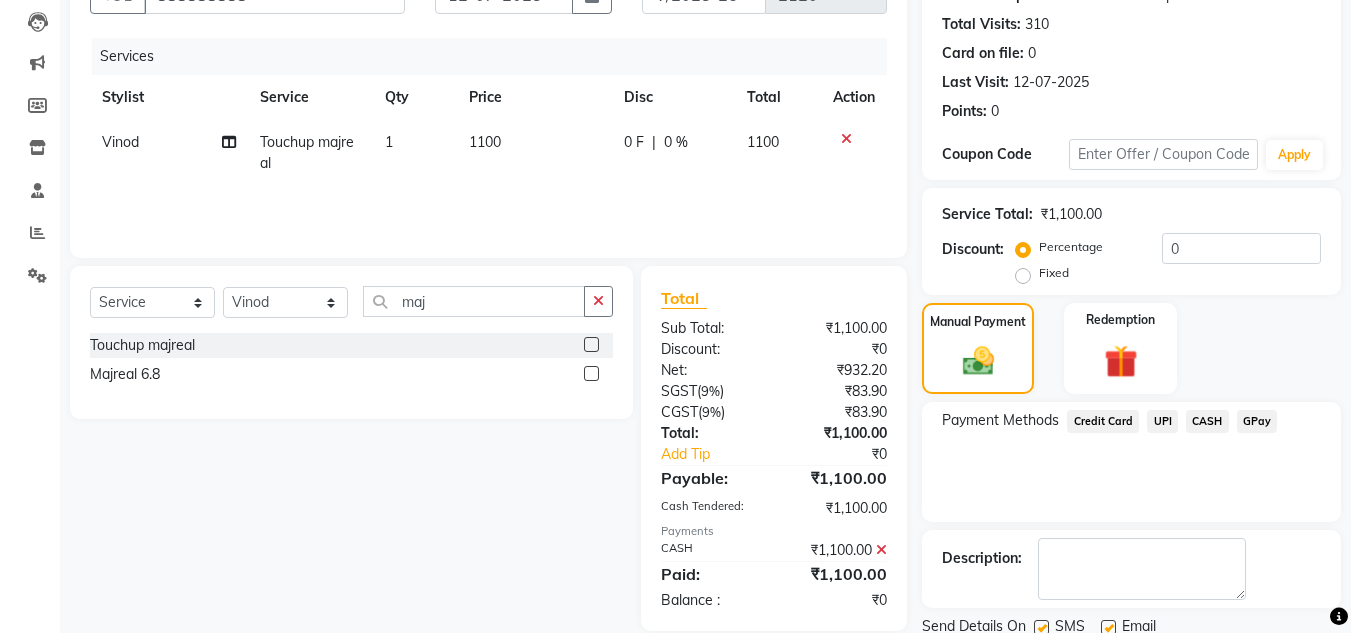 scroll, scrollTop: 283, scrollLeft: 0, axis: vertical 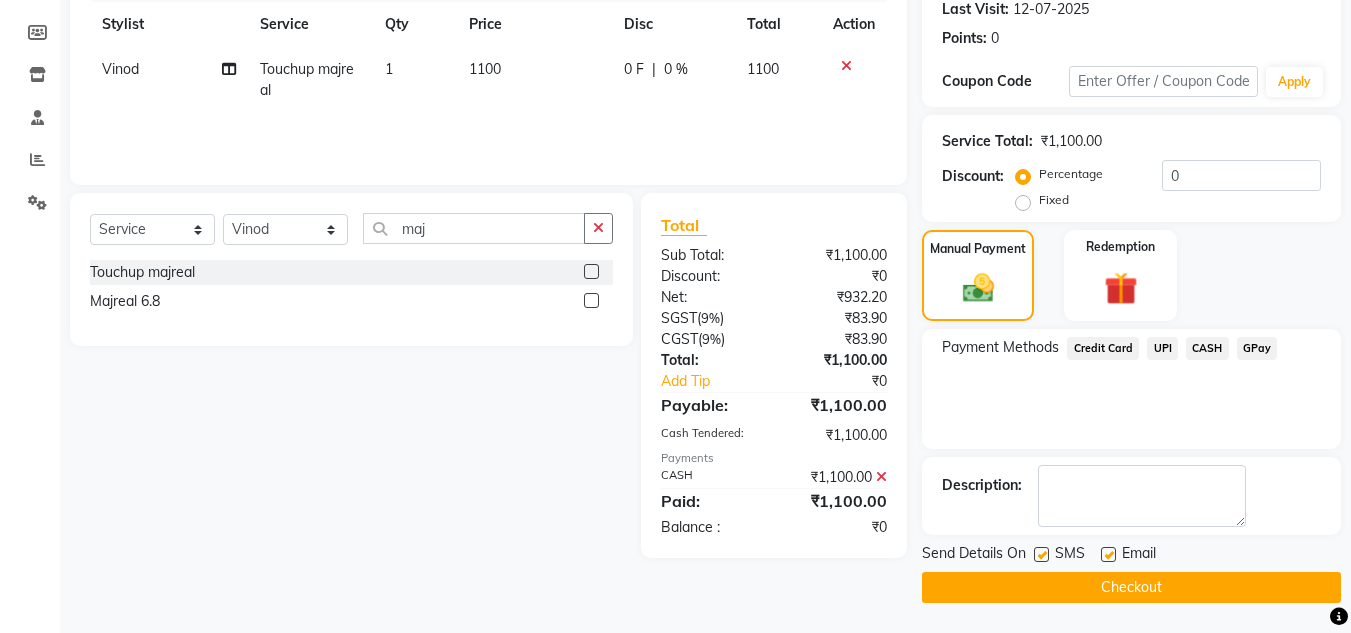 click on "Checkout" 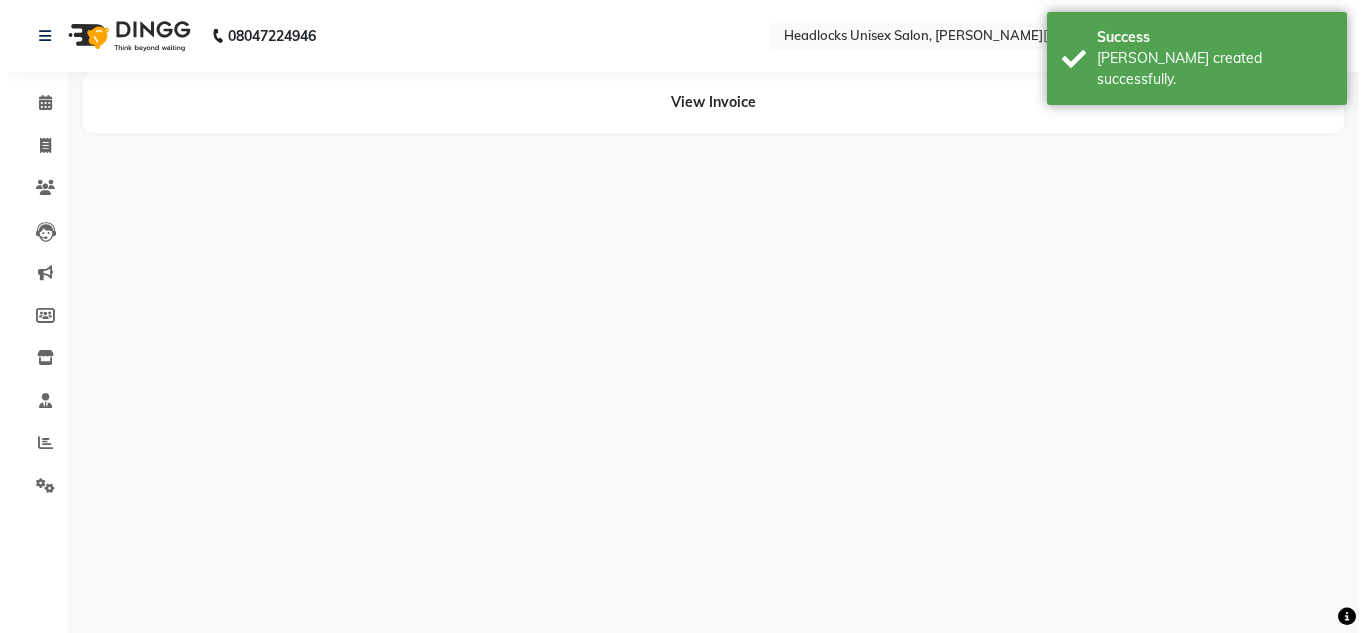 scroll, scrollTop: 0, scrollLeft: 0, axis: both 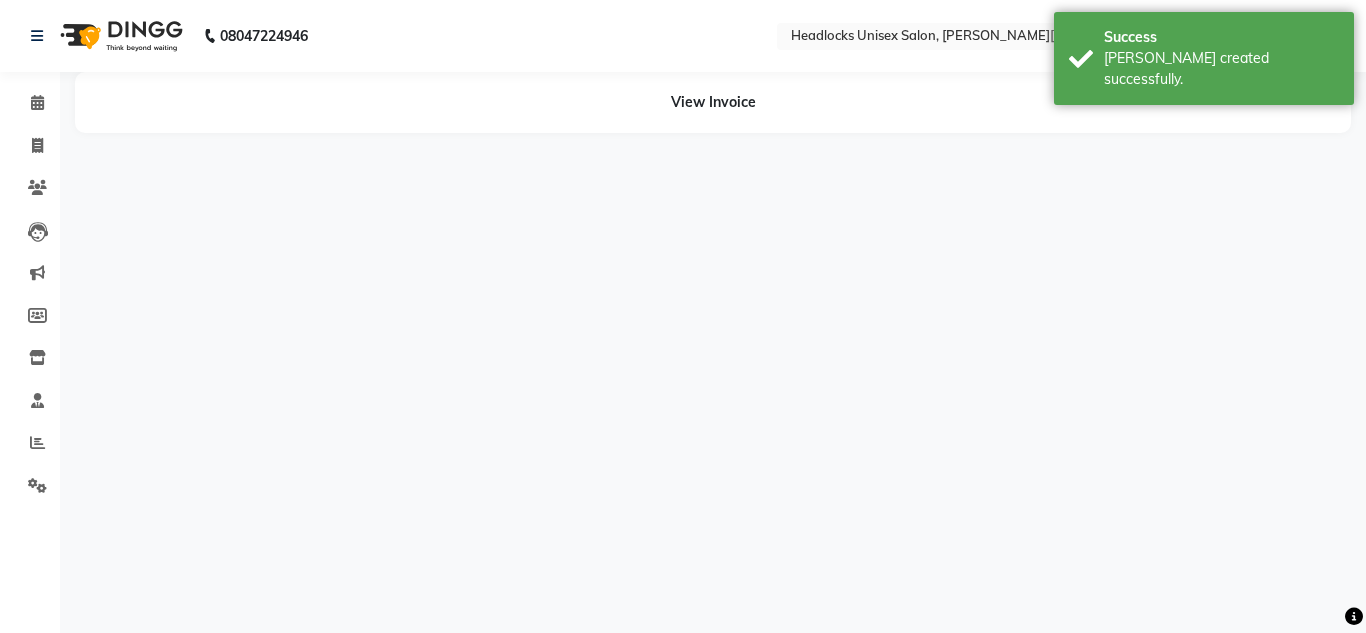 select on "53613" 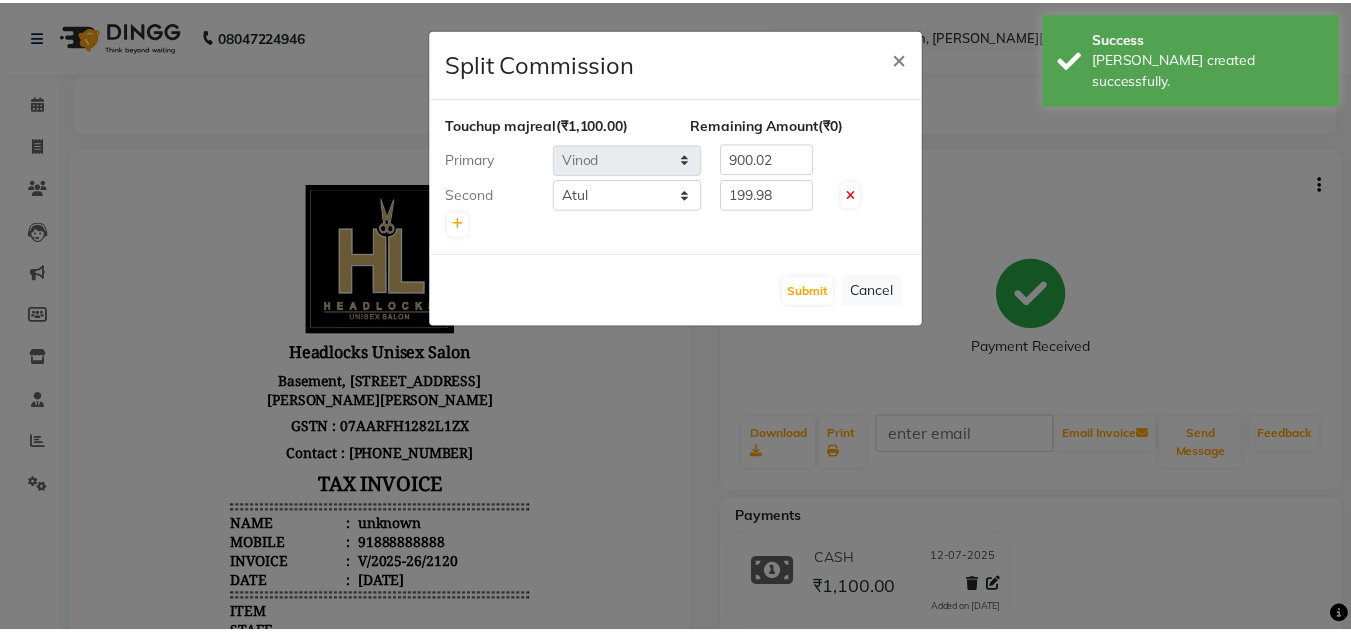 scroll, scrollTop: 0, scrollLeft: 0, axis: both 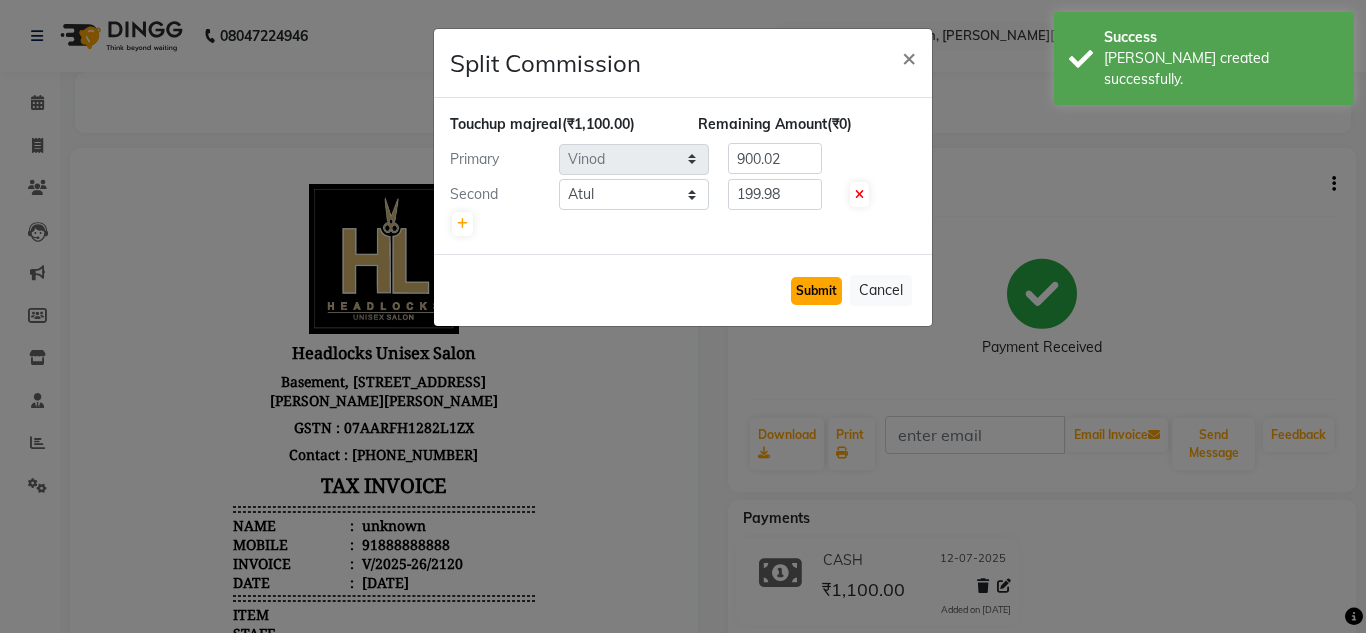 click on "Submit" 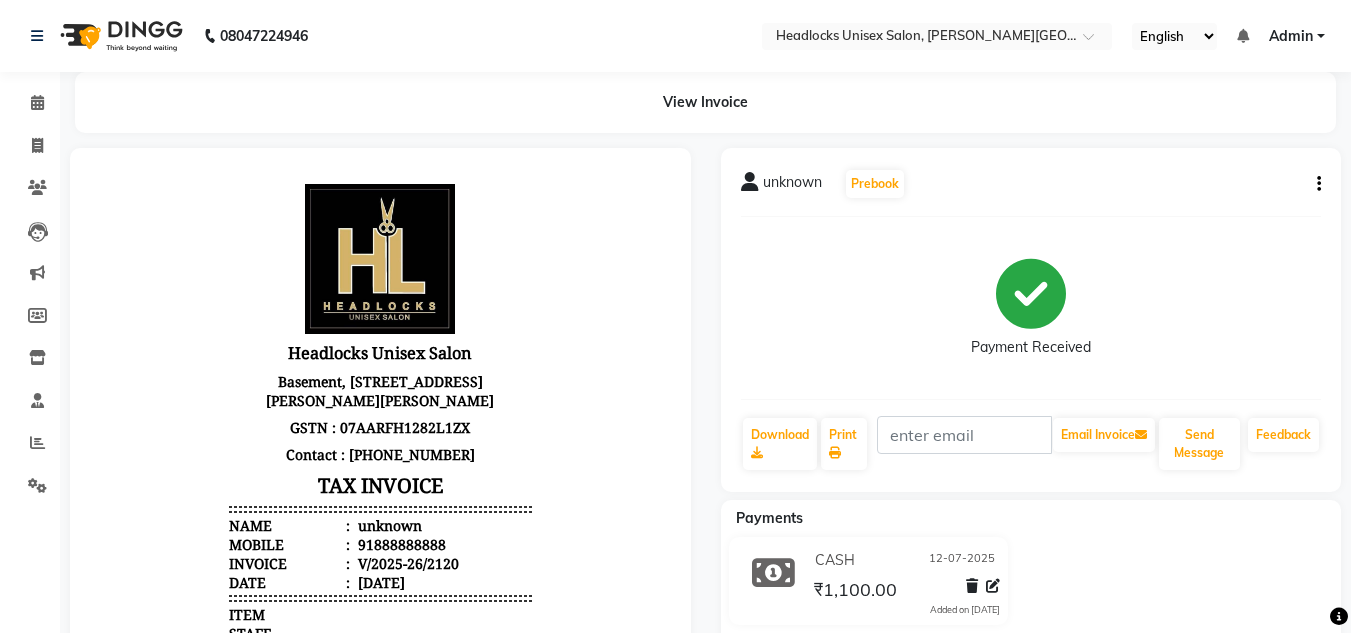 scroll, scrollTop: 425, scrollLeft: 0, axis: vertical 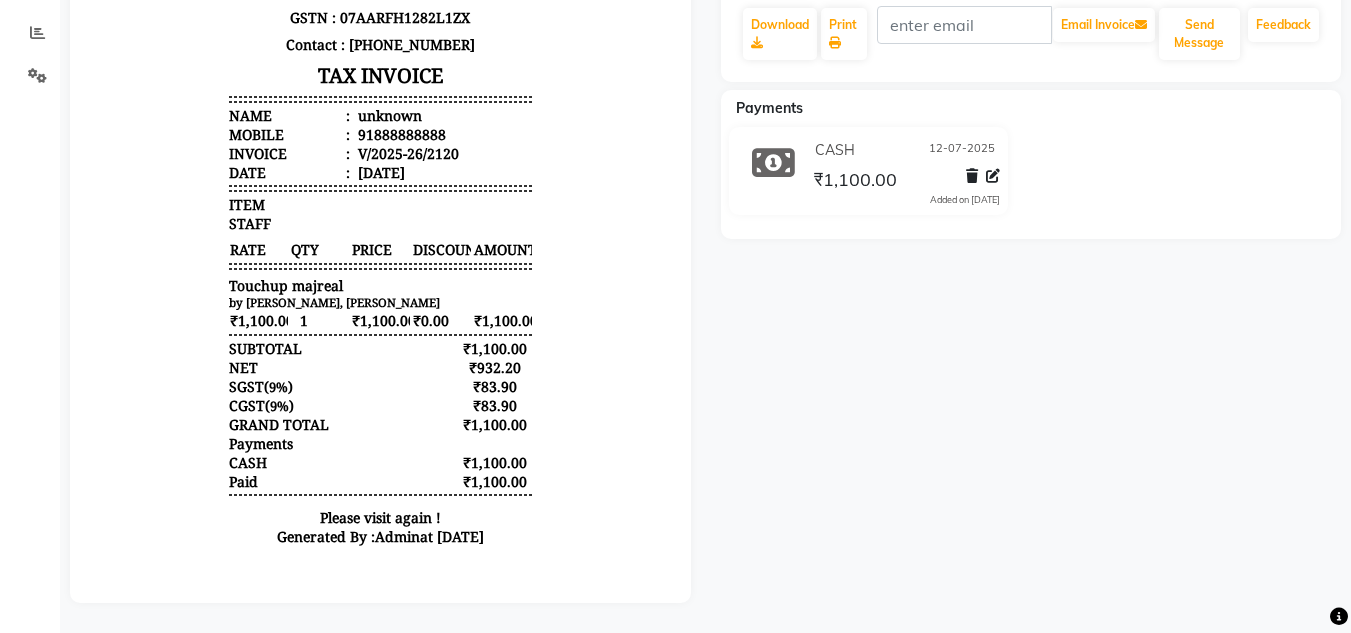 click at bounding box center (380, 170) 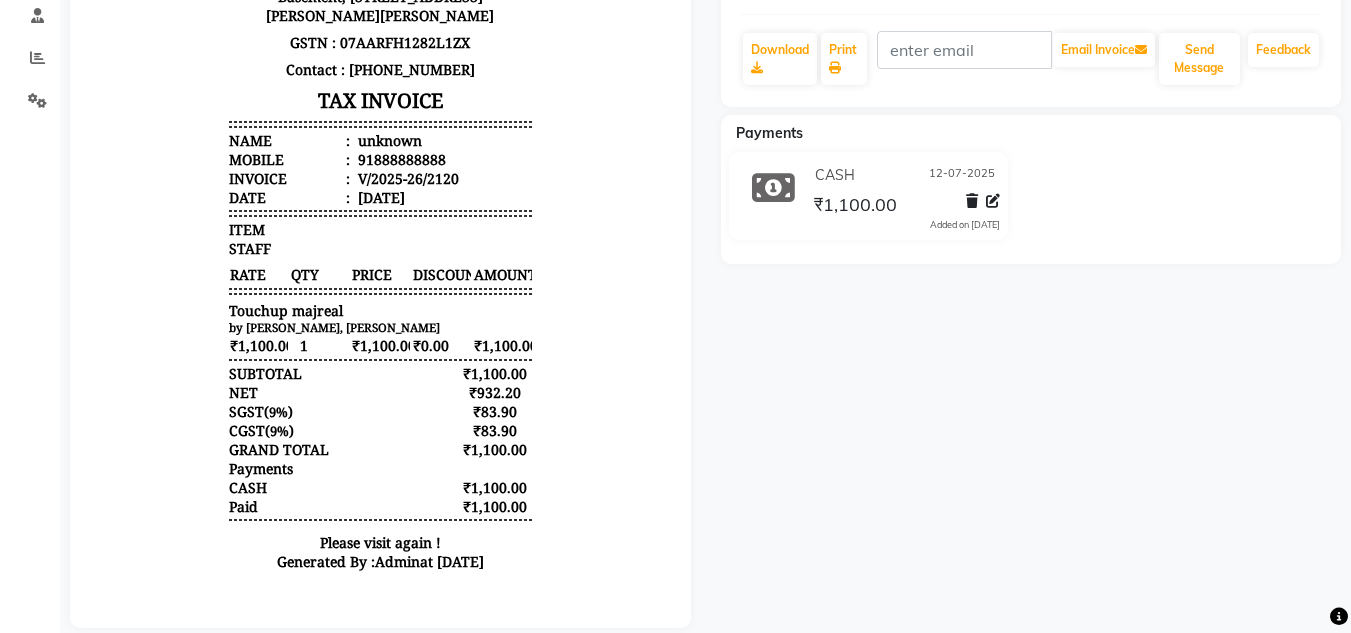 scroll, scrollTop: 0, scrollLeft: 0, axis: both 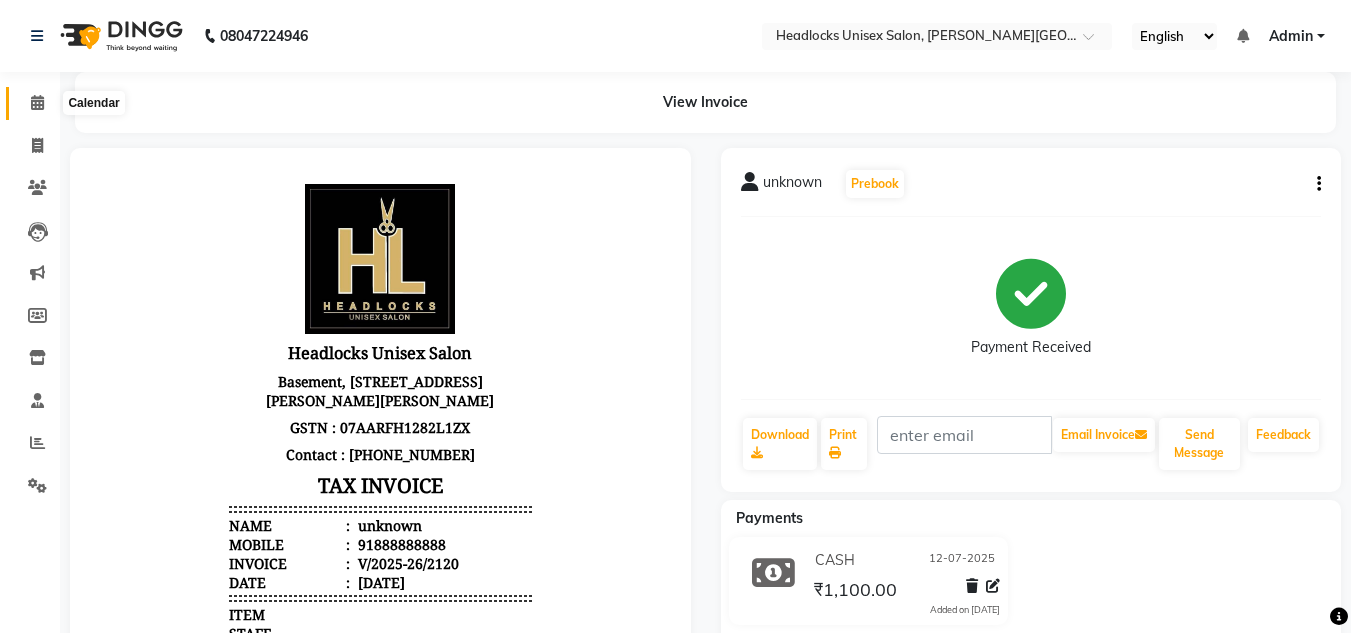 click 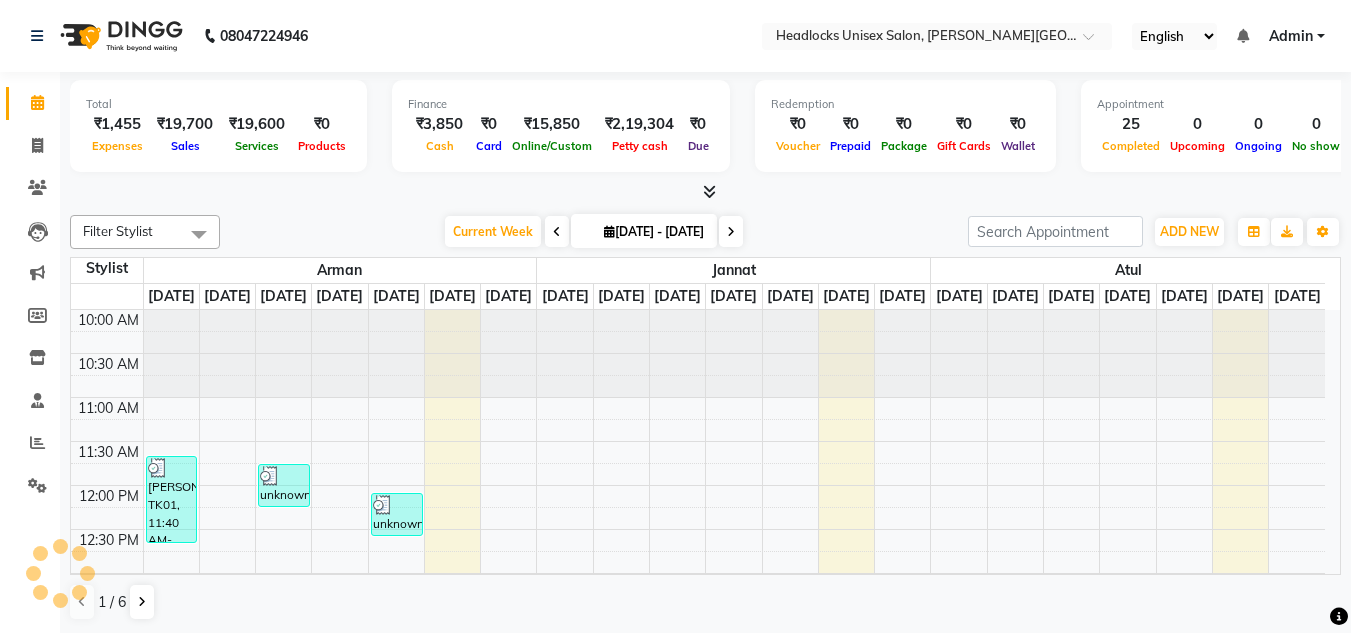 scroll, scrollTop: 0, scrollLeft: 0, axis: both 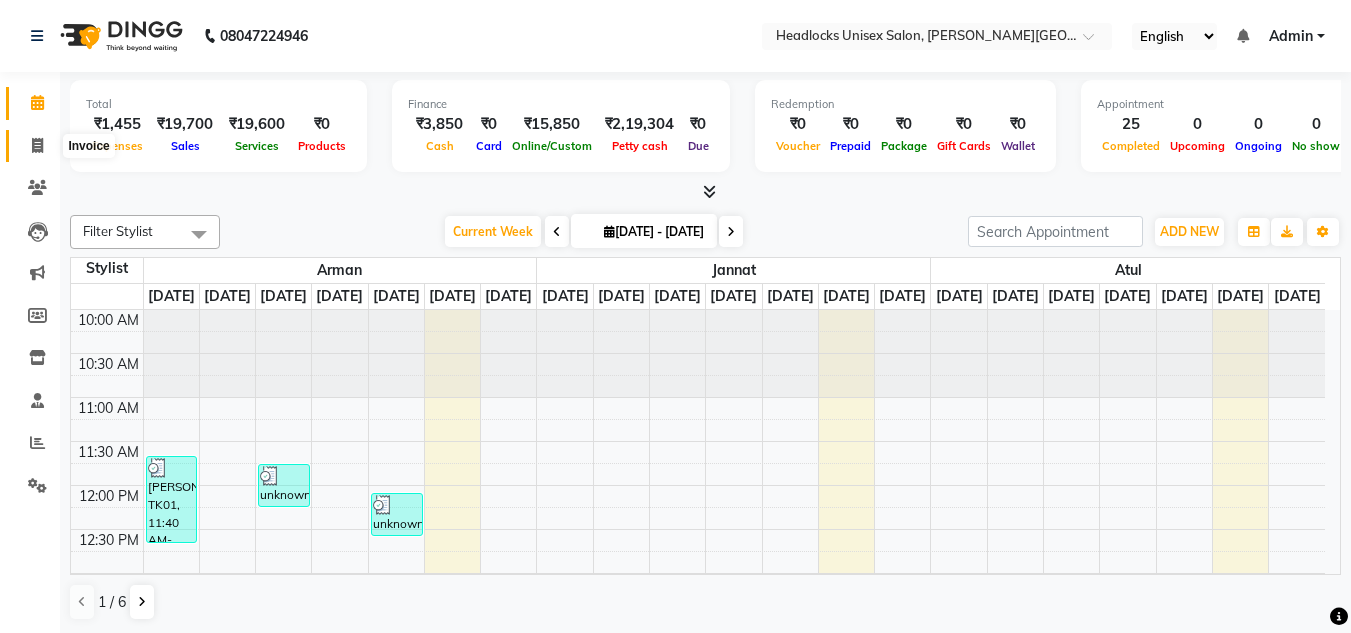 click 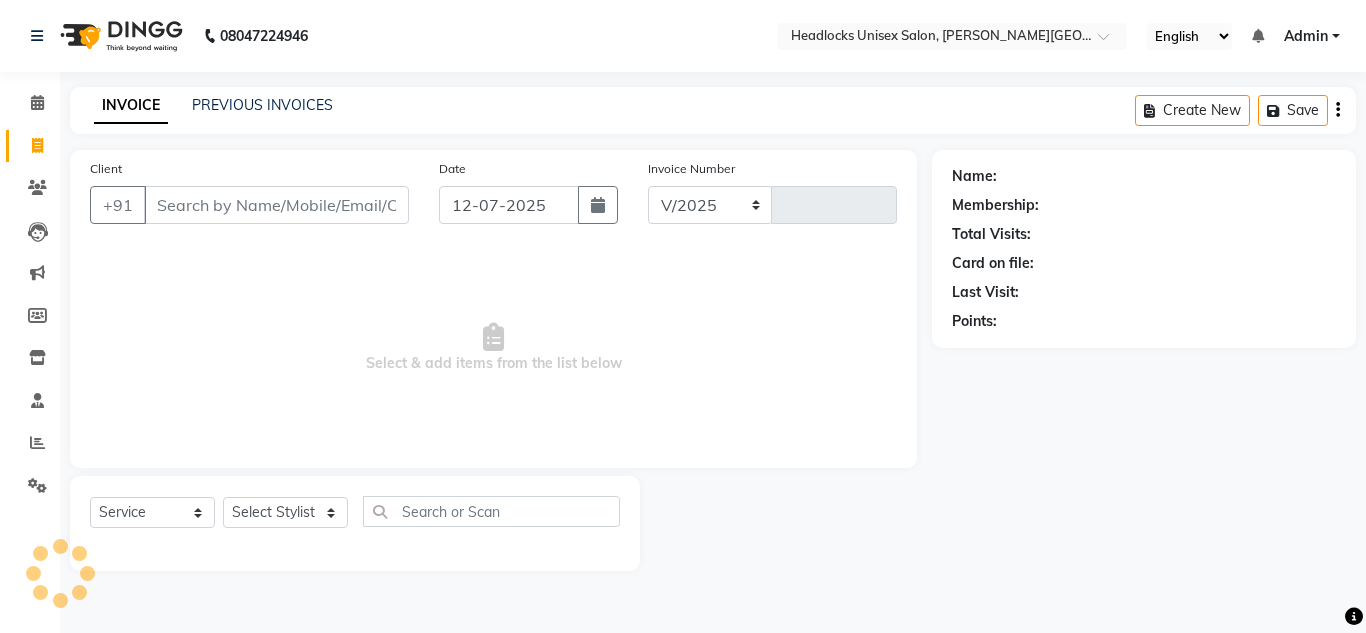 select on "6850" 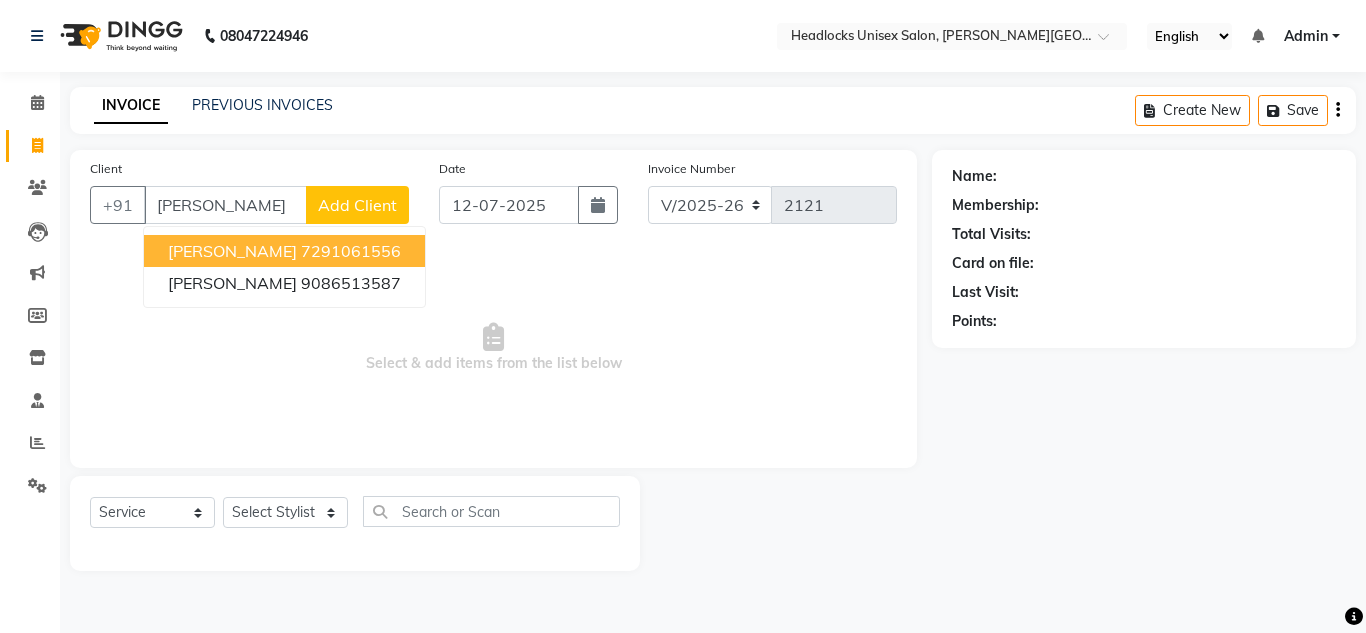 click on "7291061556" at bounding box center (351, 251) 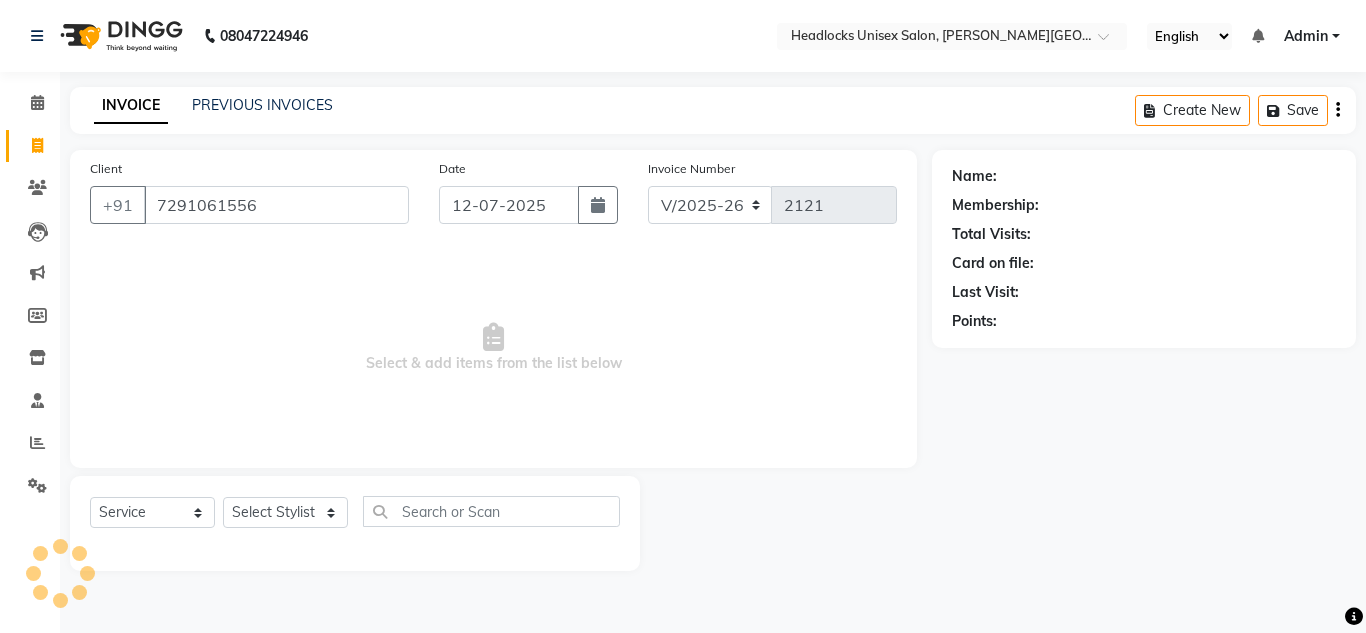 type on "7291061556" 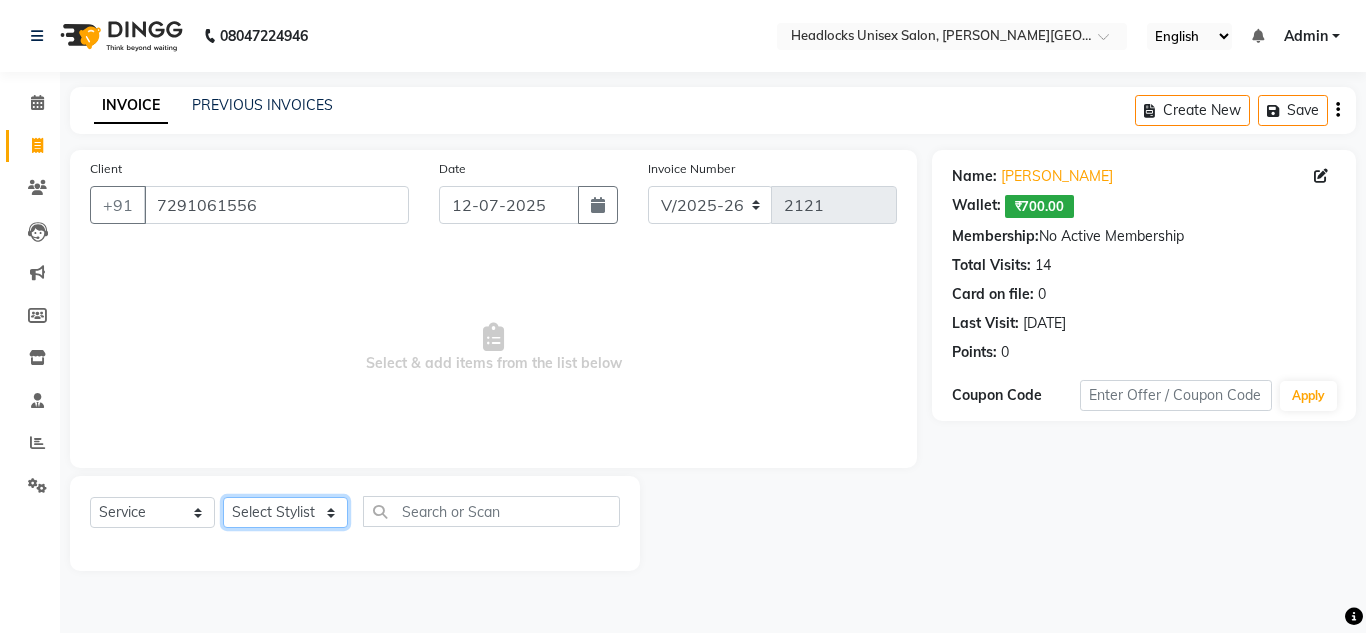 click on "Select Stylist [PERSON_NAME] Jannat Kaif [DATE] Lucky [PERSON_NAME] Pinky [PERSON_NAME] [PERSON_NAME] [PERSON_NAME] [PERSON_NAME] Suraj Vikas [PERSON_NAME] [PERSON_NAME]" 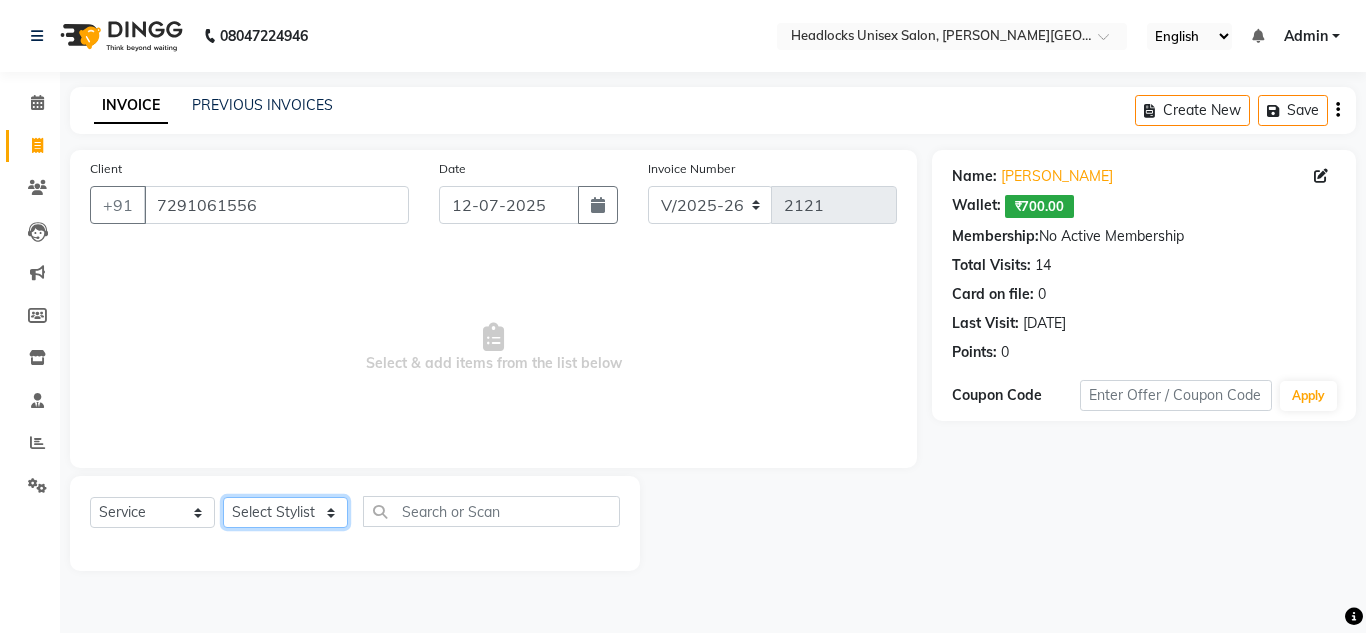 select on "53616" 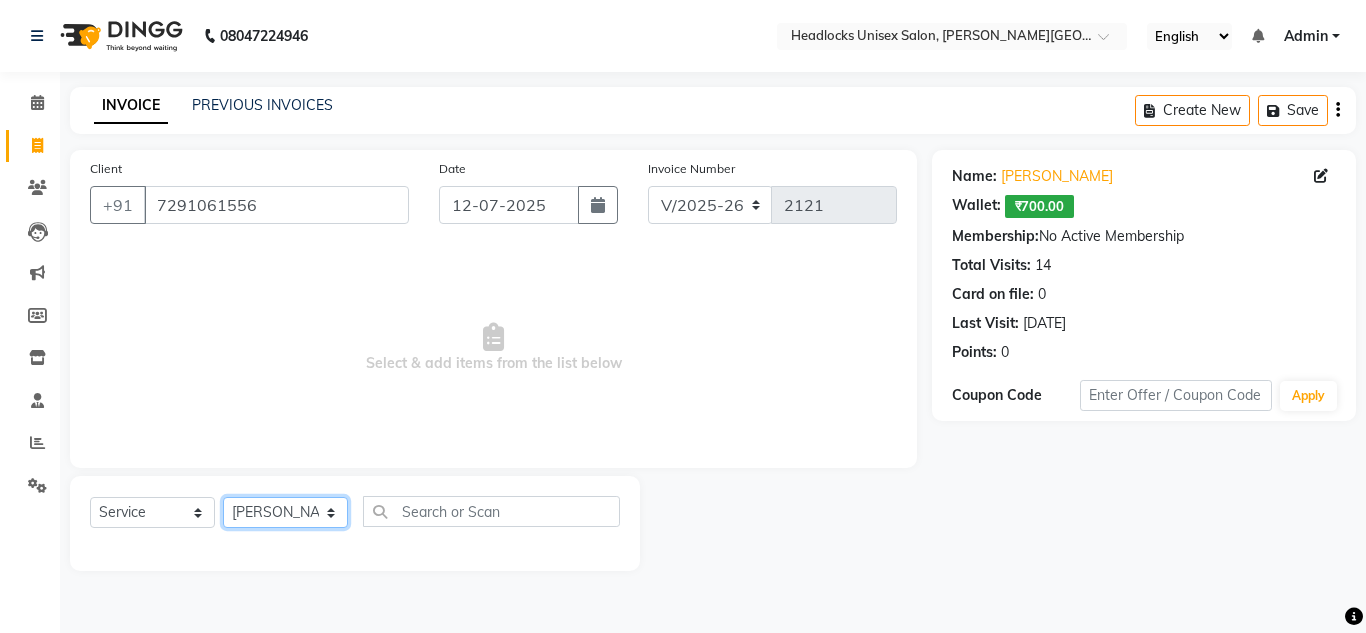 click on "Select Stylist [PERSON_NAME] Jannat Kaif [DATE] Lucky [PERSON_NAME] Pinky [PERSON_NAME] [PERSON_NAME] [PERSON_NAME] [PERSON_NAME] Suraj Vikas [PERSON_NAME] [PERSON_NAME]" 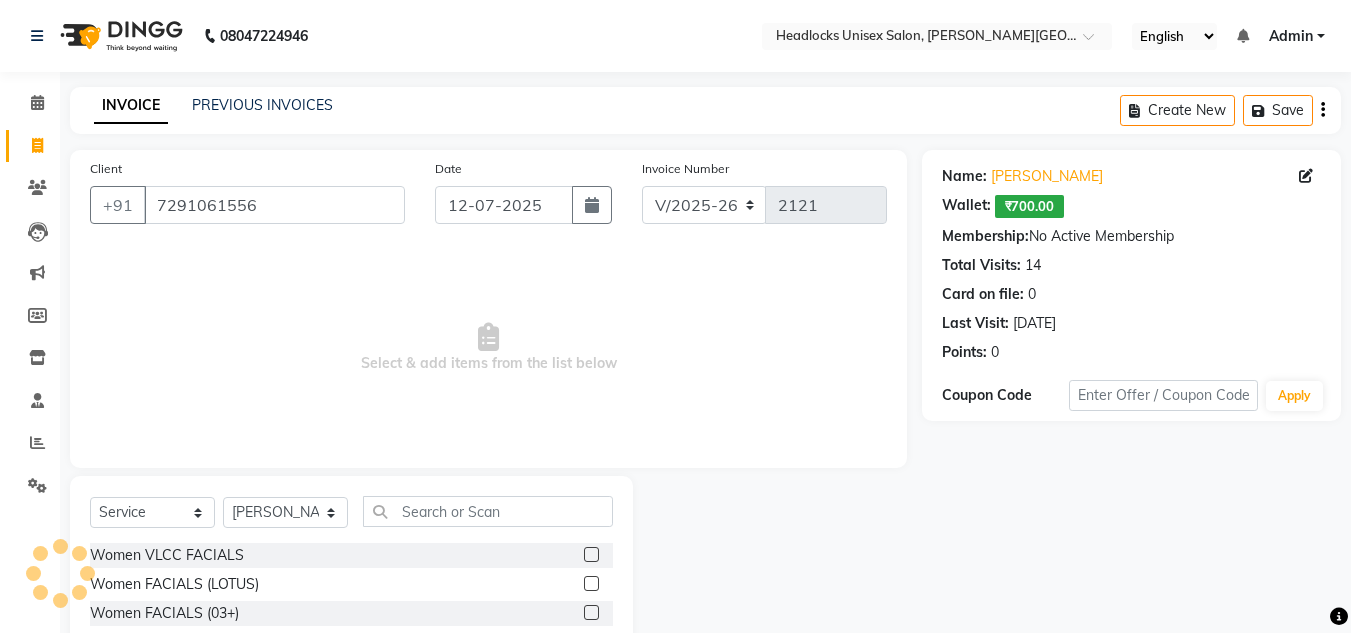 click on "Select & add items from the list below" at bounding box center (488, 348) 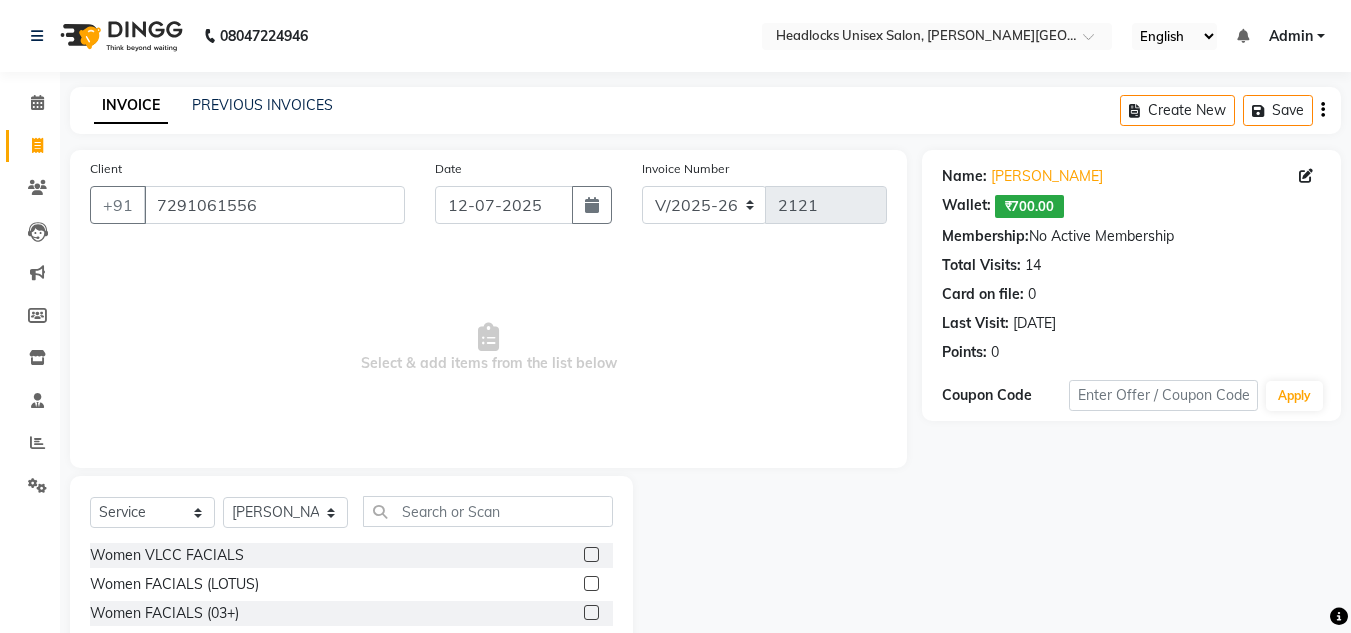 click on "Select & add items from the list below" at bounding box center [488, 348] 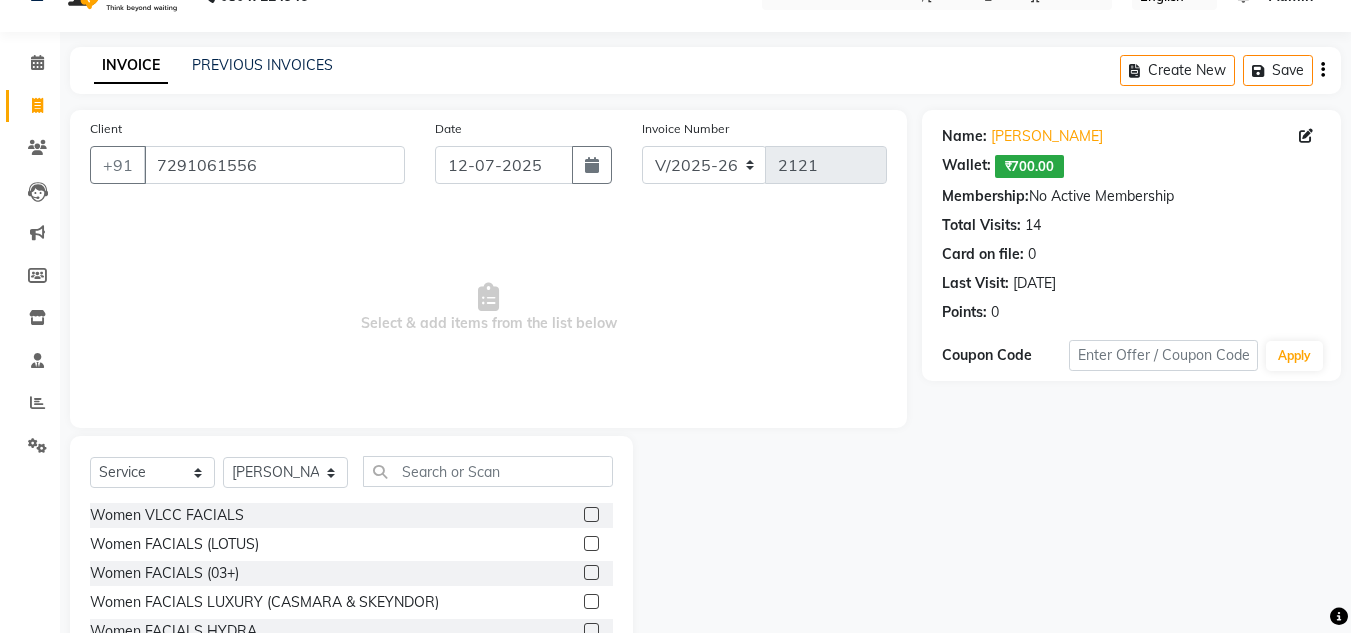 scroll, scrollTop: 168, scrollLeft: 0, axis: vertical 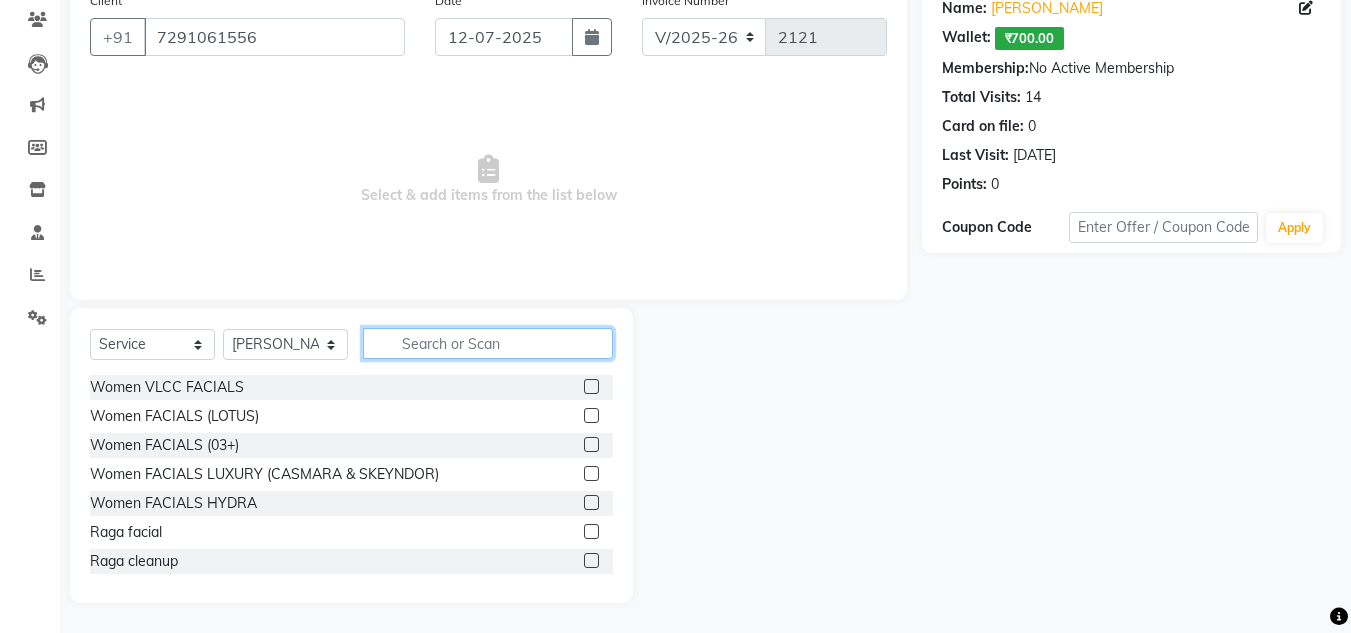 click 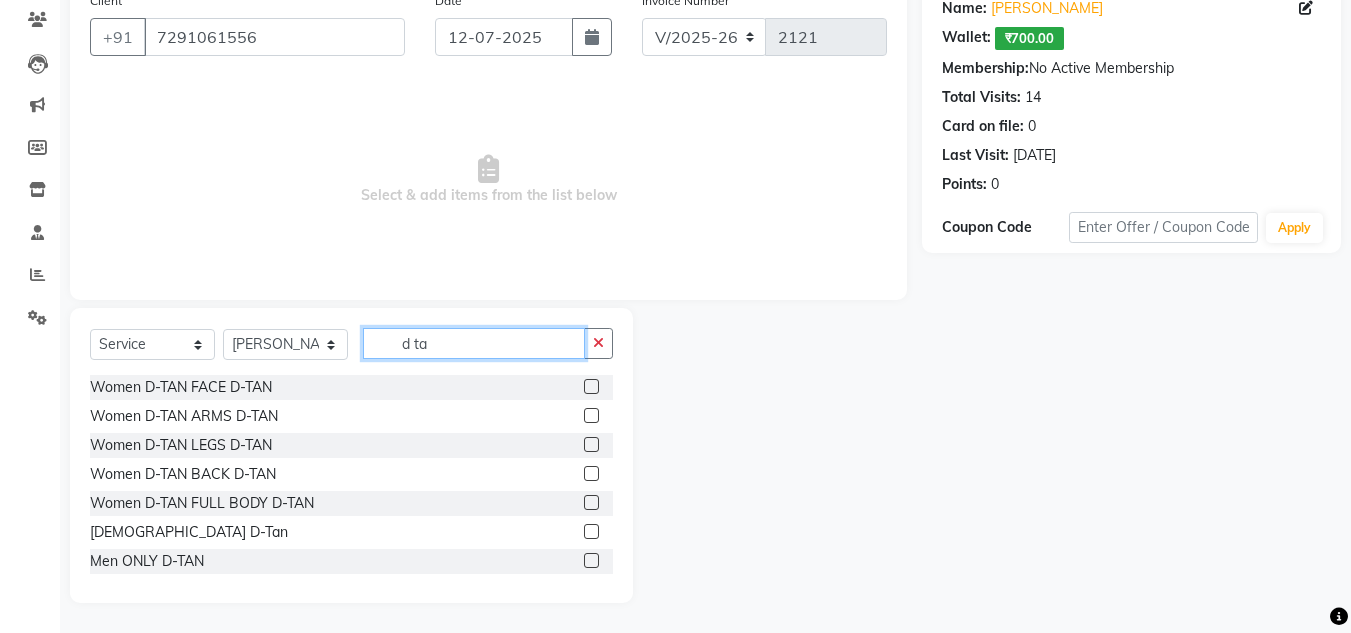 type on "d ta" 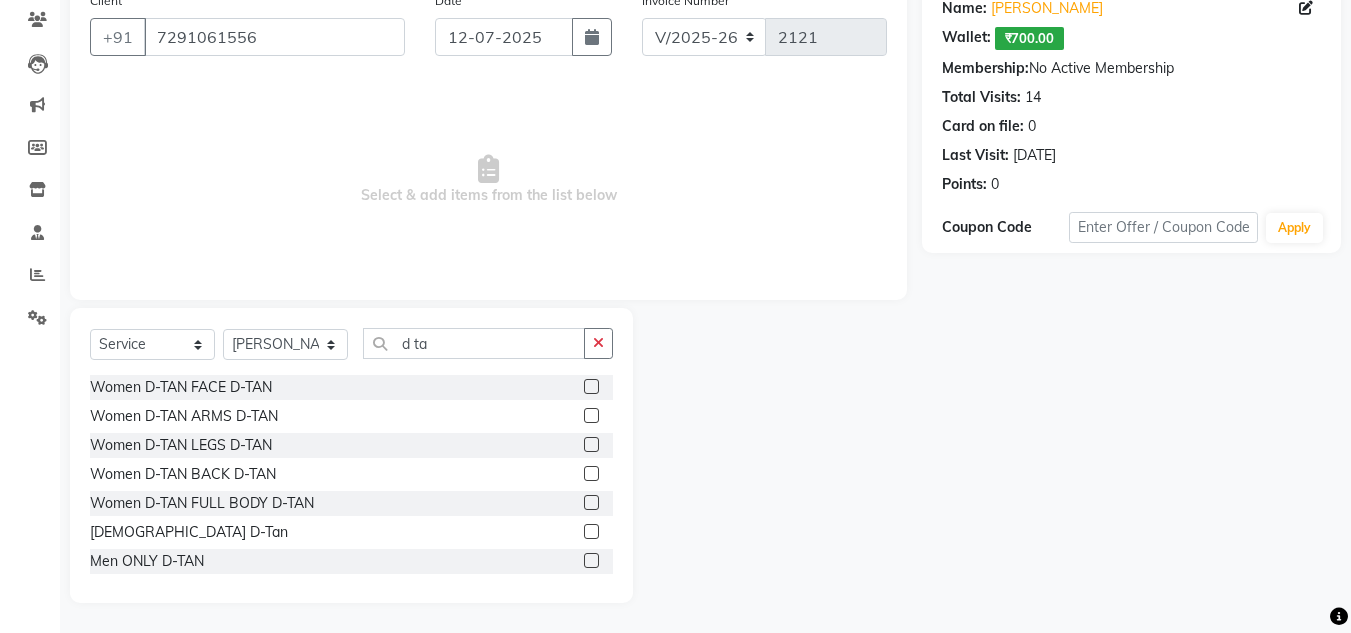 click 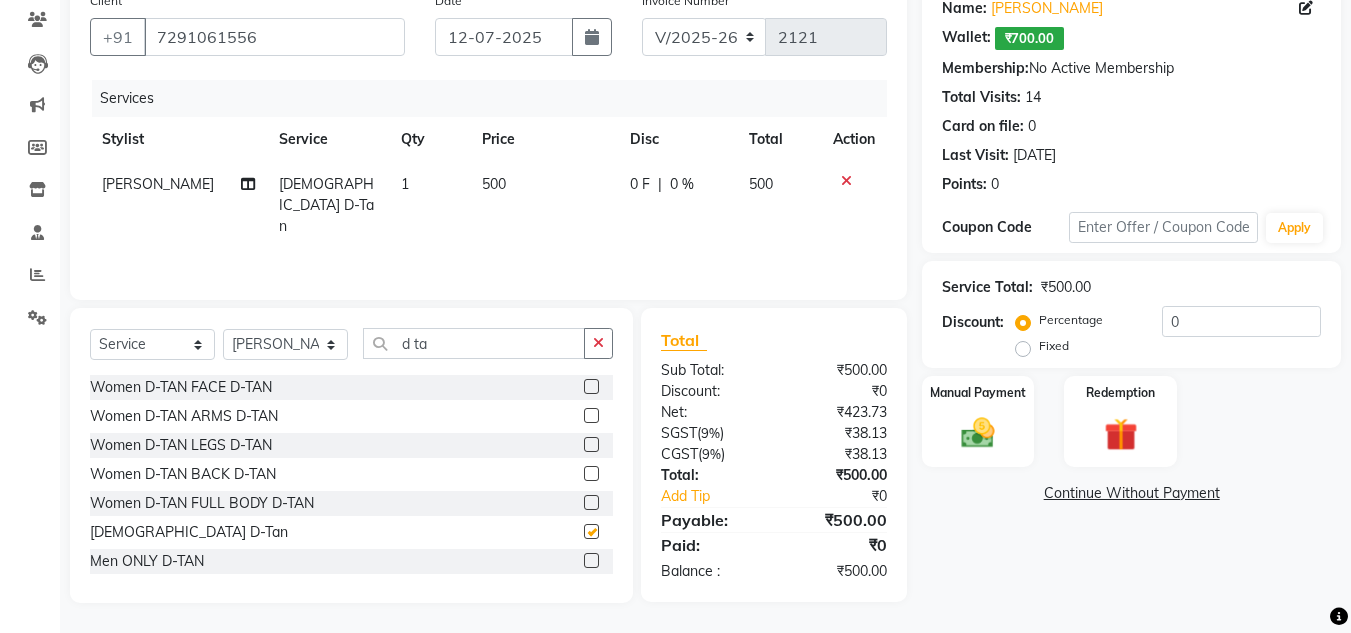 checkbox on "false" 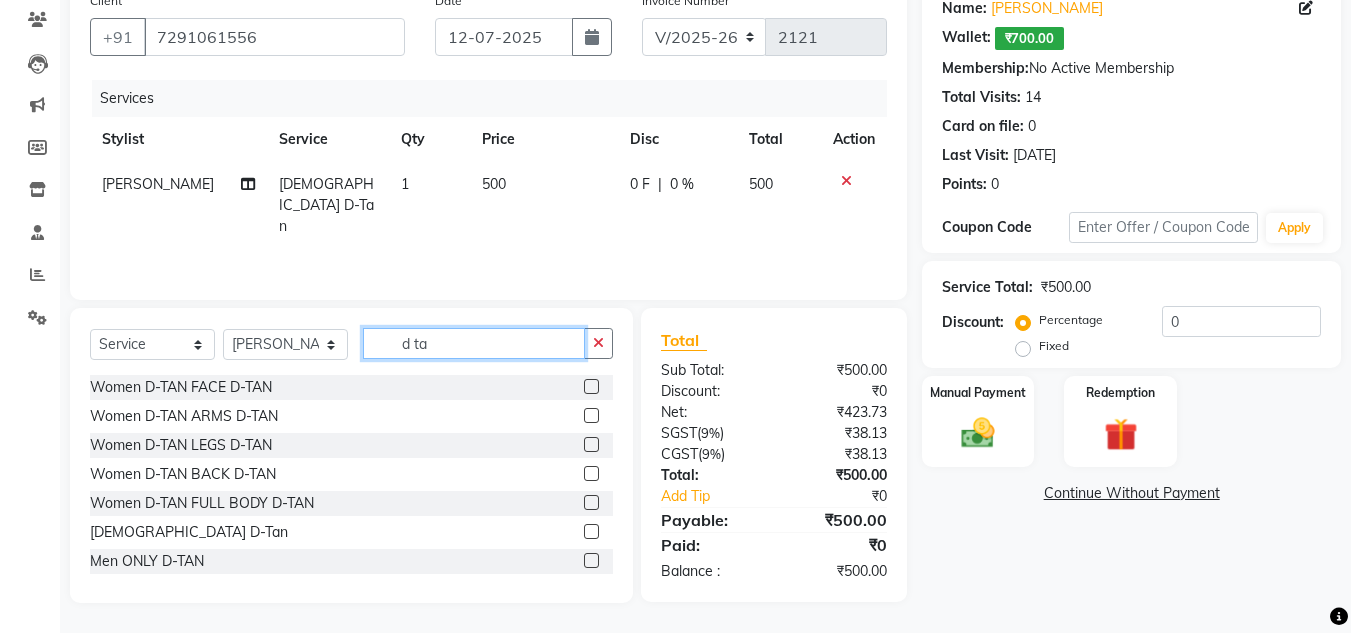 click on "d ta" 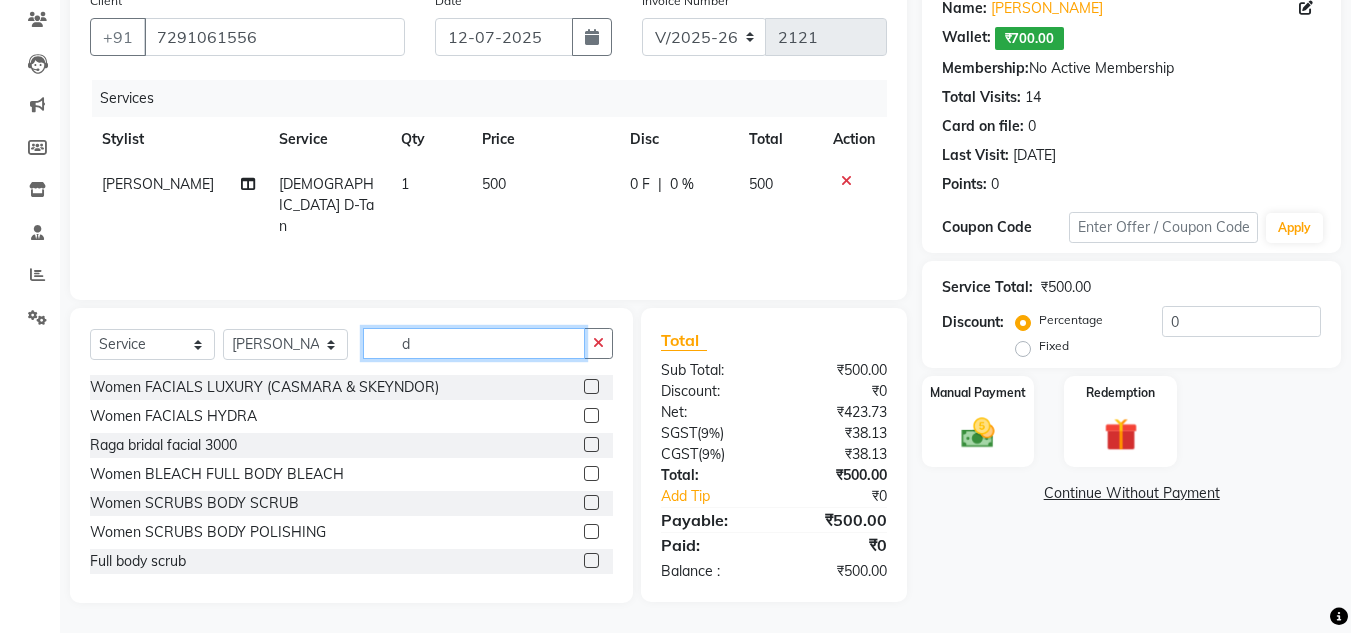 type on "d" 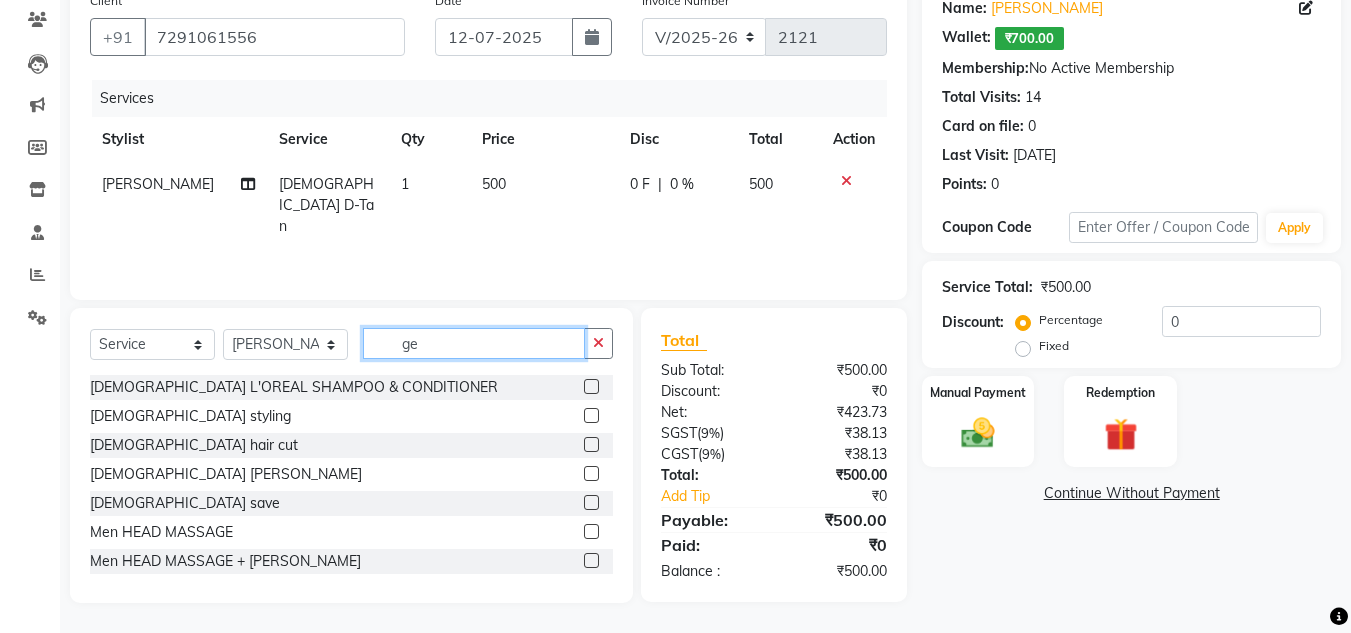 type on "ge" 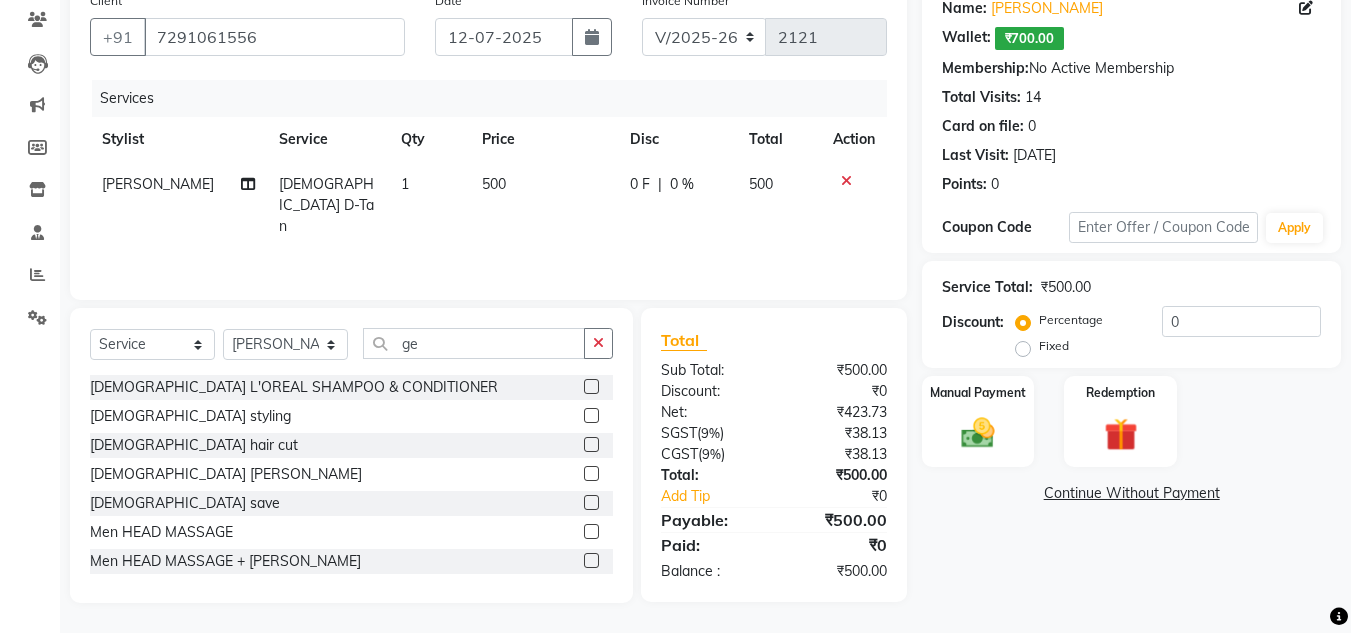 click 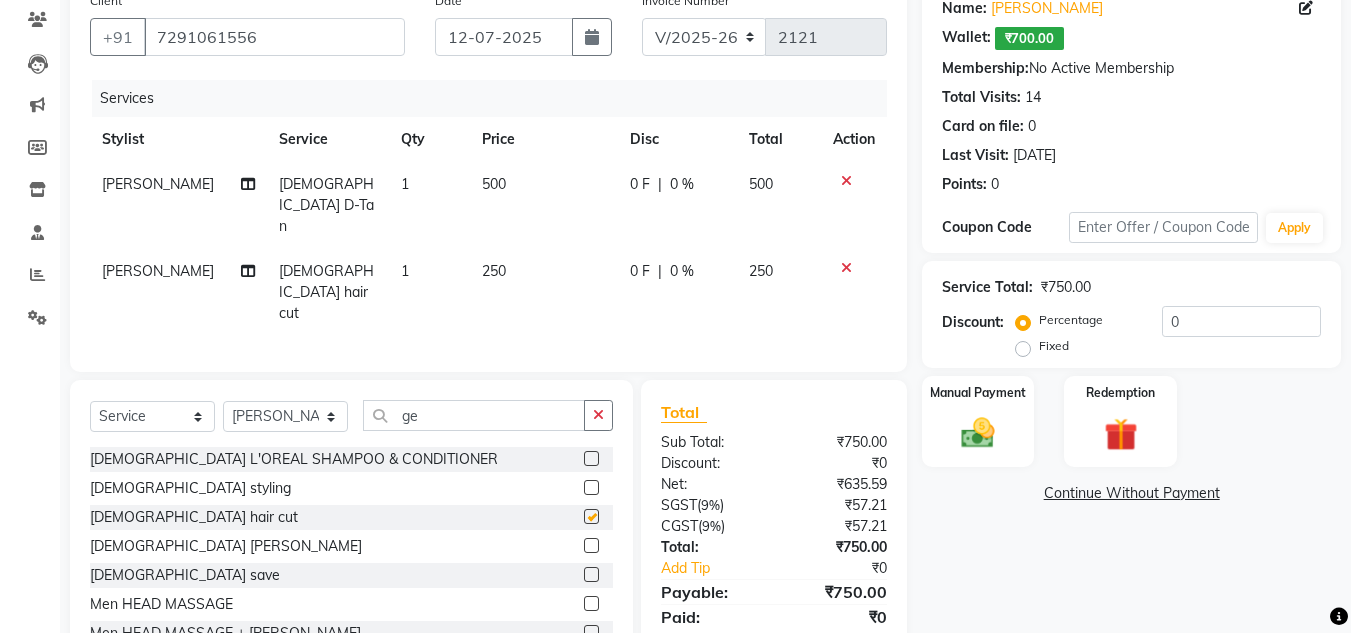 checkbox on "false" 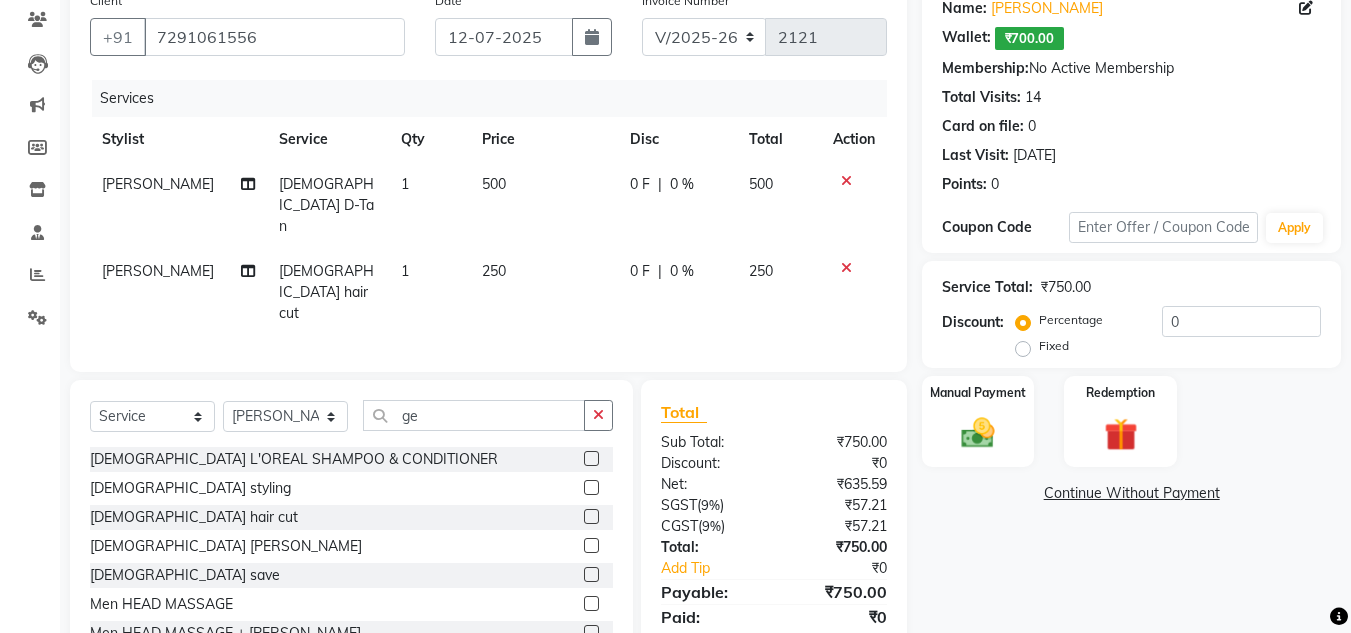 click 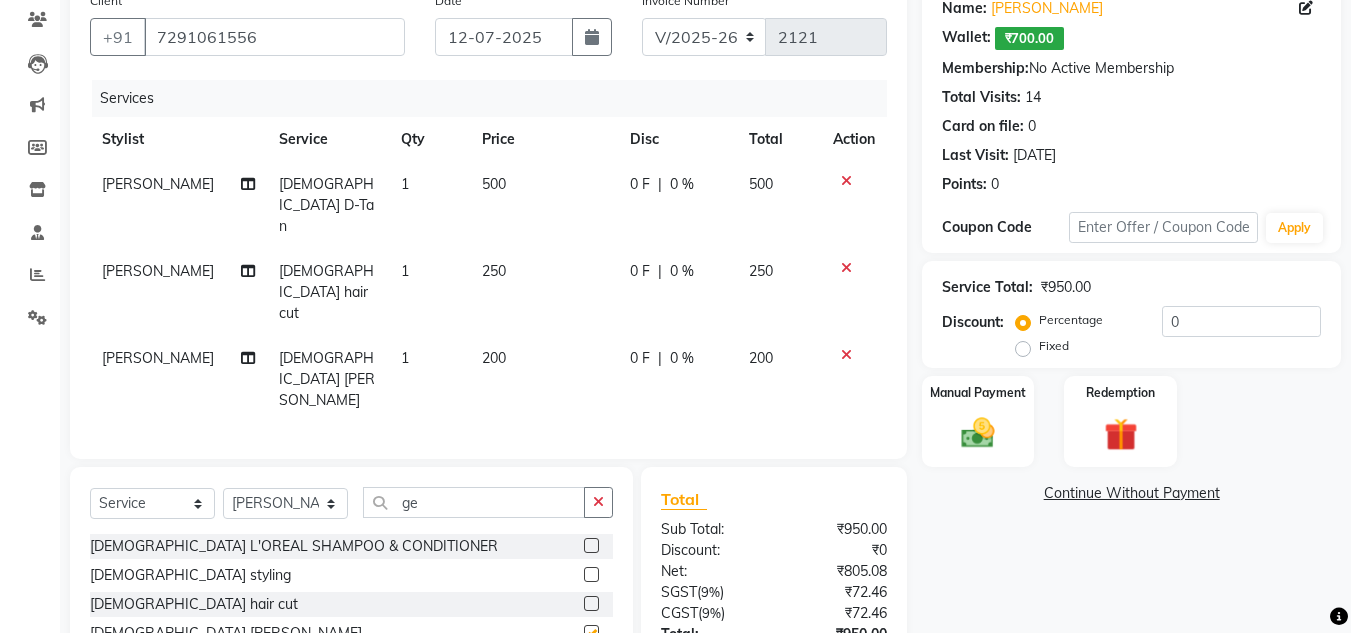checkbox on "false" 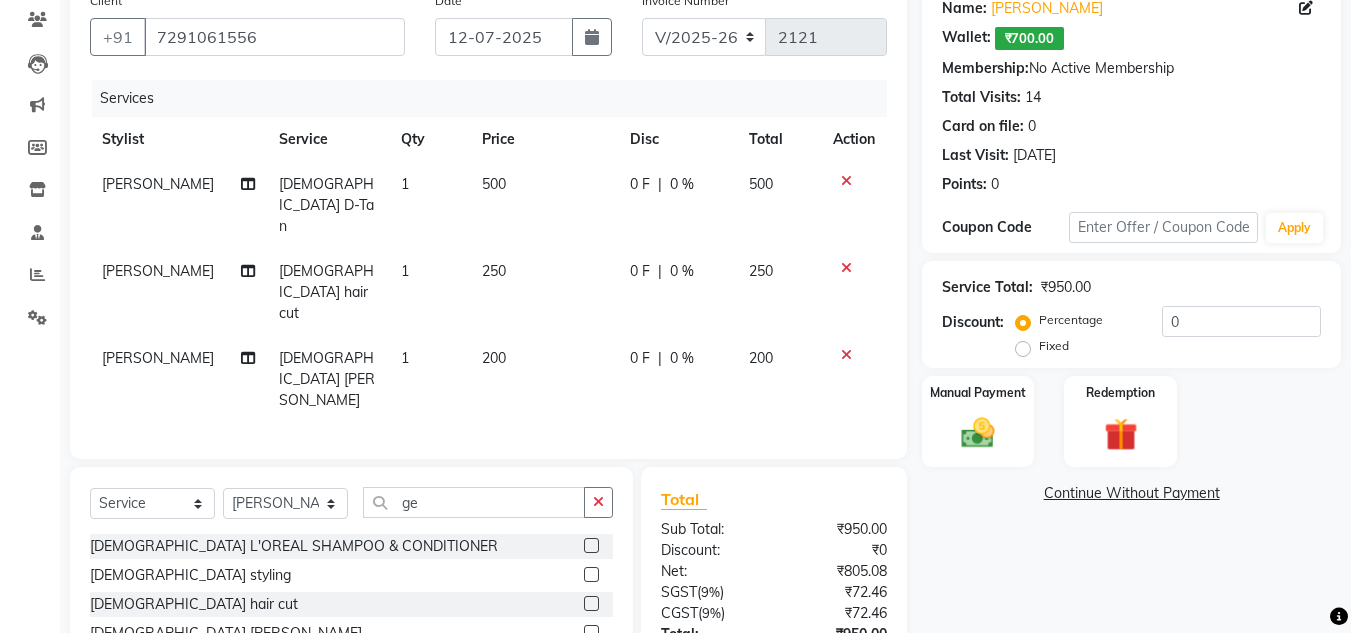 click on "500" 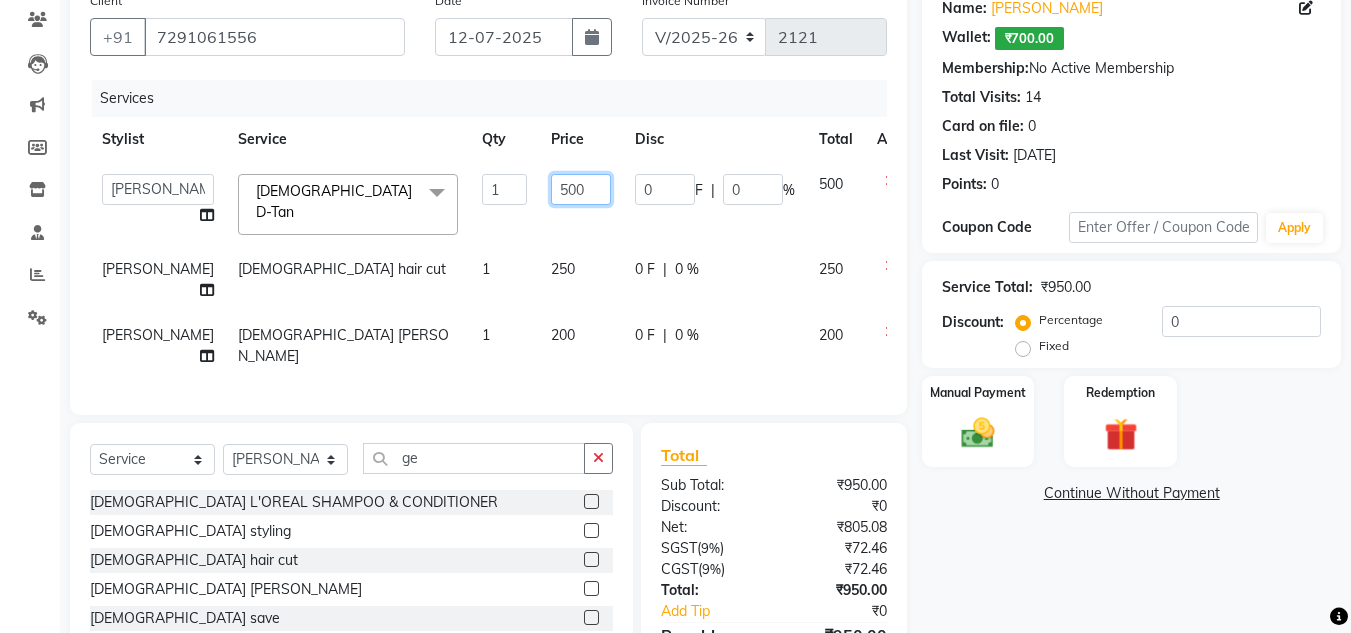 click on "500" 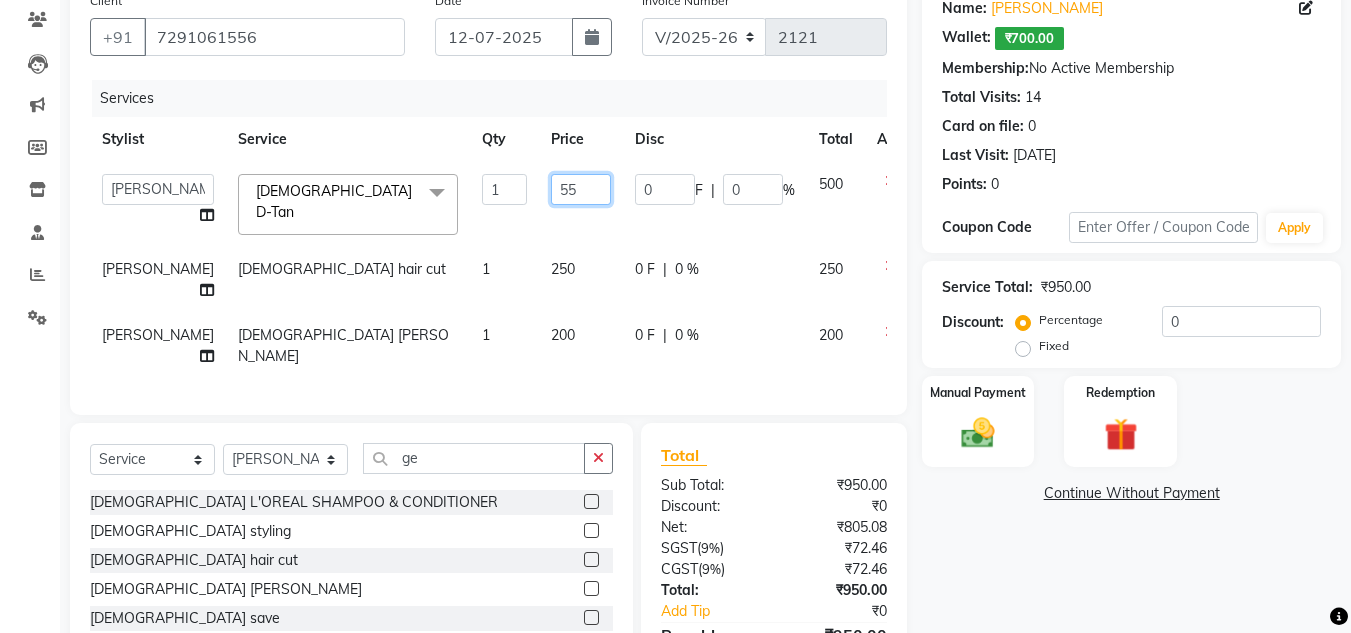 type on "550" 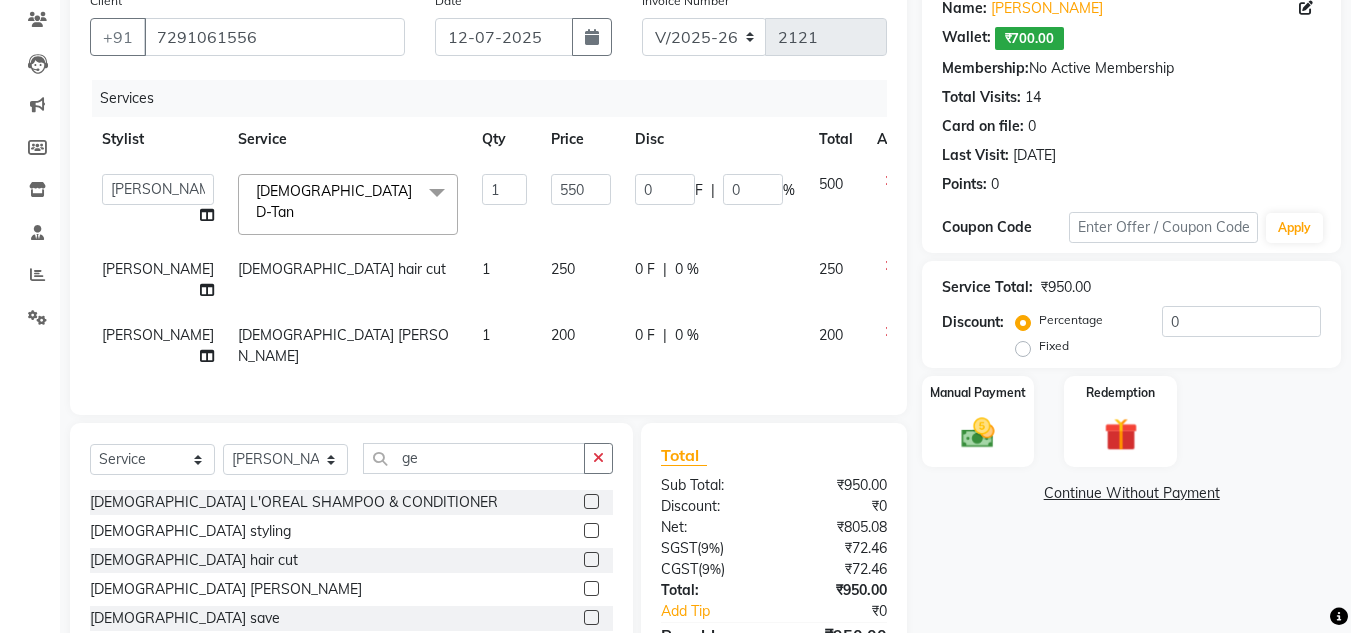 click on "Arman   Atul   Jannat   Kaif   Kartik   Lucky   Nazia   Pinky   Rashid   Sabiya   Sandeep   Shankar   Shavaz Malik   Sudhir   Suraj   Vikas   Vinay Roy   Vinod  Gents D-Tan  x Women VLCC FACIALS Women FACIALS (LOTUS) Women FACIALS (03+) Women FACIALS LUXURY (CASMARA & SKEYNDOR) Women FACIALS HYDRA Raga facial Raga cleanup Raga bridal facial 3000 Women CLEAN UPS Basic (LOTUS) Women CLEAN UPS Premium (03+) Women CLEAN UPS Luxury (CASMARA) Women BLEACH OXY FACE BLEACH Women BLEACH CHERYL'S FACE BLEACH Women BLEACH NECK BLEACH Women BLEACH BACK+NECK BLEACH Women BLEACH STOMACH BLEACH Women BLEACH ARMS BLEACH Women BLEACH LEGS BLEACH Women BLEACH HALF LEG BLEACH Women BLEACH FULL BODY BLEACH Women SCRUBS BODY SCRUB Women SCRUBS BODY POLISHING Full body scrub Women D-TAN FACE D-TAN Women D-TAN ARMS D-TAN Women D-TAN LEGS D-TAN Women D-TAN BACK D-TAN Women D-TAN FULL BODY D-TAN Women HAIRCUT & HAIRSTYLES (TRIM) Women HAIRCUT & HAIRSTYLES V-SHAPE HAIRCUT Women HAIRCUT & HAIRSTYLES V-SHAPE CUT+ BLOW DRY 3 TENX SPA 1" 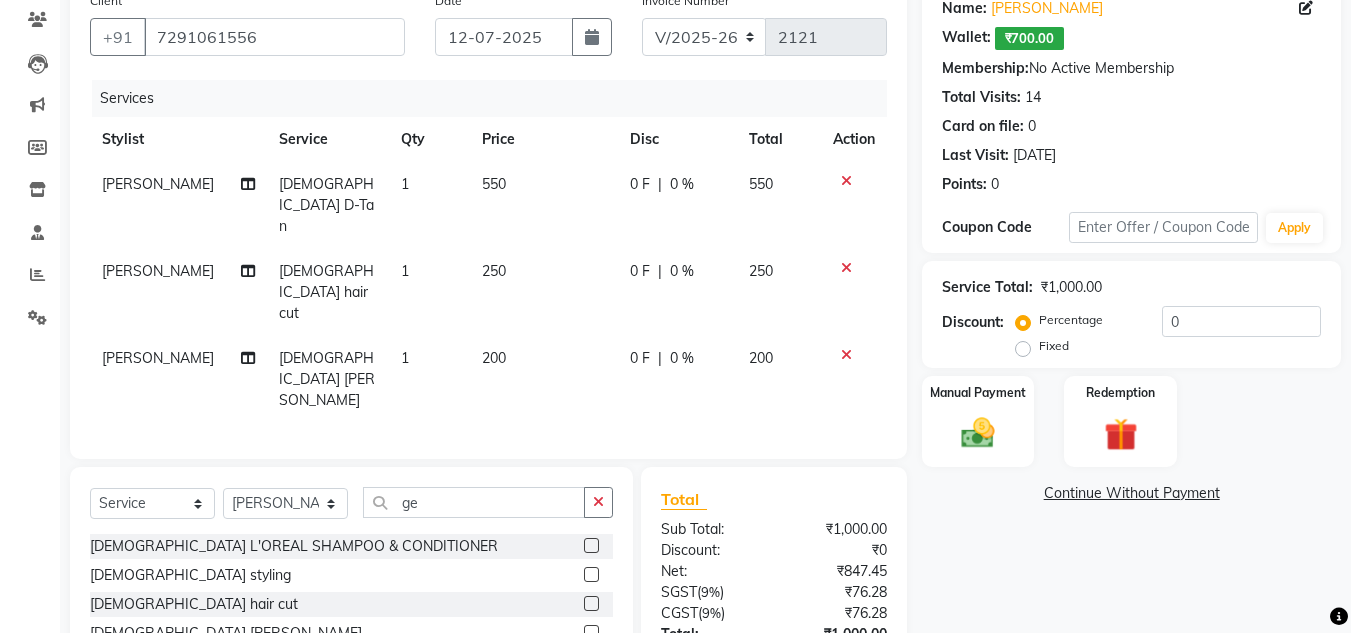click on "Net:" 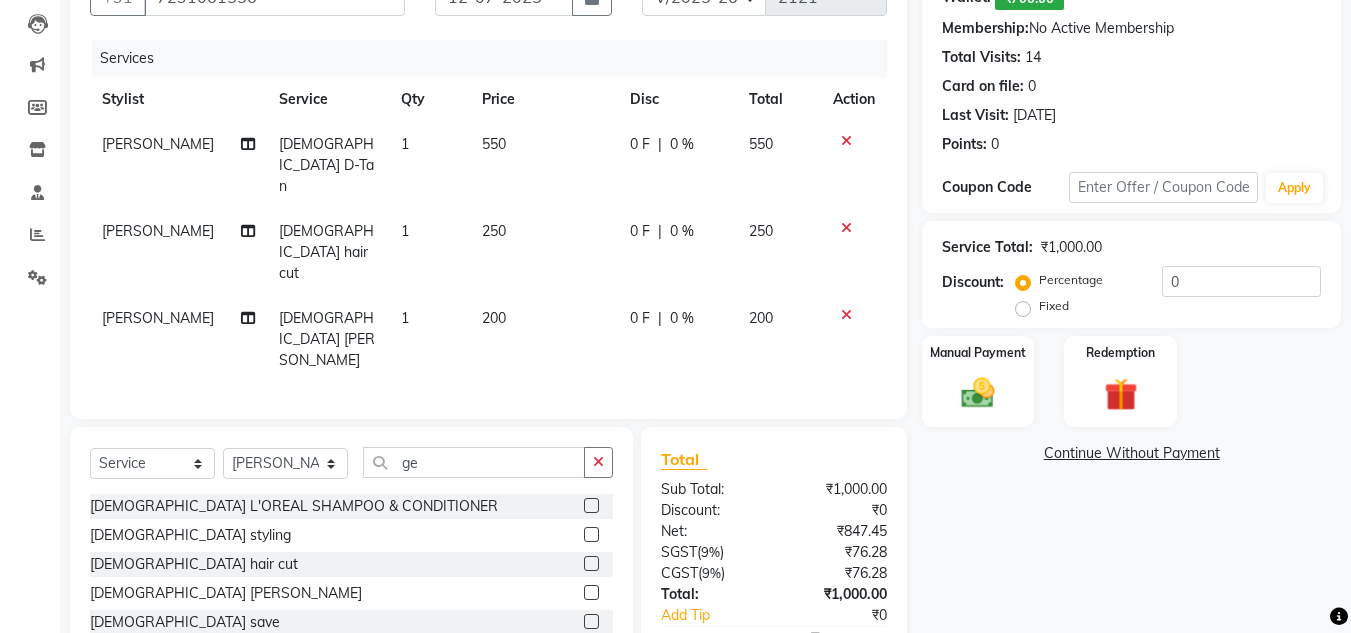 scroll, scrollTop: 216, scrollLeft: 0, axis: vertical 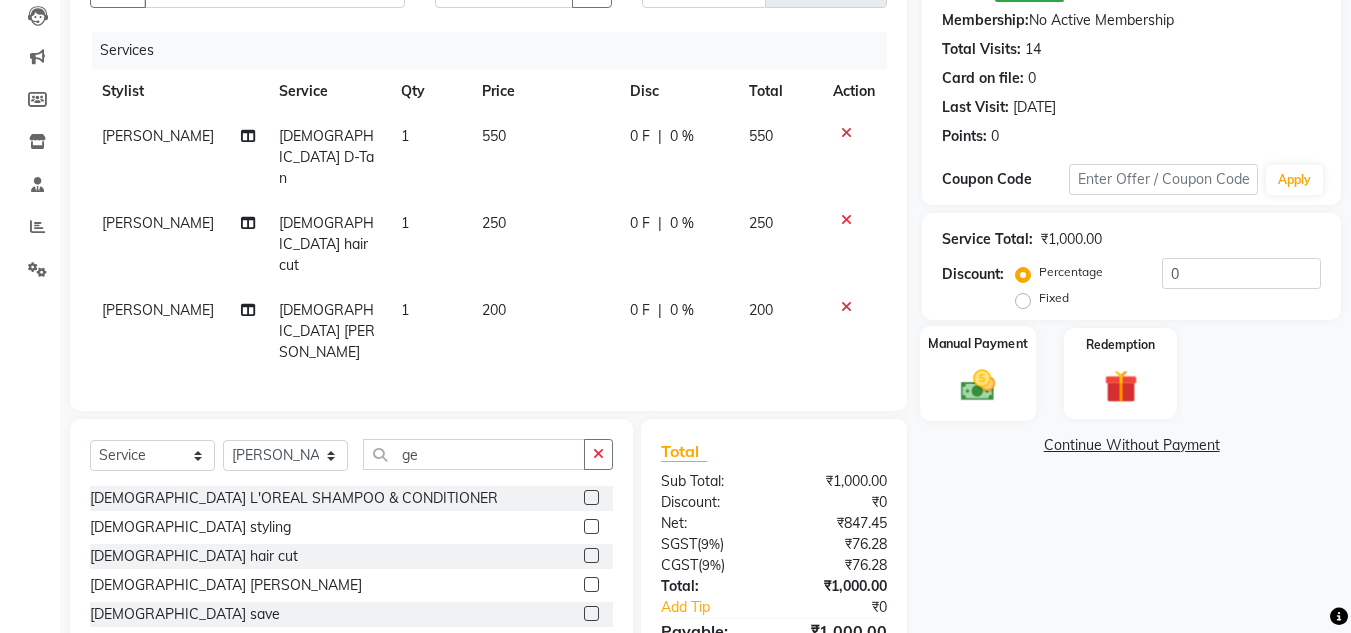 click 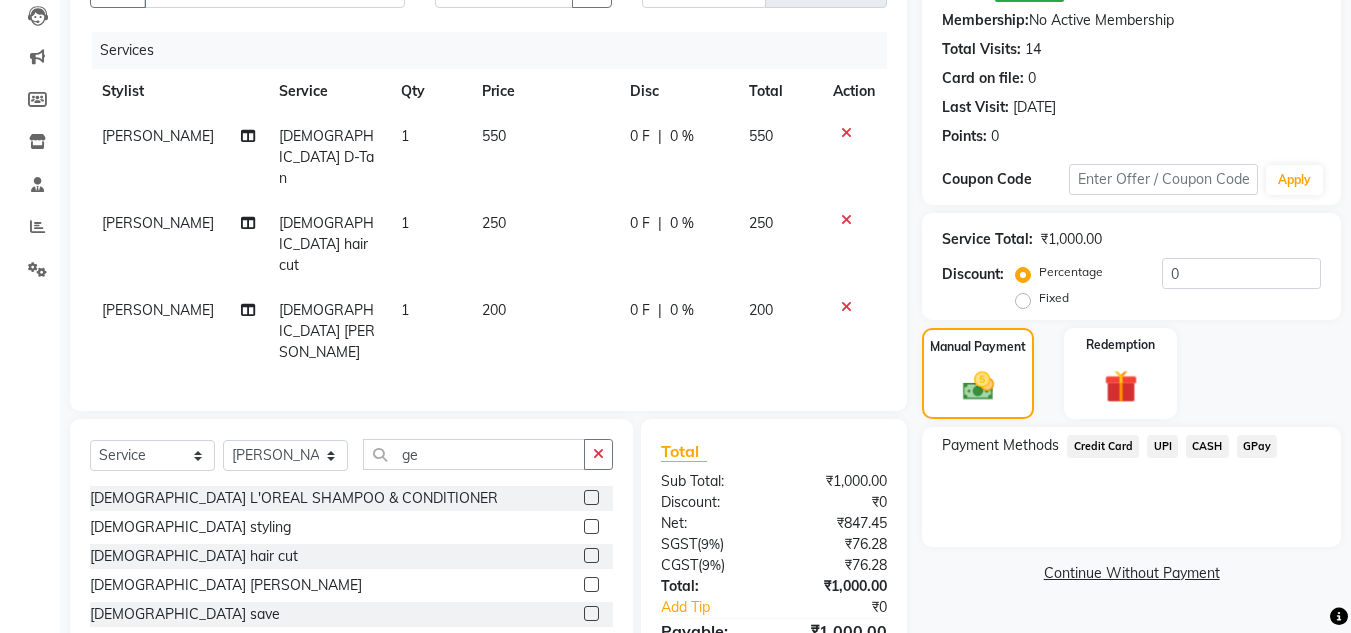 click on "CASH" 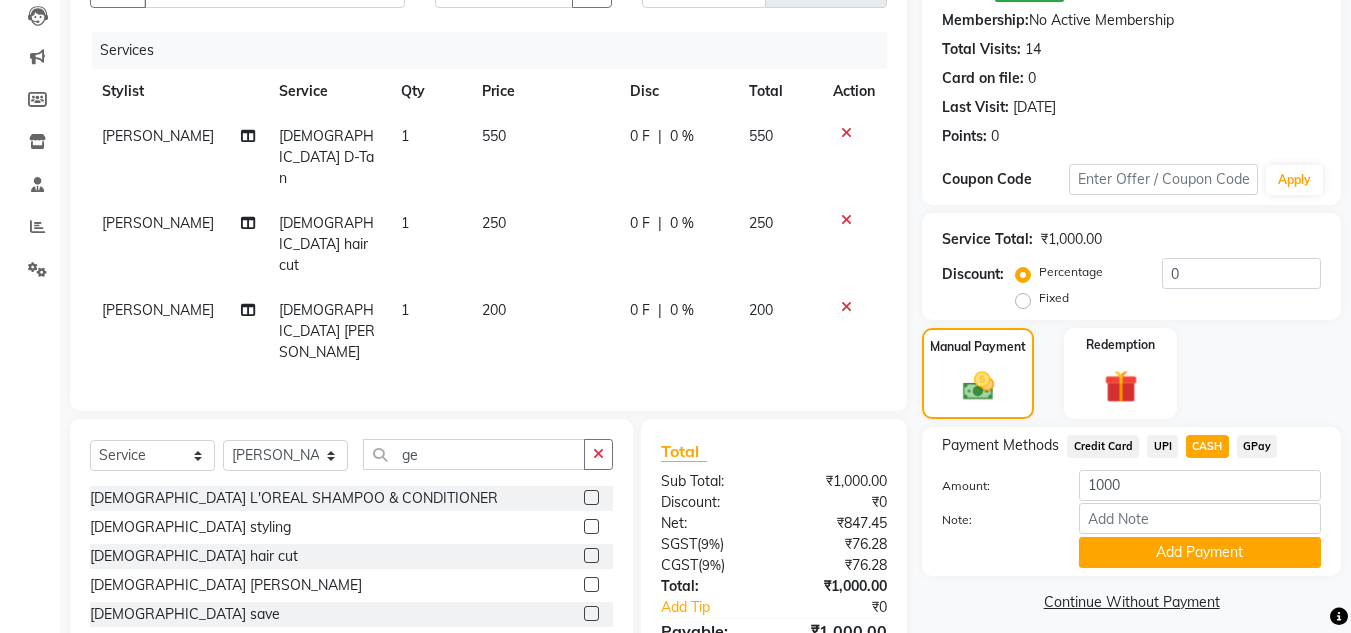 drag, startPoint x: 1207, startPoint y: 542, endPoint x: 1178, endPoint y: 497, distance: 53.535034 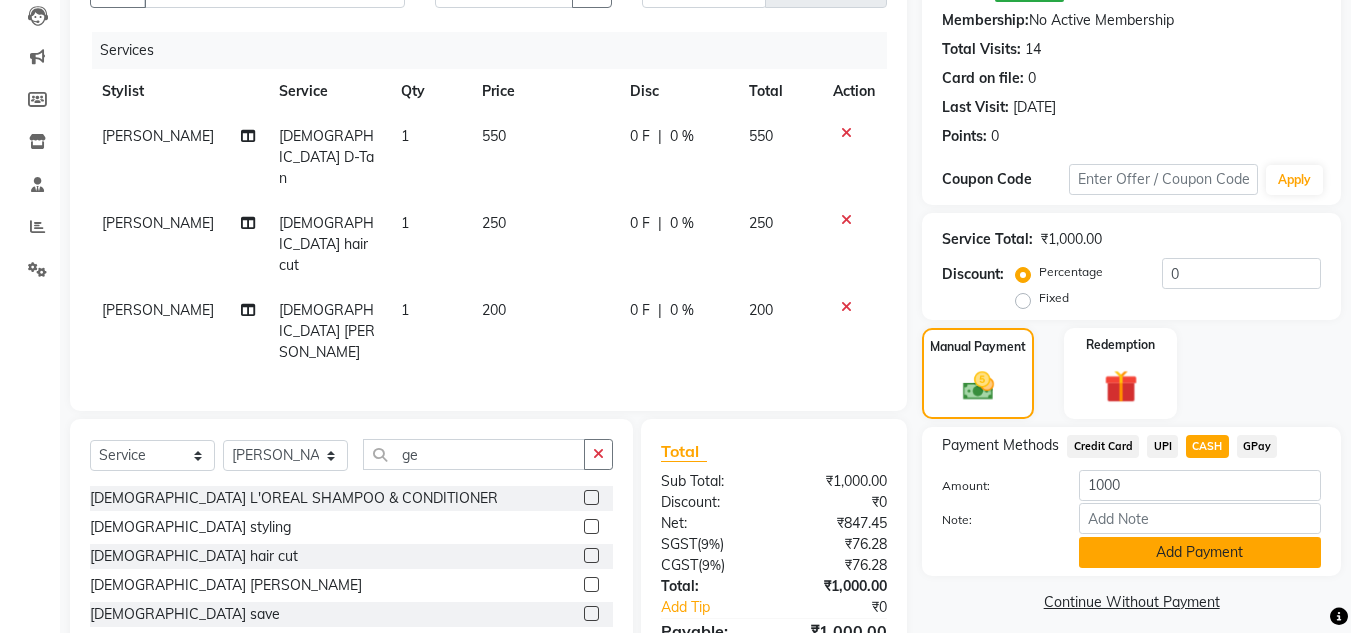 click on "Add Payment" 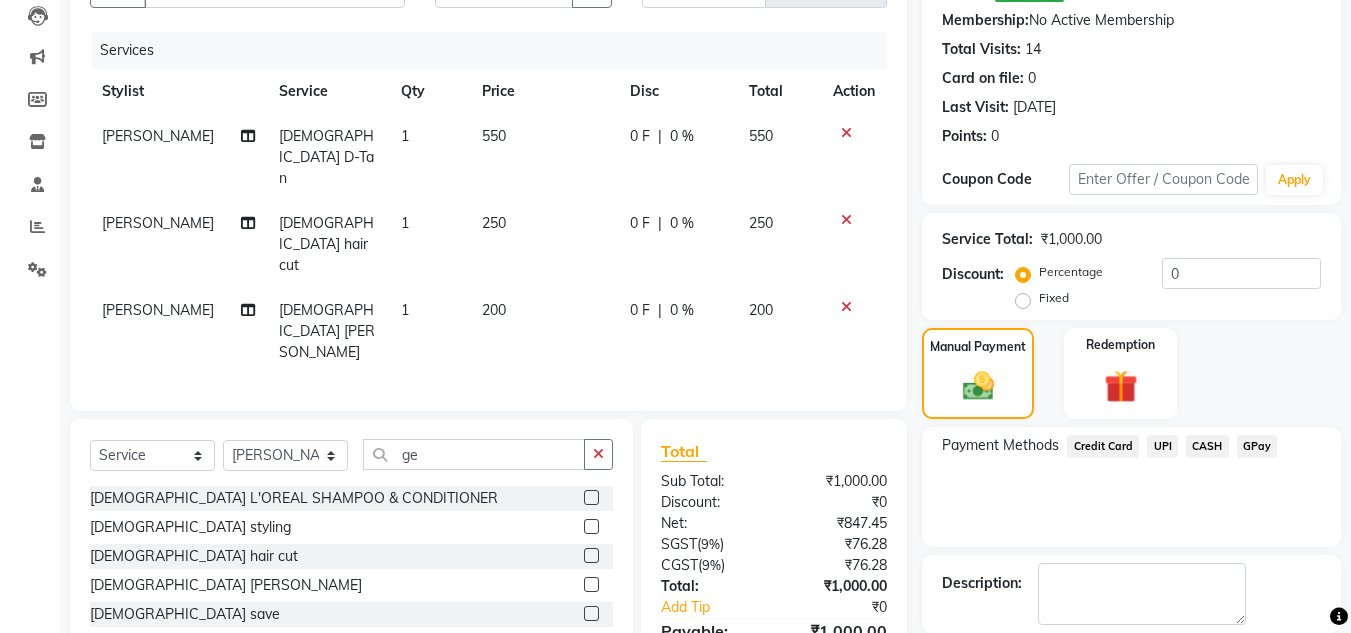 click on "Payment Methods  Credit Card   UPI   CASH   GPay" 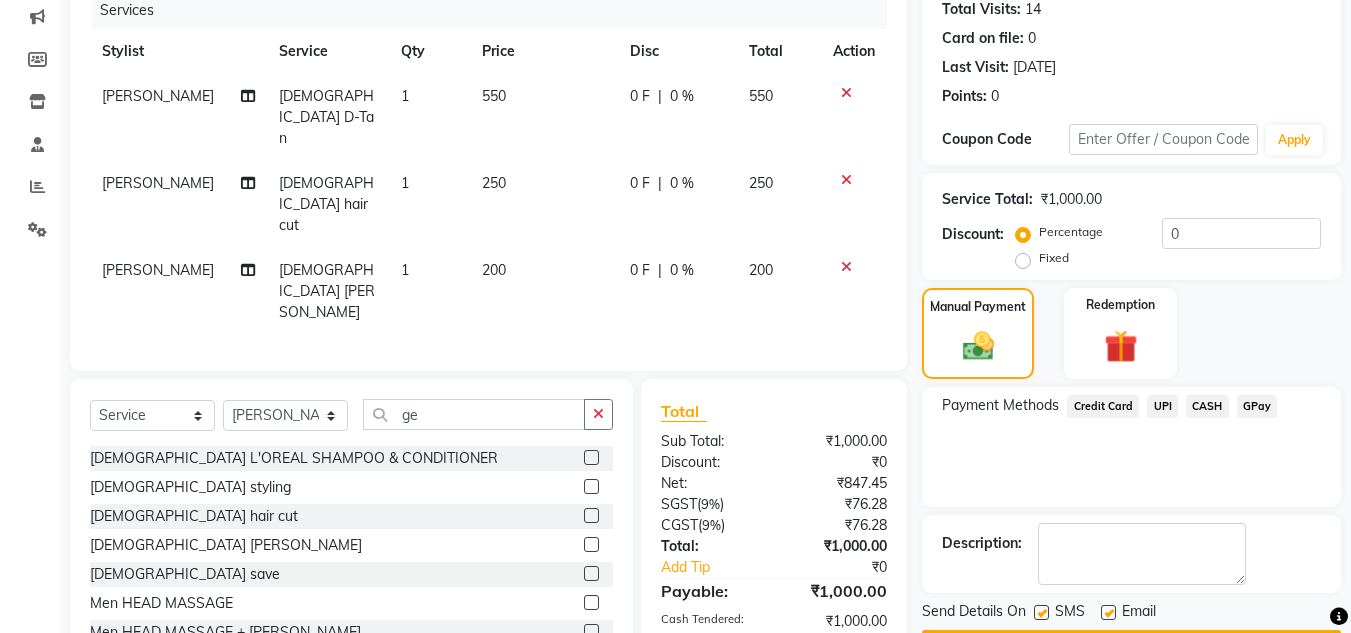 scroll, scrollTop: 314, scrollLeft: 0, axis: vertical 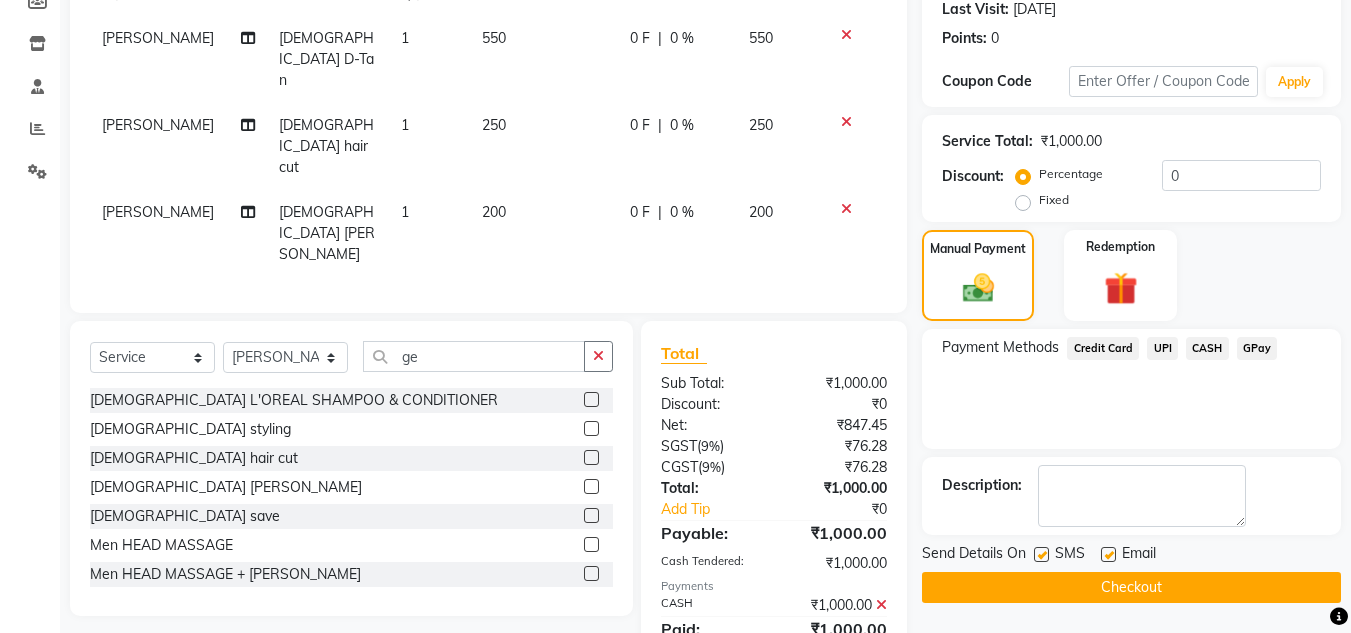 click on "Checkout" 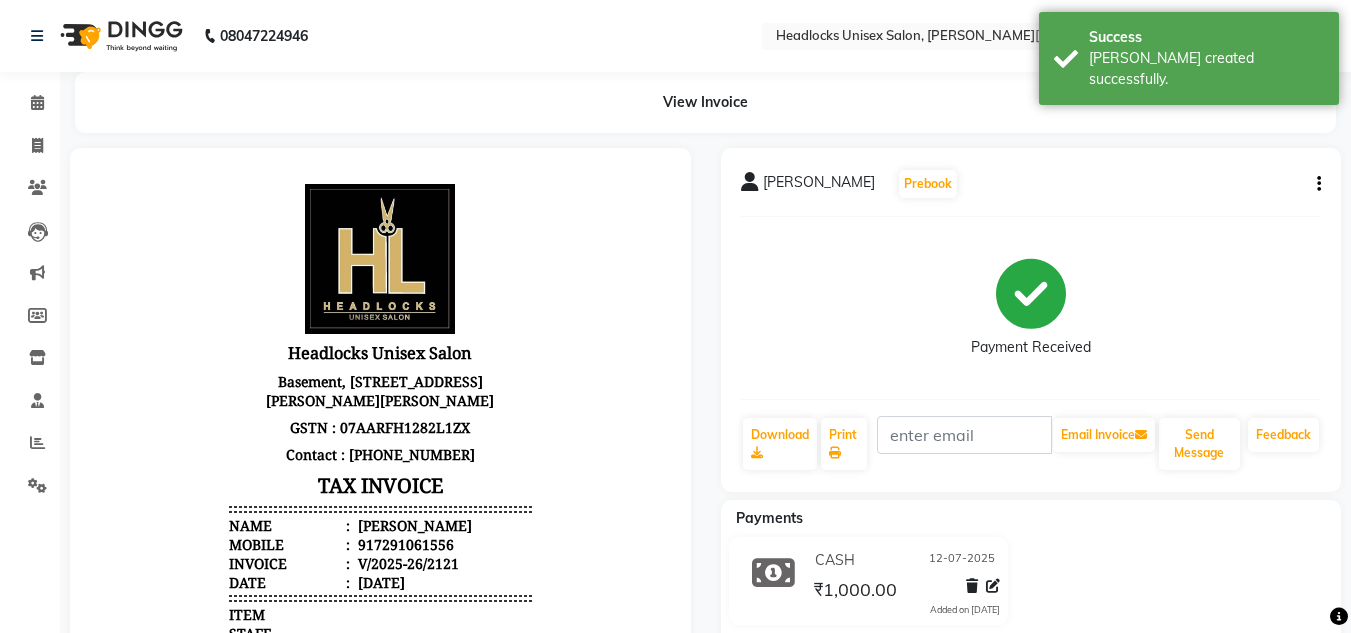 scroll, scrollTop: 0, scrollLeft: 0, axis: both 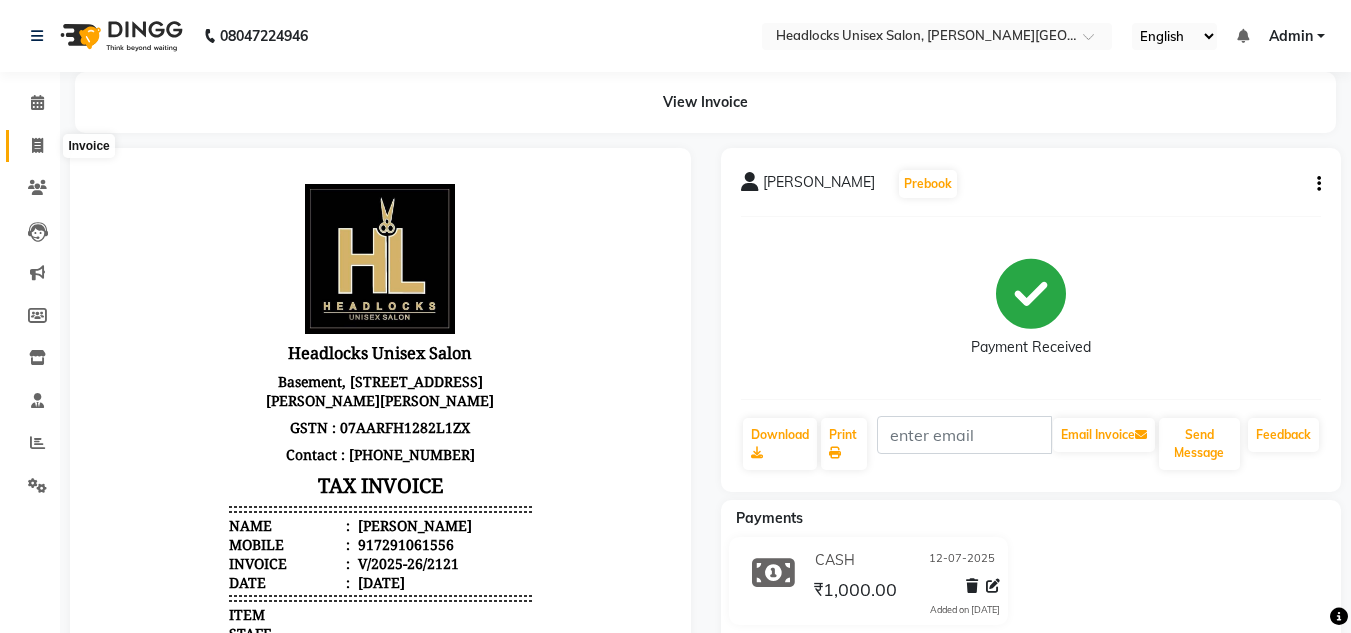 click 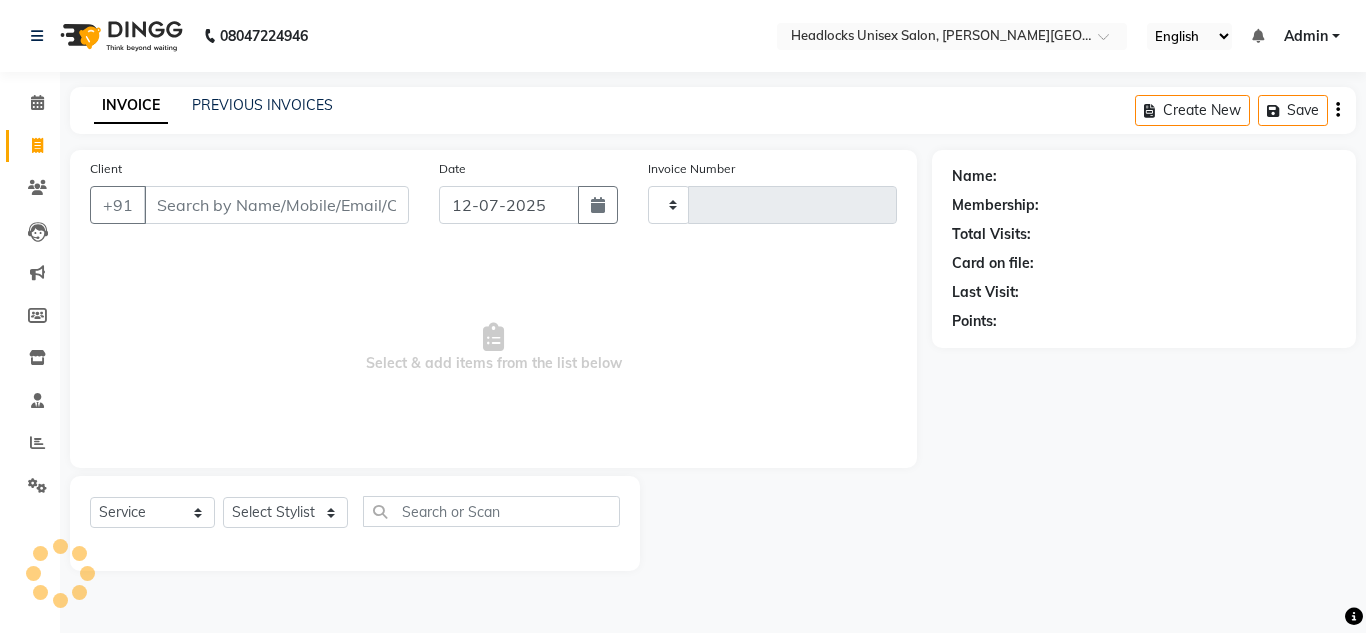type on "2122" 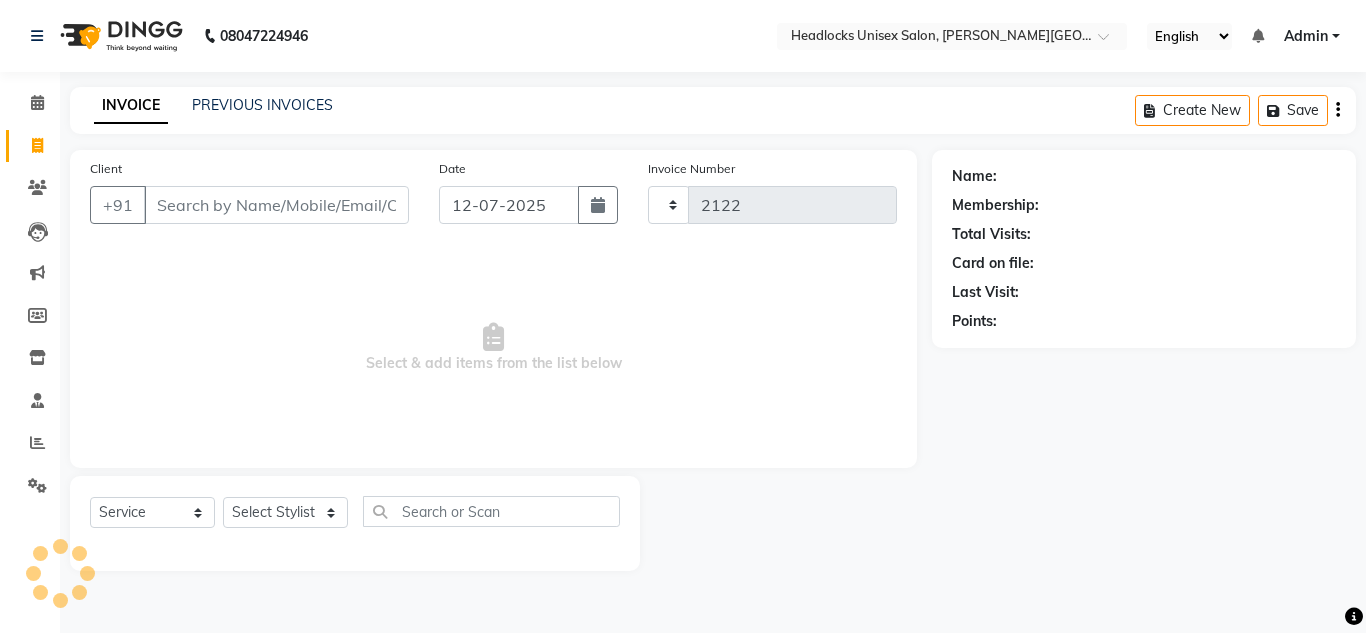 select on "6850" 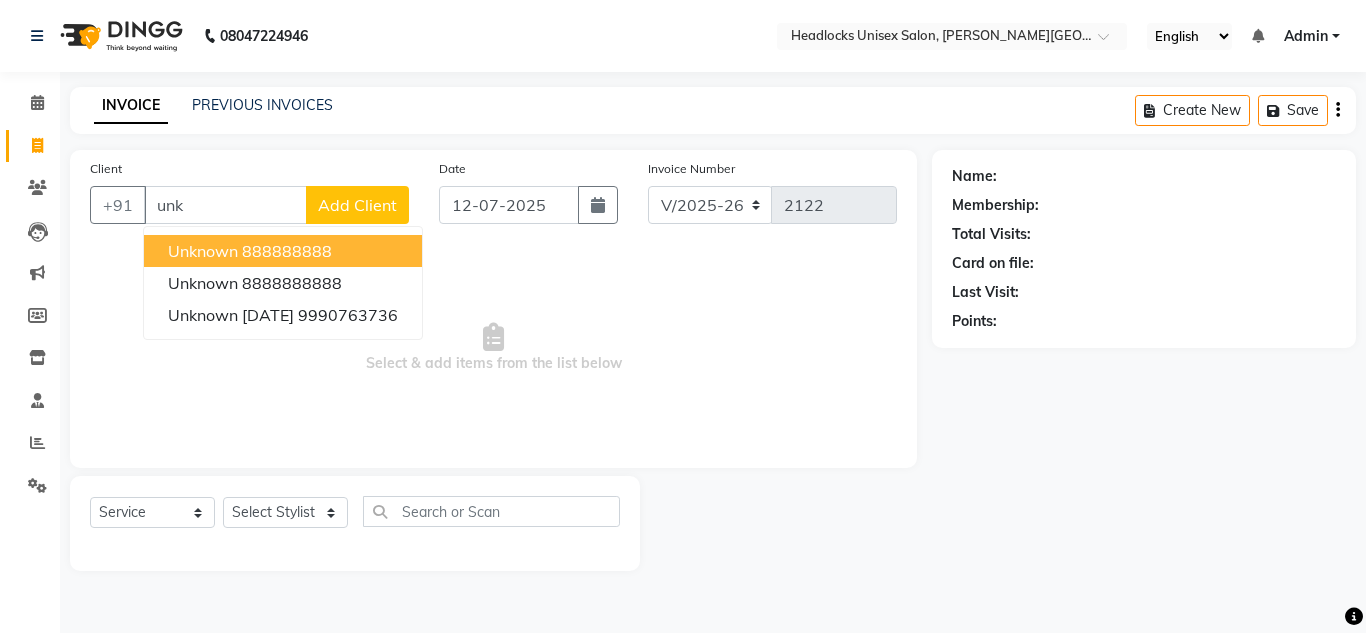 click on "888888888" at bounding box center (287, 251) 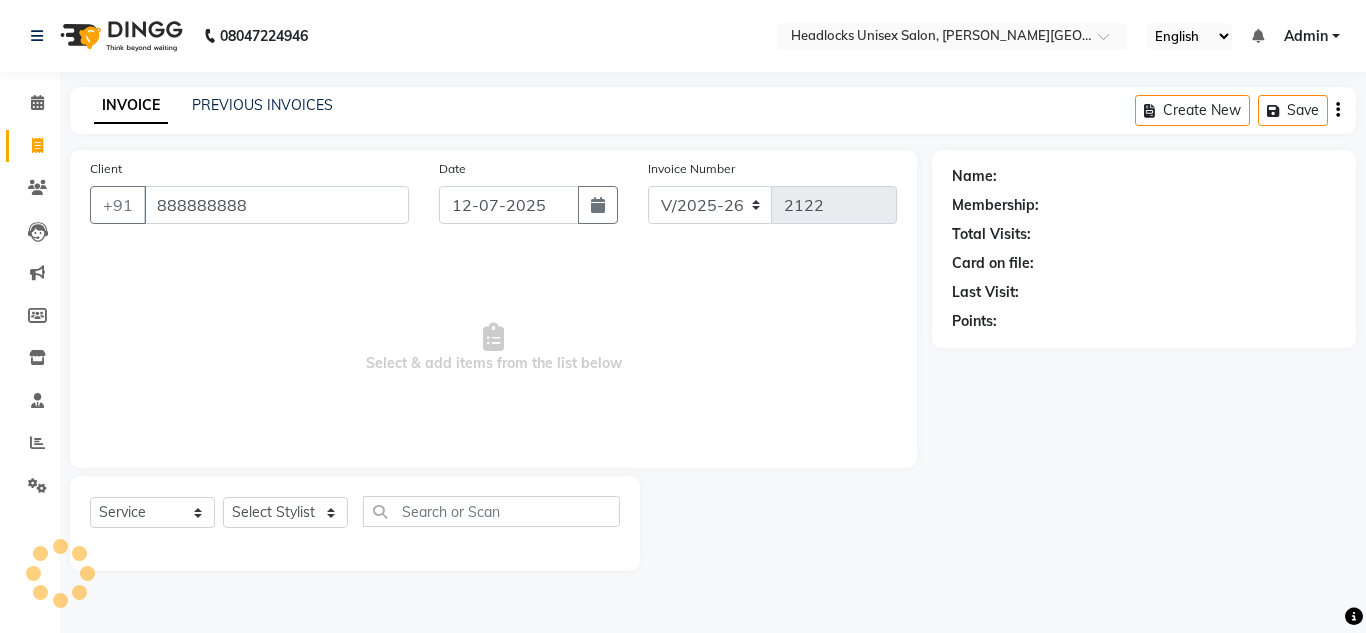 type on "888888888" 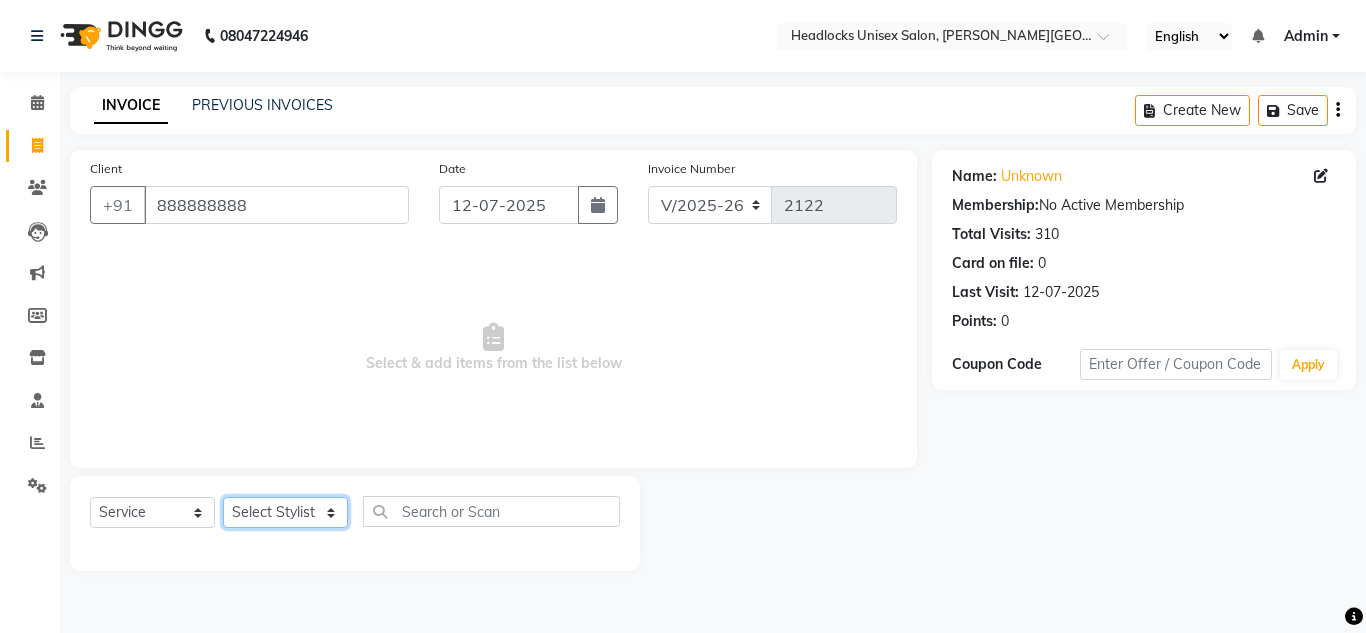 click on "Select Stylist [PERSON_NAME] Jannat Kaif [DATE] Lucky [PERSON_NAME] Pinky [PERSON_NAME] [PERSON_NAME] [PERSON_NAME] [PERSON_NAME] Suraj Vikas [PERSON_NAME] [PERSON_NAME]" 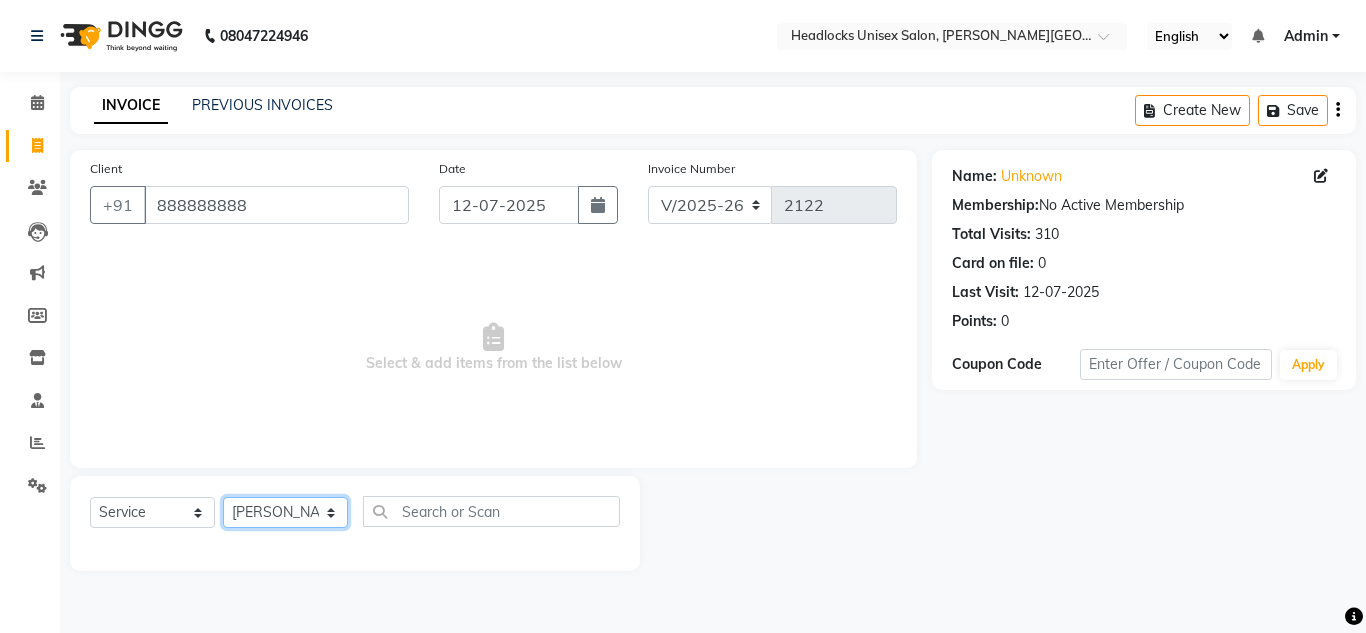 click on "Select Stylist [PERSON_NAME] Jannat Kaif [DATE] Lucky [PERSON_NAME] Pinky [PERSON_NAME] [PERSON_NAME] [PERSON_NAME] [PERSON_NAME] Suraj Vikas [PERSON_NAME] [PERSON_NAME]" 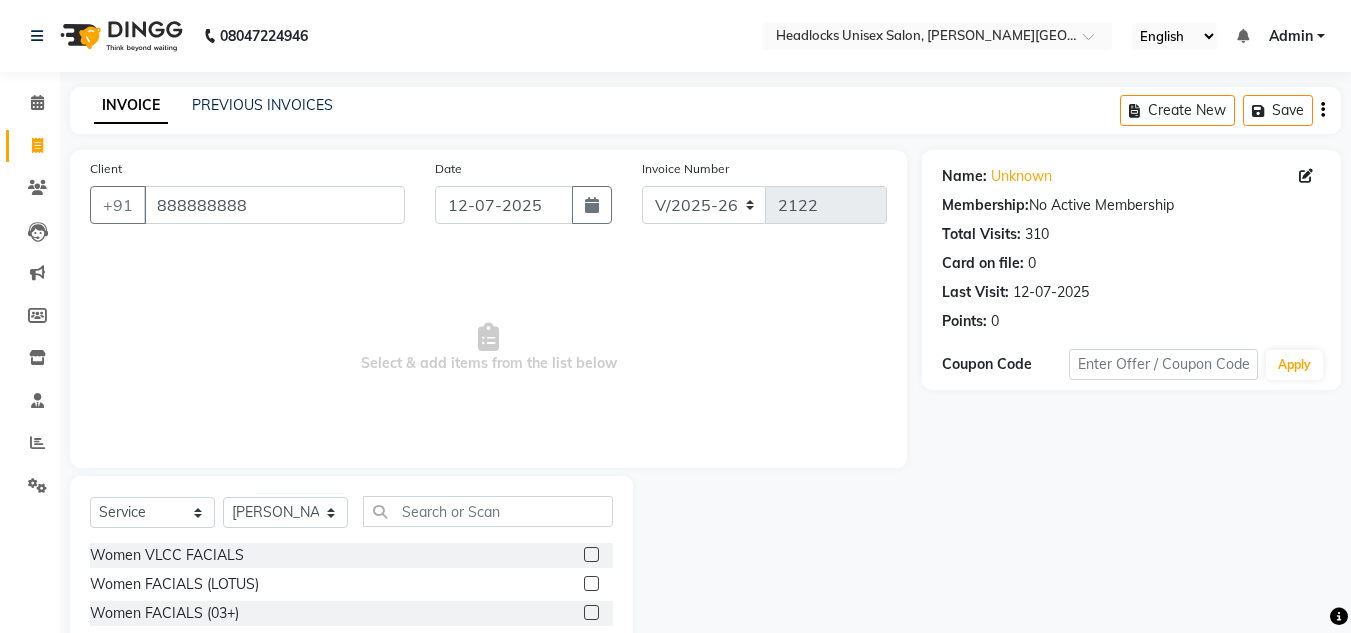click on "Select & add items from the list below" at bounding box center (488, 348) 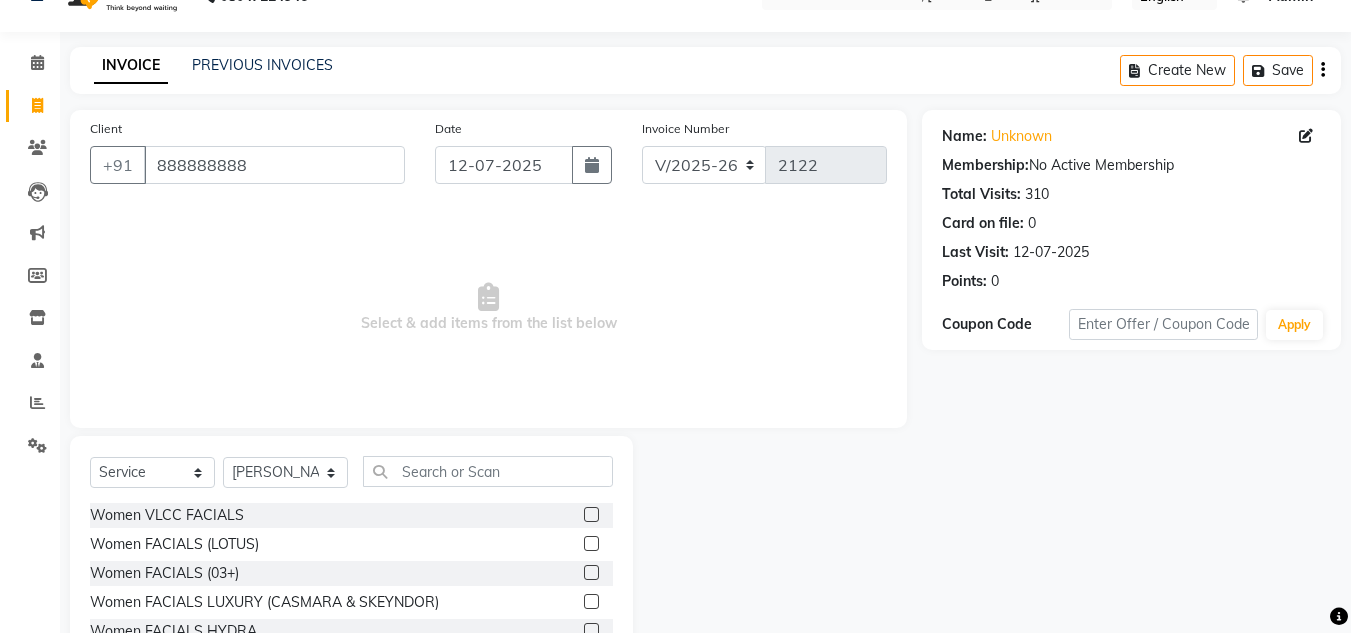 scroll, scrollTop: 168, scrollLeft: 0, axis: vertical 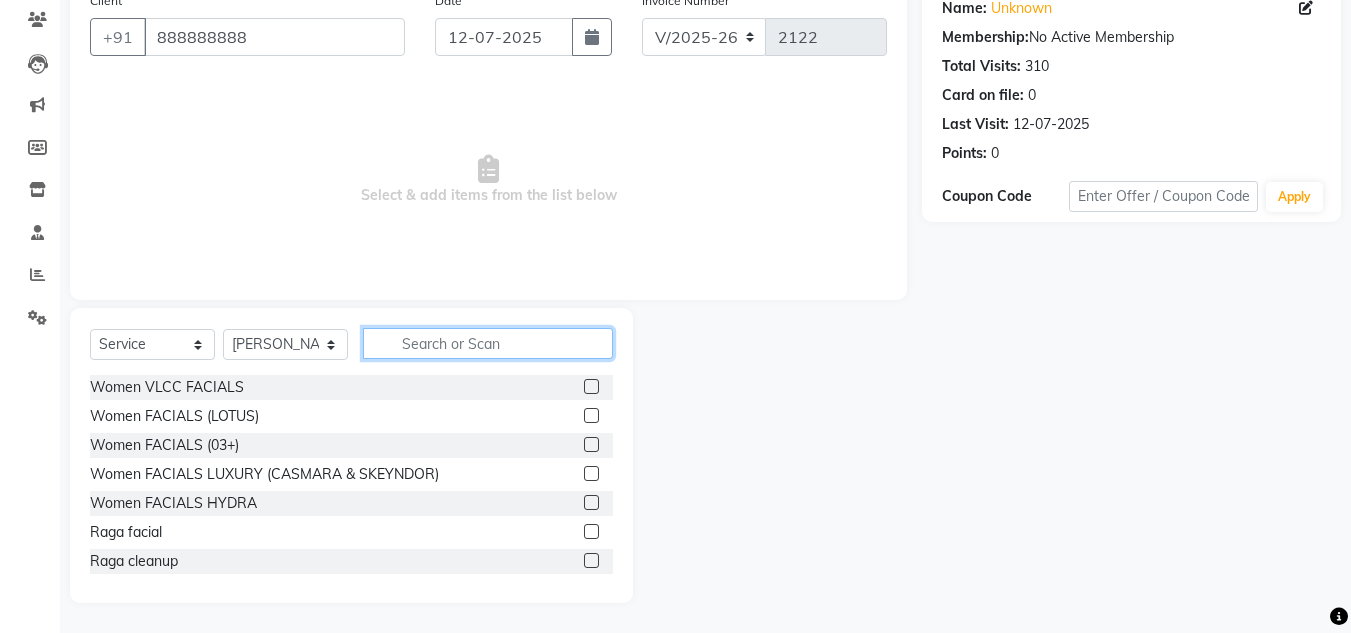 click 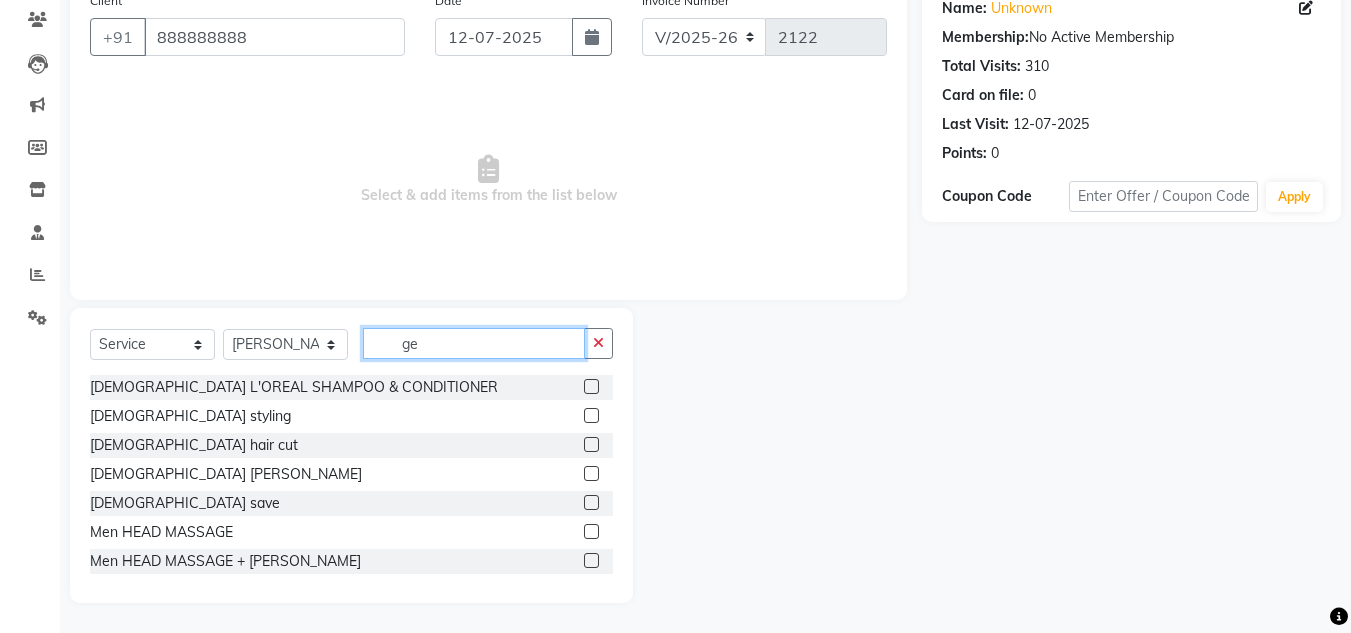 type on "ge" 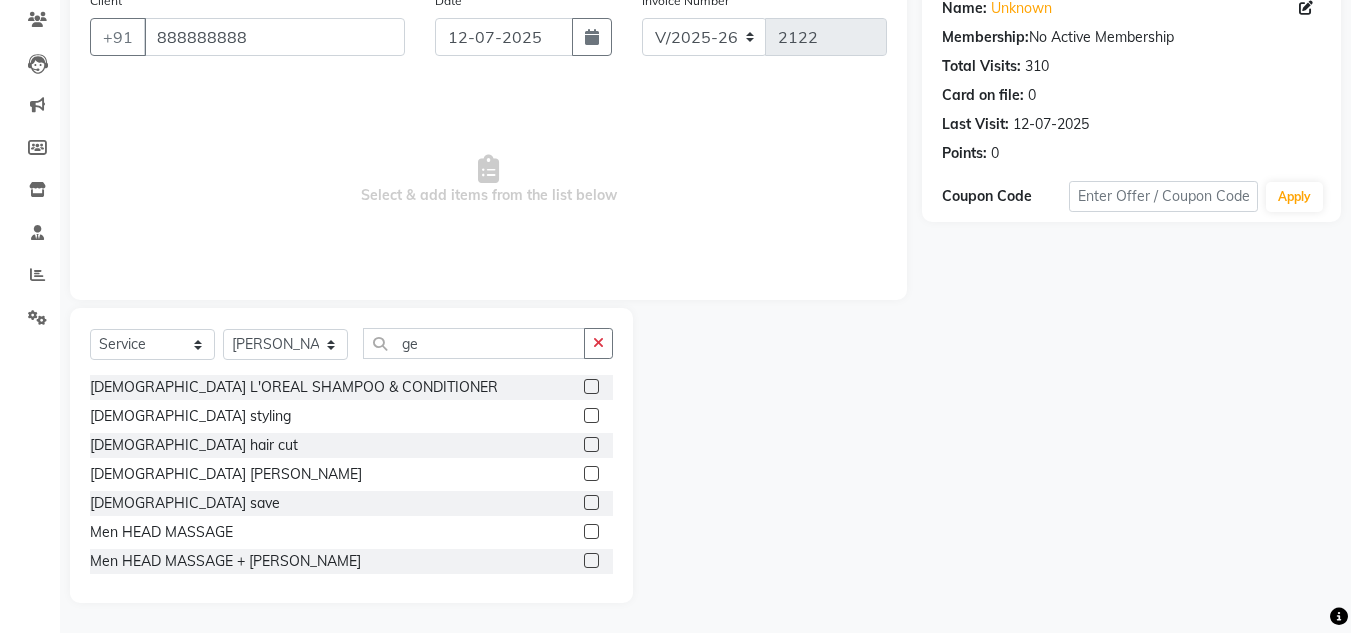 click 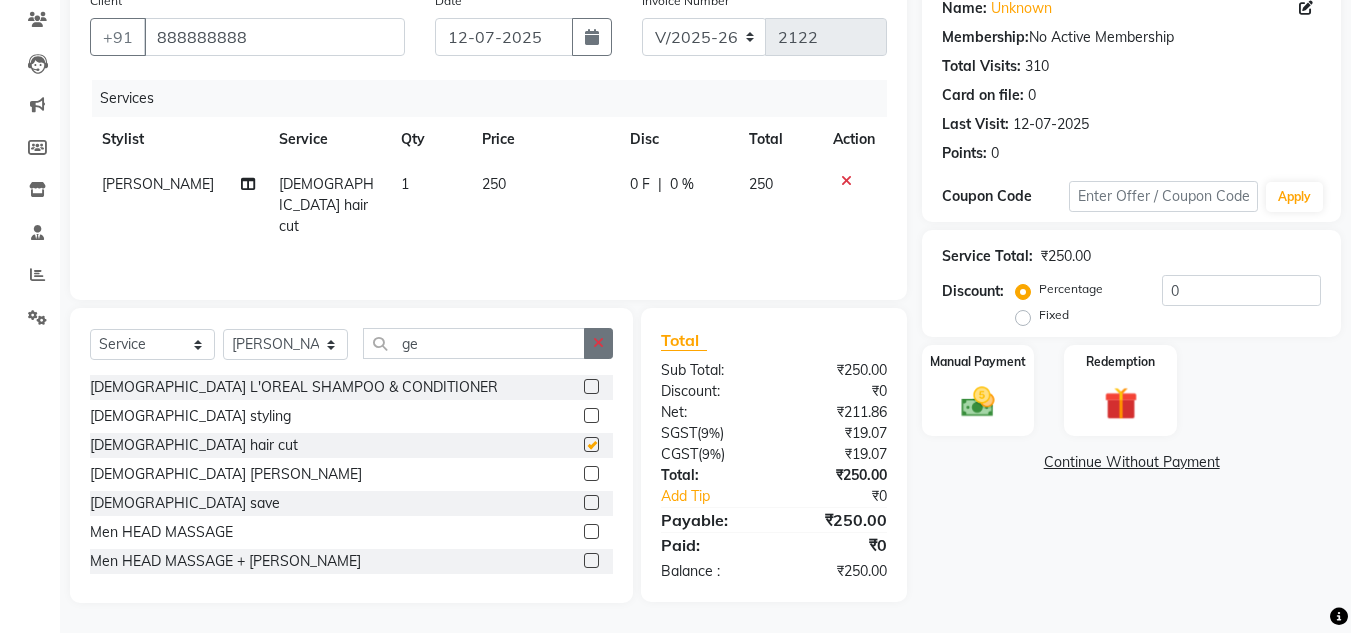 checkbox on "false" 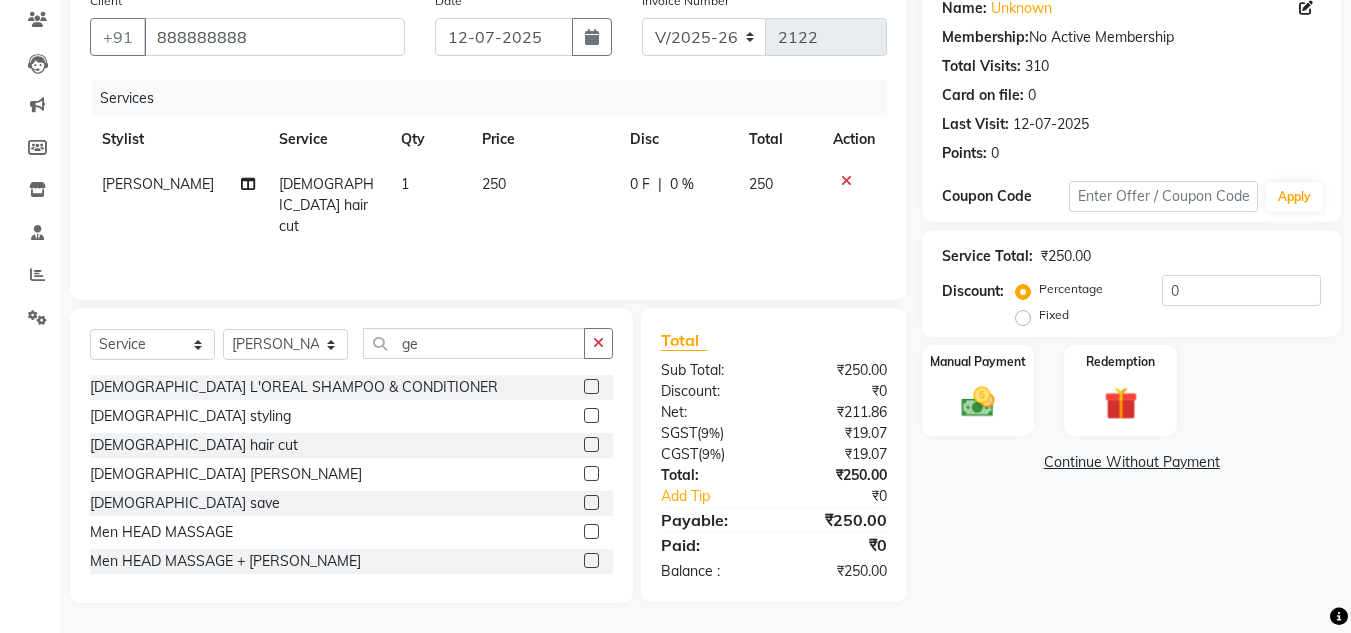 click on "Total" 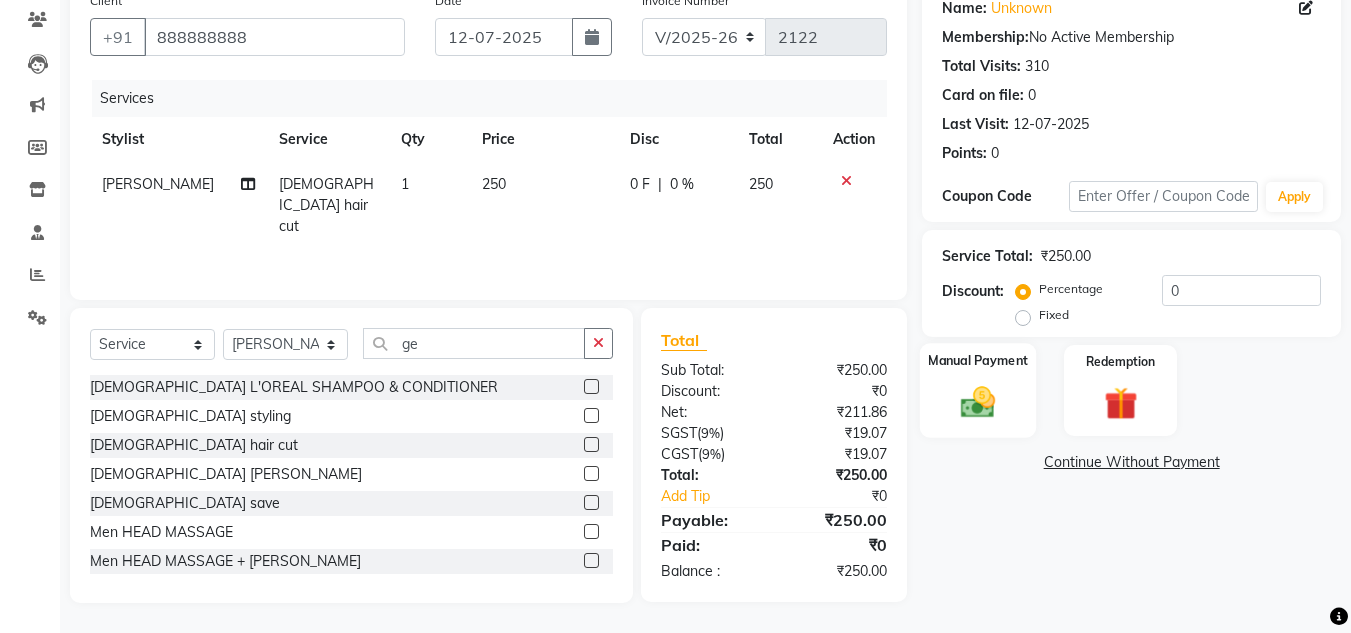 click 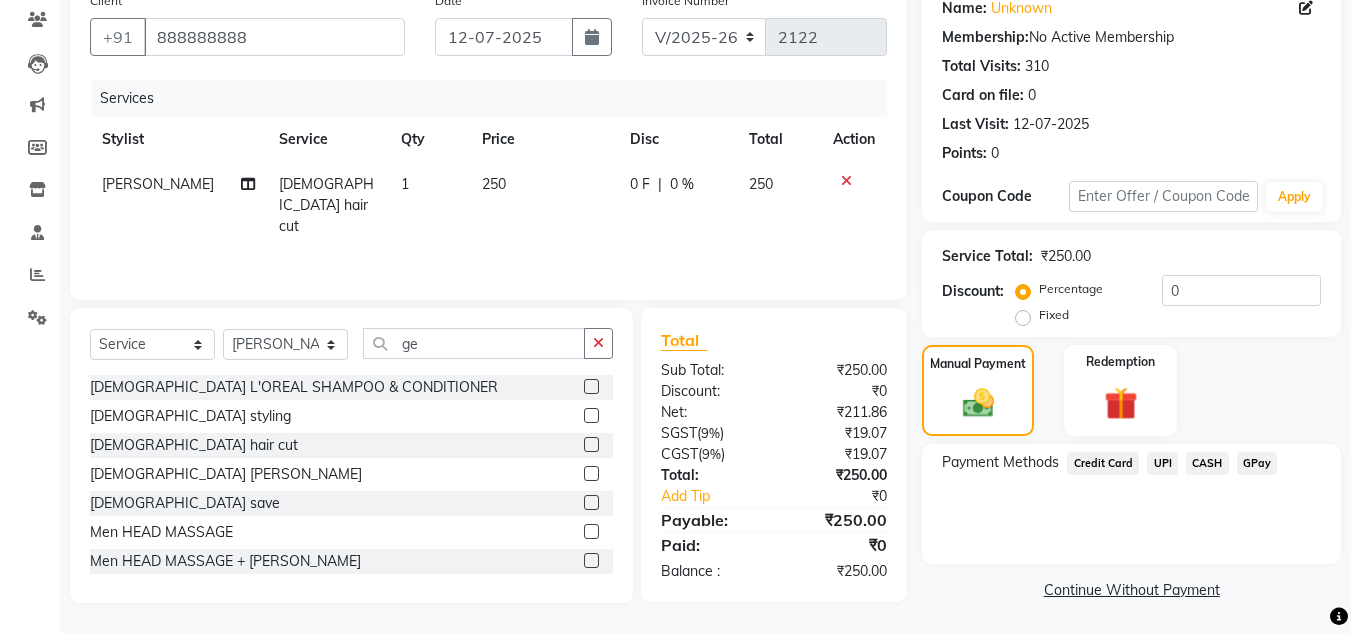 click on "Manual Payment Redemption" 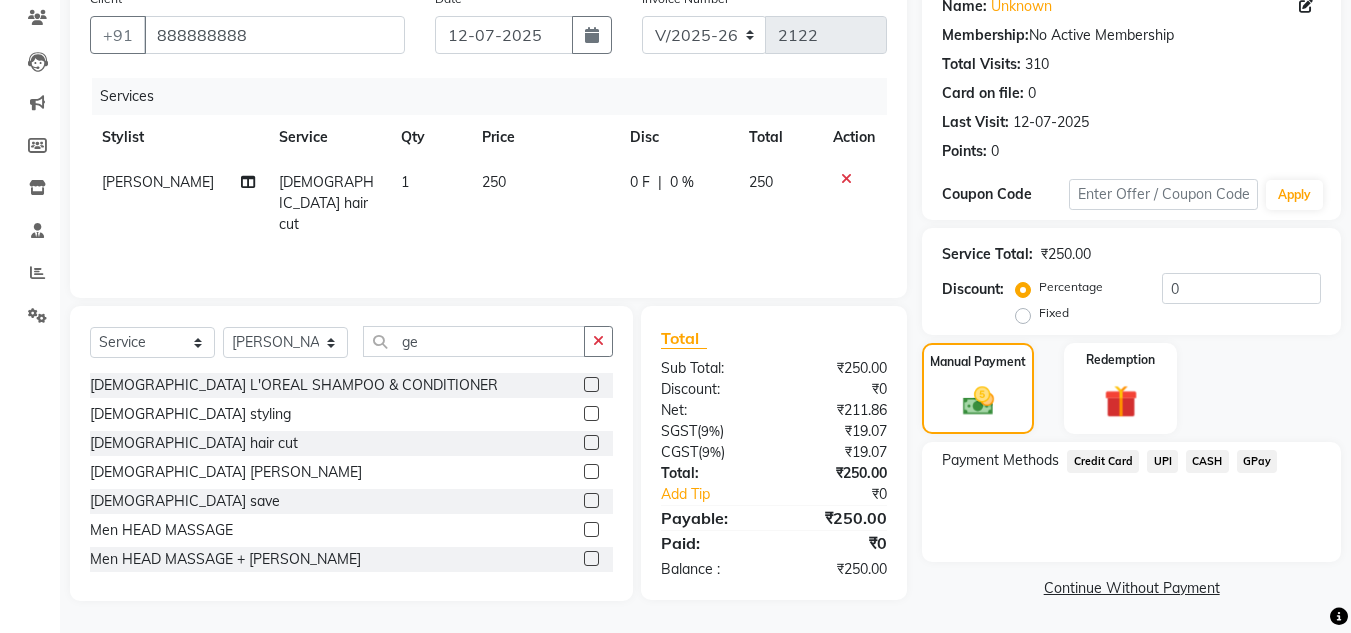 click on "CASH" 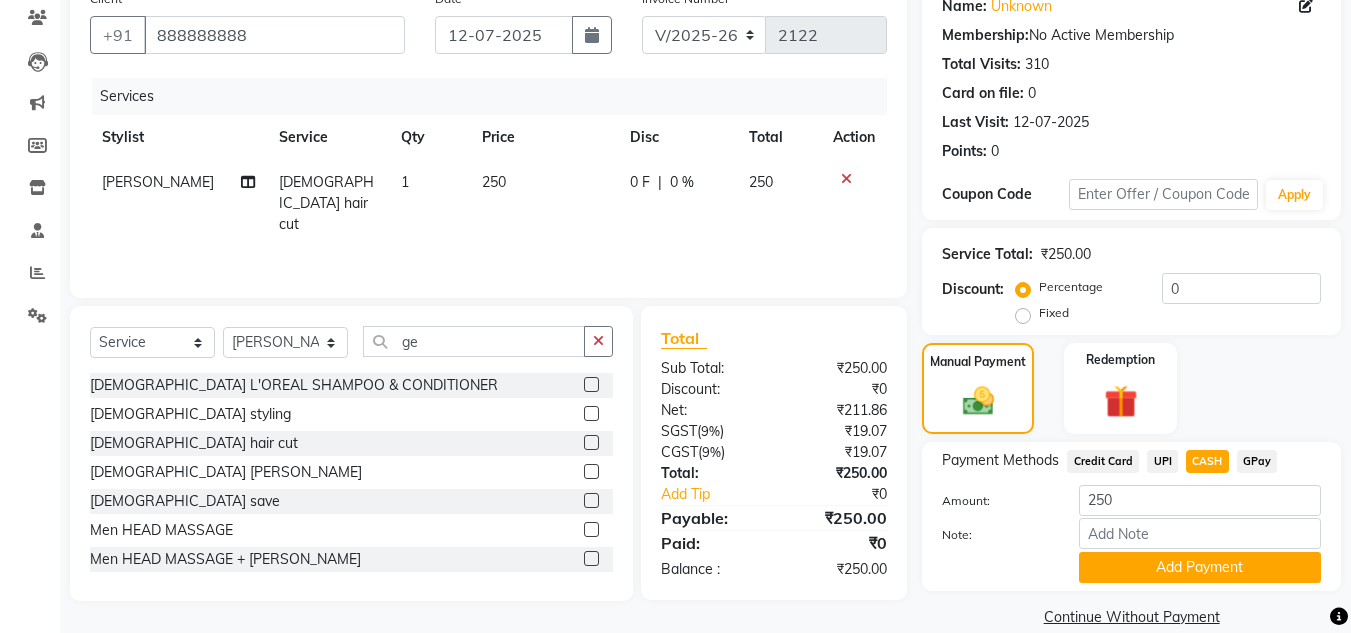 click on "Manual Payment Redemption" 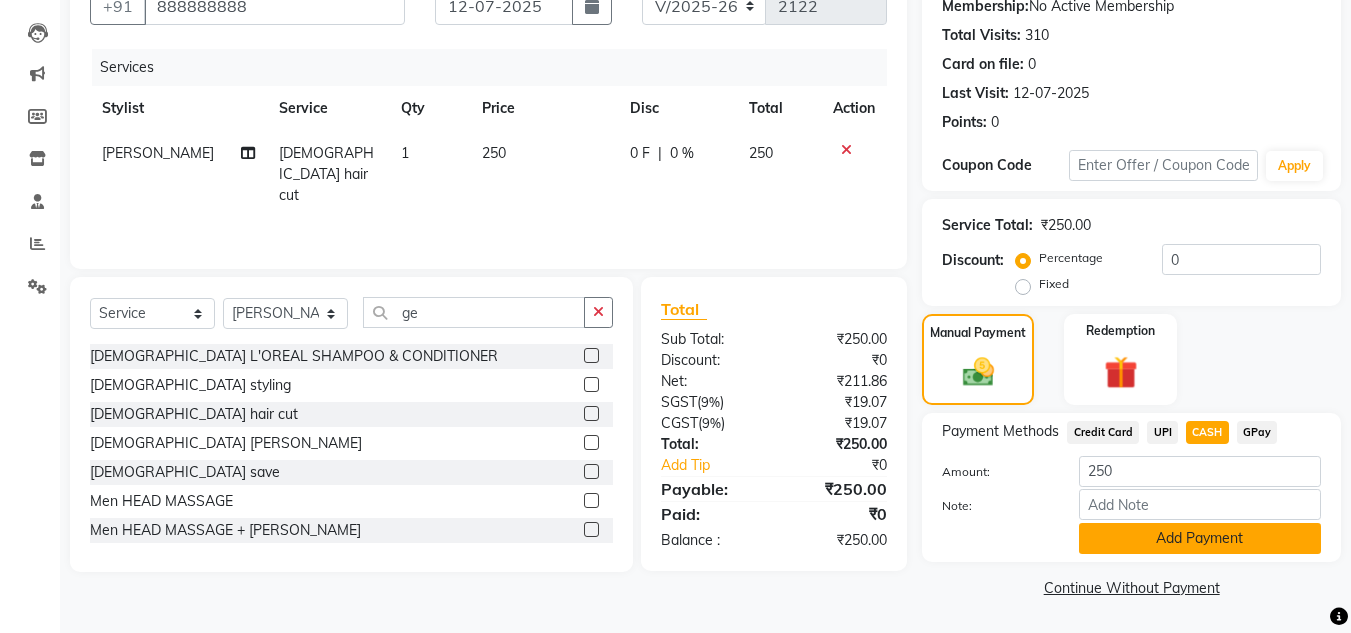 click on "Add Payment" 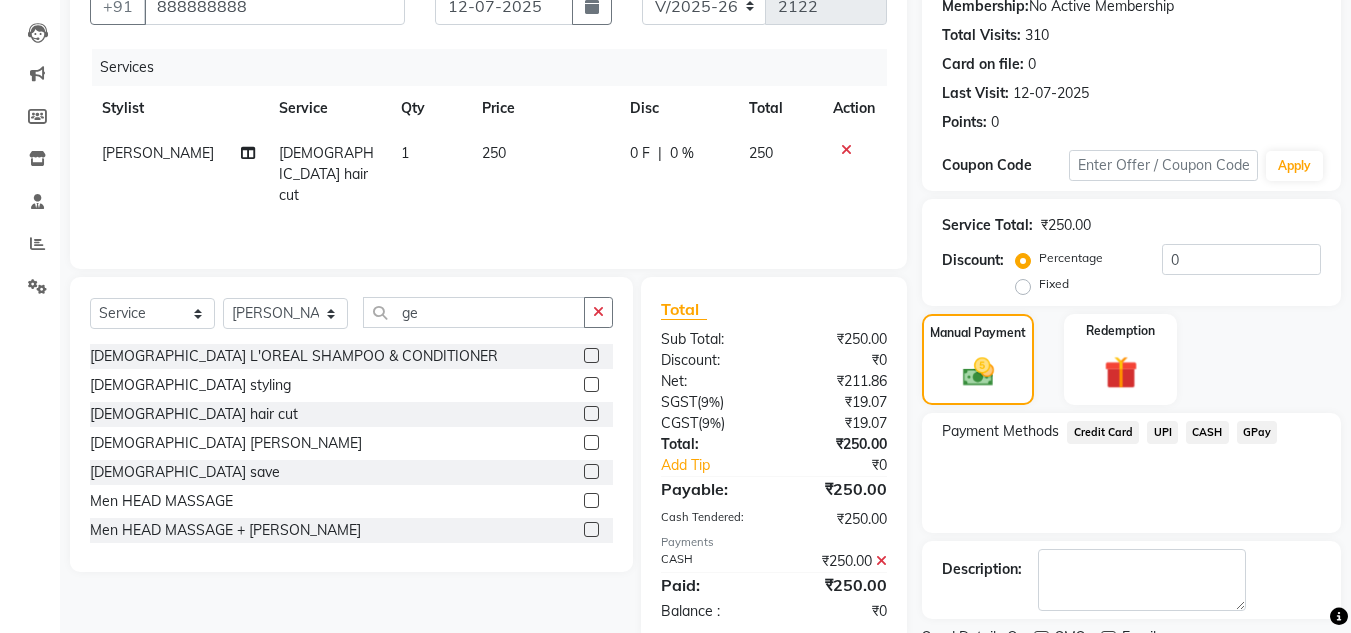 click on "Payment Methods  Credit Card   UPI   CASH   GPay" 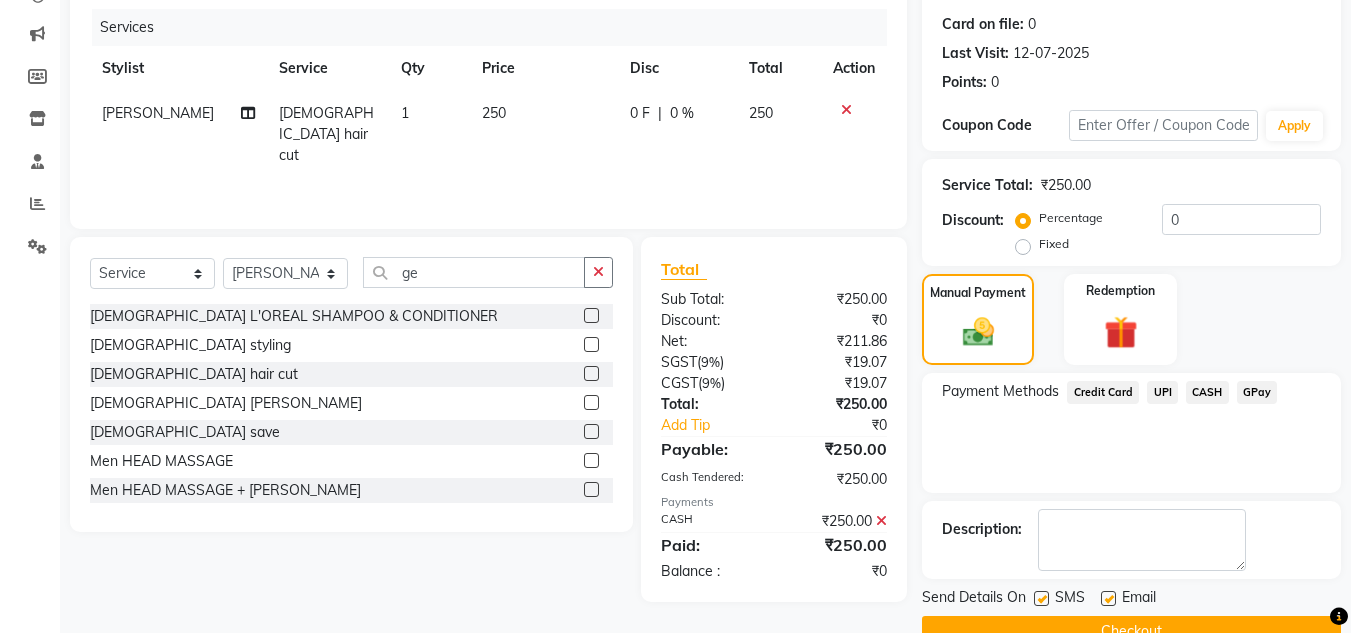 scroll, scrollTop: 283, scrollLeft: 0, axis: vertical 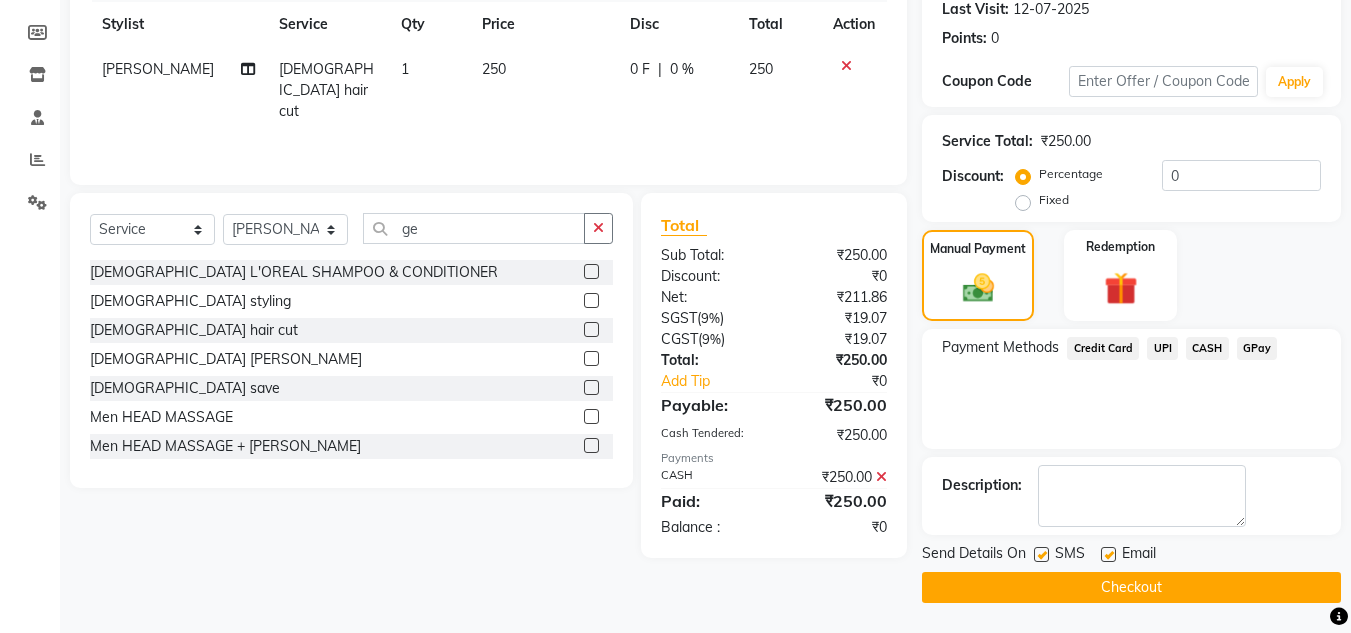 click on "Checkout" 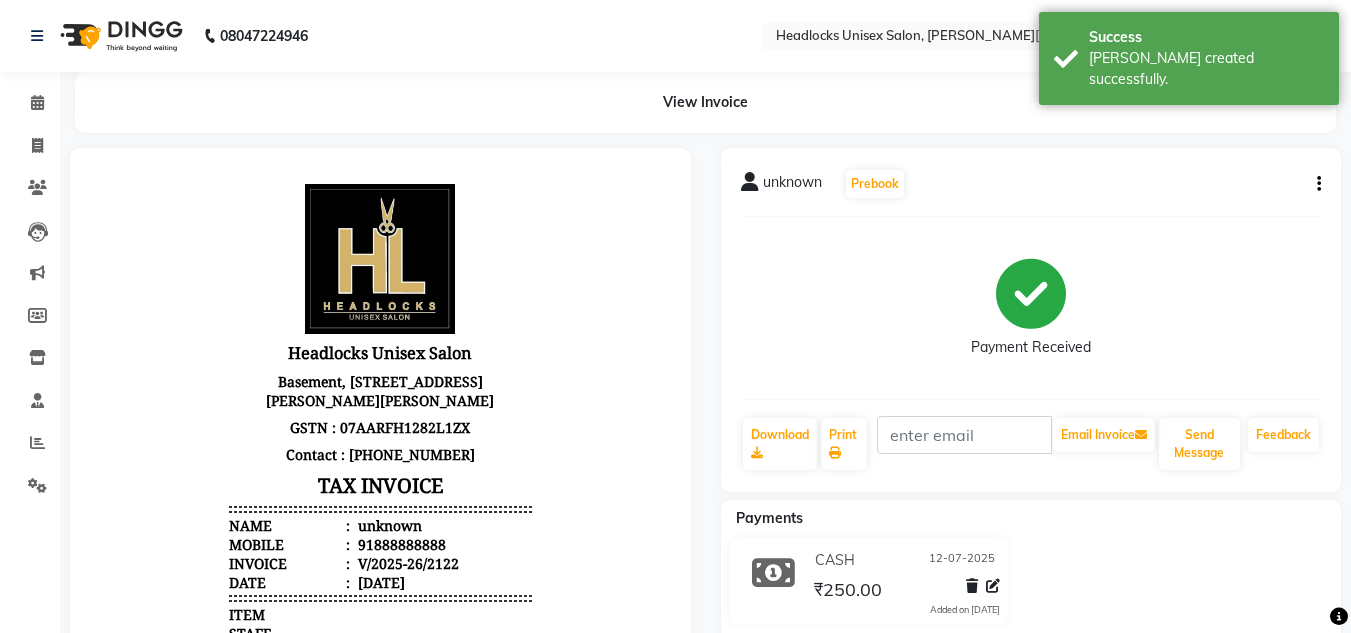 scroll, scrollTop: 0, scrollLeft: 0, axis: both 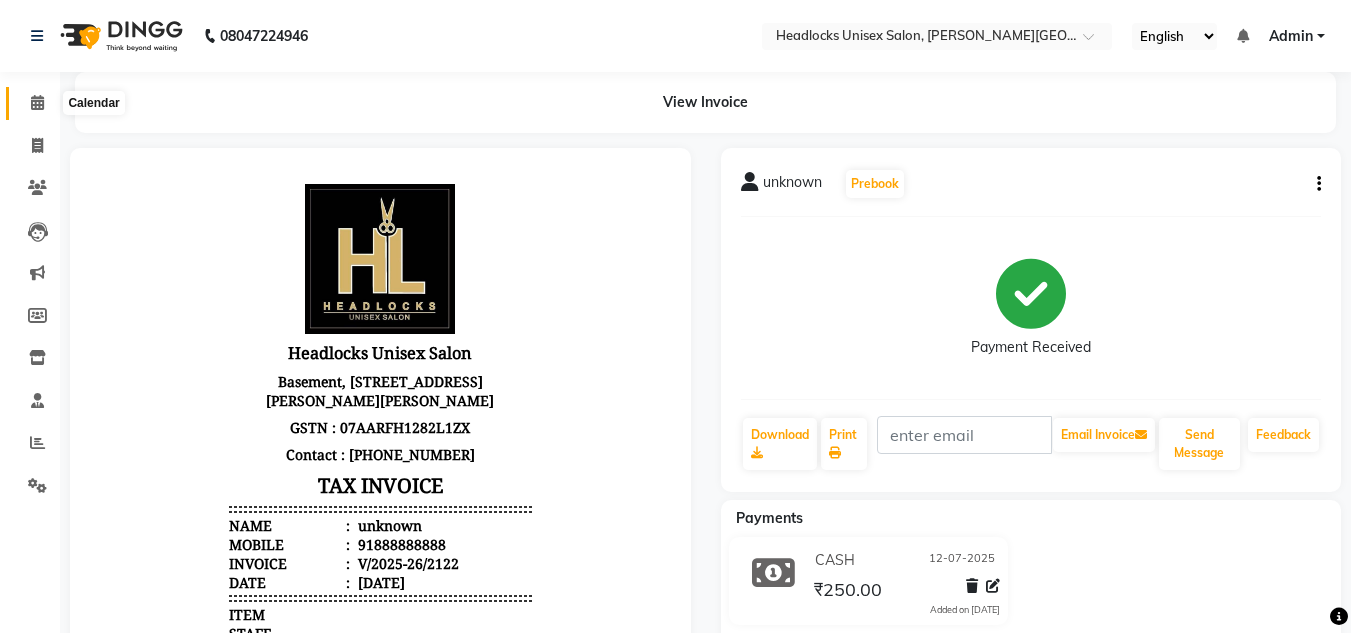 click 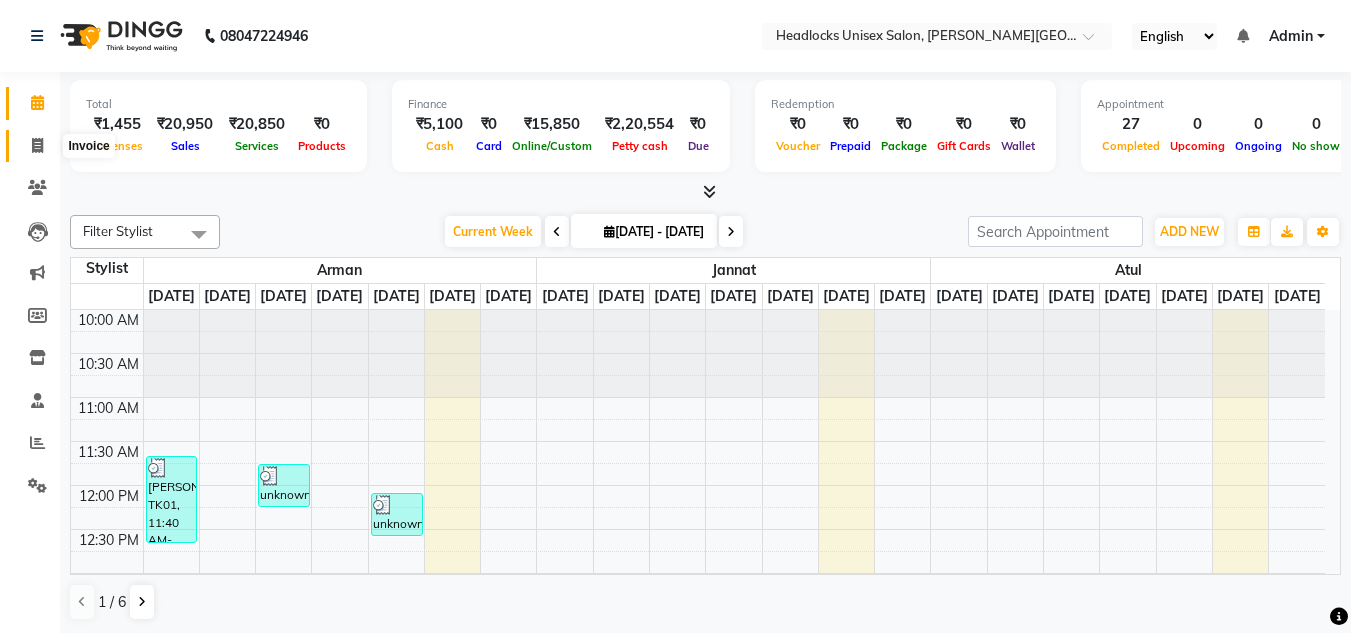 scroll, scrollTop: 774, scrollLeft: 0, axis: vertical 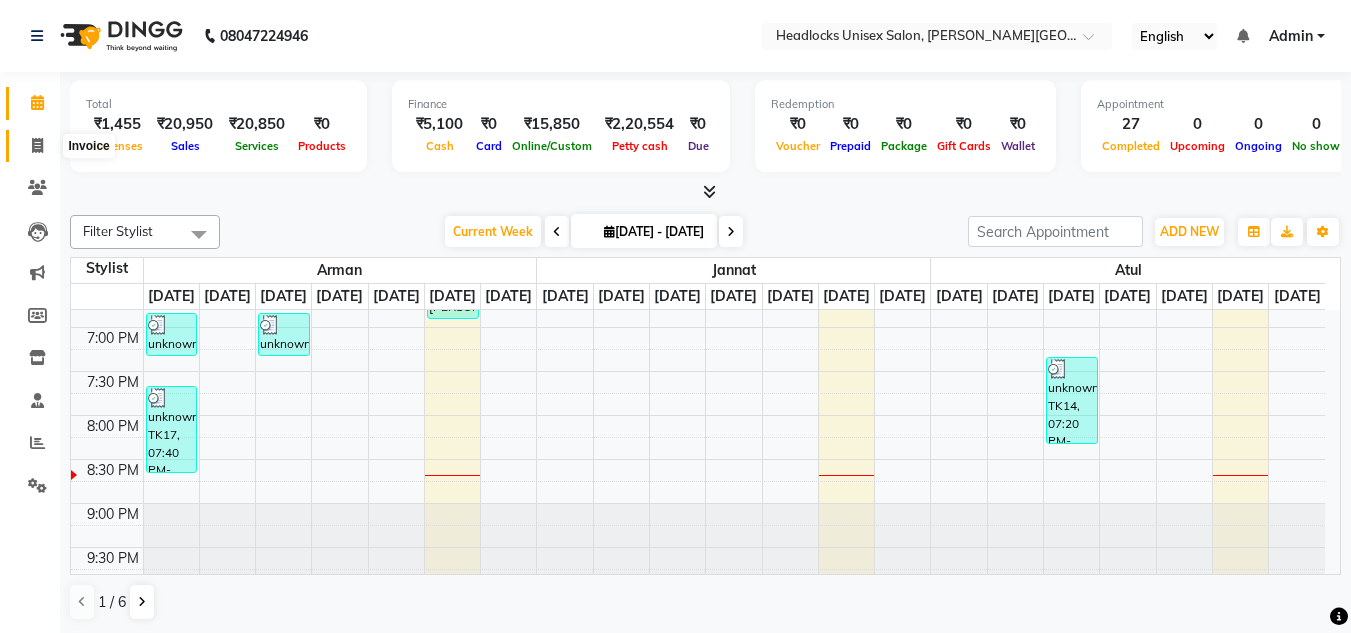 click 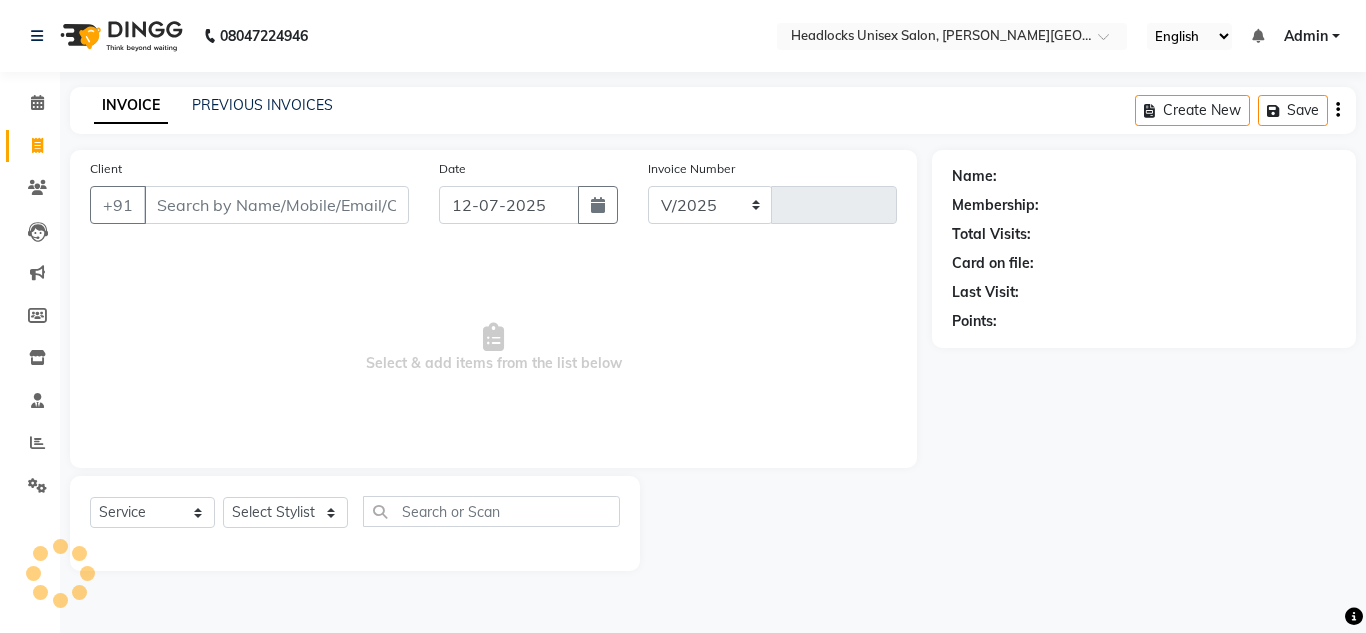 select on "6850" 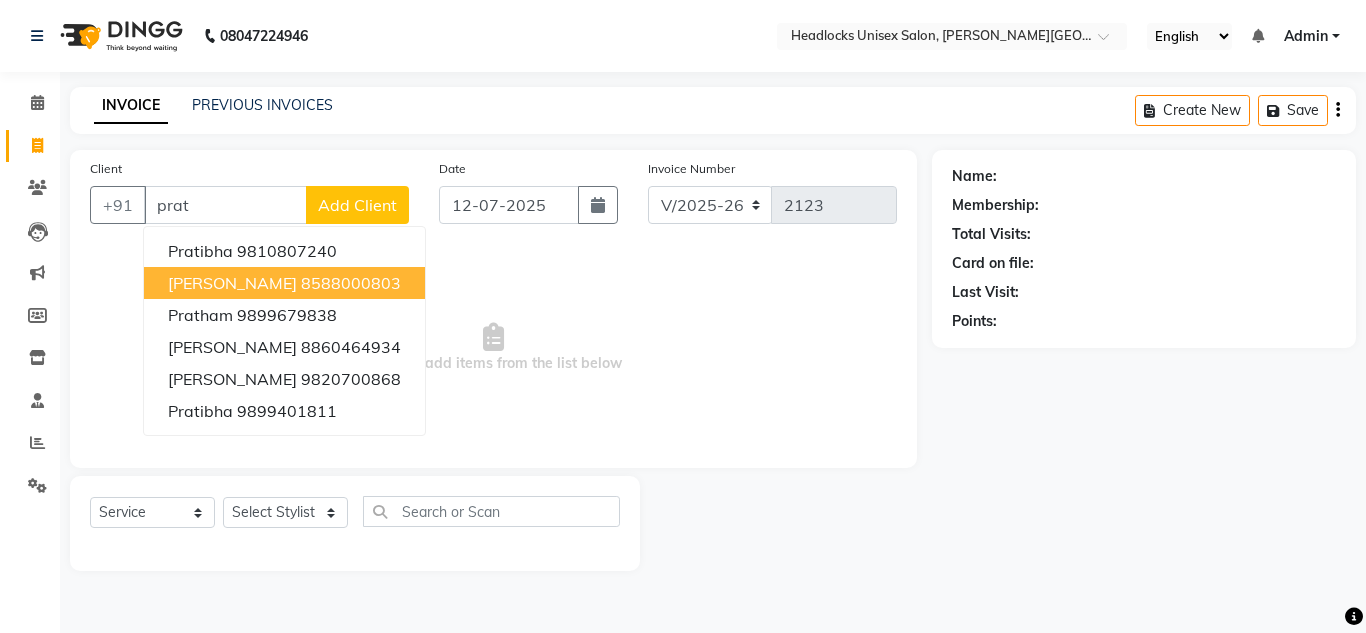 click on "prateek Sethi" at bounding box center (232, 283) 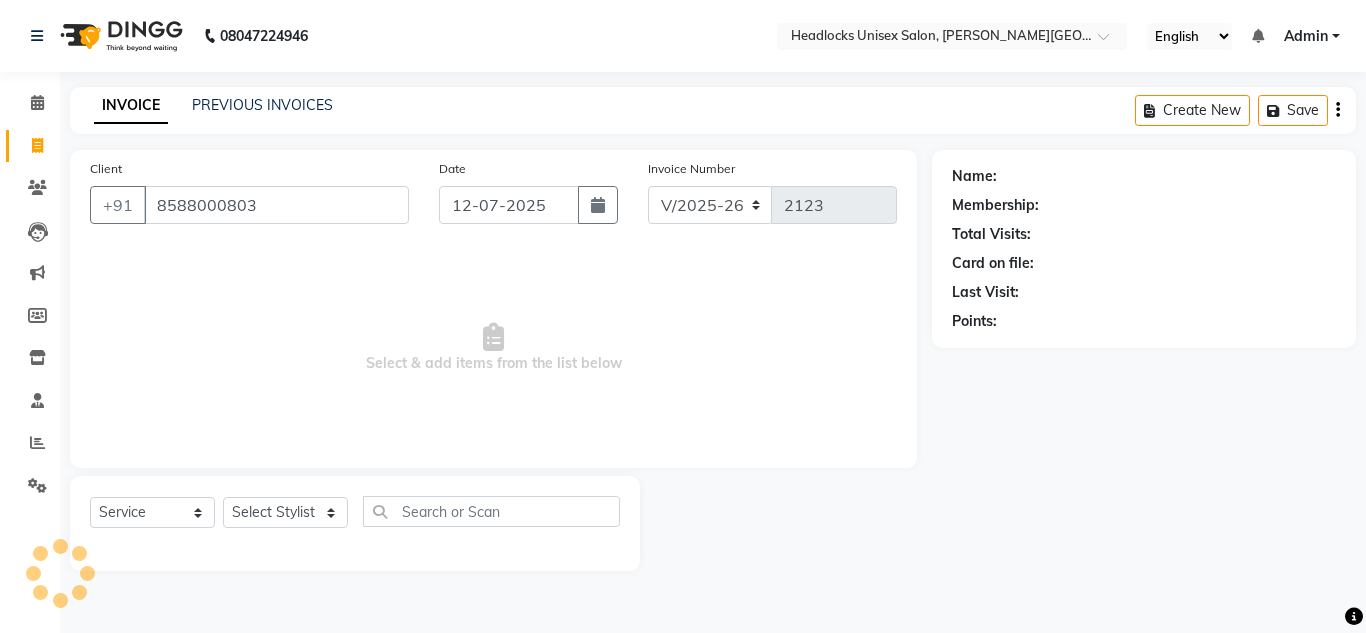 type on "8588000803" 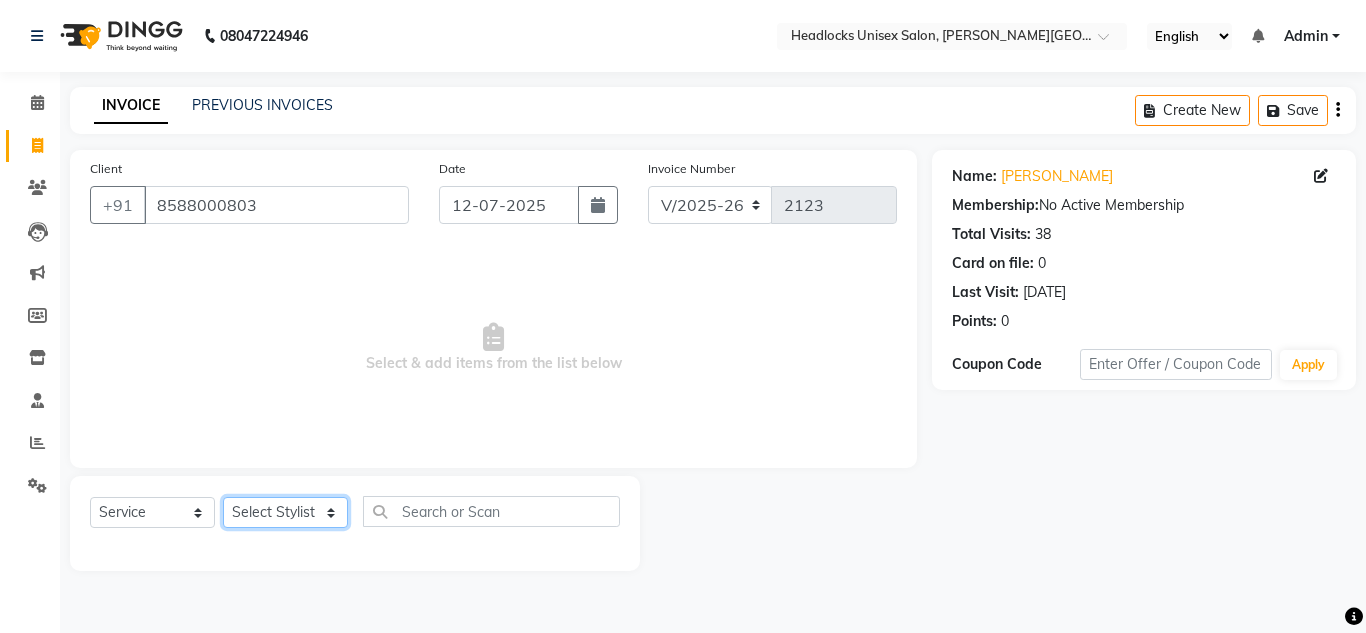 click on "Select Stylist [PERSON_NAME] Jannat Kaif [DATE] Lucky [PERSON_NAME] Pinky [PERSON_NAME] [PERSON_NAME] [PERSON_NAME] [PERSON_NAME] Suraj Vikas [PERSON_NAME] [PERSON_NAME]" 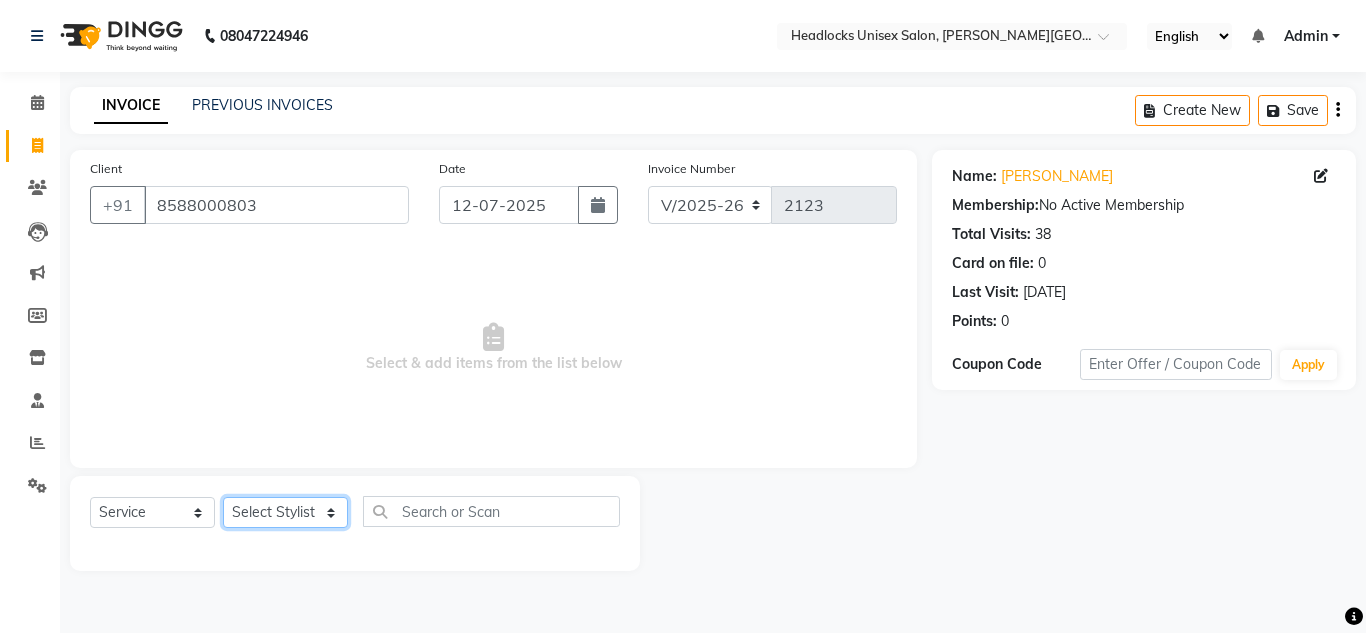 select on "53617" 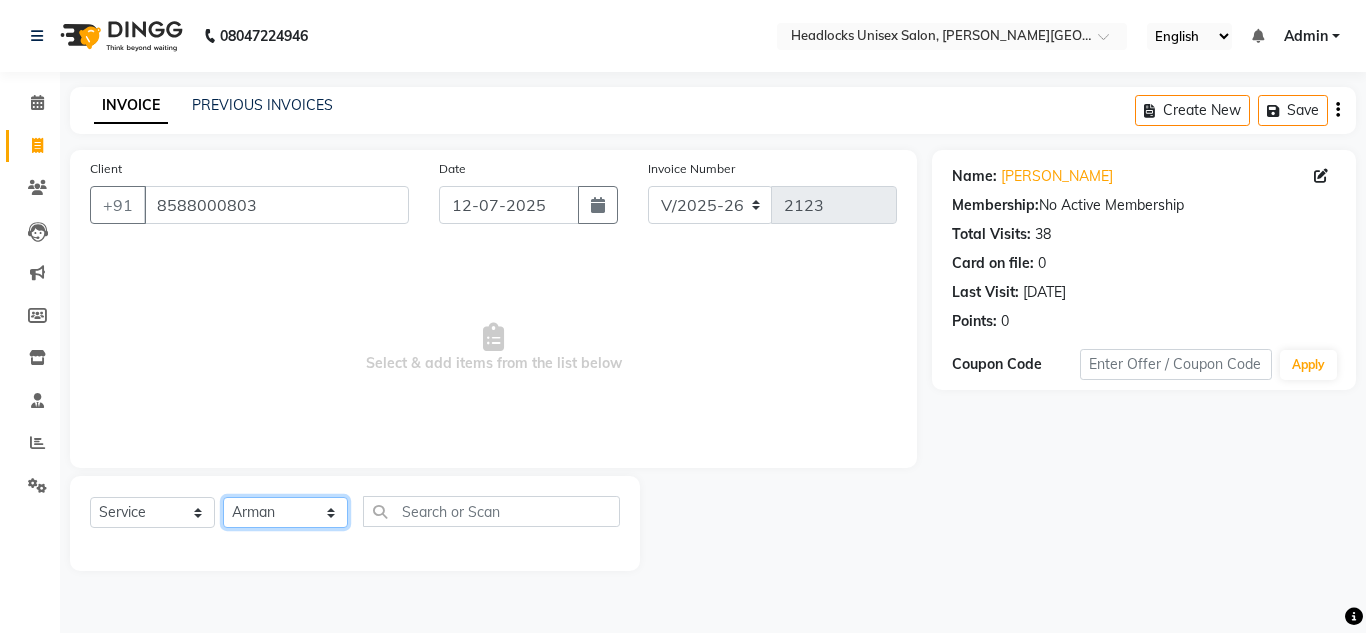 click on "Select Stylist [PERSON_NAME] Jannat Kaif [DATE] Lucky [PERSON_NAME] Pinky [PERSON_NAME] [PERSON_NAME] [PERSON_NAME] [PERSON_NAME] Suraj Vikas [PERSON_NAME] [PERSON_NAME]" 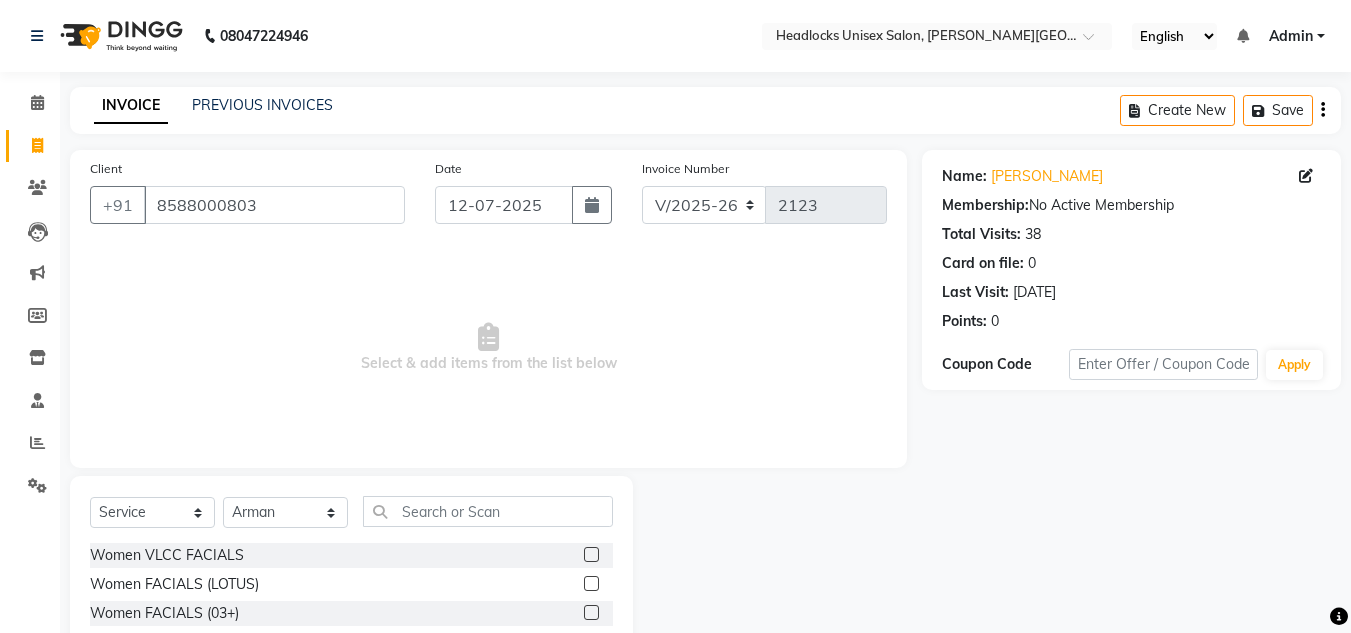 click on "Select & add items from the list below" at bounding box center [488, 348] 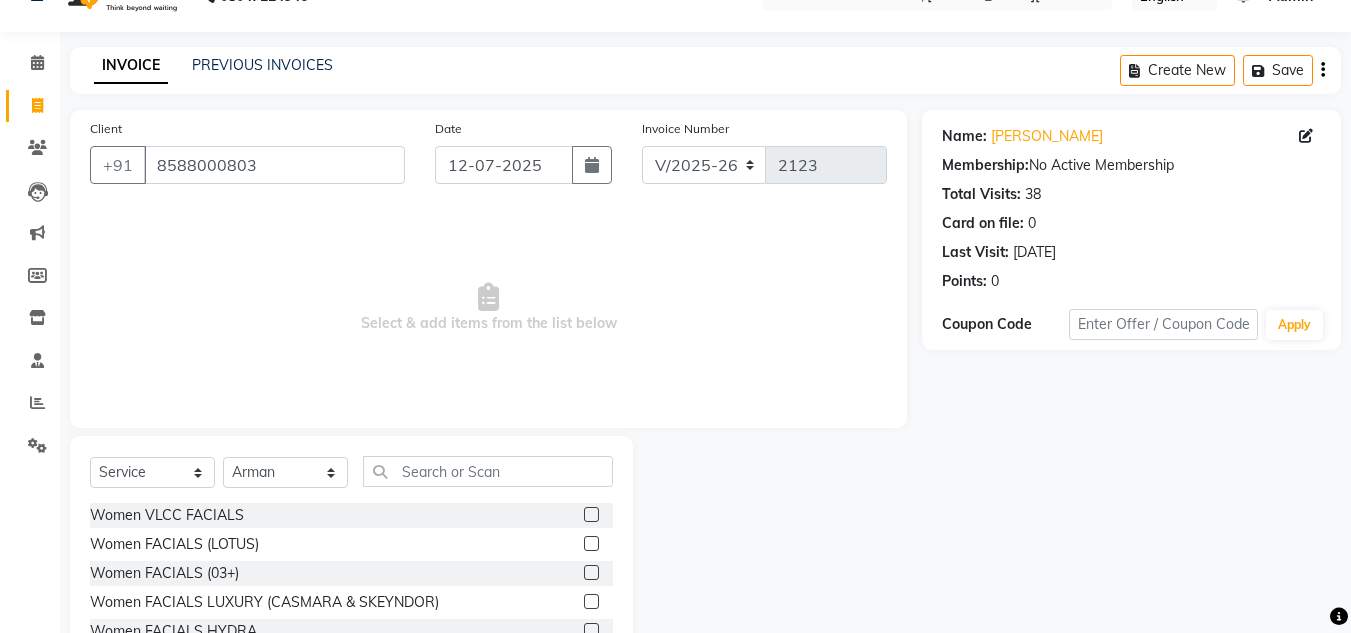 scroll, scrollTop: 168, scrollLeft: 0, axis: vertical 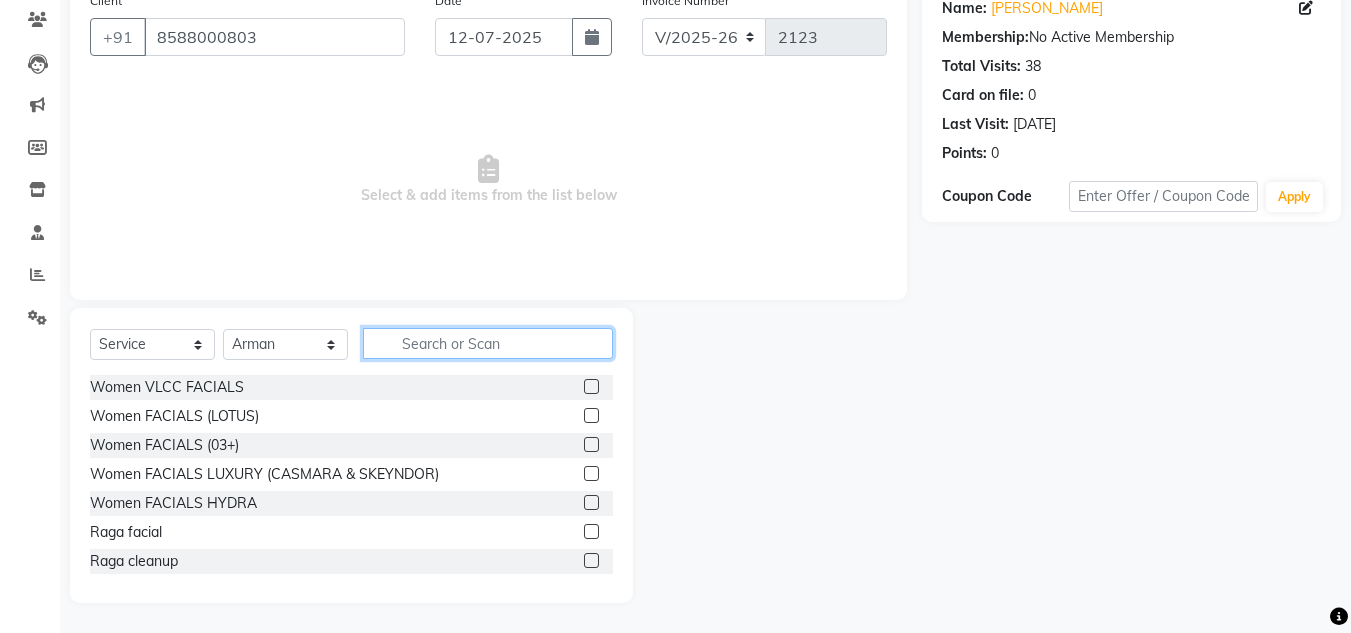 click 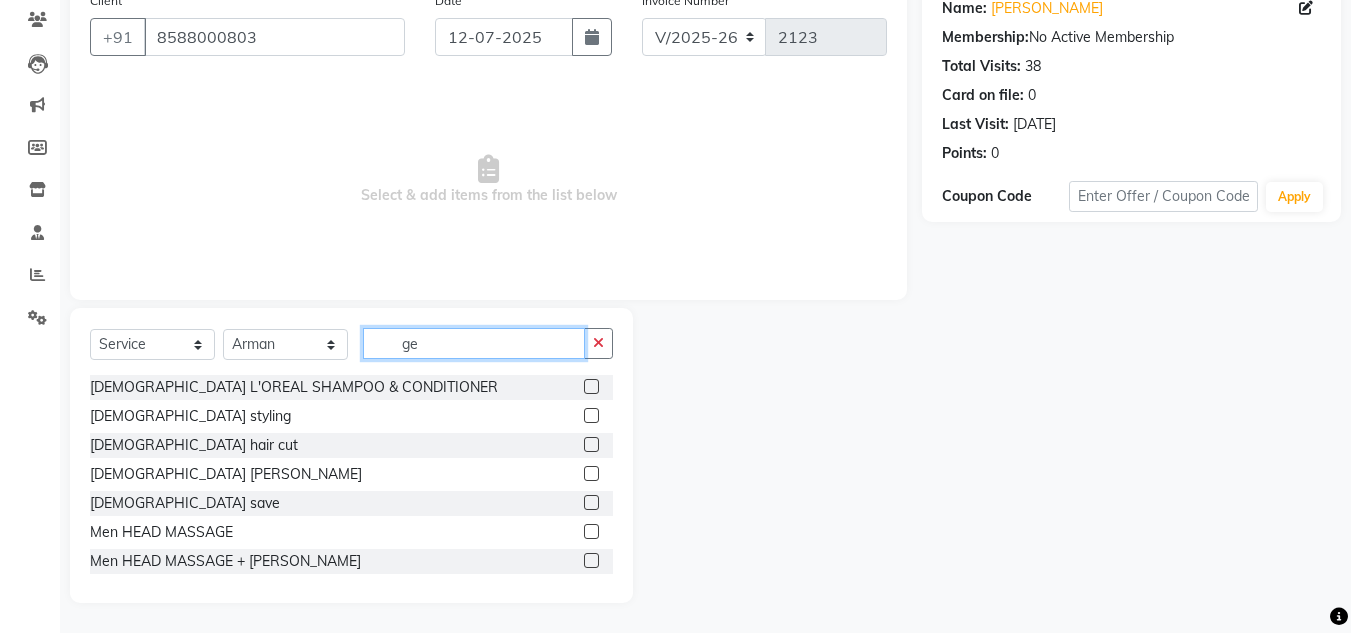 type on "ge" 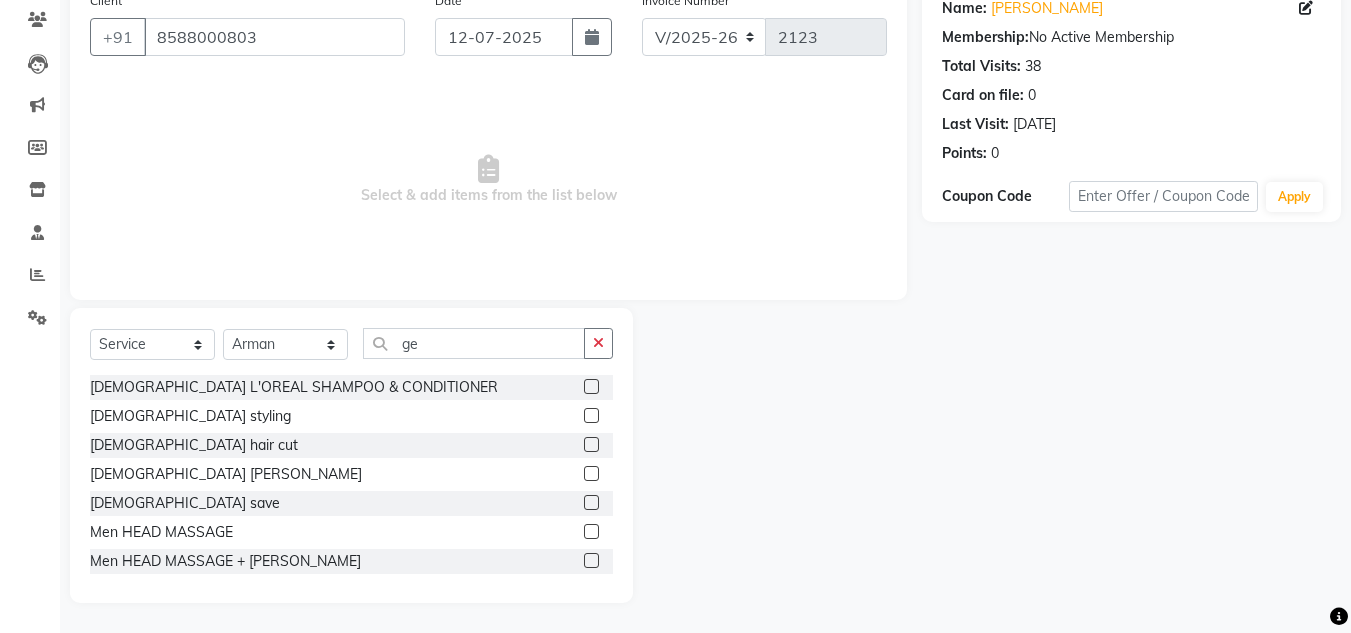 click 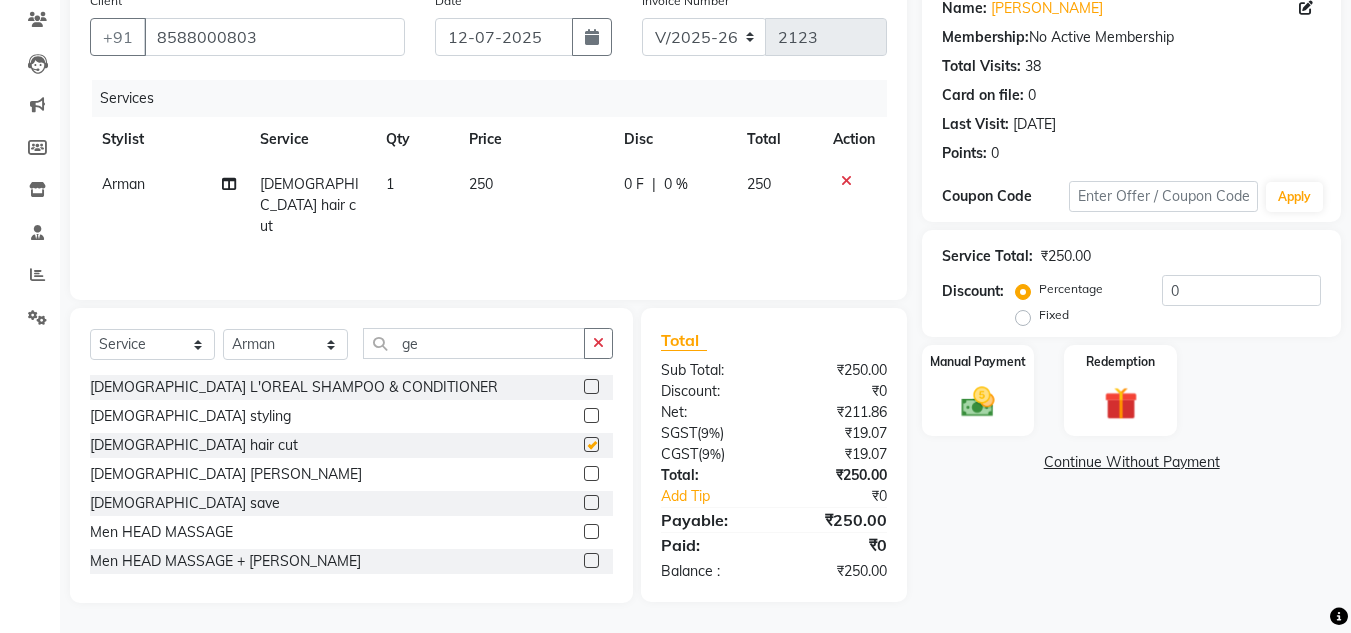 checkbox on "false" 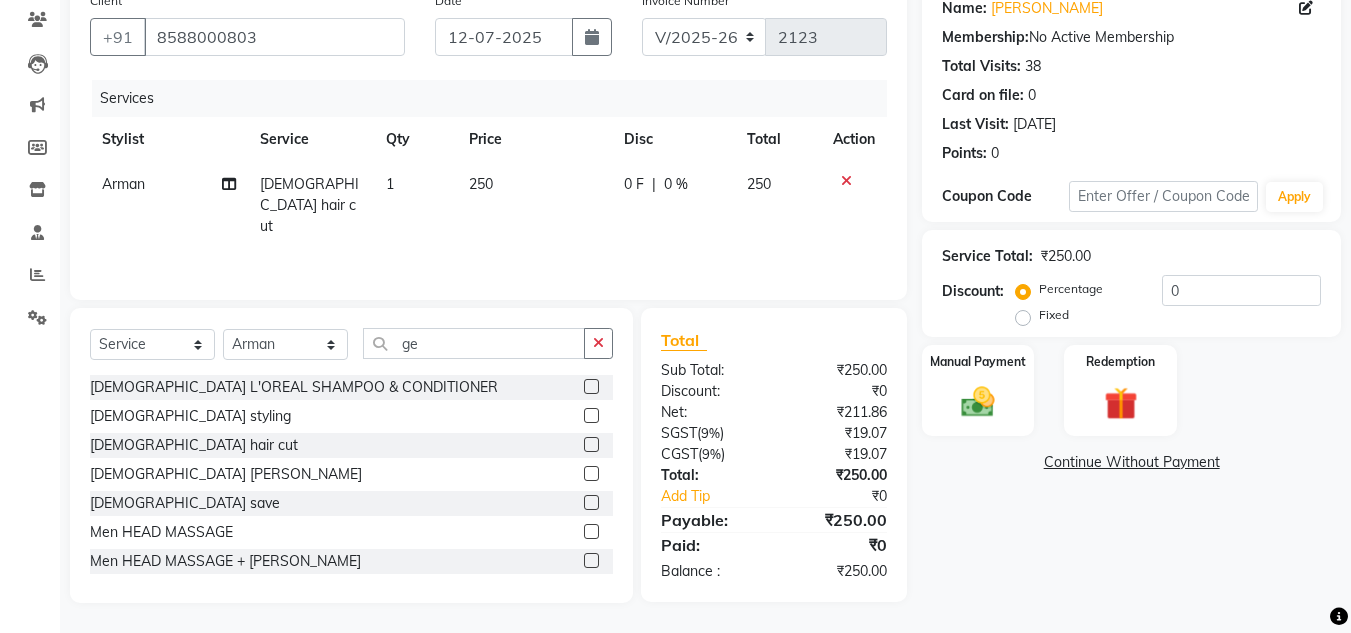 click 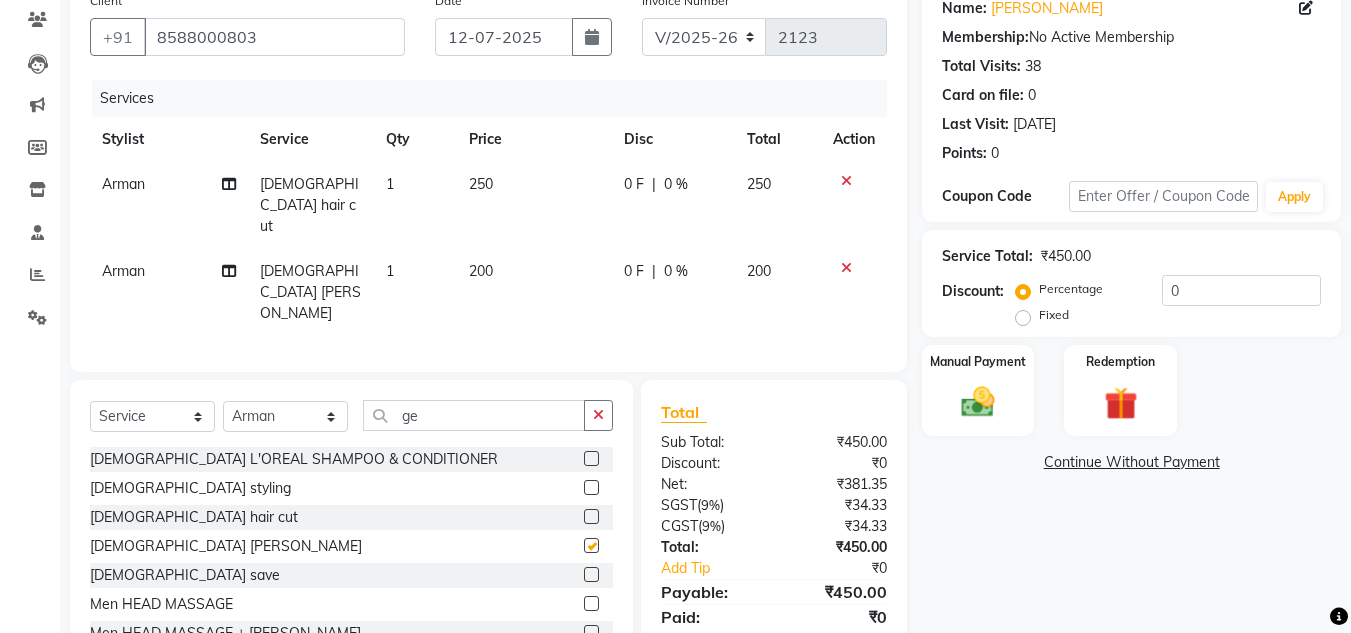 checkbox on "false" 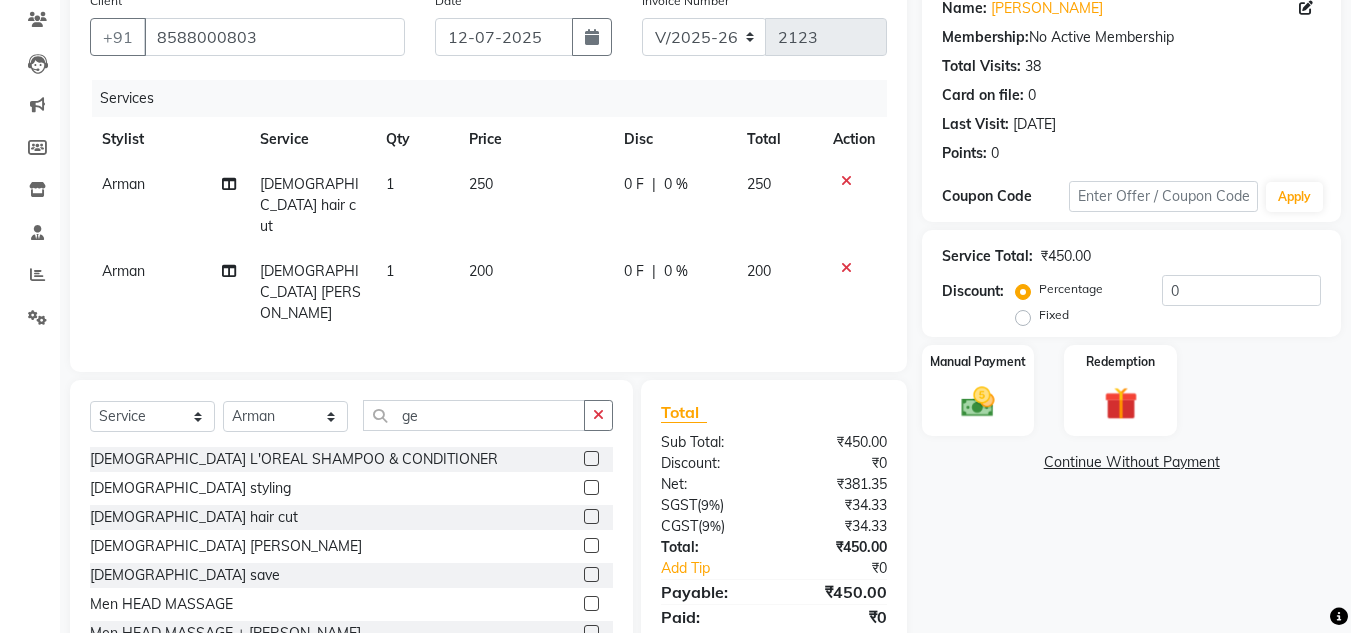 click on "₹450.00" 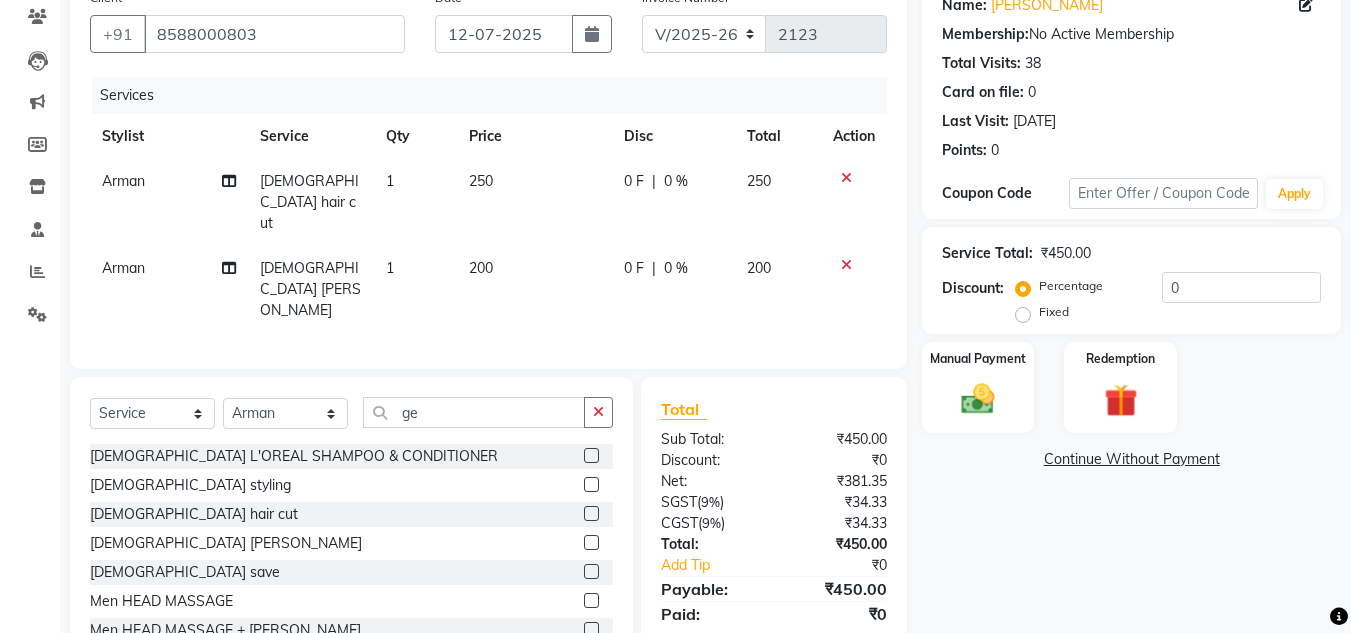 click 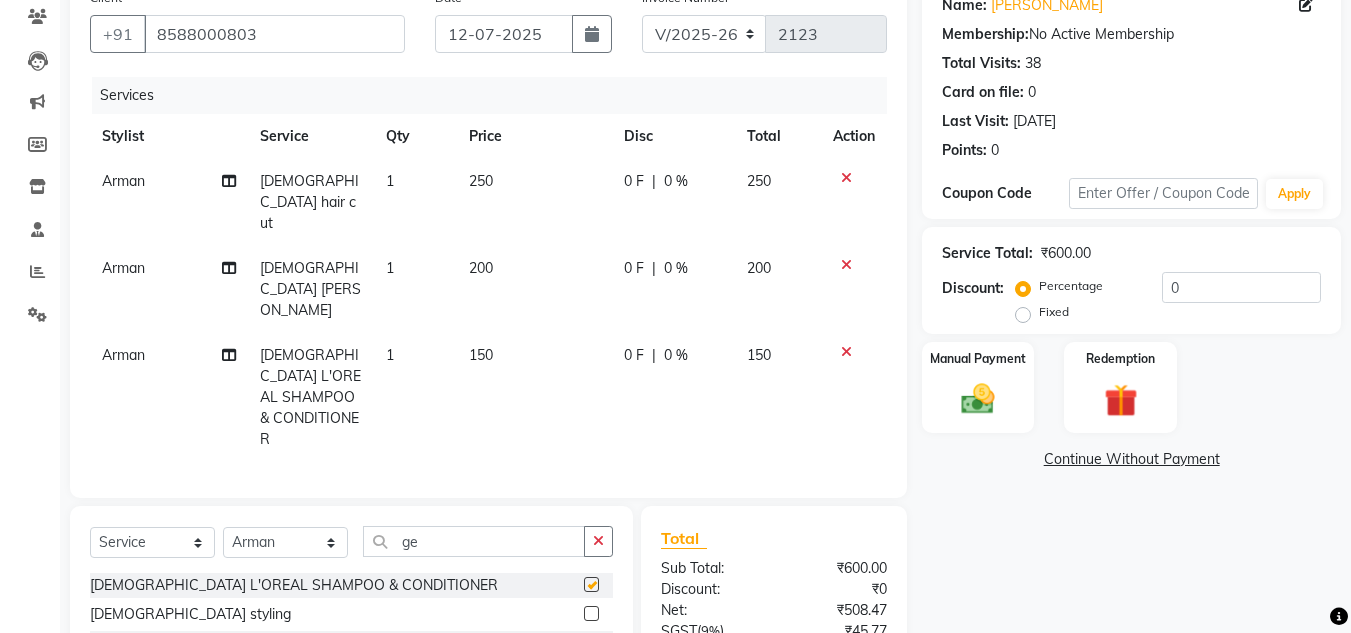 checkbox on "false" 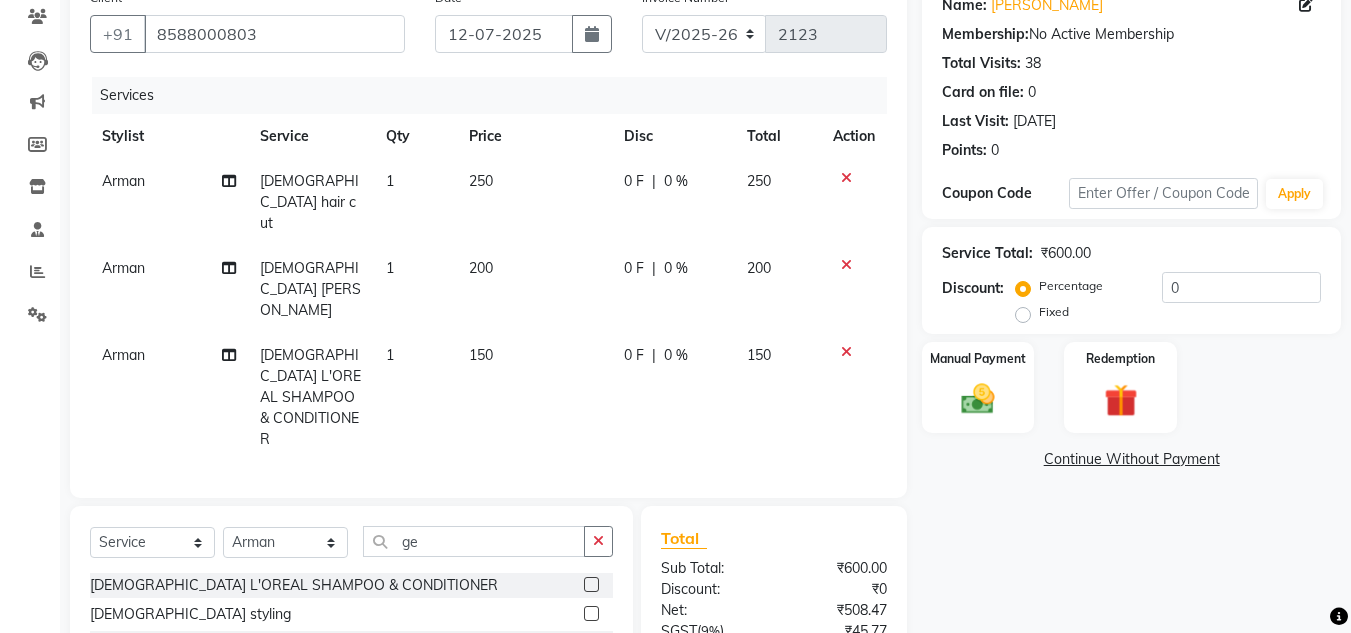 click on "150" 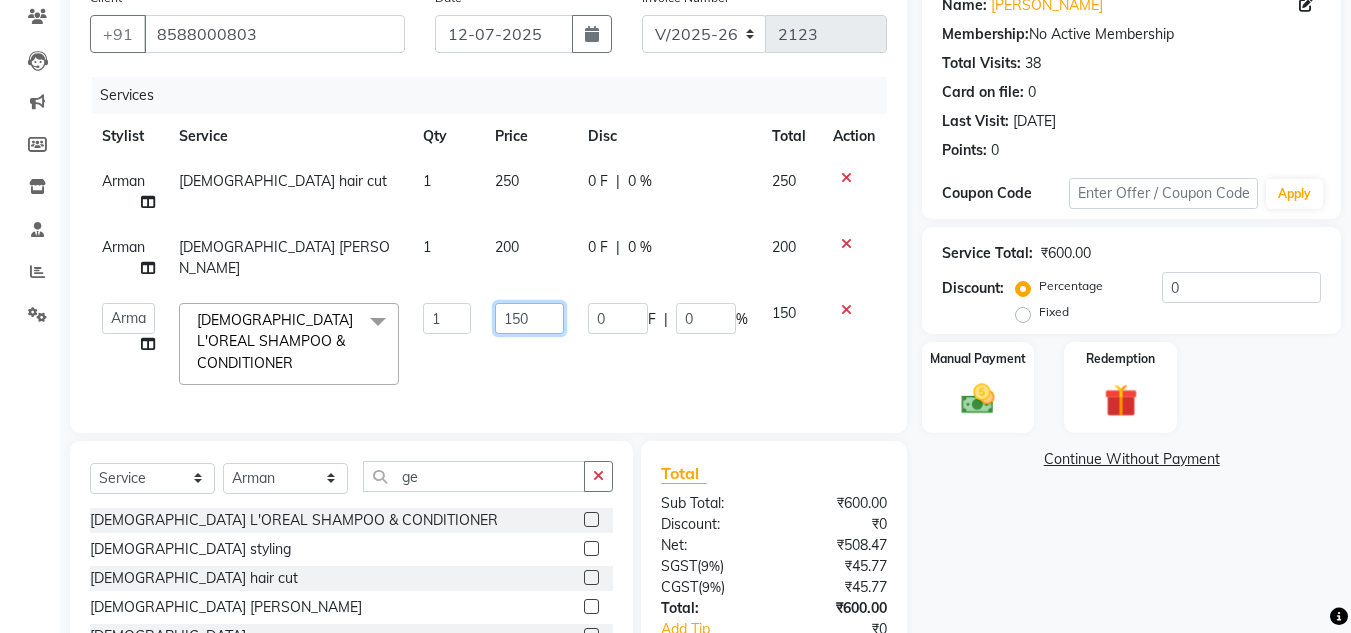 click on "150" 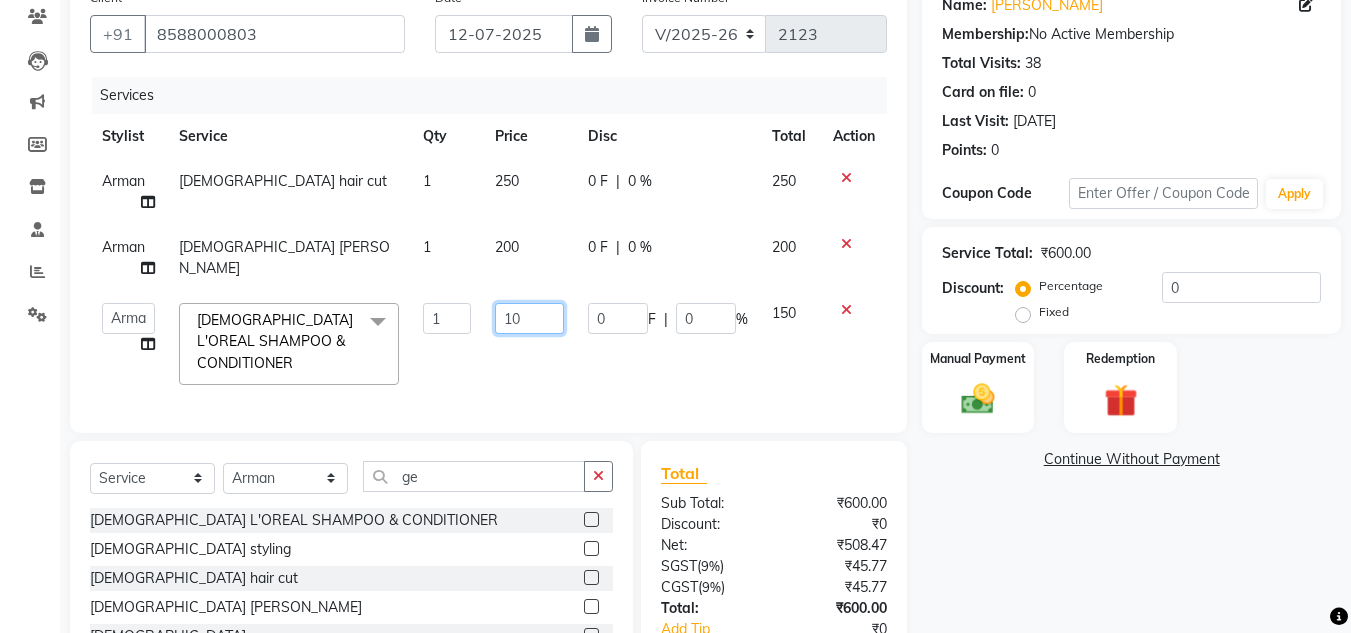 type on "100" 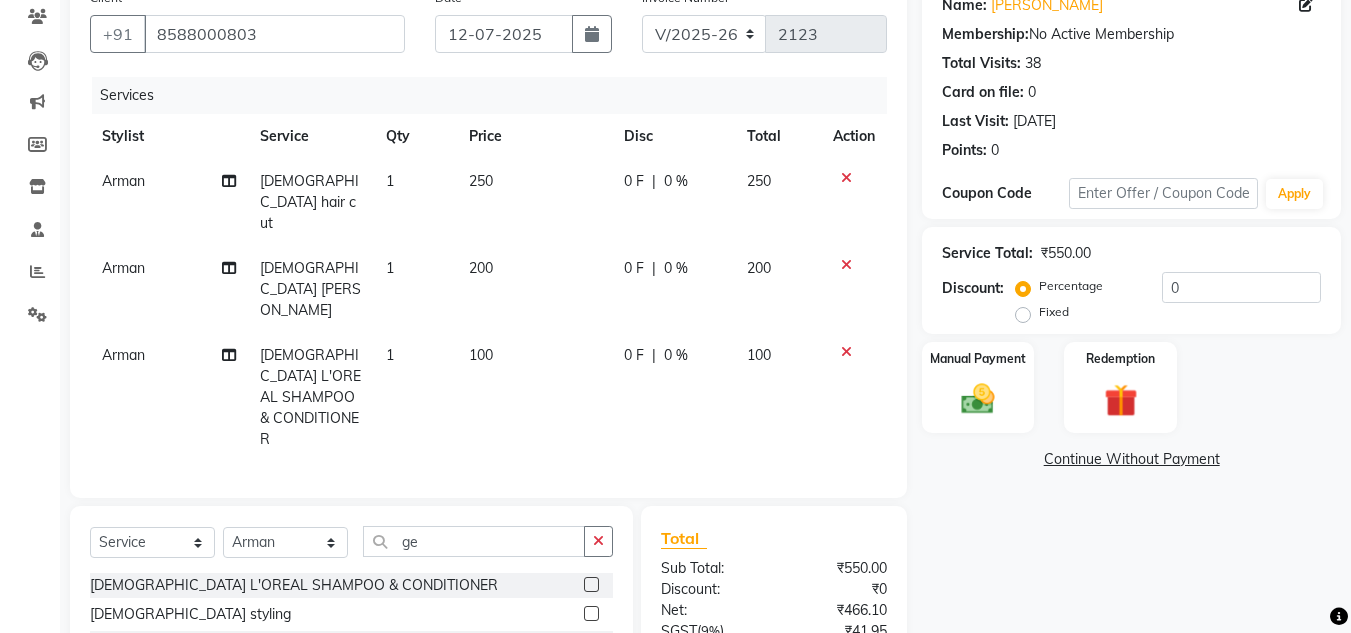 click on "Client +91 8588000803 Date 12-07-2025 Invoice Number V/2025 V/2025-26 2123 Services Stylist Service Qty Price Disc Total Action Arman Gents hair cut 1 250 0 F | 0 % 250 Arman Gents beard 1 200 0 F | 0 % 200 Arman Gents  L'OREAL SHAMPOO & CONDITIONER 1 100 0 F | 0 % 100 Select  Service  Product  Membership  Package Voucher Prepaid Gift Card  Select Stylist Arman Atul Jannat Kaif Kartik Lucky Nazia Pinky Rashid Sabiya Sandeep Shankar Shavaz Malik Sudhir Suraj Vikas Vinay Roy Vinod ge Gents  L'OREAL SHAMPOO & CONDITIONER  gents styling  Gents hair cut  Gents beard  Gents save  Men HEAD MASSAGE  Men HEAD MASSAGE + SHAMPOO  Gents D-Tan  ROKA/ENGAGEMENT BASIC  ROKA/ENGAGEMENT MAC  ROKA/ENGAGEMENT AIRBRUSH/HD  ROKA/ENGAGEMENT PREMIUM CELEBRITY  Body massage 2000  Balyage  Foot Massage 400  gel nailpaint 500  Total Sub Total: ₹550.00 Discount: ₹0 Net: ₹466.10 SGST  ( 9% ) ₹41.95 CGST  ( 9% ) ₹41.95 Total: ₹550.00 Add Tip ₹0 Payable: ₹550.00 Paid: ₹0 Balance   : ₹550.00" 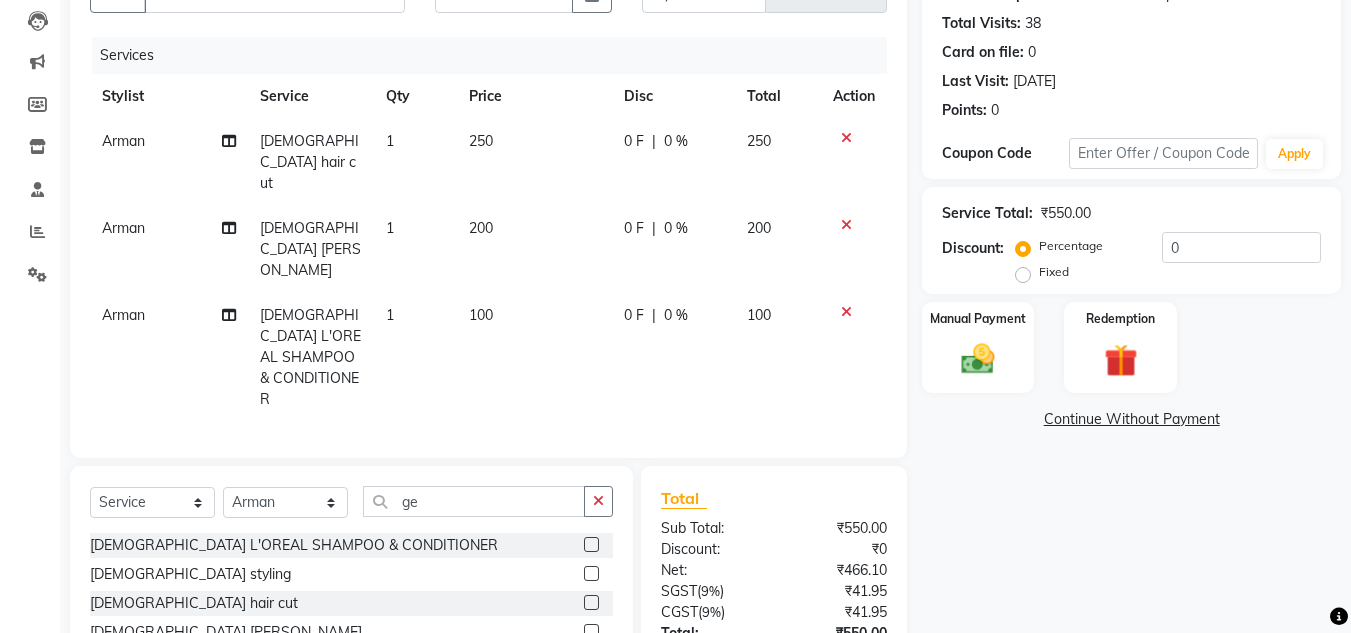 scroll, scrollTop: 258, scrollLeft: 0, axis: vertical 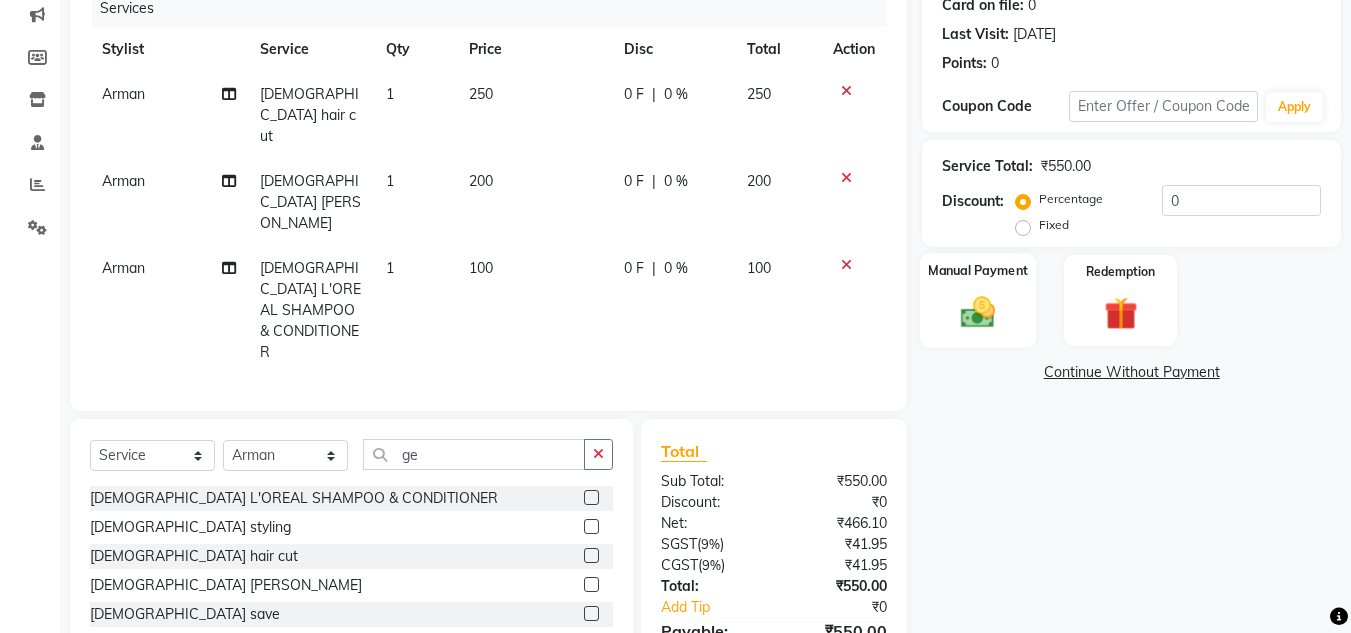 click 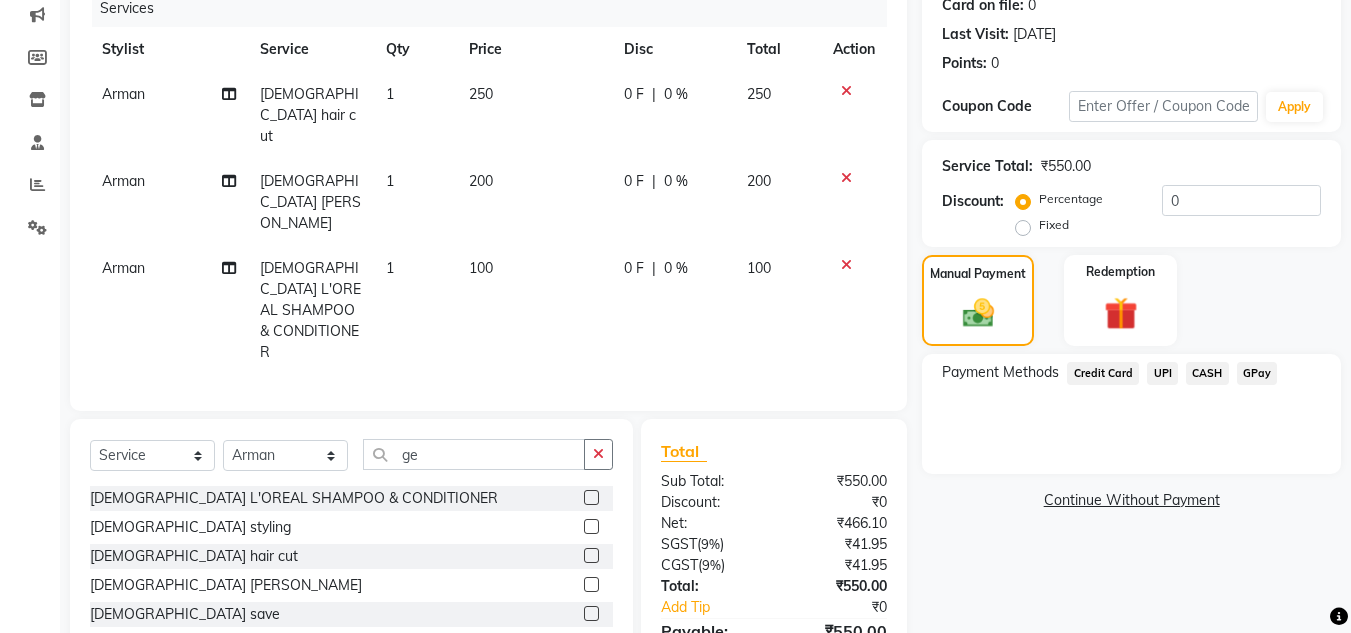 click on "CASH" 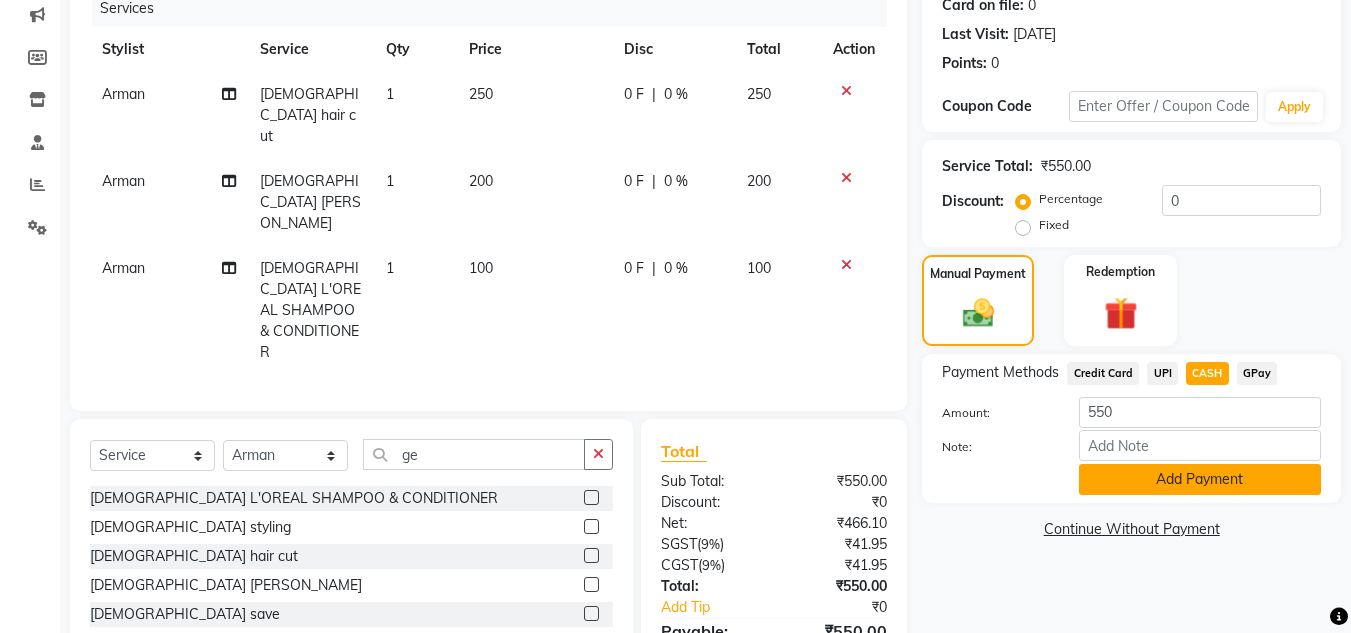 click on "Add Payment" 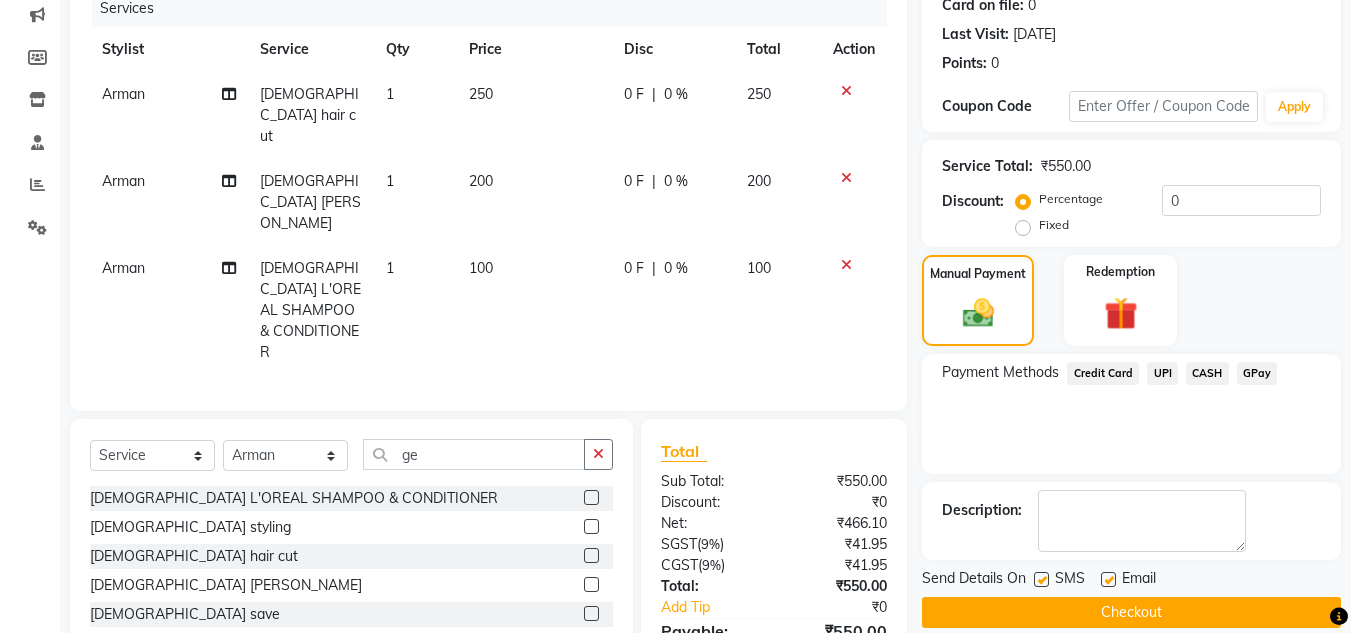 click on "Payment Methods  Credit Card   UPI   CASH   GPay" 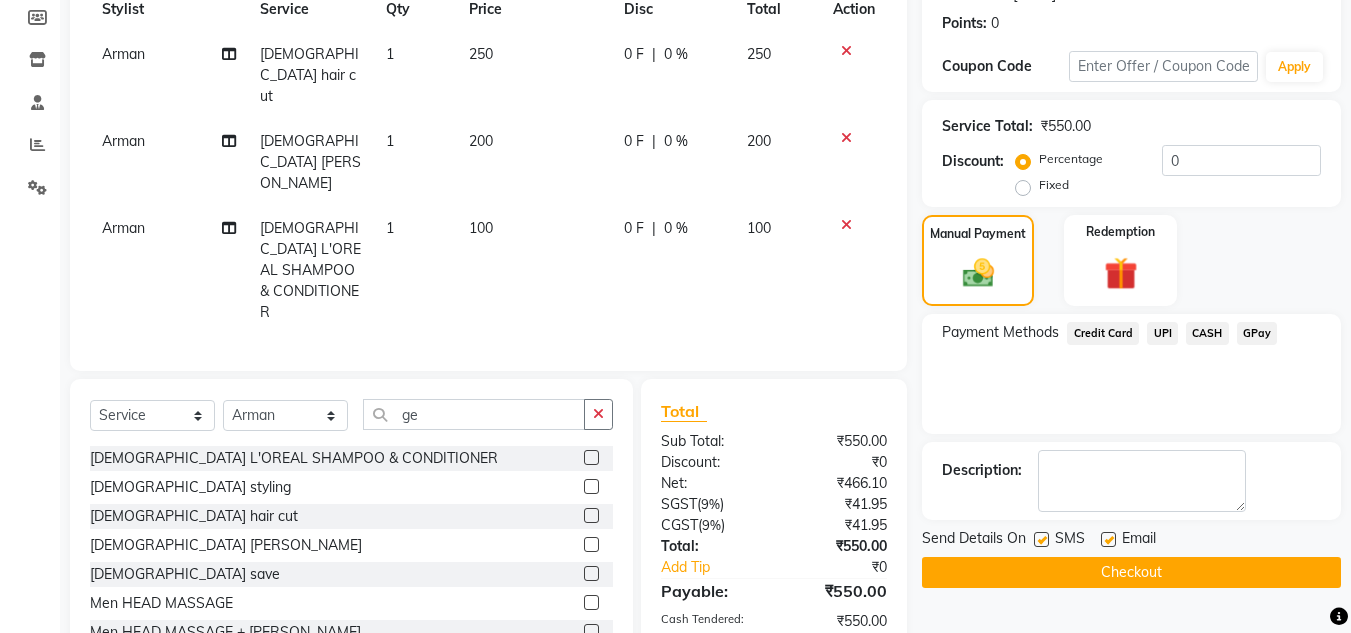 scroll, scrollTop: 328, scrollLeft: 0, axis: vertical 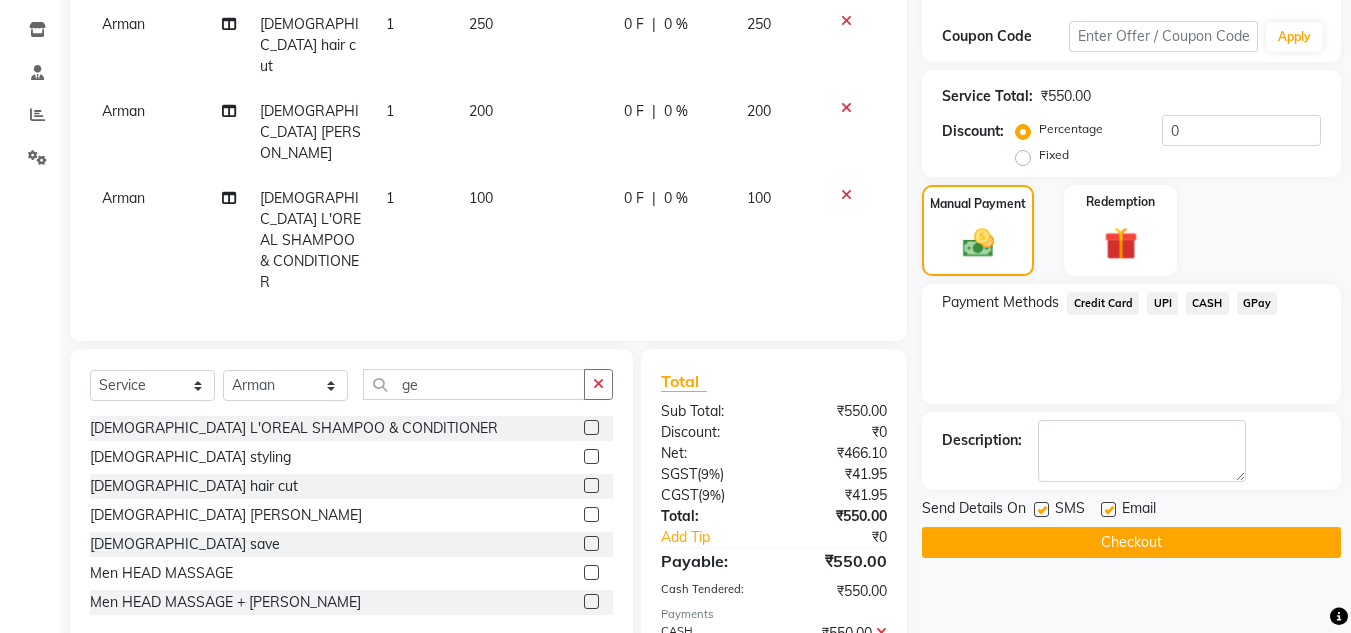 click on "Checkout" 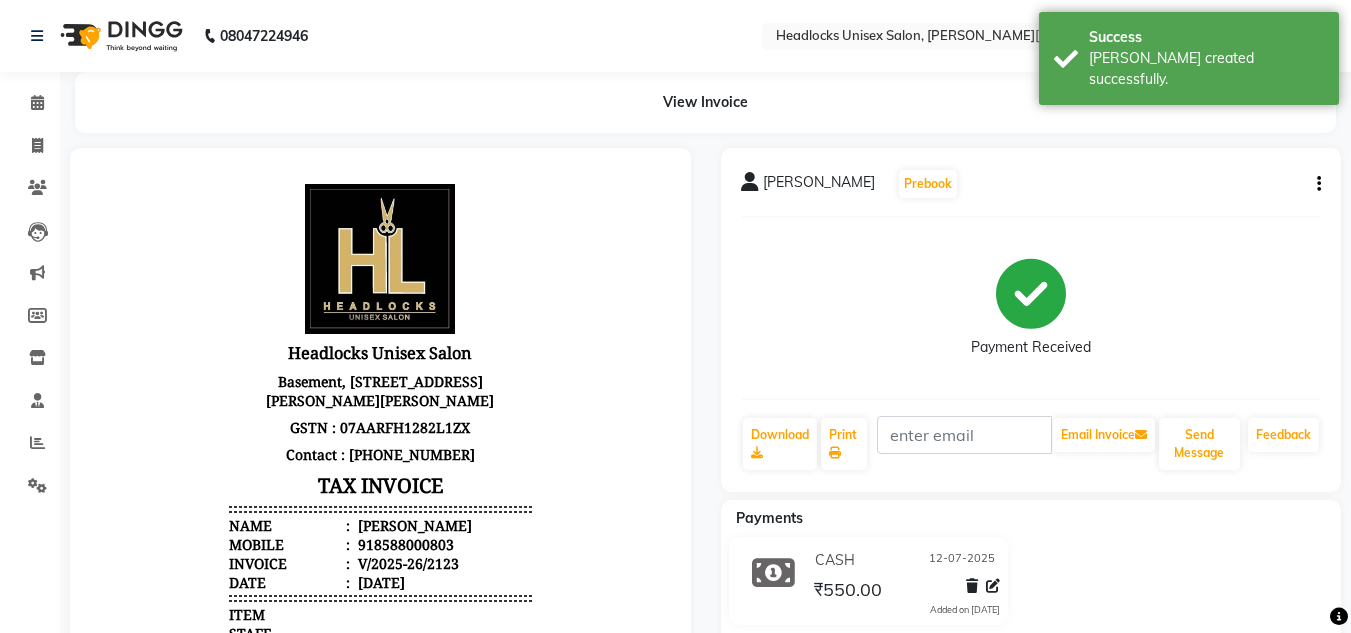 scroll, scrollTop: 0, scrollLeft: 0, axis: both 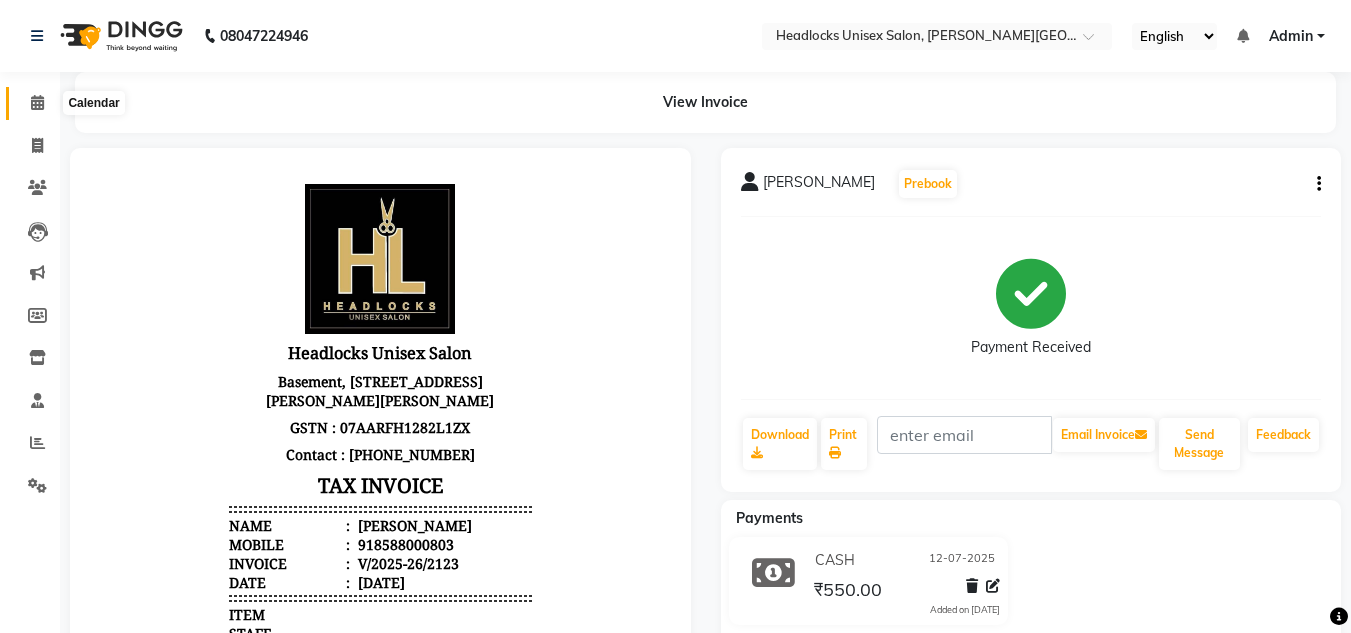 click 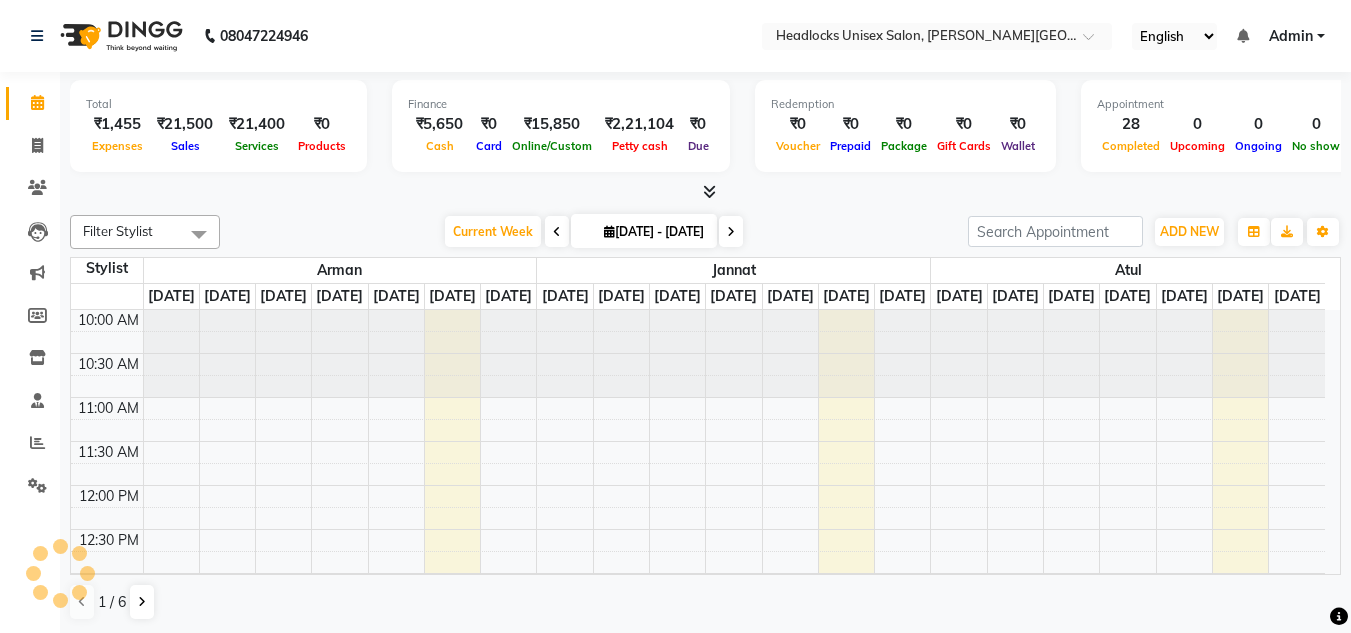scroll, scrollTop: 0, scrollLeft: 0, axis: both 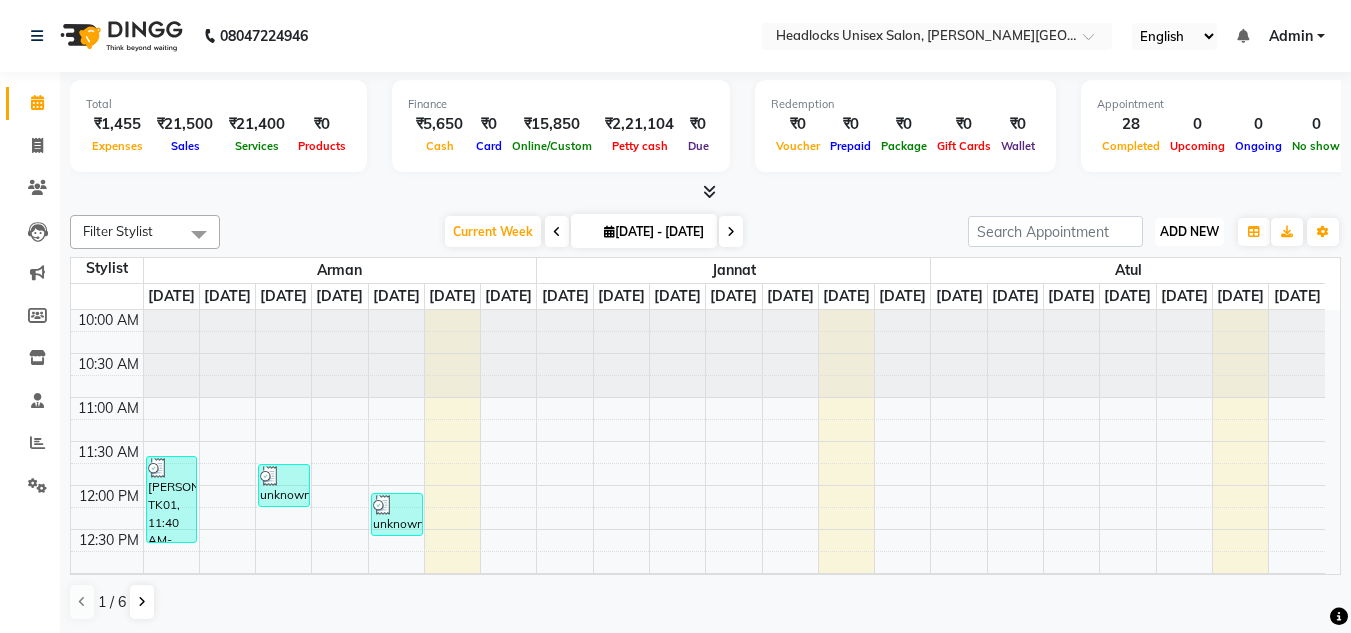 click on "ADD NEW" at bounding box center [1189, 231] 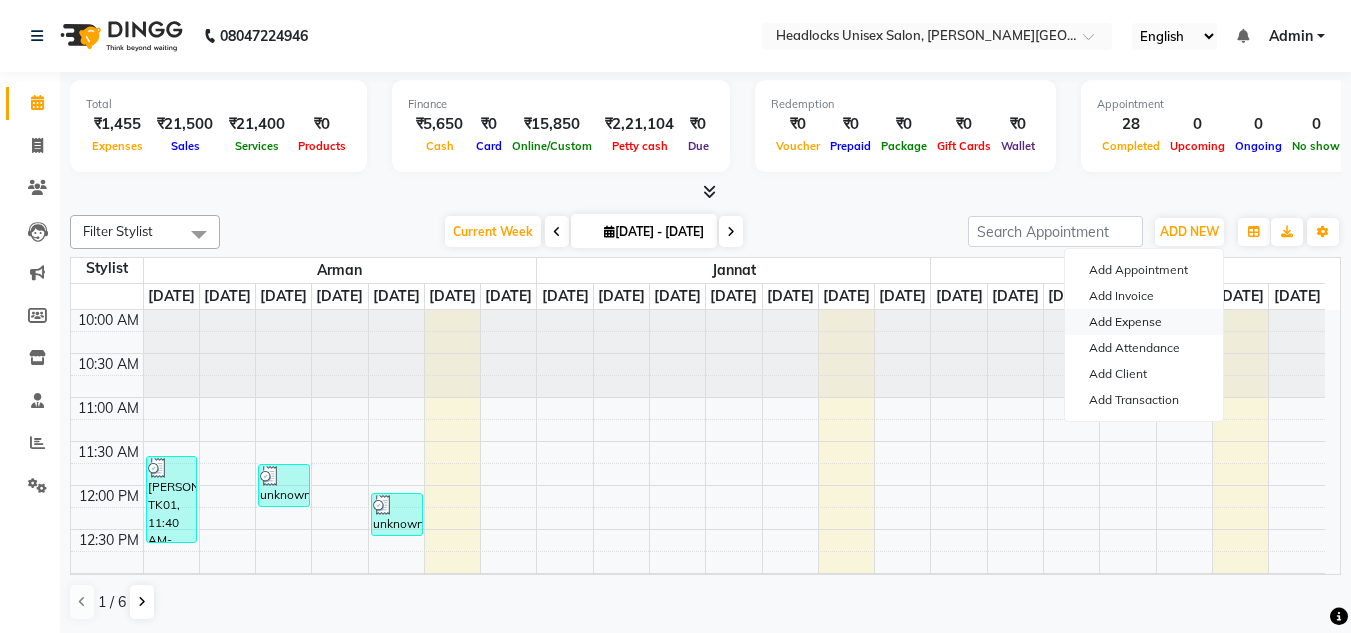 click on "Add Expense" at bounding box center [1144, 322] 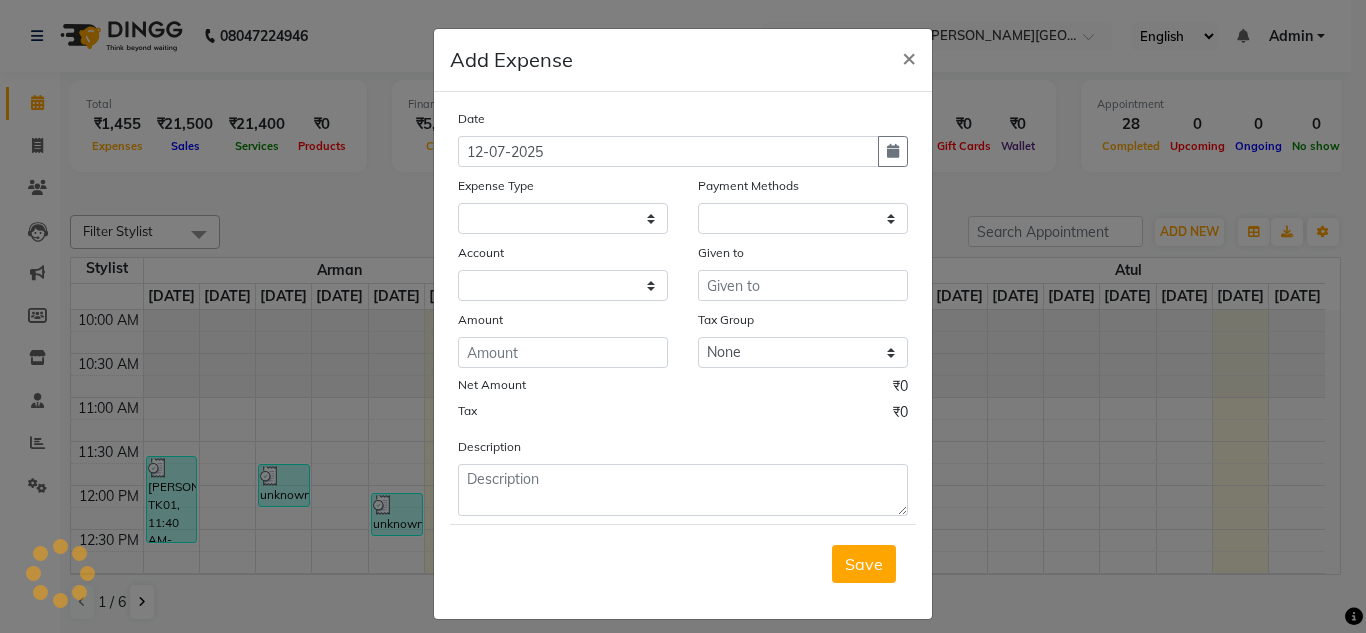 select 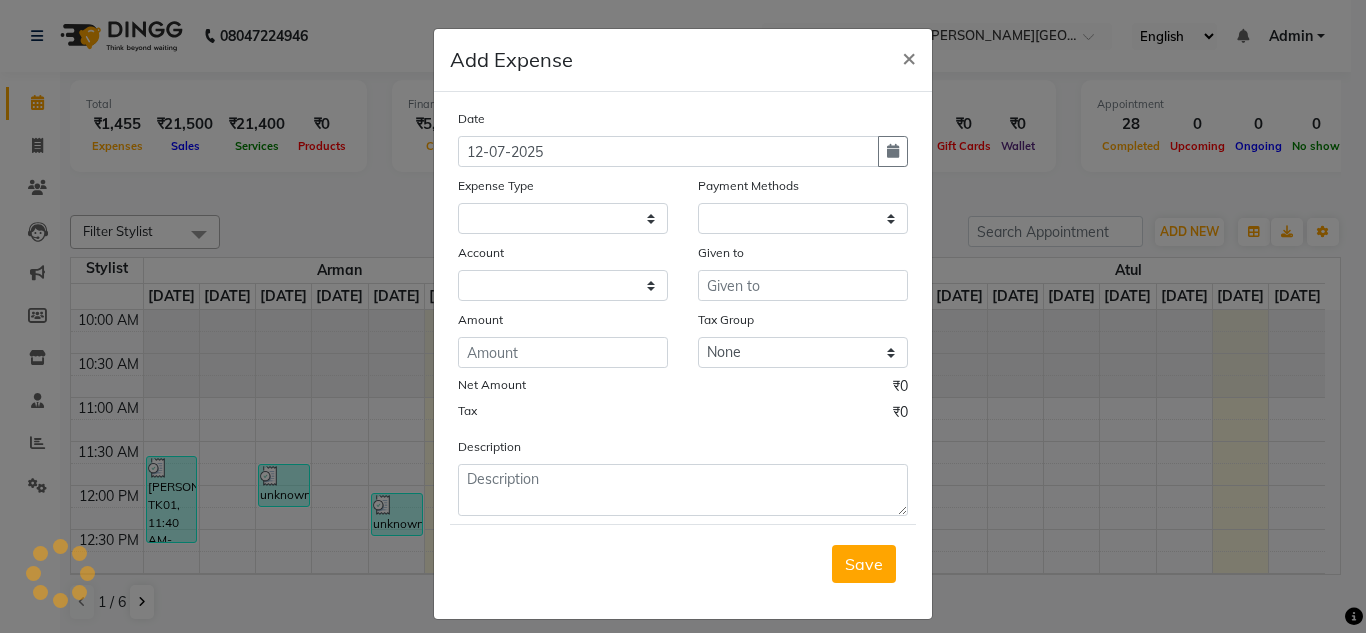 select on "1" 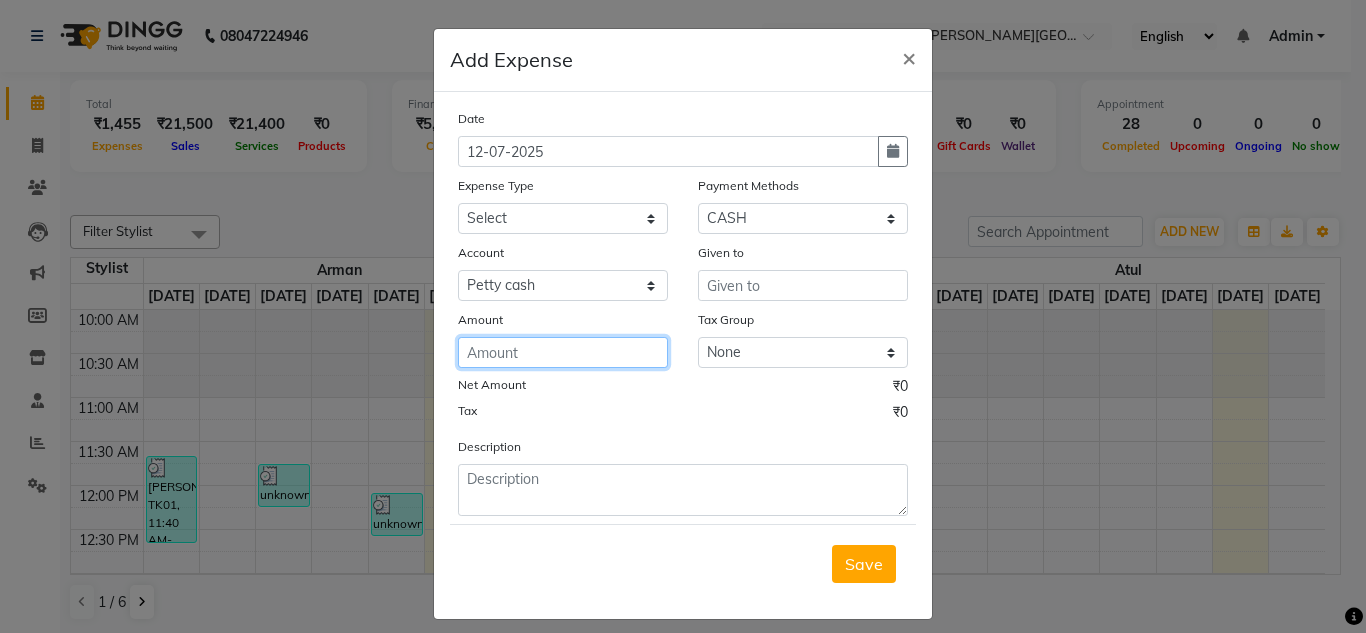 click 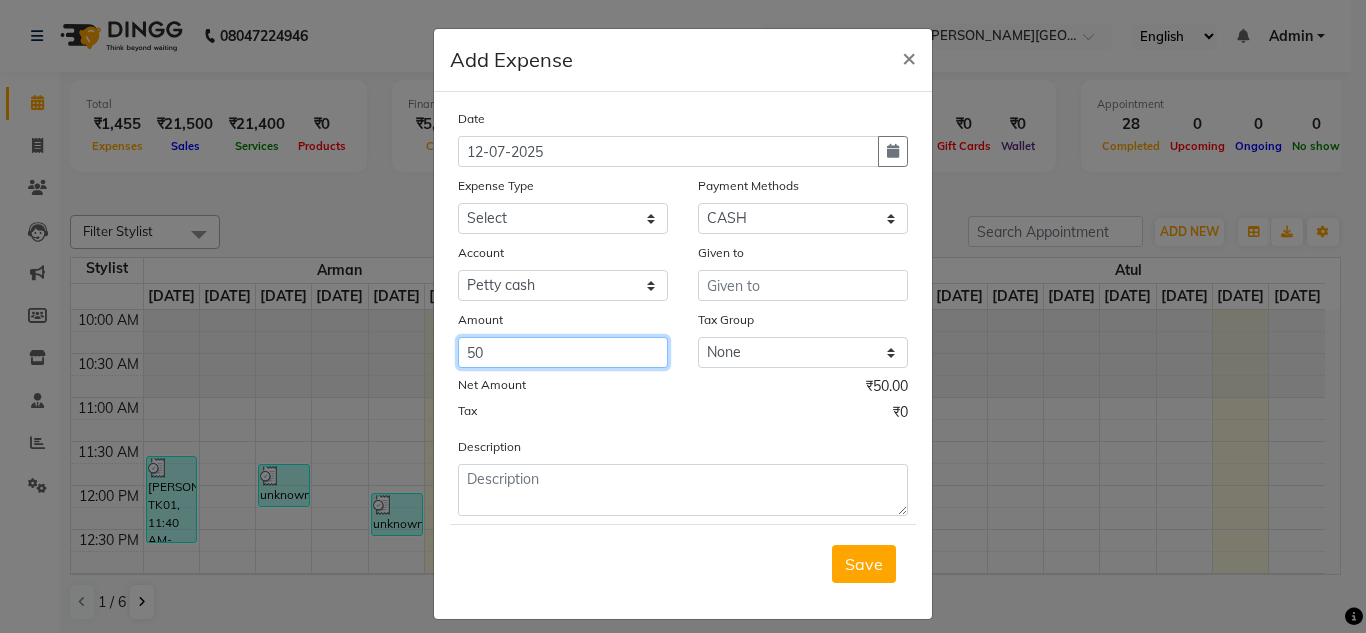 type on "50" 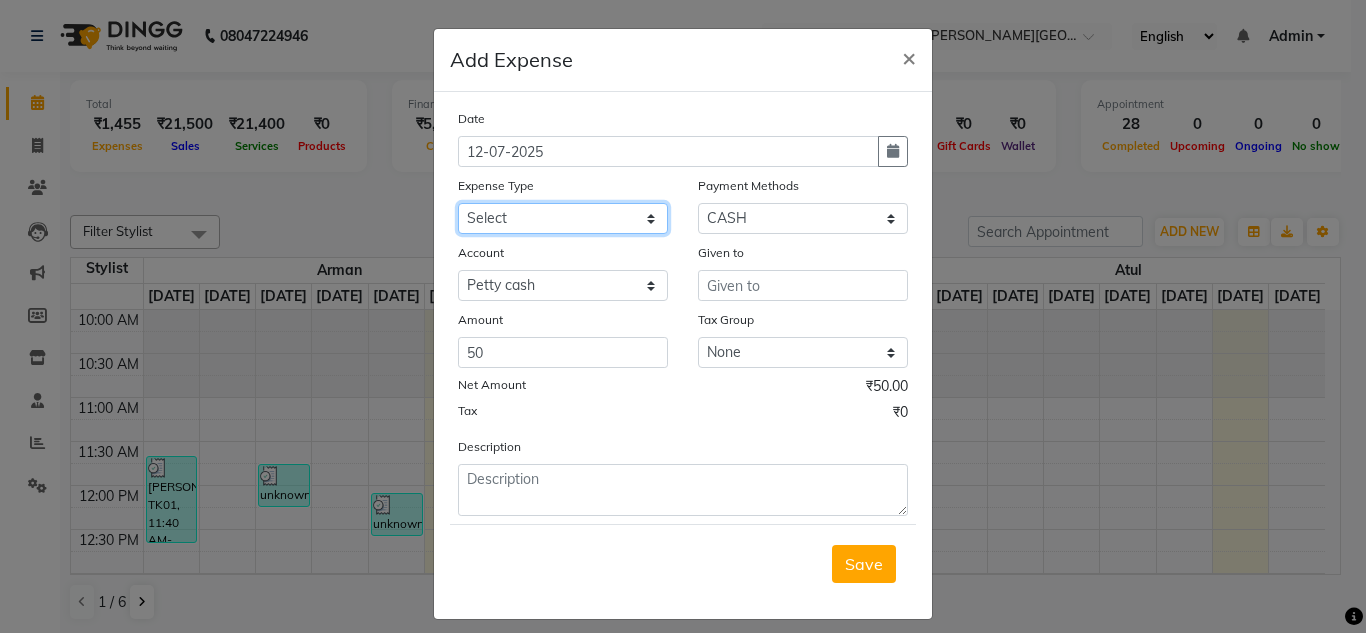 click on "Select Advance Salary Bank charges Car maintenance  Cash transfer to bank Cash transfer to hub charity client food Client Snacks Clinical charges coffee Equipment Fuel Govt fee Incentive Insurance International purchase Loan Repayment Maintenance maintenance Marketing milk Miscellaneous MRA night convence oil Other Pantry pentary item Product product incentive Rent Salary Staff Snacks sugar Tax tea Tea & Refreshment tip urgent stock Utilities water bottles" 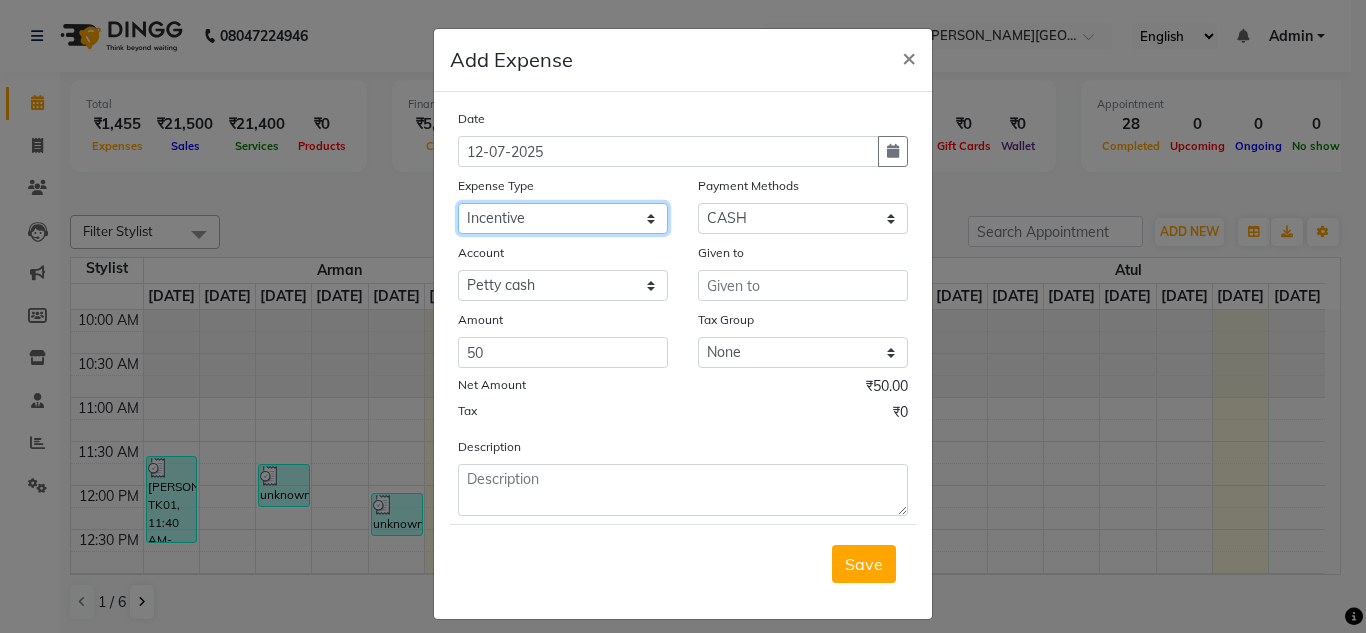 click on "Select Advance Salary Bank charges Car maintenance  Cash transfer to bank Cash transfer to hub charity client food Client Snacks Clinical charges coffee Equipment Fuel Govt fee Incentive Insurance International purchase Loan Repayment Maintenance maintenance Marketing milk Miscellaneous MRA night convence oil Other Pantry pentary item Product product incentive Rent Salary Staff Snacks sugar Tax tea Tea & Refreshment tip urgent stock Utilities water bottles" 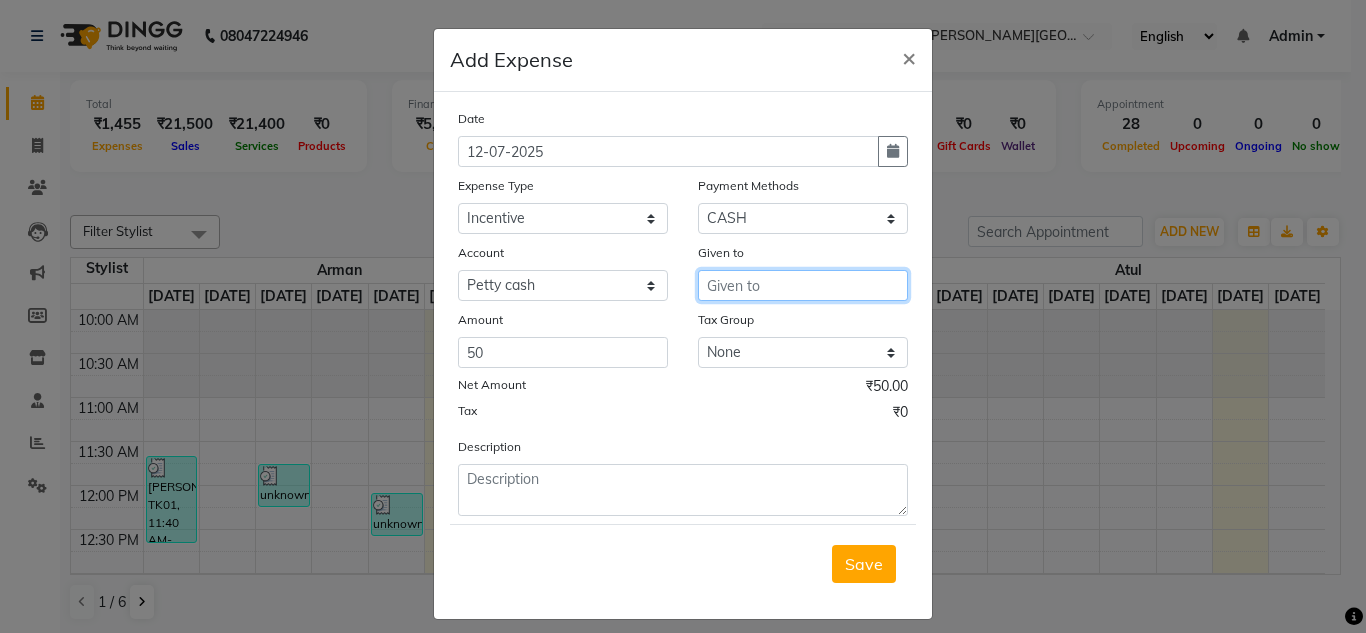 click at bounding box center [803, 285] 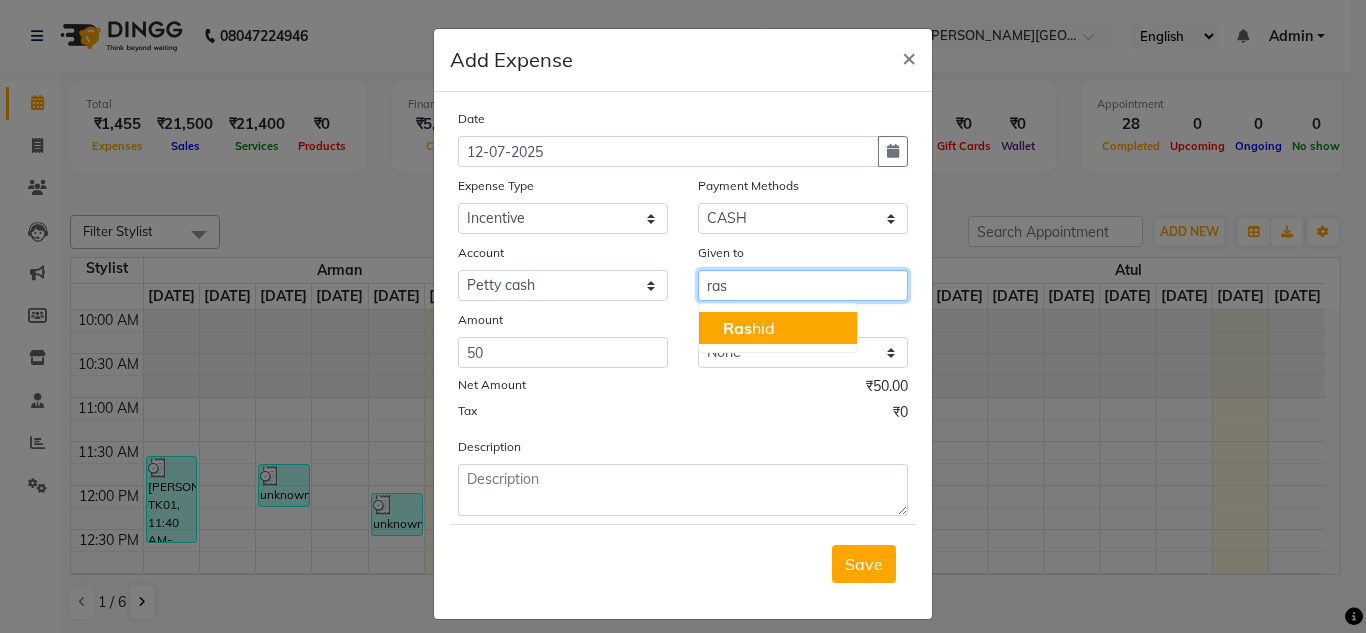 click on "Ras hid" at bounding box center [778, 328] 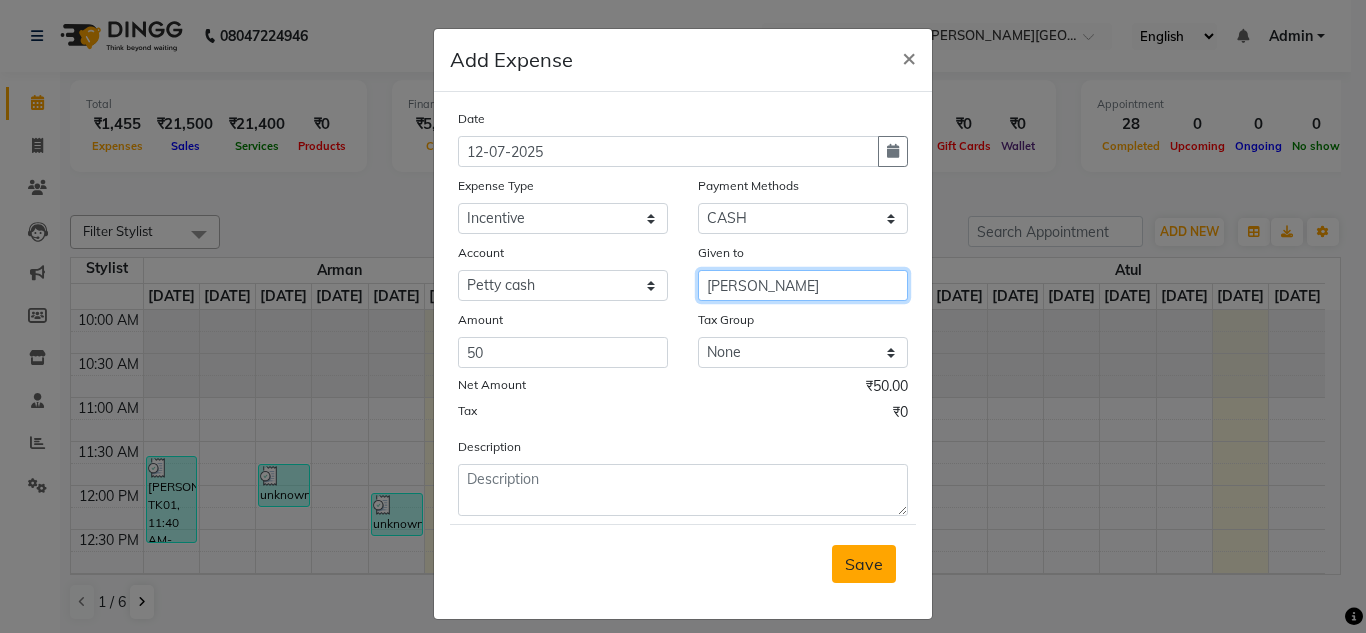 type on "[PERSON_NAME]" 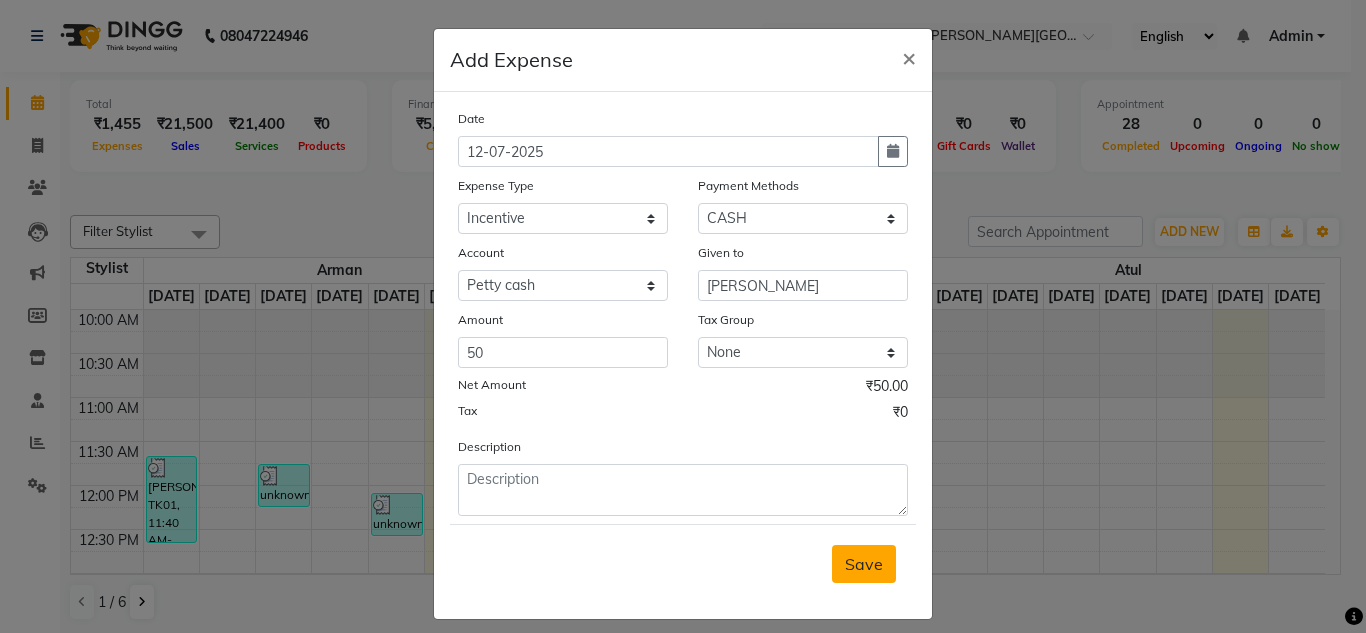 click on "Save" at bounding box center (864, 564) 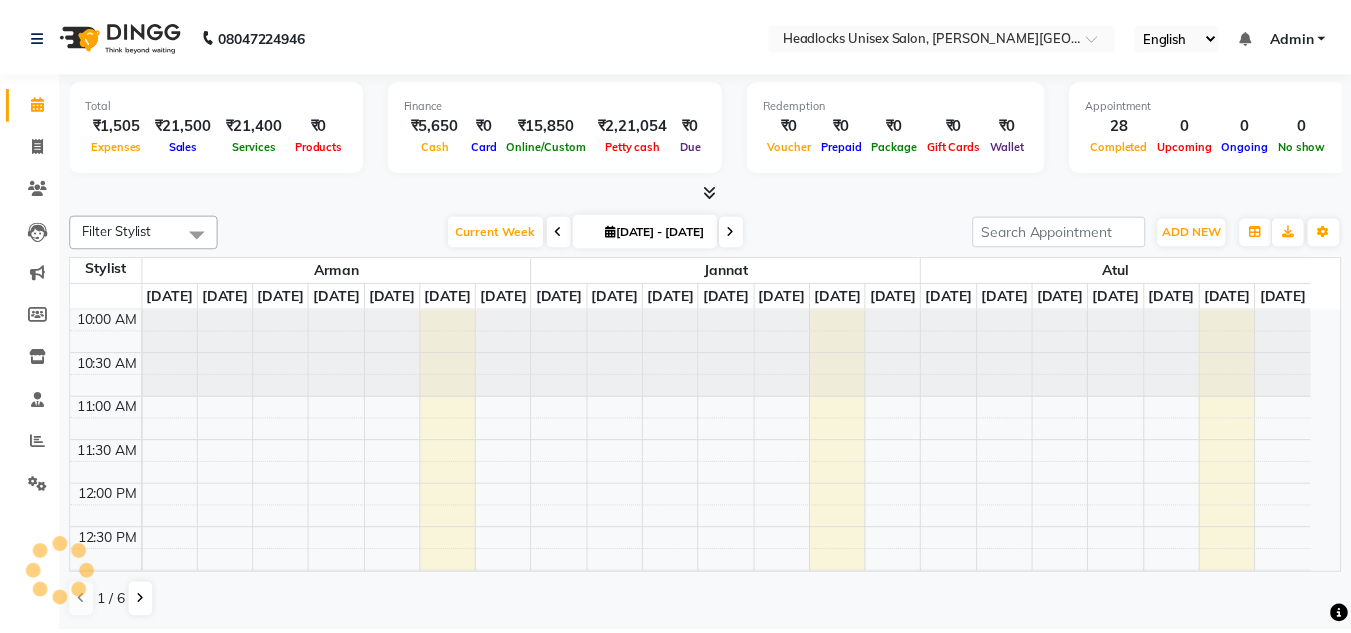 scroll, scrollTop: 0, scrollLeft: 0, axis: both 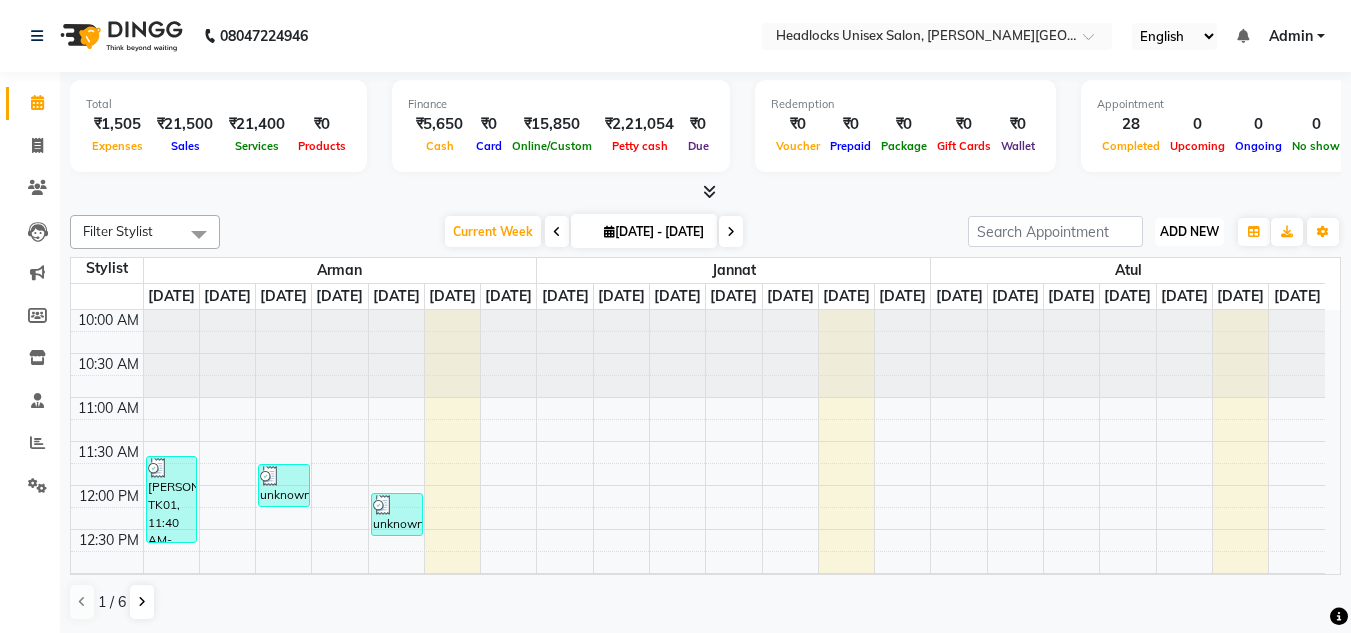 click on "ADD NEW" at bounding box center [1189, 231] 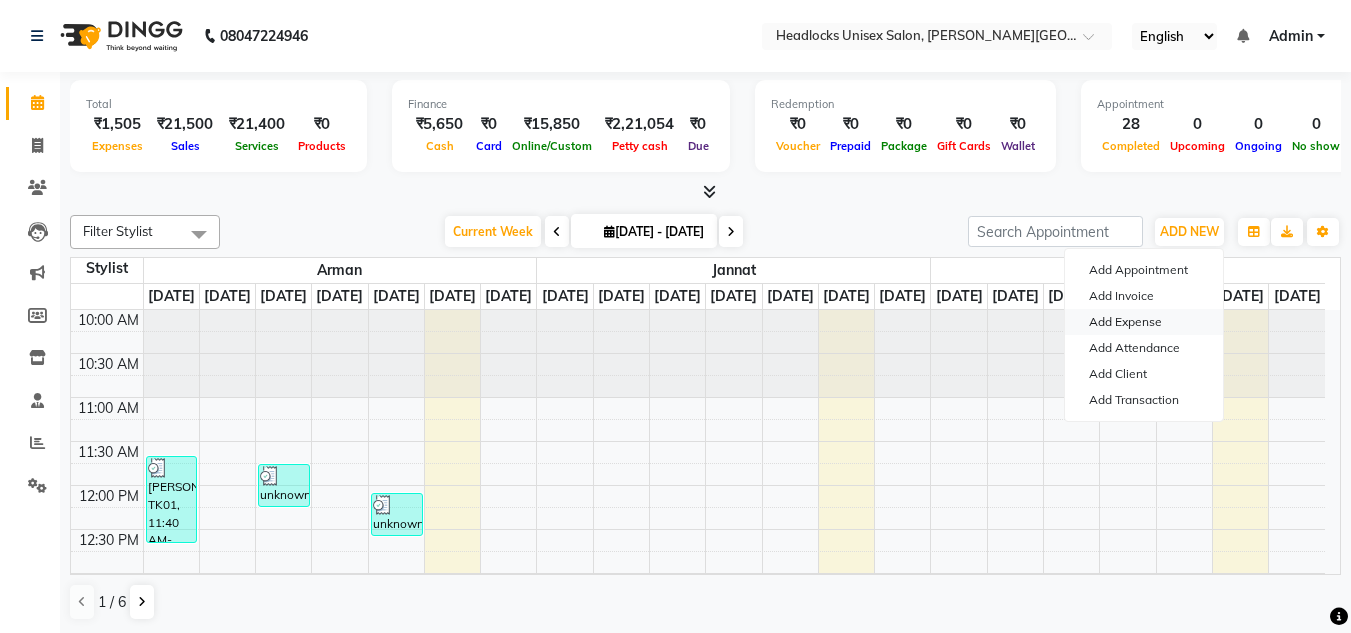 click on "Add Expense" at bounding box center [1144, 322] 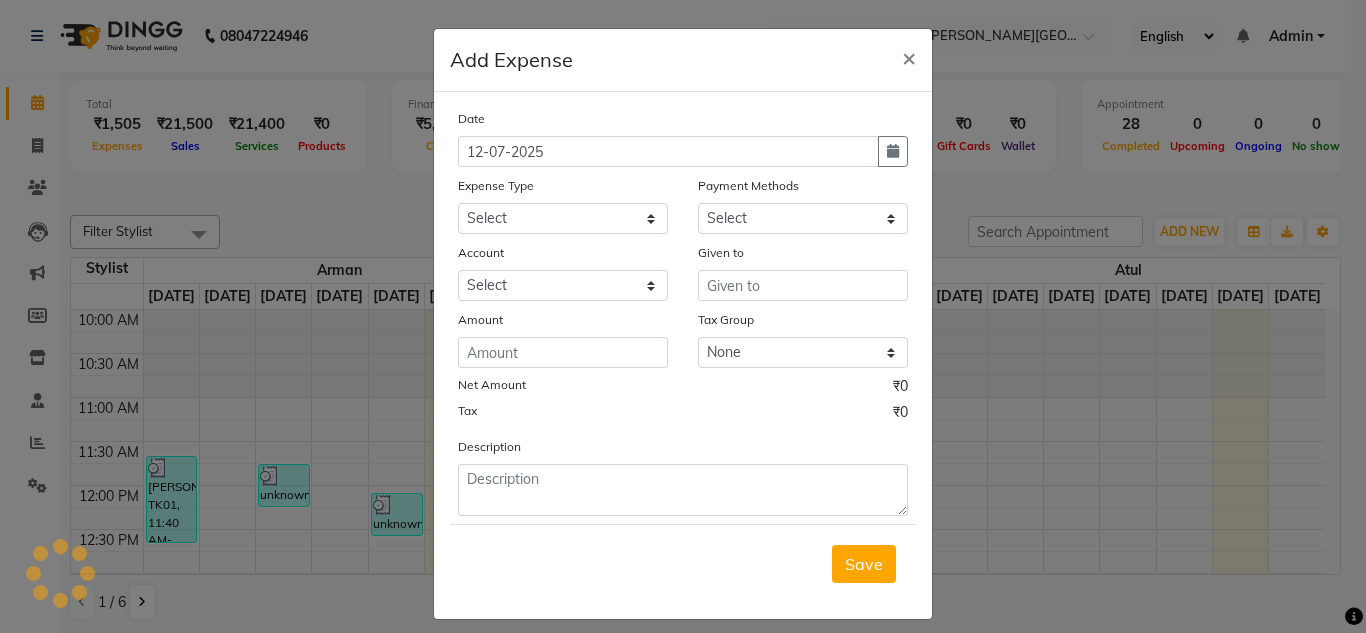 select on "1" 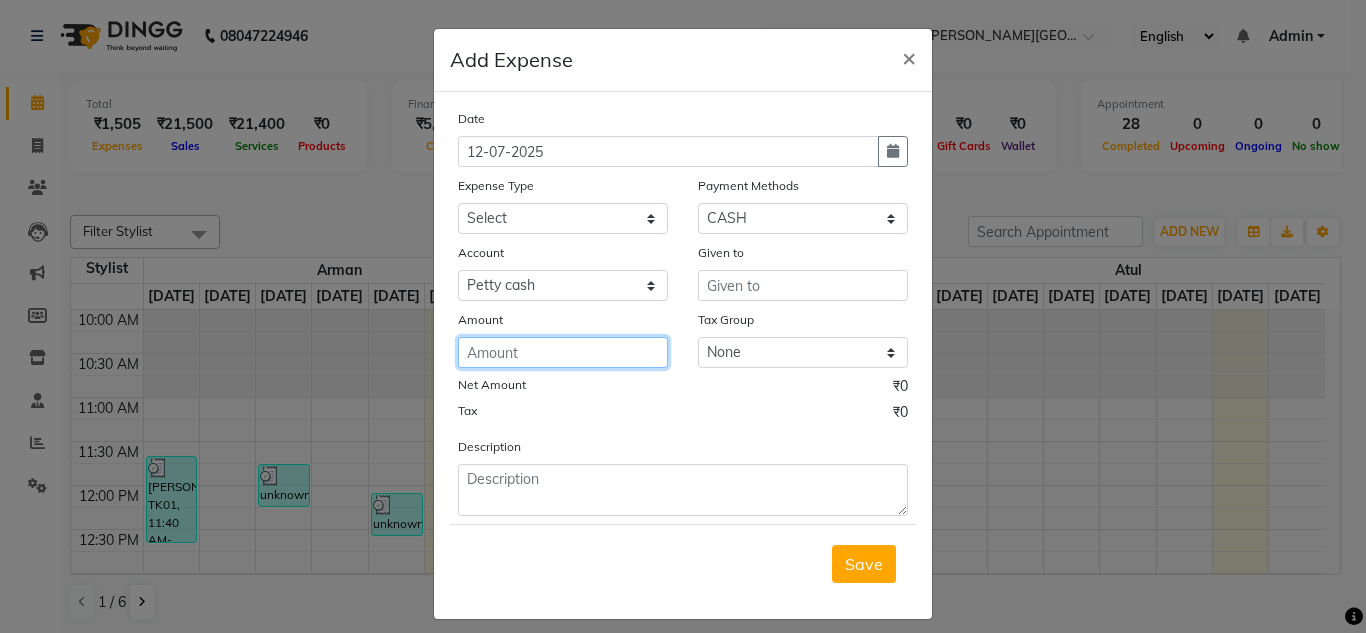 click 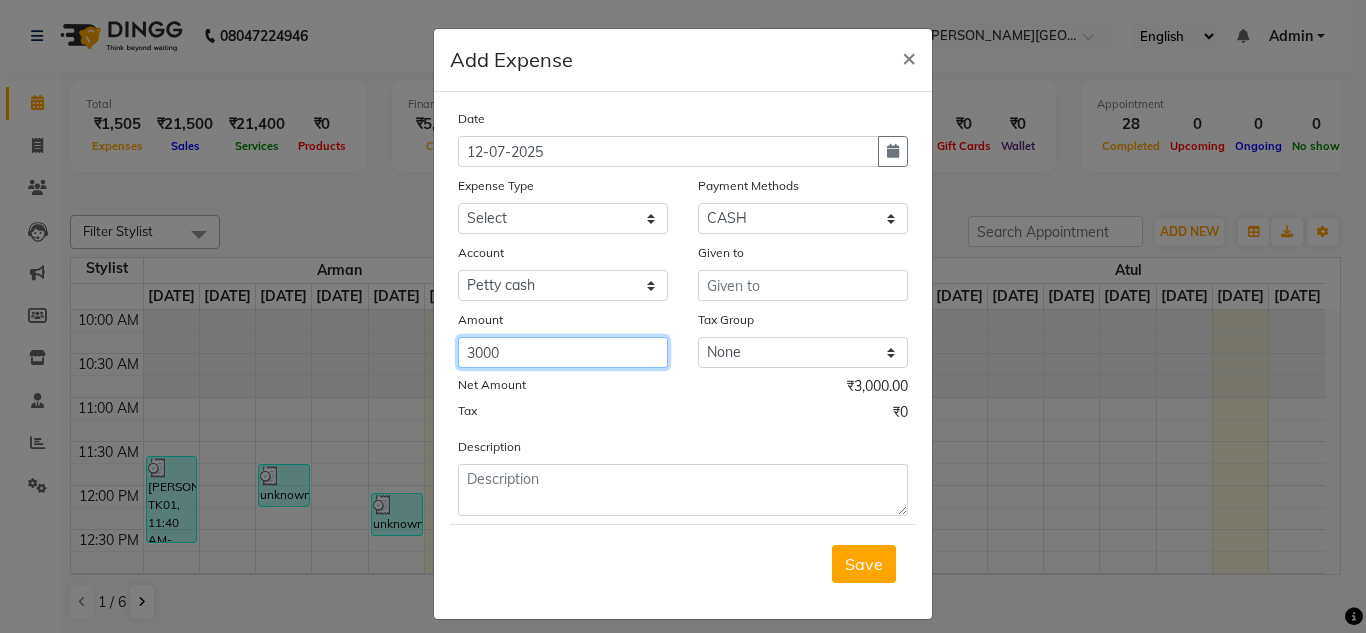 type on "3000" 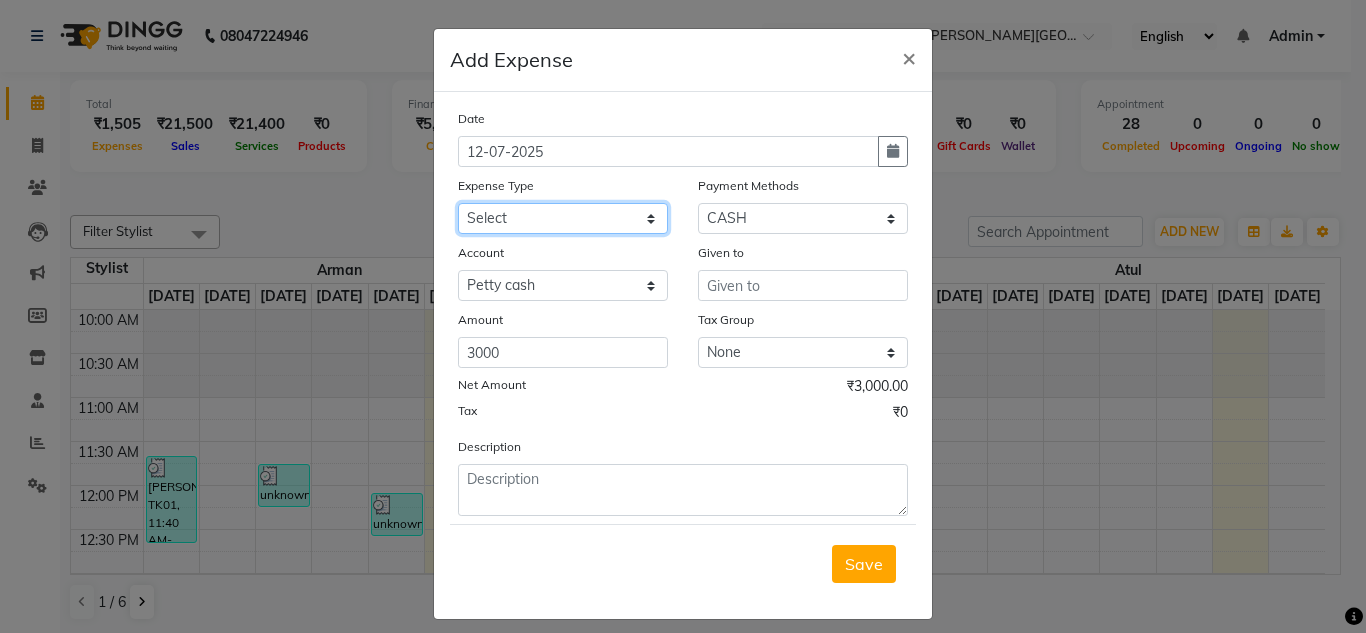 click on "Select Advance Salary Bank charges Car maintenance  Cash transfer to bank Cash transfer to hub charity client food Client Snacks Clinical charges coffee Equipment Fuel Govt fee Incentive Insurance International purchase Loan Repayment Maintenance maintenance Marketing milk Miscellaneous MRA night convence oil Other Pantry pentary item Product product incentive Rent Salary Staff Snacks sugar Tax tea Tea & Refreshment tip urgent stock Utilities water bottles" 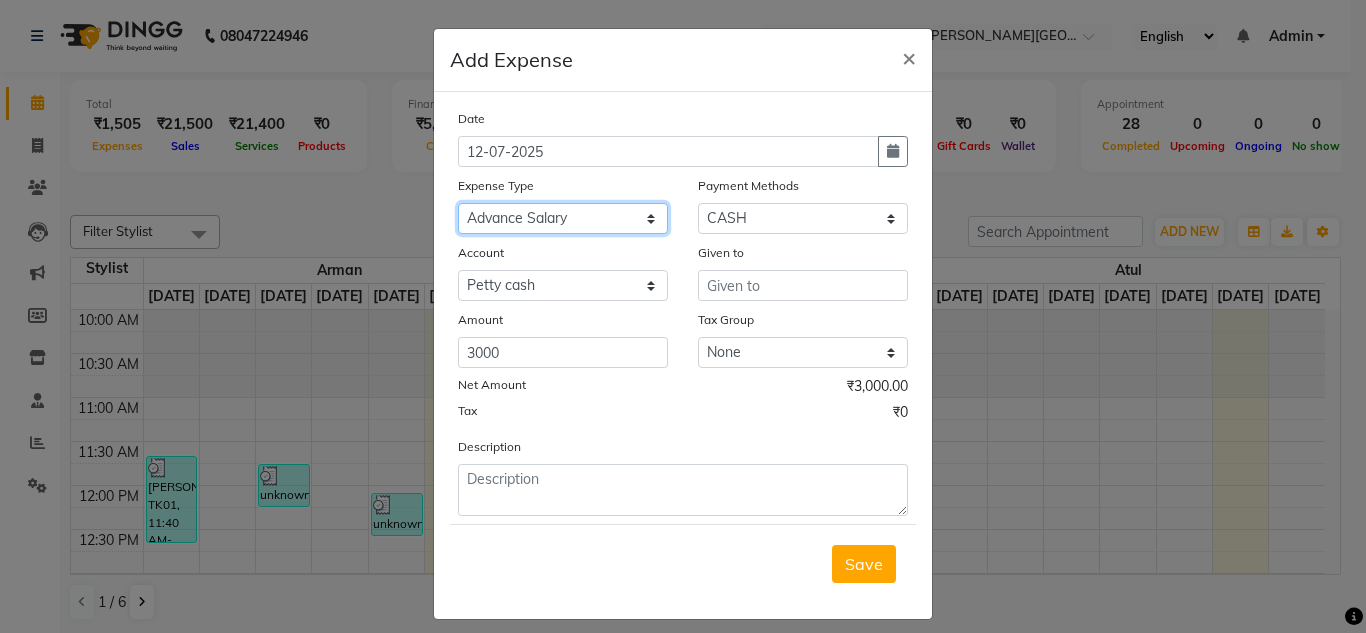 click on "Select Advance Salary Bank charges Car maintenance  Cash transfer to bank Cash transfer to hub charity client food Client Snacks Clinical charges coffee Equipment Fuel Govt fee Incentive Insurance International purchase Loan Repayment Maintenance maintenance Marketing milk Miscellaneous MRA night convence oil Other Pantry pentary item Product product incentive Rent Salary Staff Snacks sugar Tax tea Tea & Refreshment tip urgent stock Utilities water bottles" 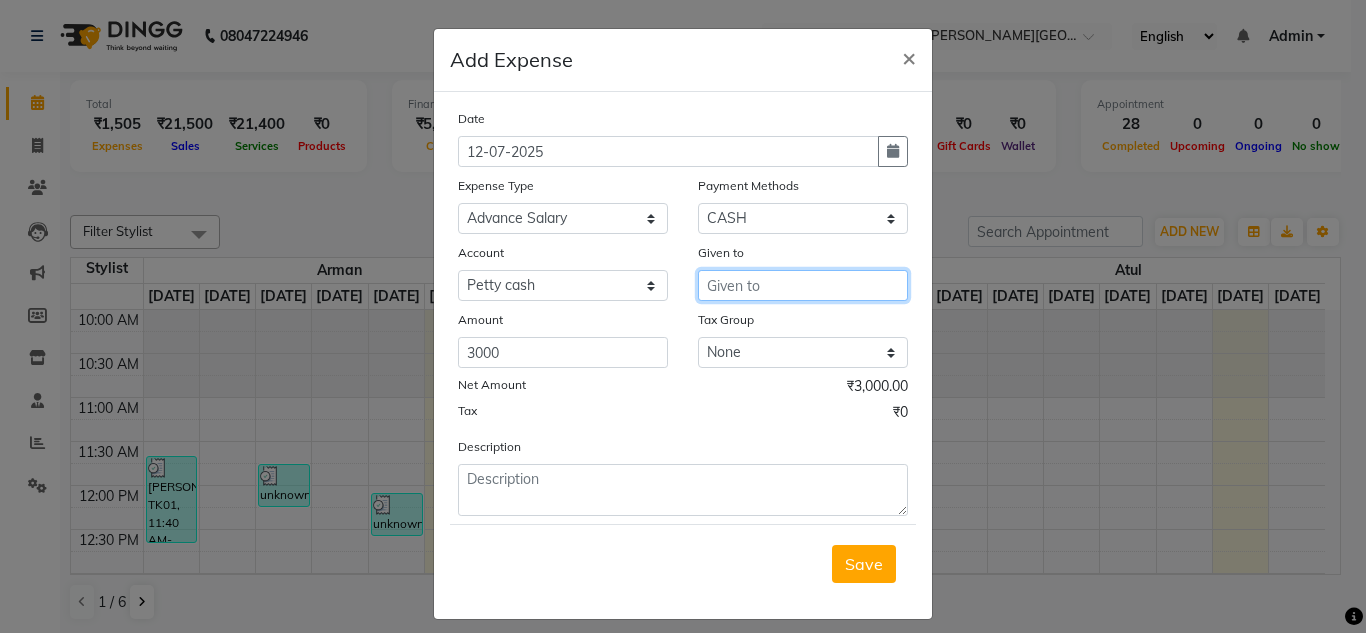 click at bounding box center [803, 285] 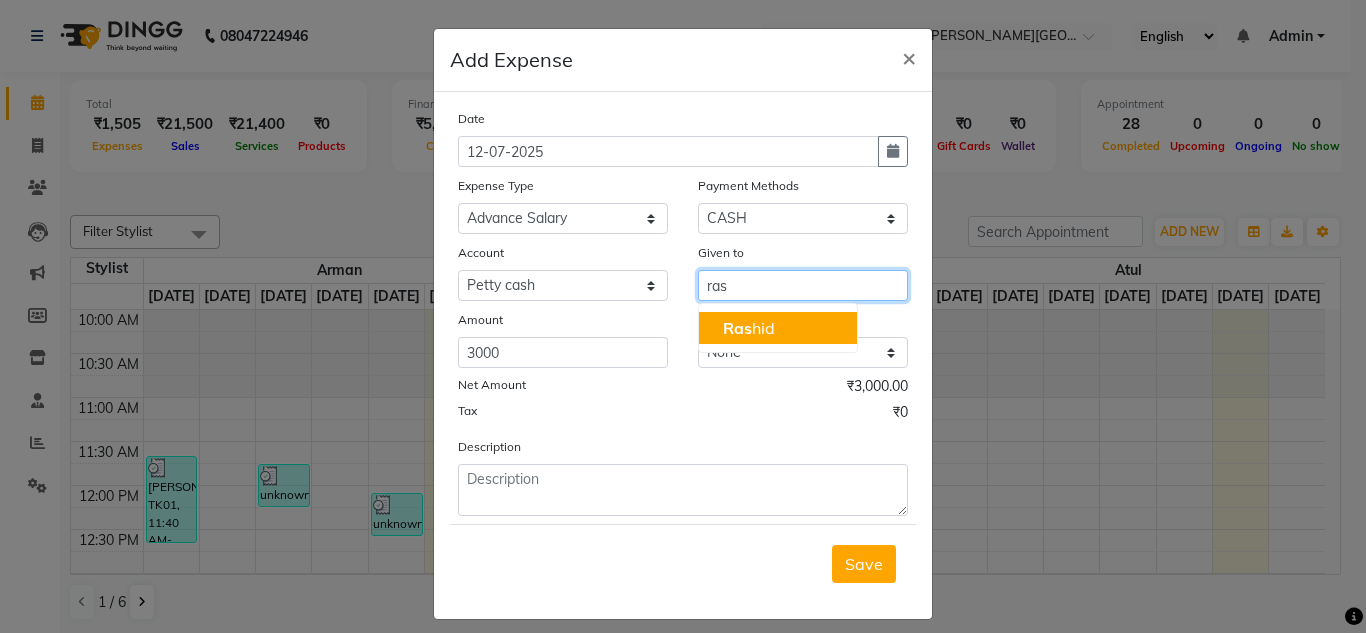 click on "Ras hid" at bounding box center (749, 328) 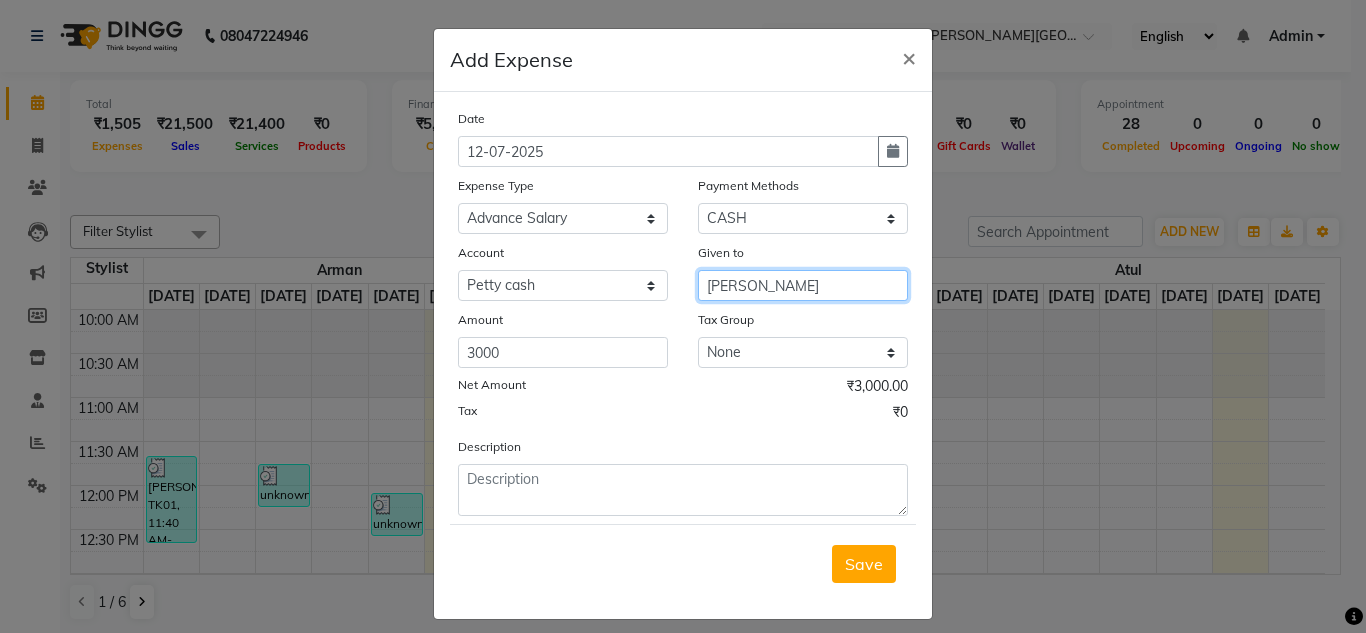 type on "[PERSON_NAME]" 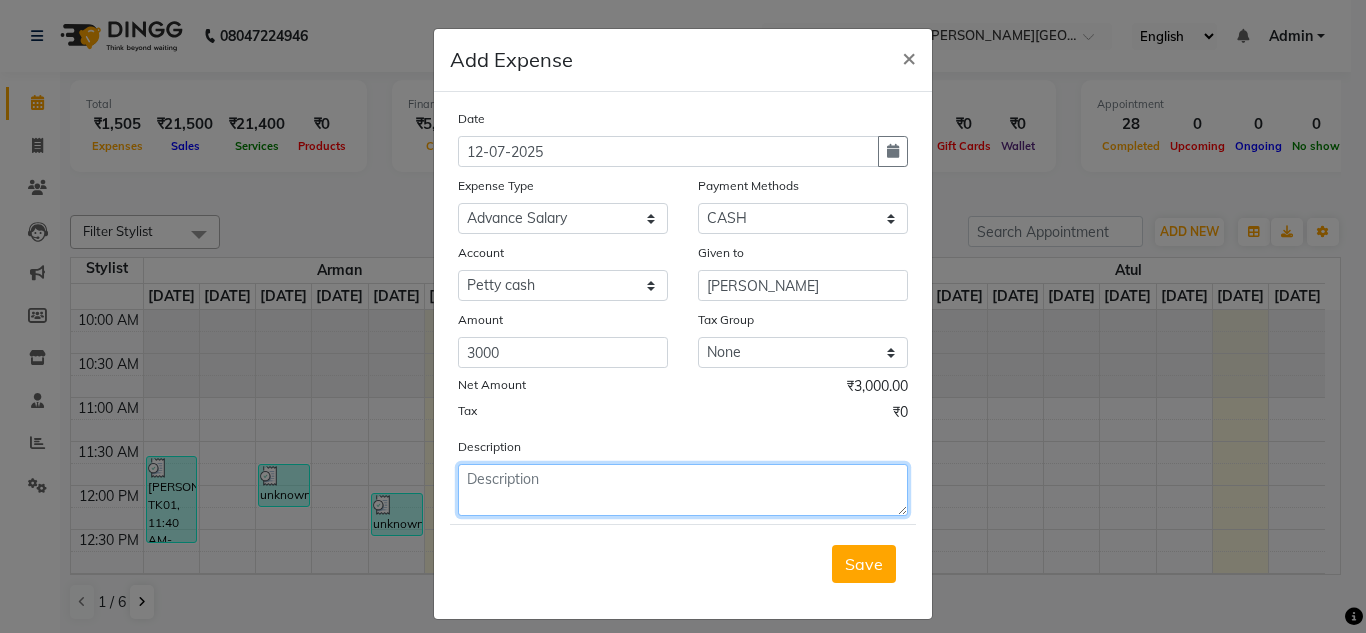 click 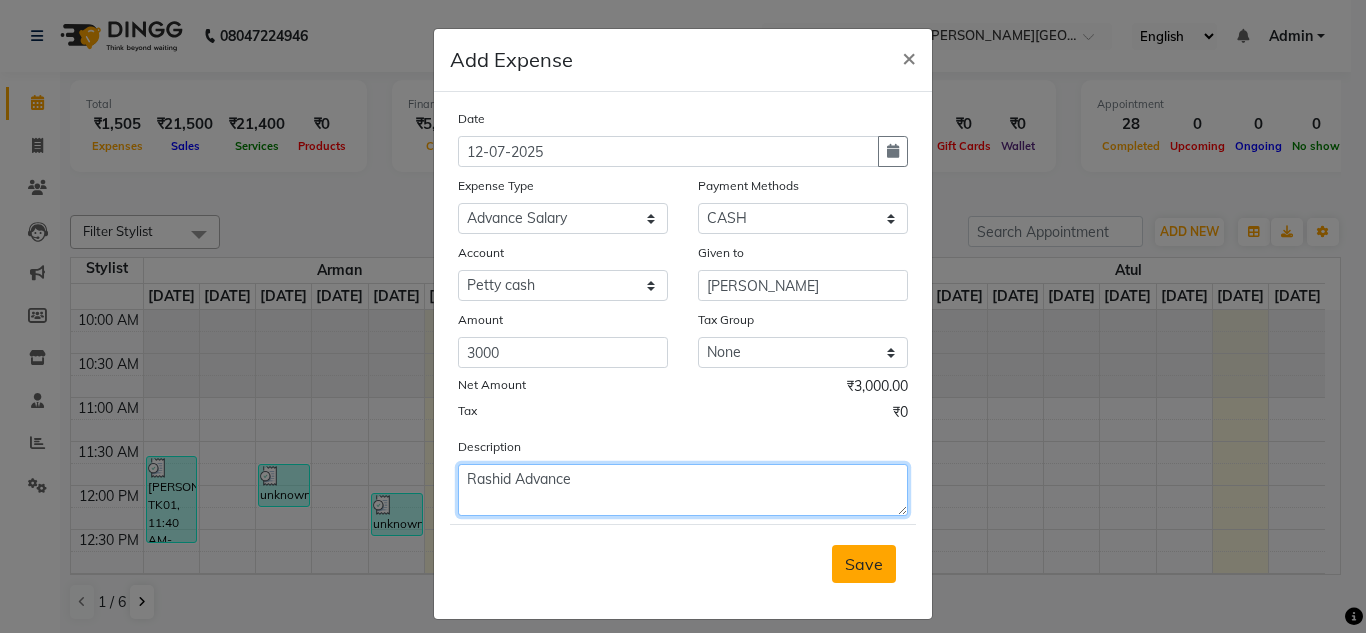 type on "Rashid Advance" 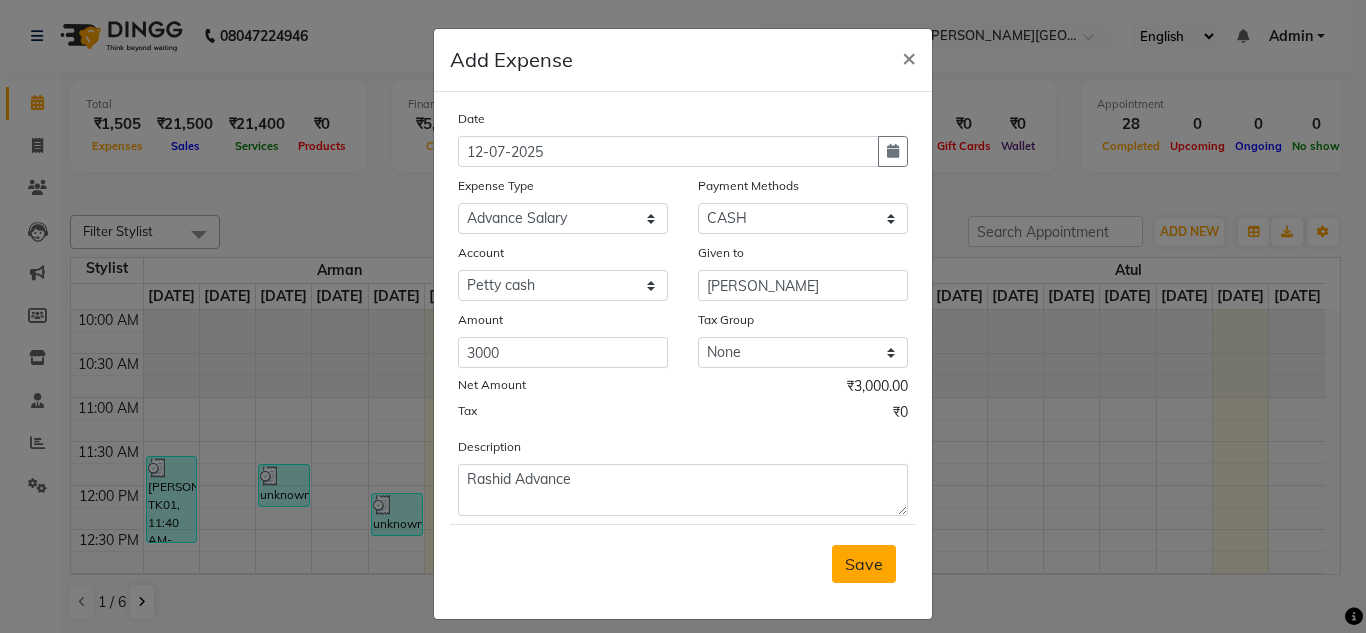 click on "Save" at bounding box center [864, 564] 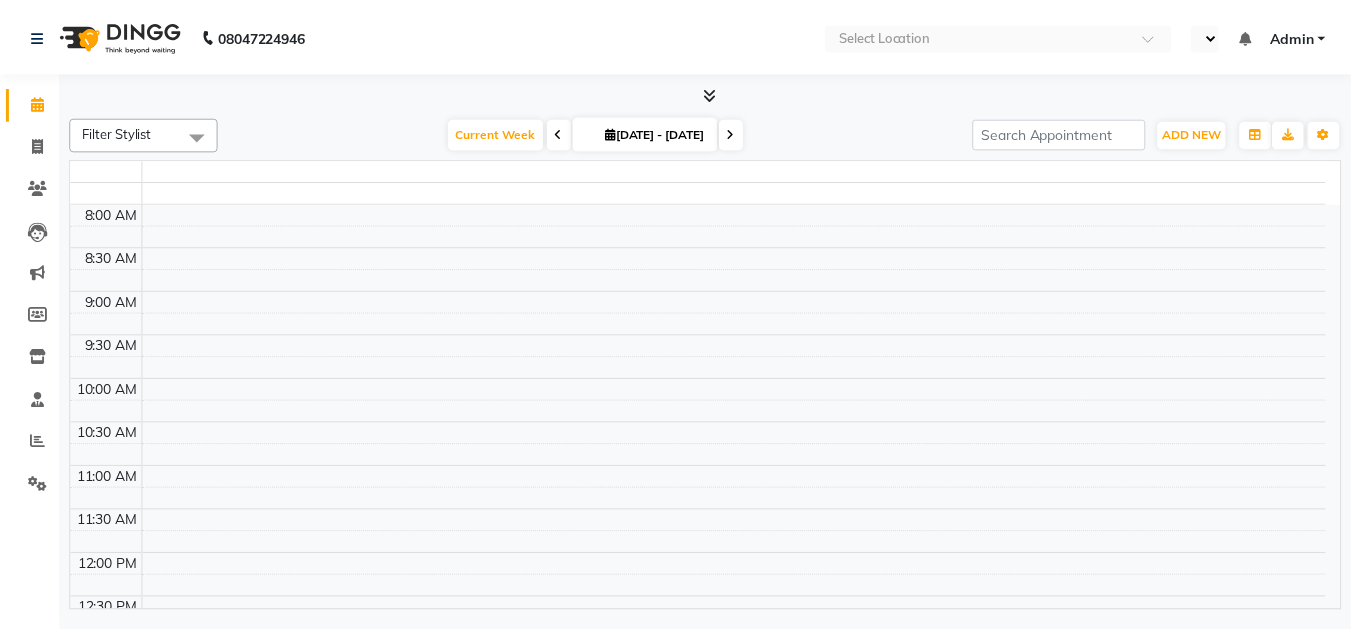 scroll, scrollTop: 0, scrollLeft: 0, axis: both 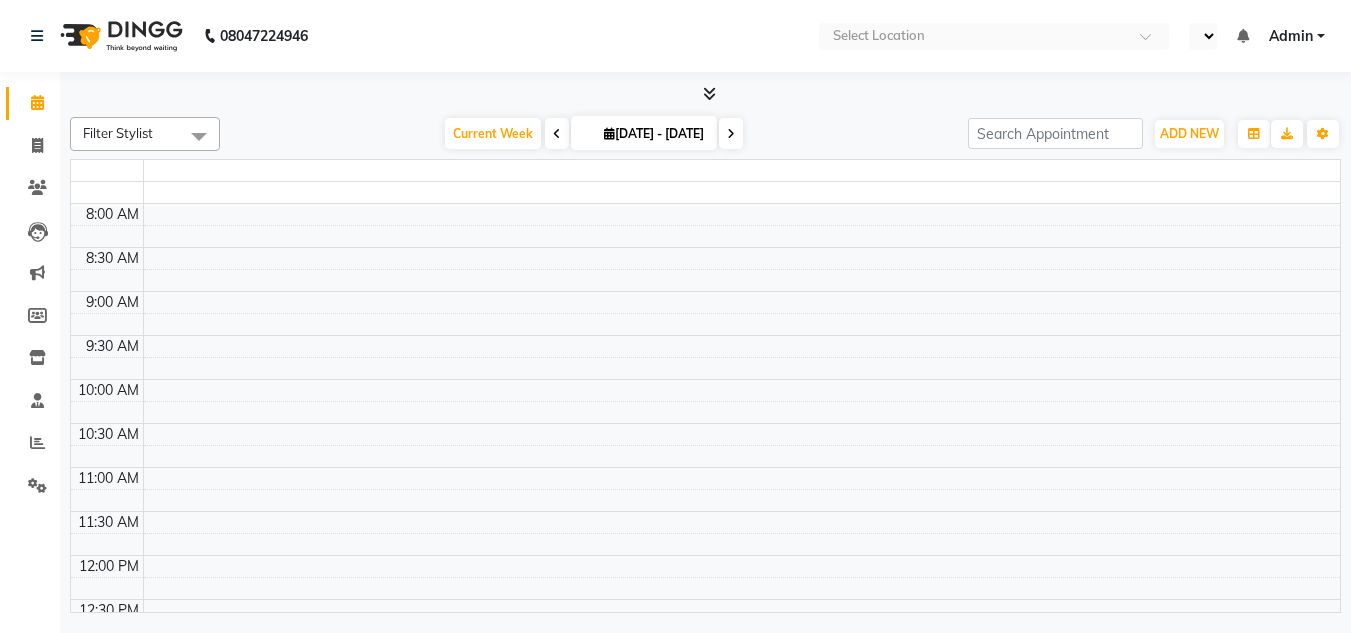 select on "en" 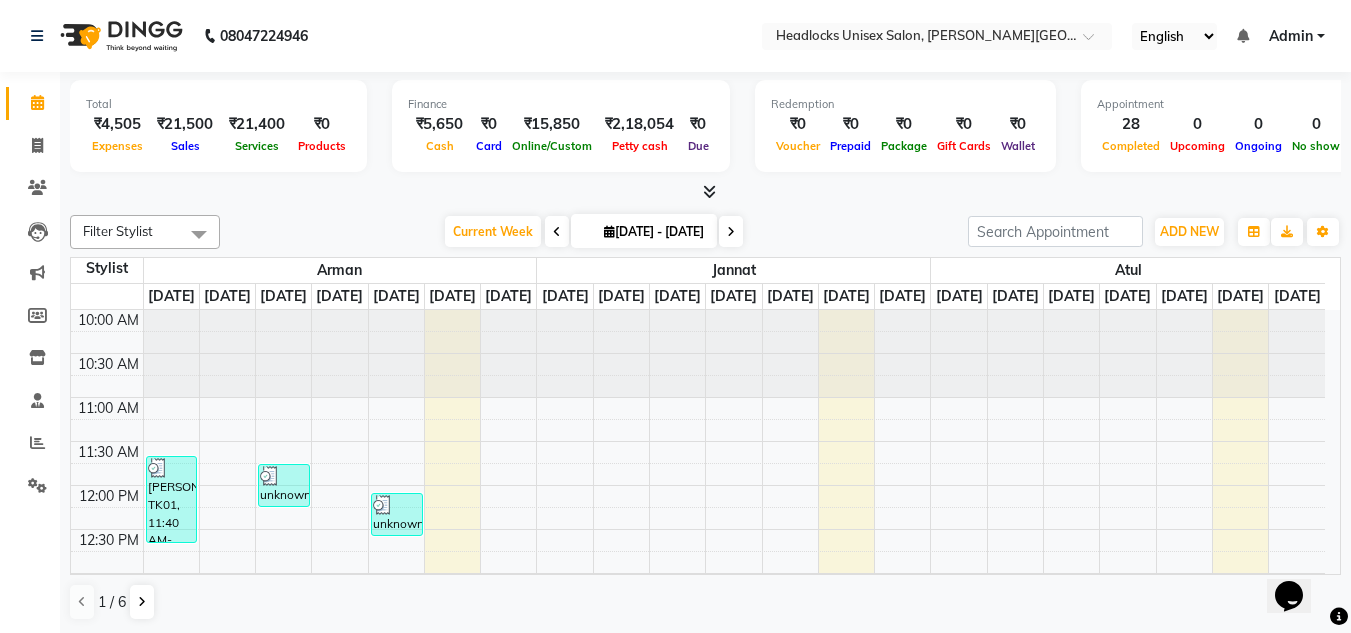 scroll, scrollTop: 0, scrollLeft: 0, axis: both 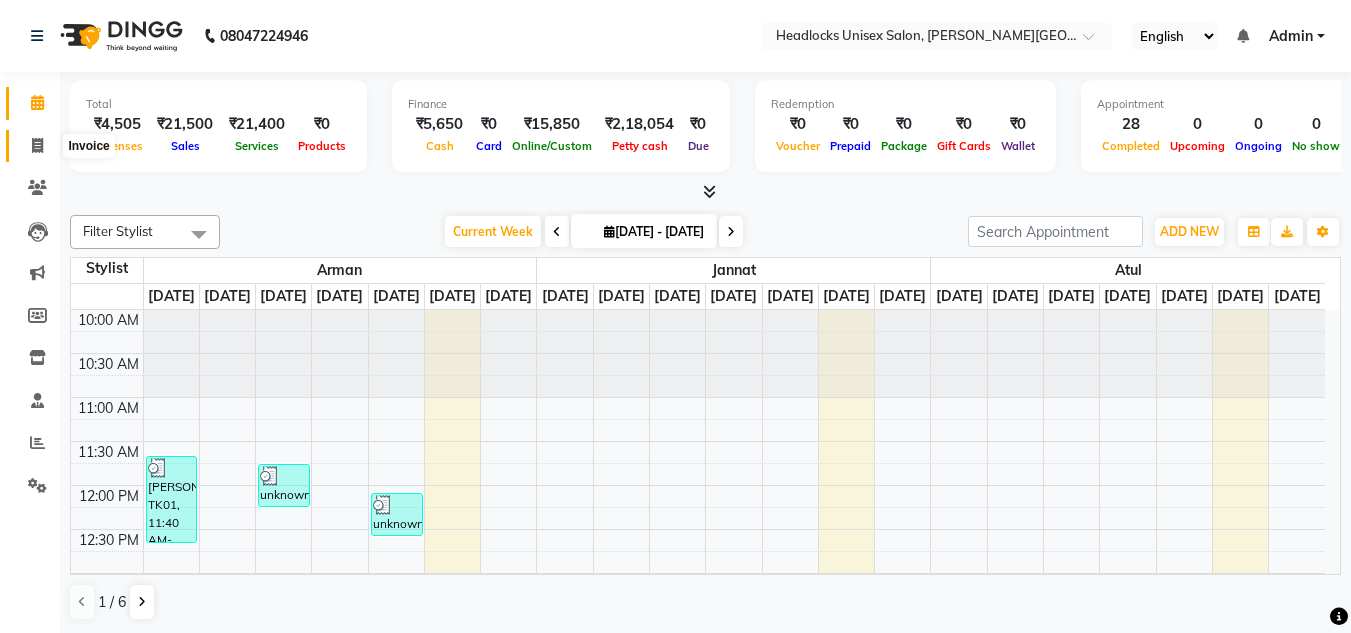 click 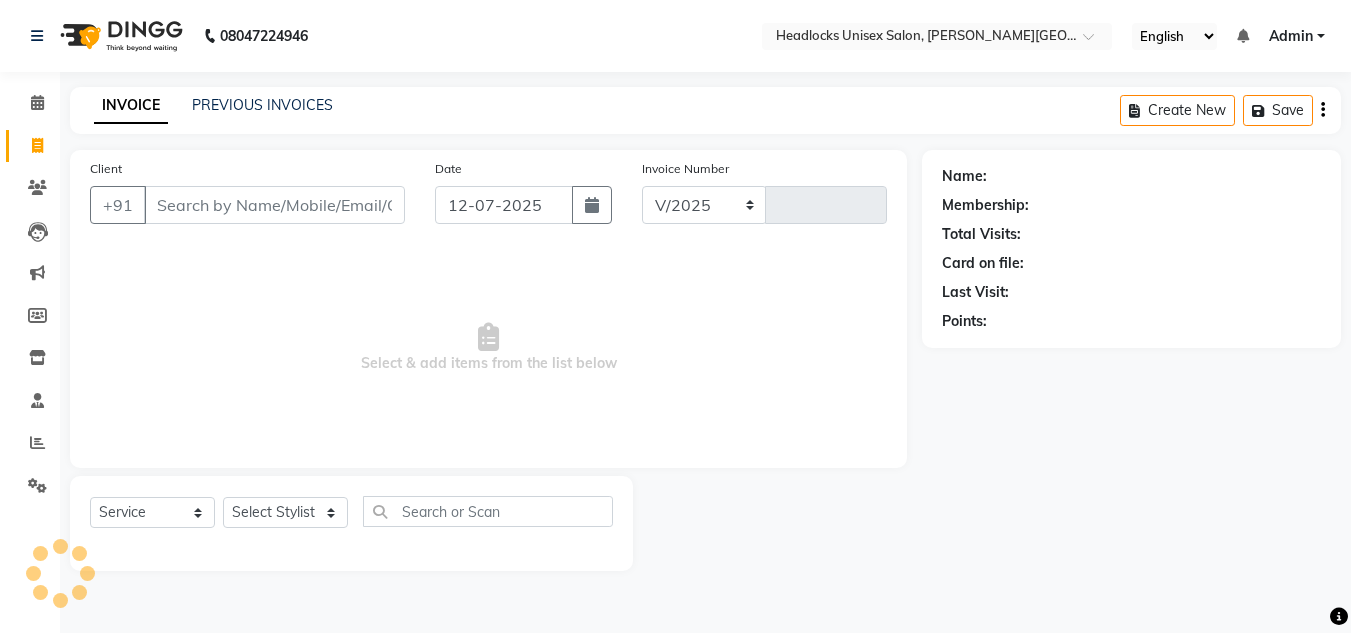 select on "6850" 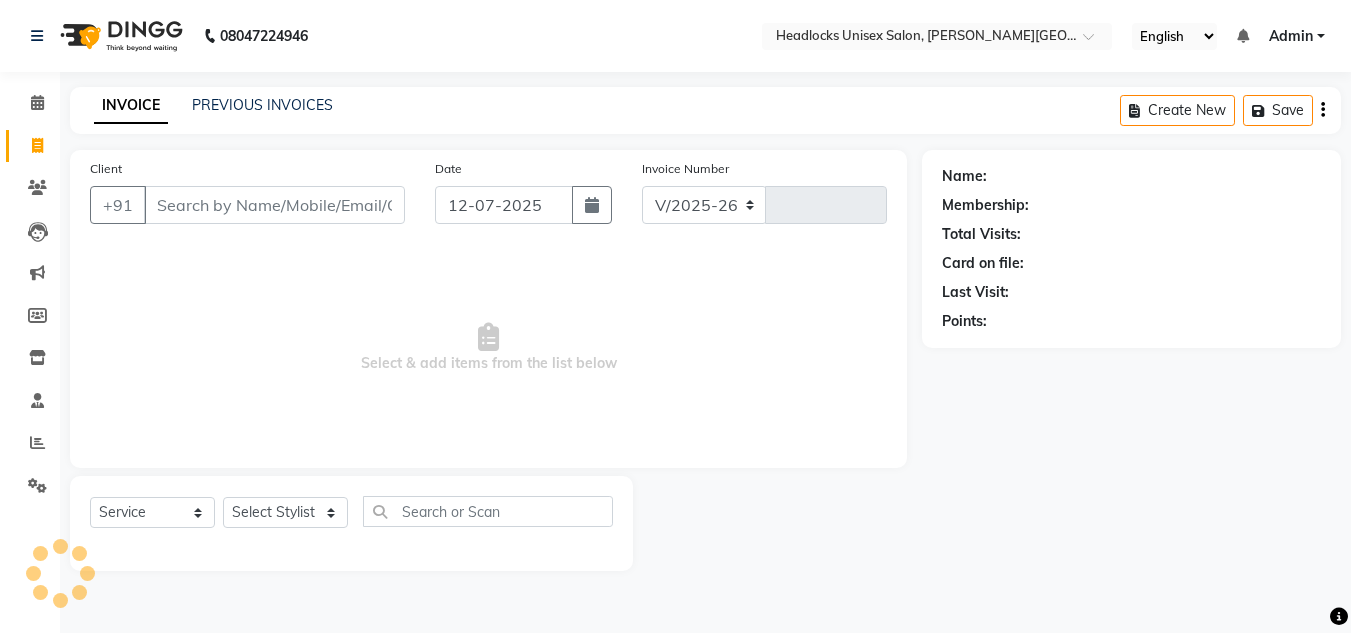 type on "2124" 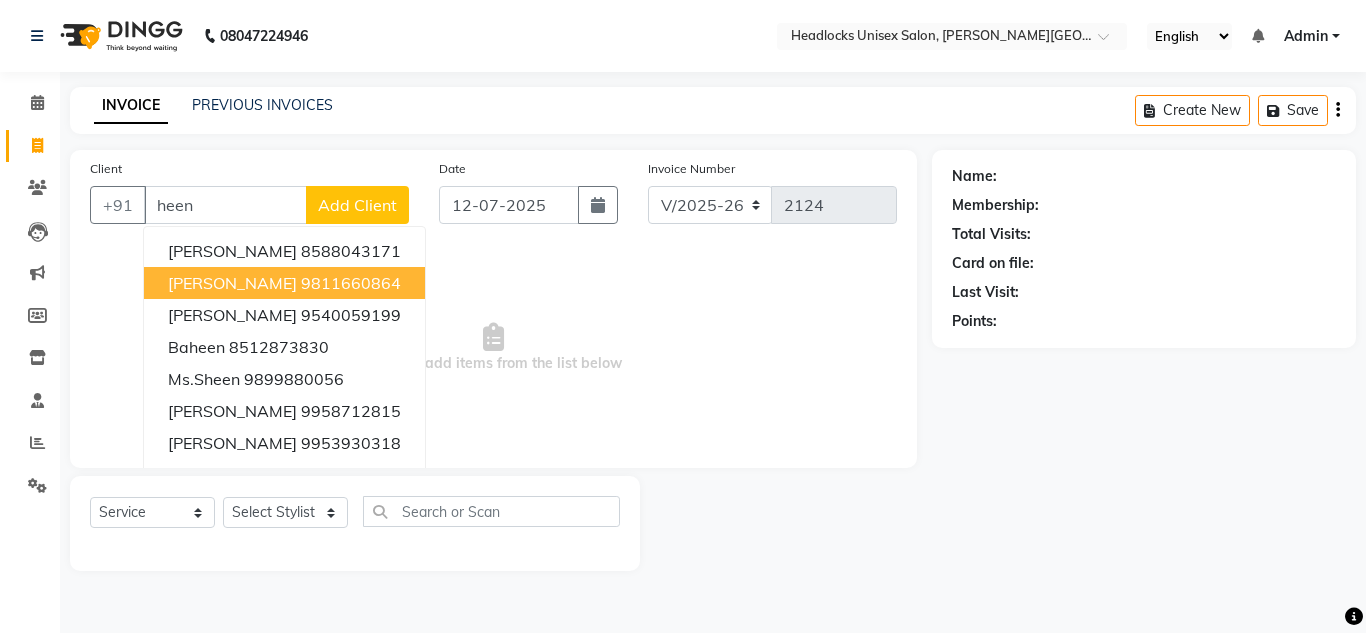 click on "[PERSON_NAME]" at bounding box center [232, 283] 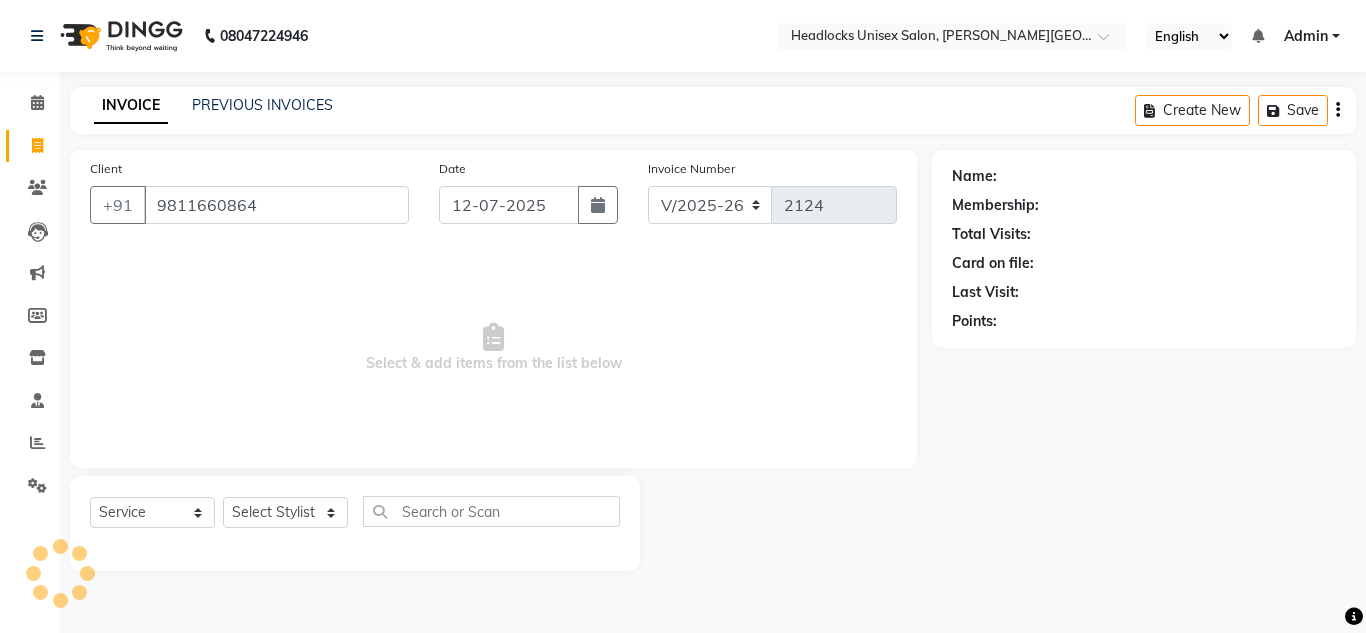 type on "9811660864" 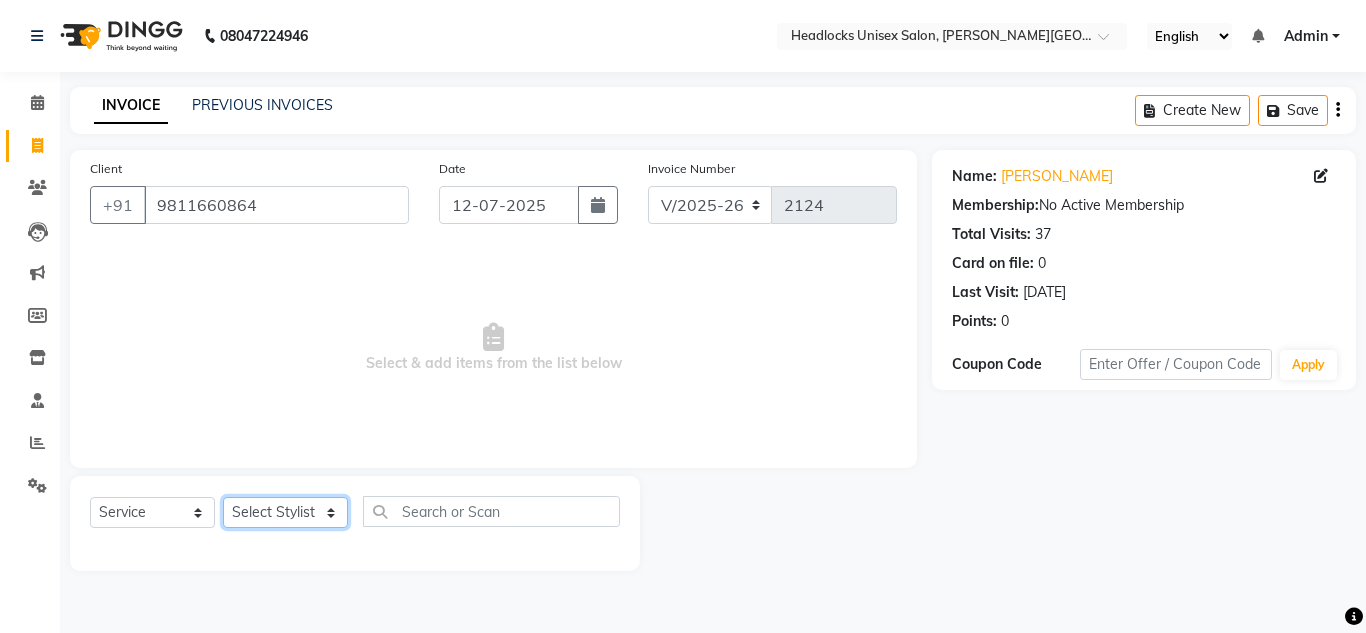 click on "Select Stylist [PERSON_NAME] Jannat Kaif [DATE] Lucky [PERSON_NAME] Pinky [PERSON_NAME] [PERSON_NAME] [PERSON_NAME] [PERSON_NAME] Suraj Vikas [PERSON_NAME] [PERSON_NAME]" 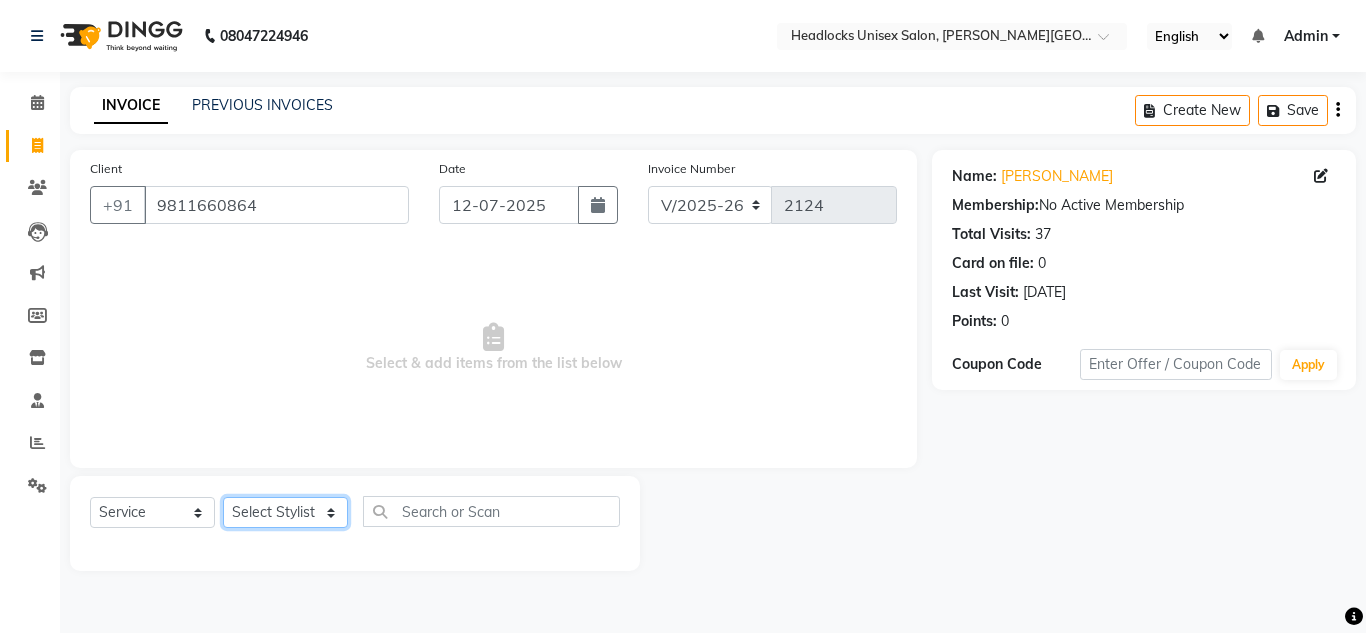 select on "53625" 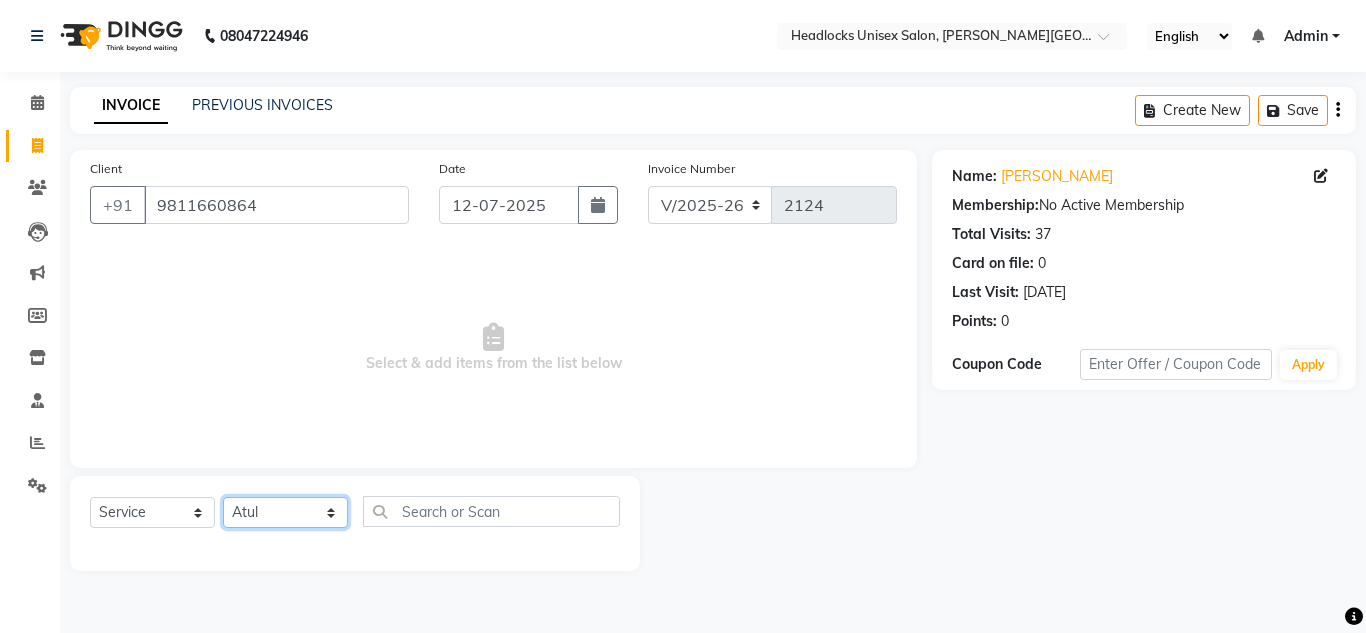click on "Select Stylist [PERSON_NAME] Jannat Kaif [DATE] Lucky [PERSON_NAME] Pinky [PERSON_NAME] [PERSON_NAME] [PERSON_NAME] [PERSON_NAME] Suraj Vikas [PERSON_NAME] [PERSON_NAME]" 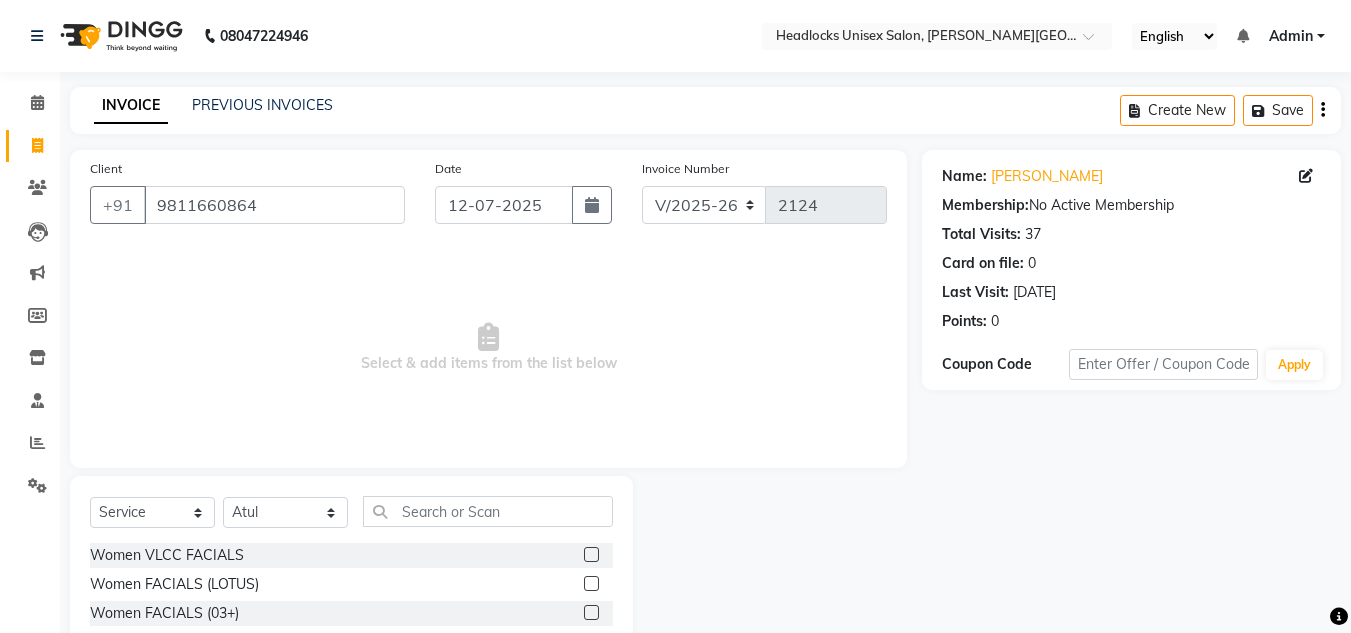 click on "Select & add items from the list below" at bounding box center [488, 348] 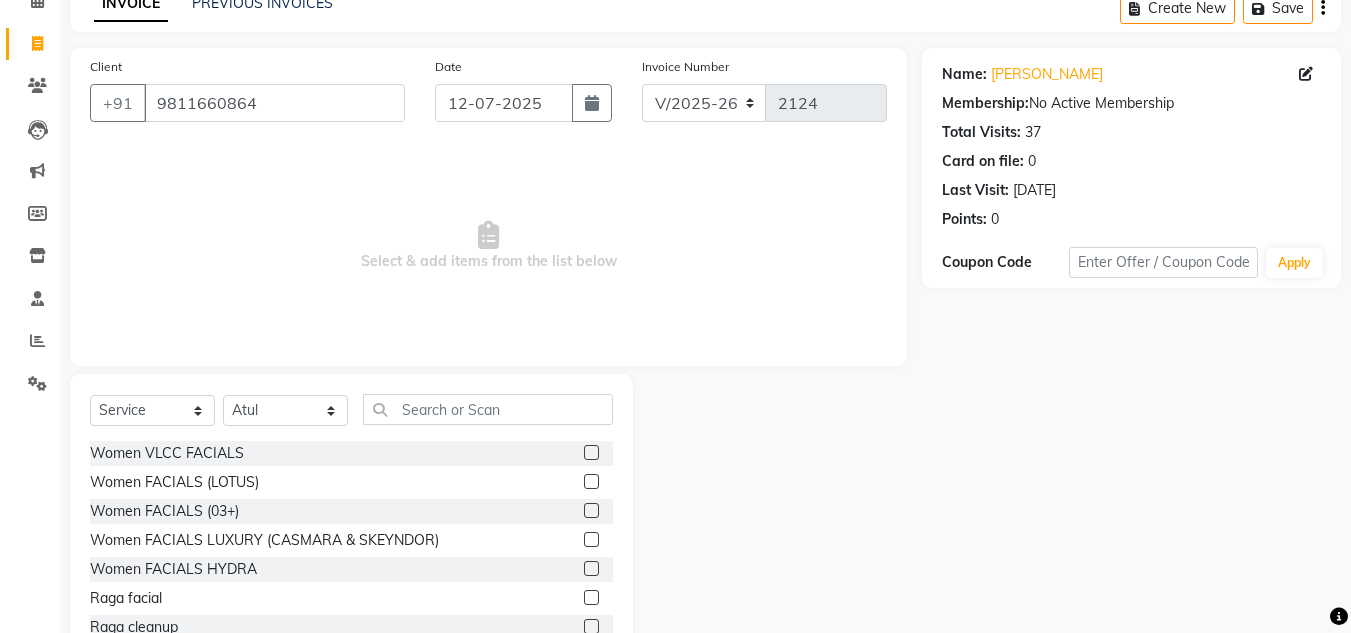scroll, scrollTop: 168, scrollLeft: 0, axis: vertical 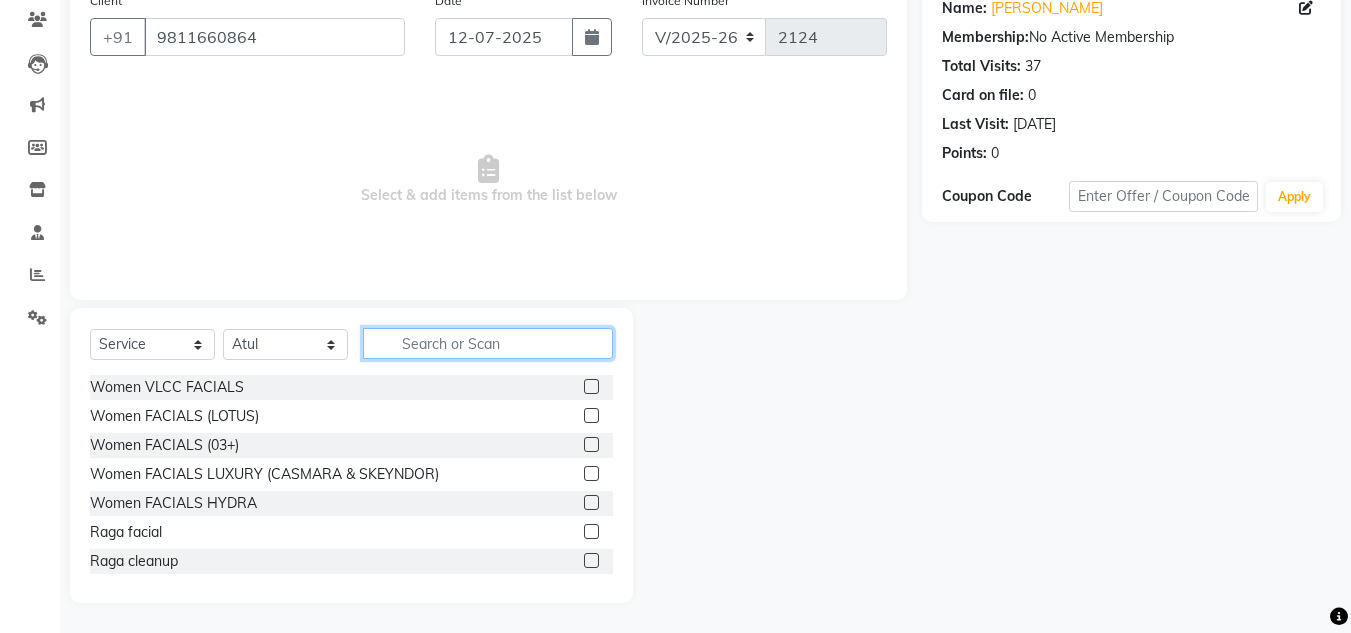 click 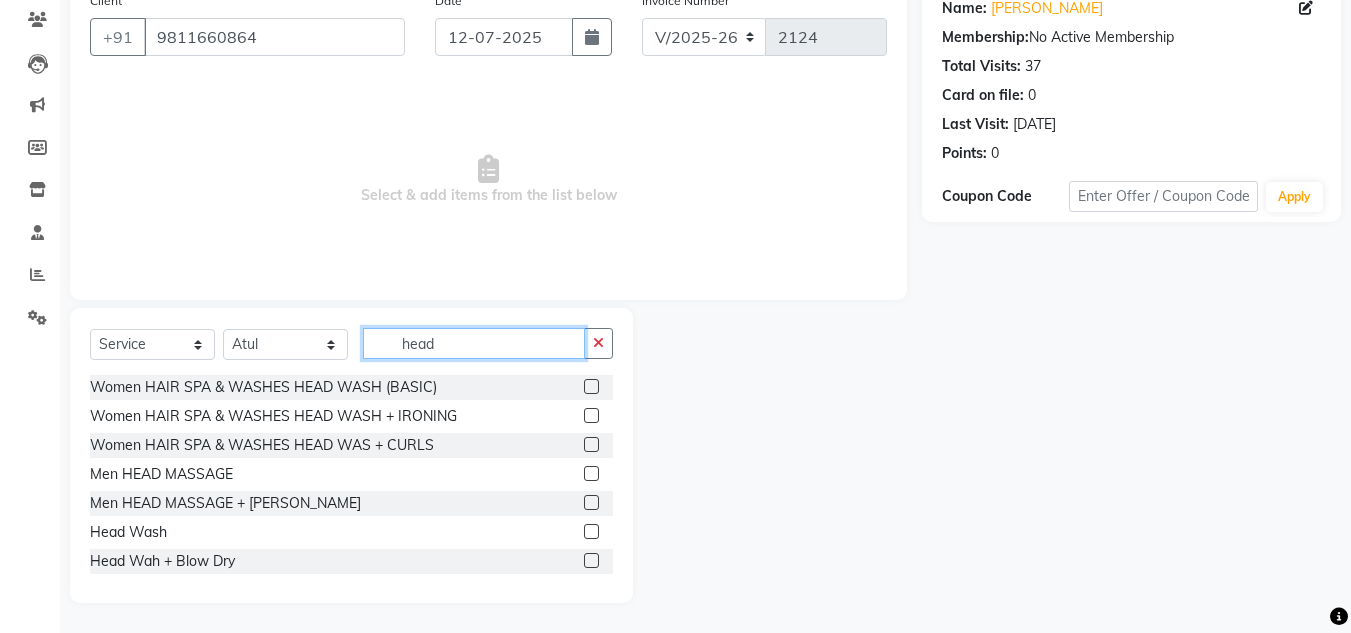 type on "head" 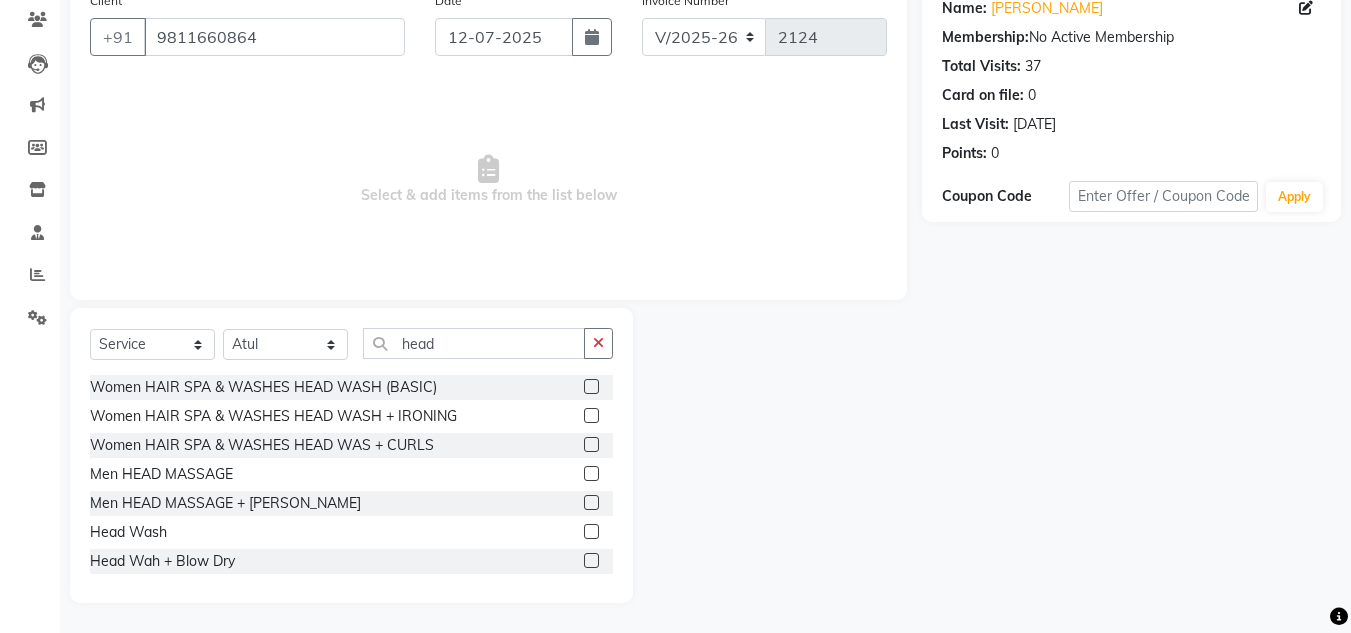 click 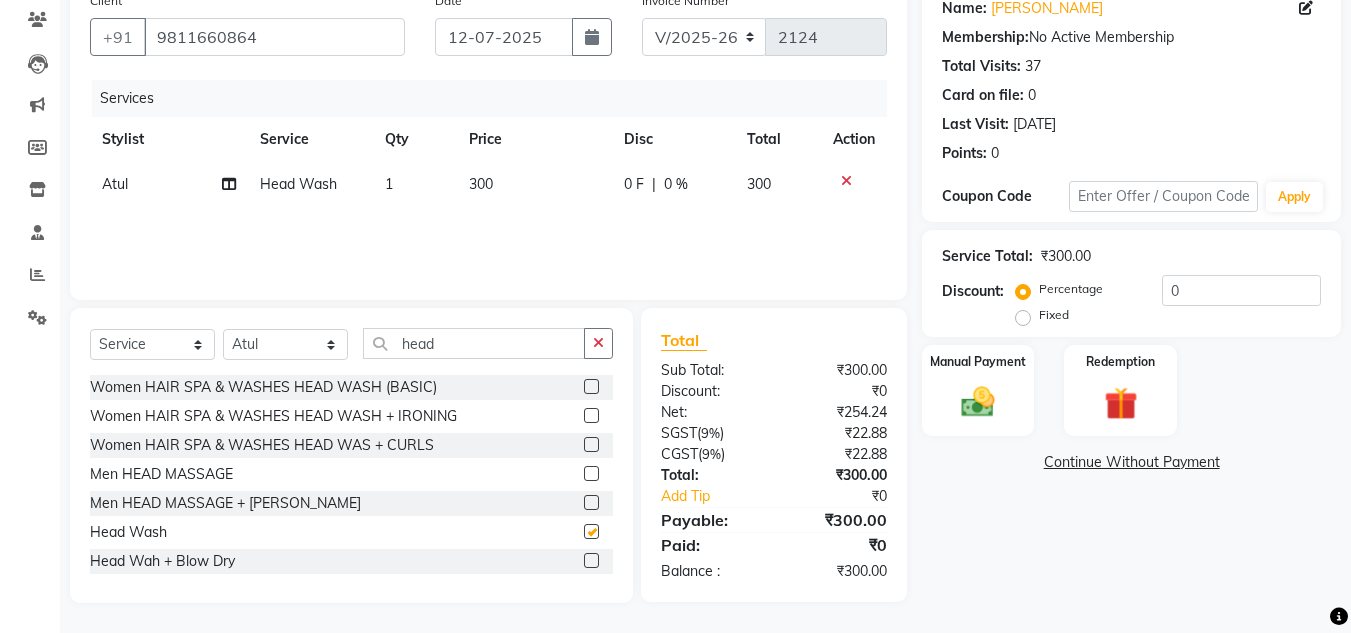 checkbox on "false" 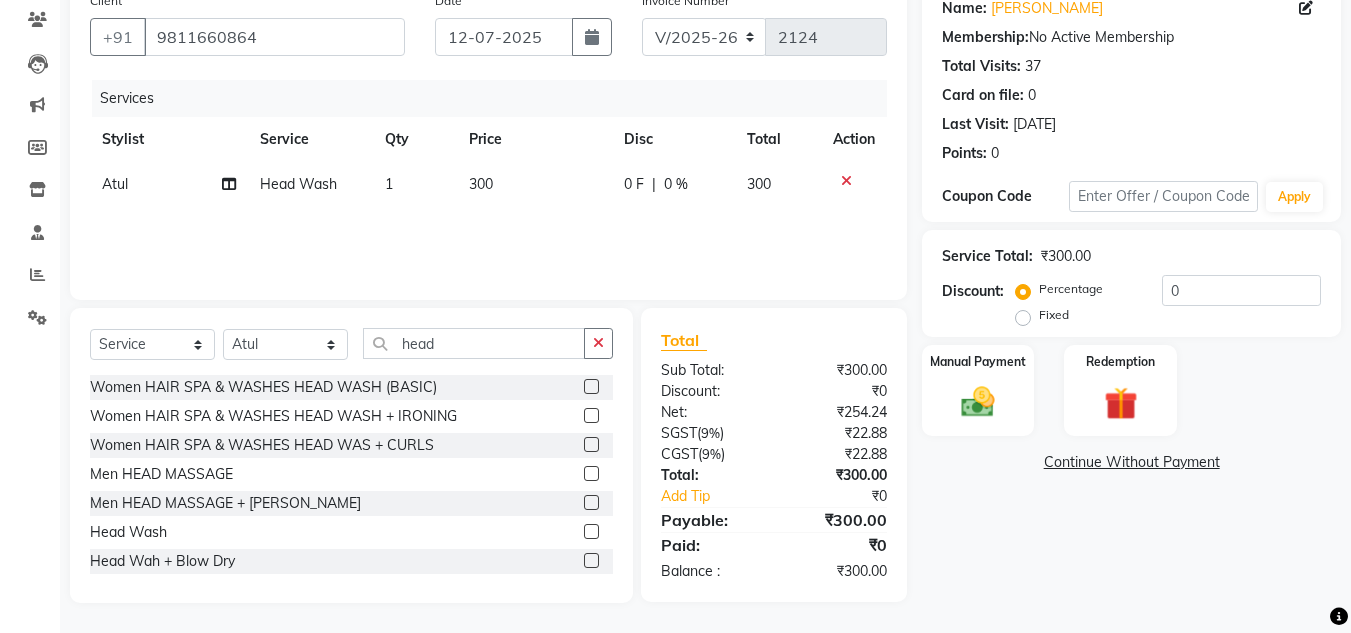 click on "300" 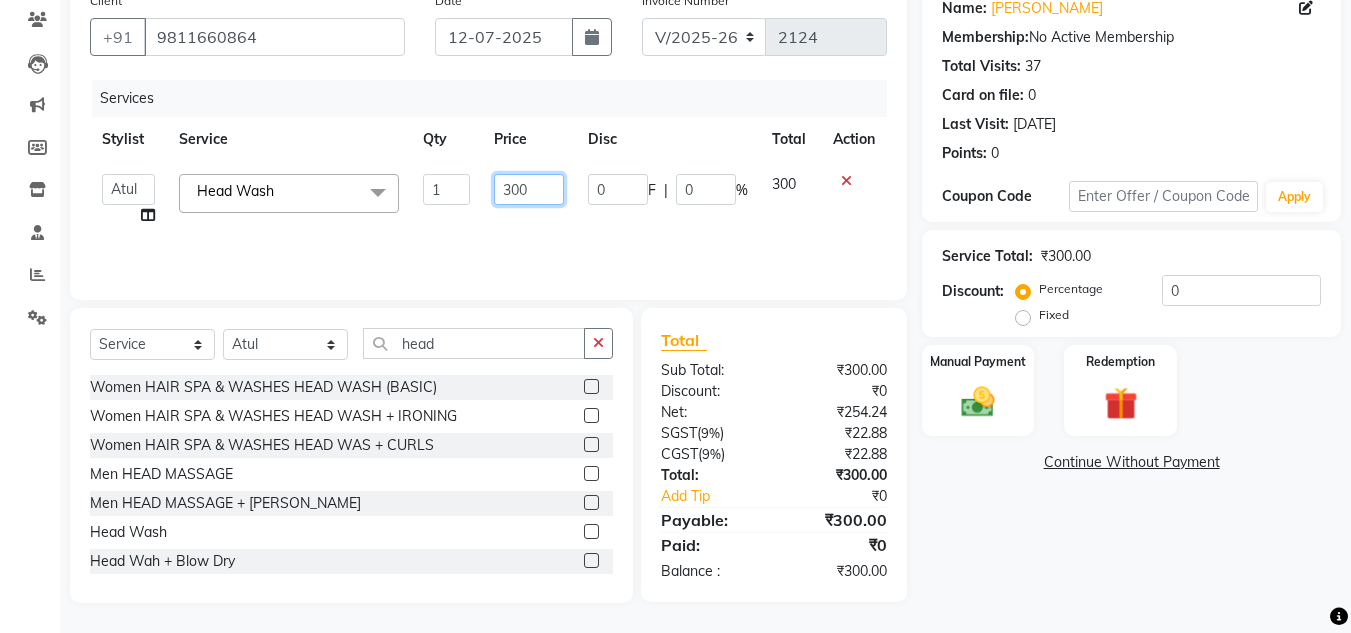 click on "300" 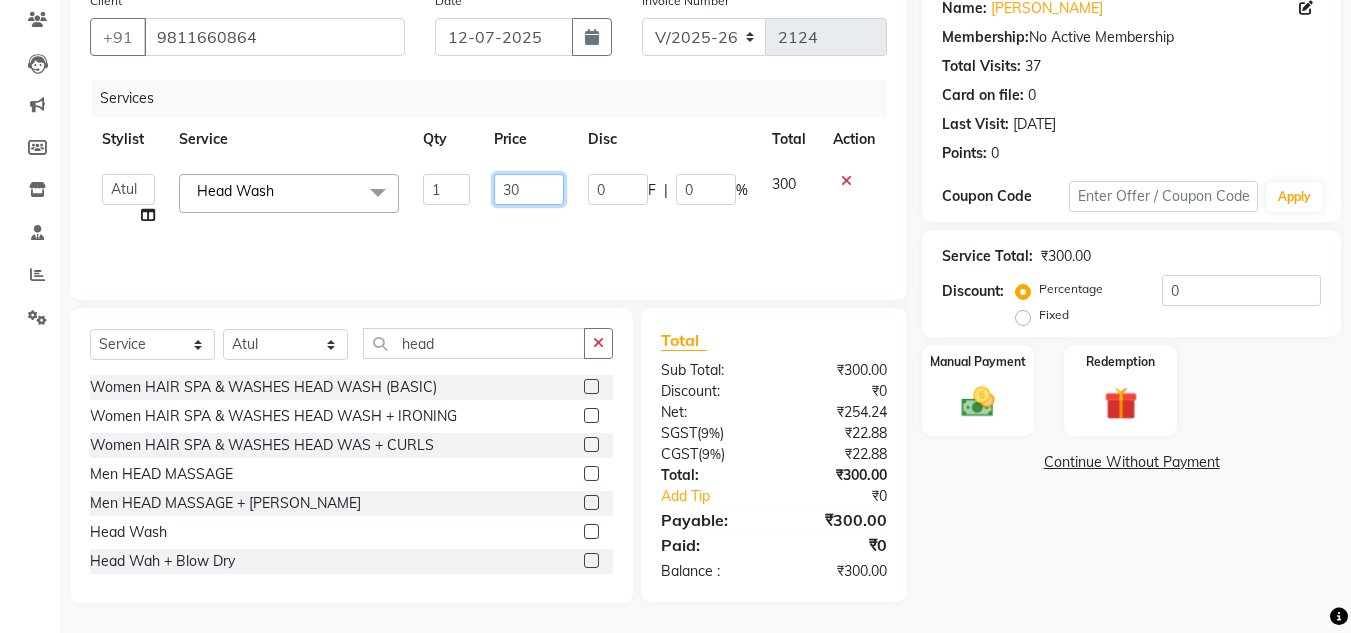 type on "3" 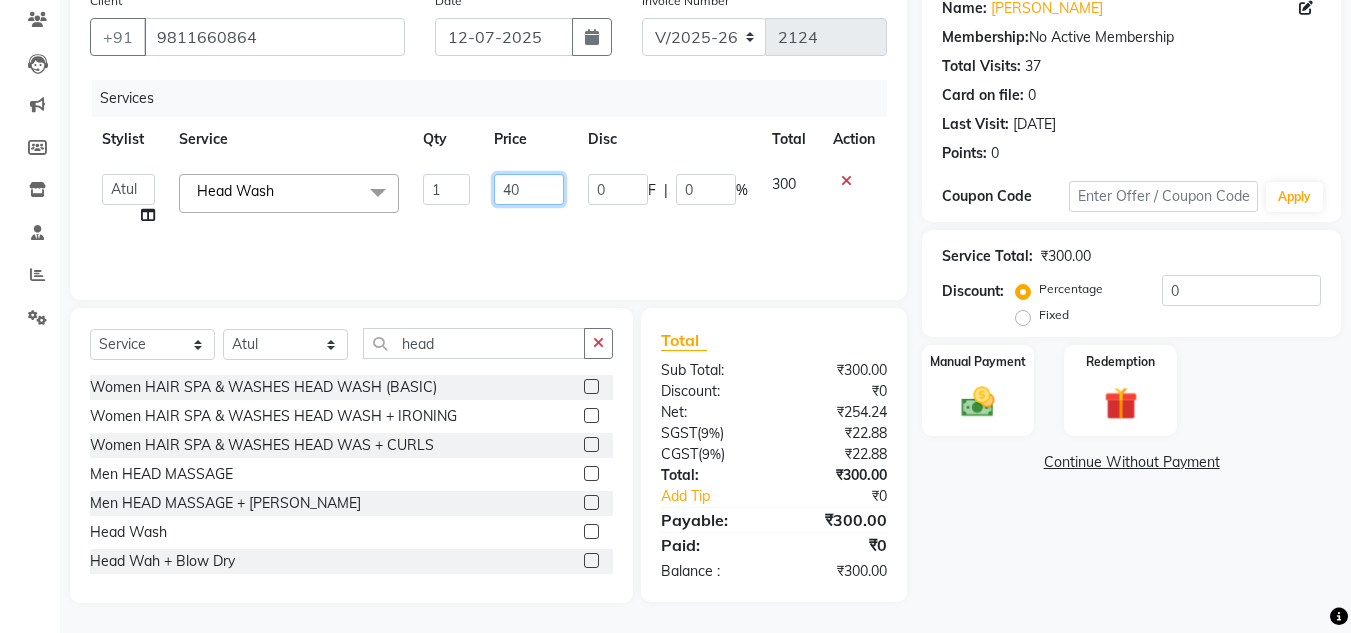 type on "400" 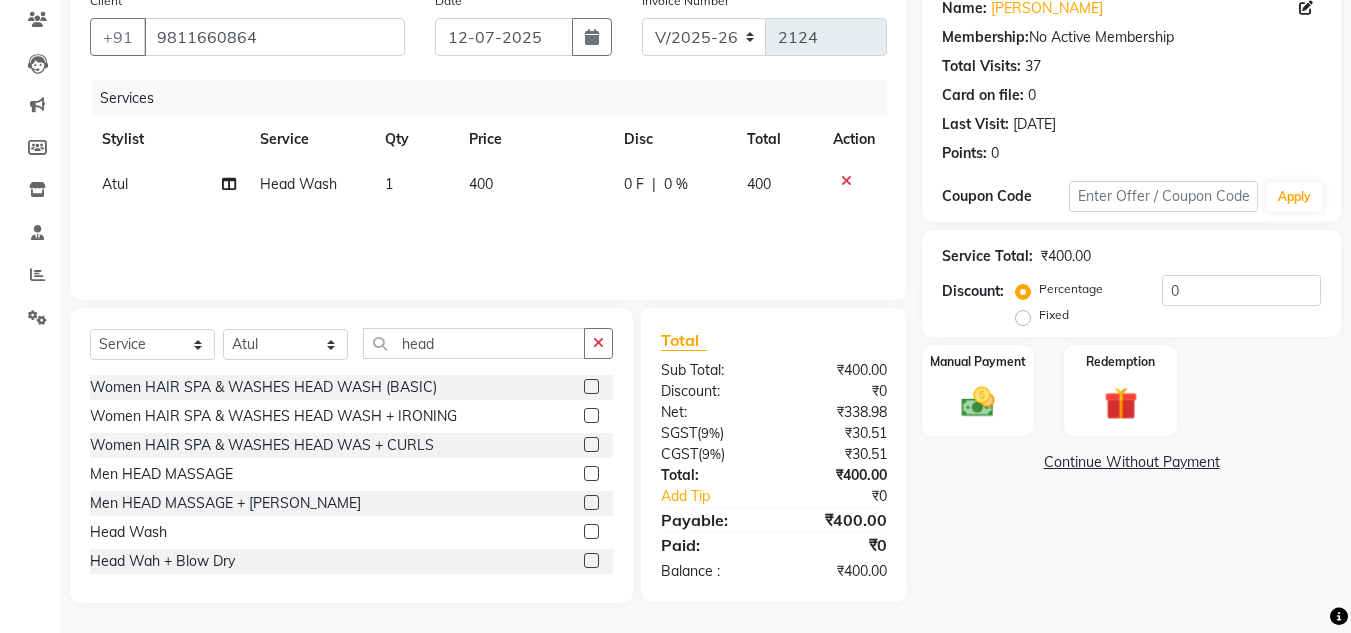 click on "Services Stylist Service Qty Price Disc Total Action Atul Head Wash 1 400 0 F | 0 % 400" 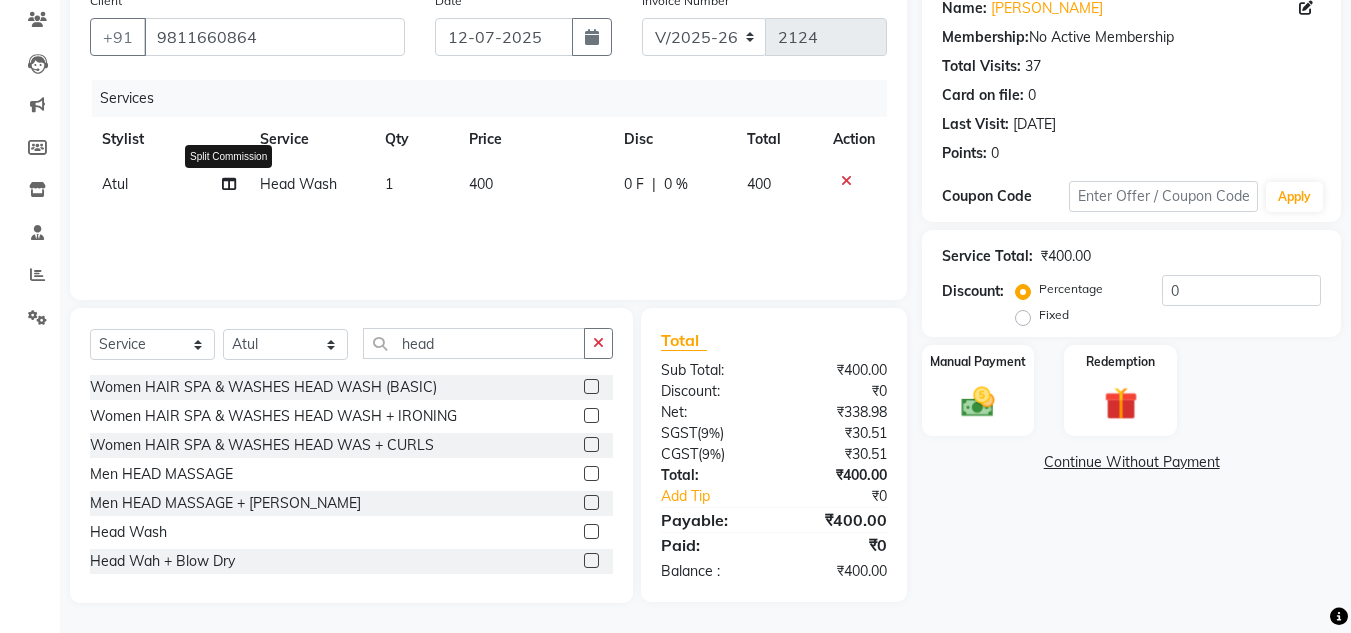 click 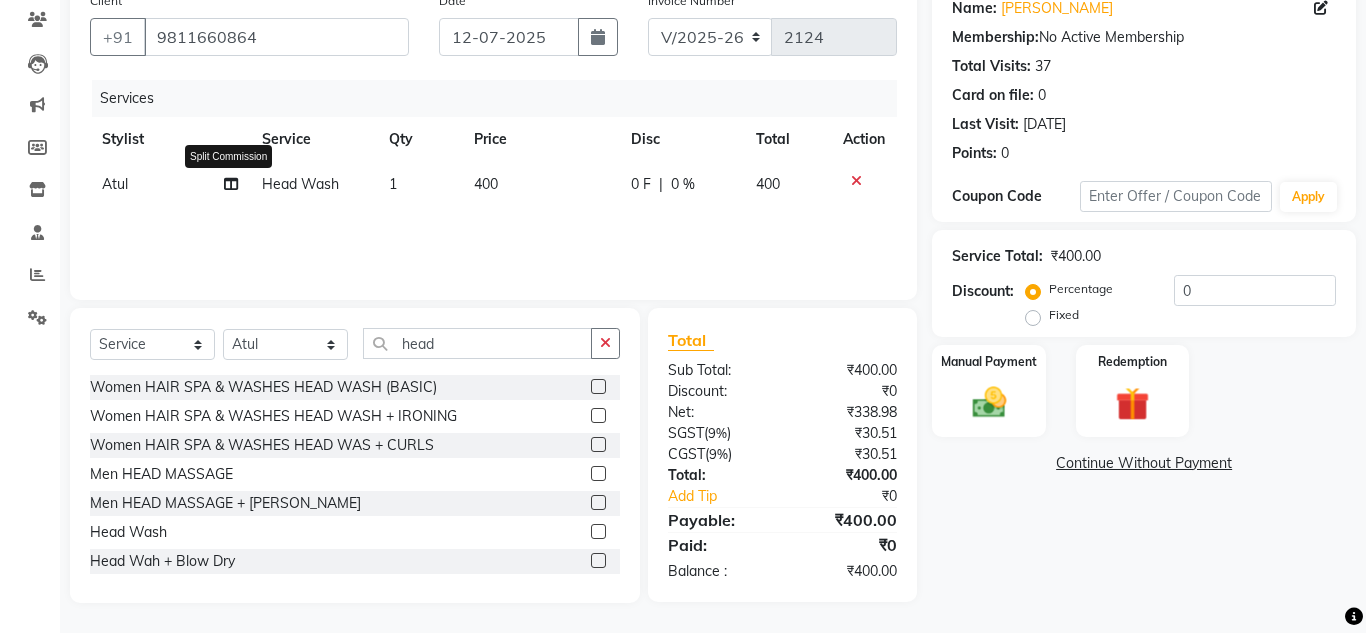 select on "53625" 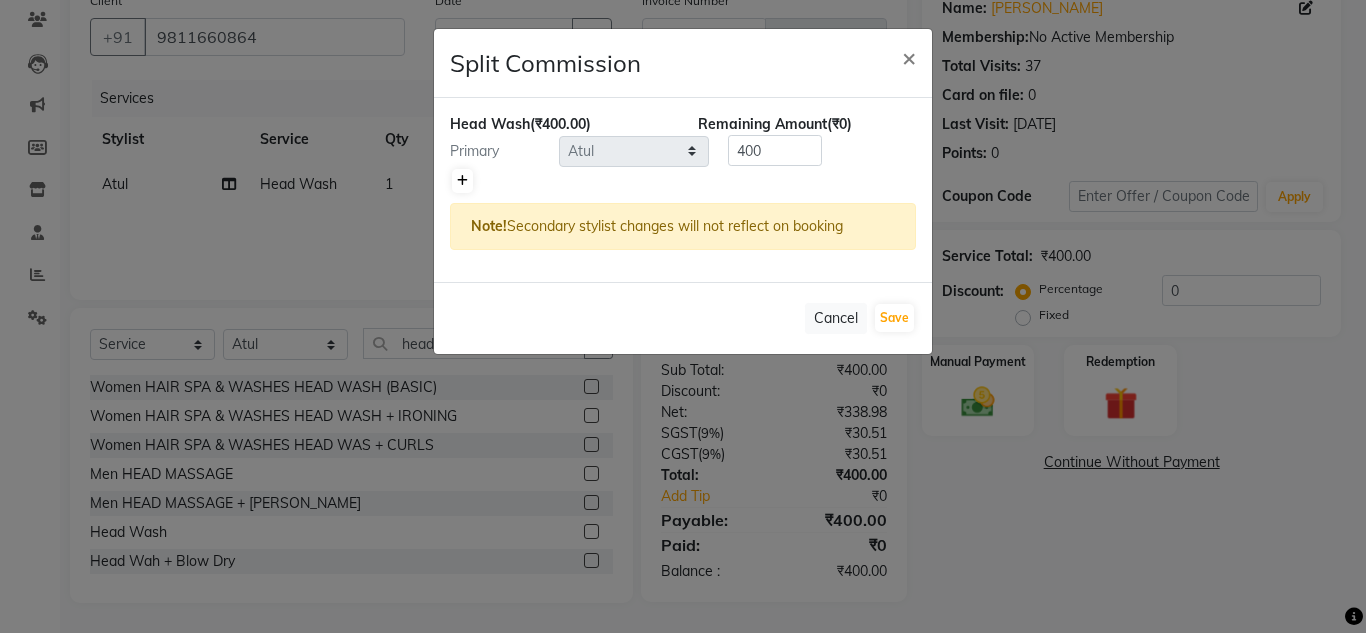 click 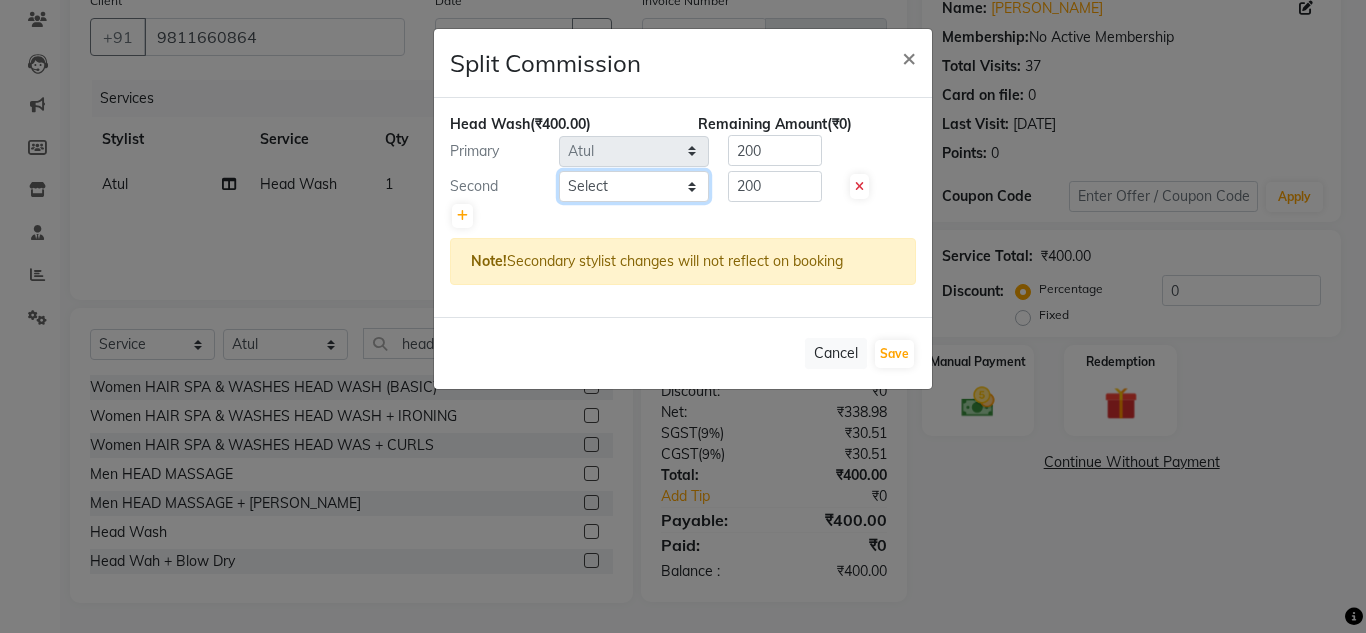 click on "Select  [PERSON_NAME]   Jannat   Kaif   [DATE]   Lucky   Nazia   Pinky   [PERSON_NAME]   [PERSON_NAME]   [PERSON_NAME]   [PERSON_NAME]   Suraj   Vikas   [PERSON_NAME]   [PERSON_NAME]" 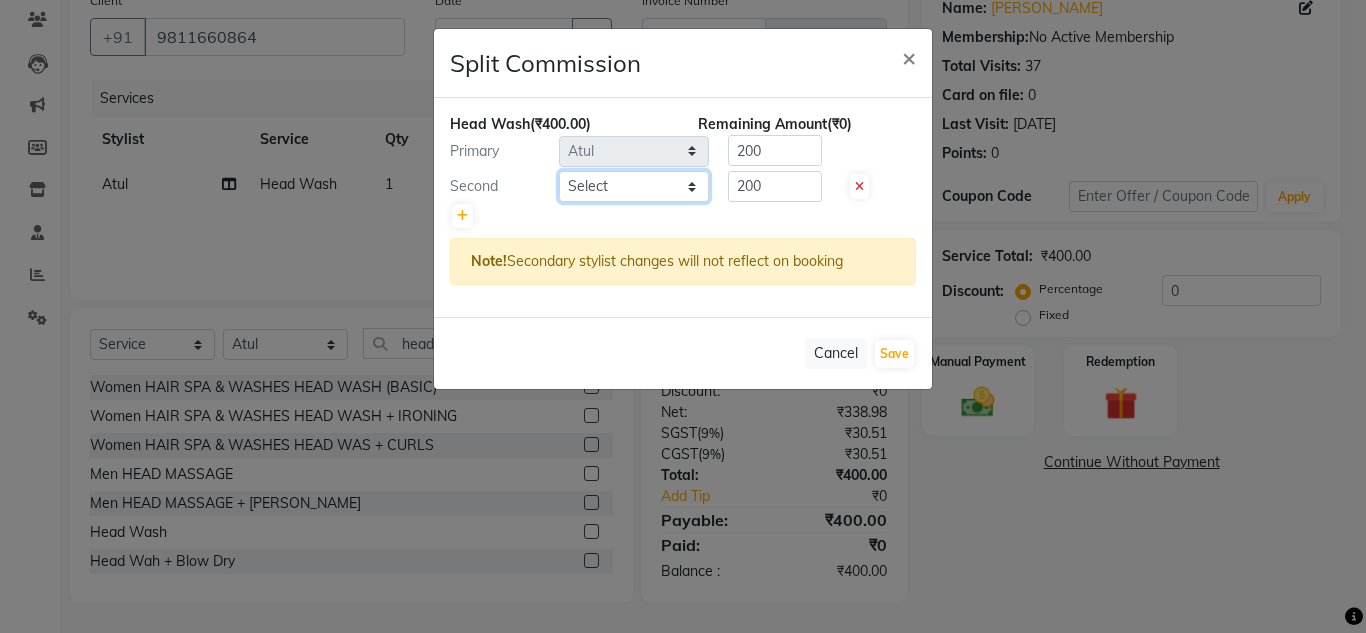 select on "53615" 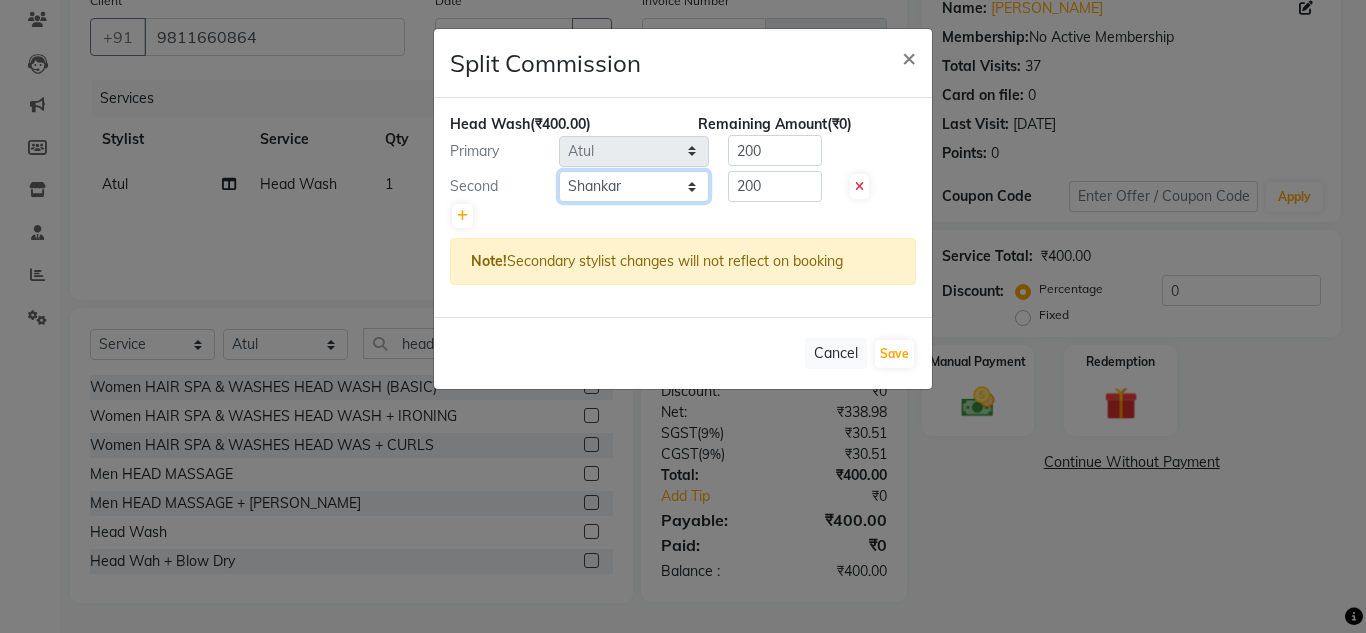 click on "Select  [PERSON_NAME]   Jannat   Kaif   [DATE]   Lucky   Nazia   Pinky   [PERSON_NAME]   [PERSON_NAME]   [PERSON_NAME]   [PERSON_NAME]   Suraj   Vikas   [PERSON_NAME]   [PERSON_NAME]" 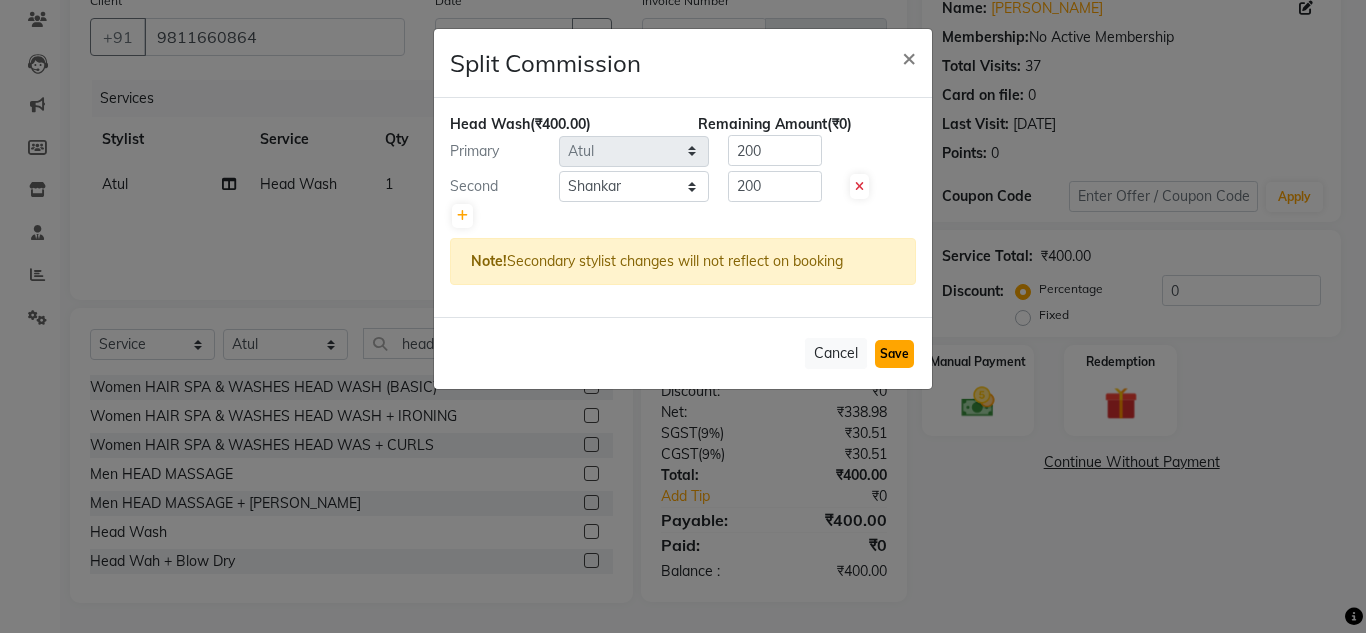 click on "Save" 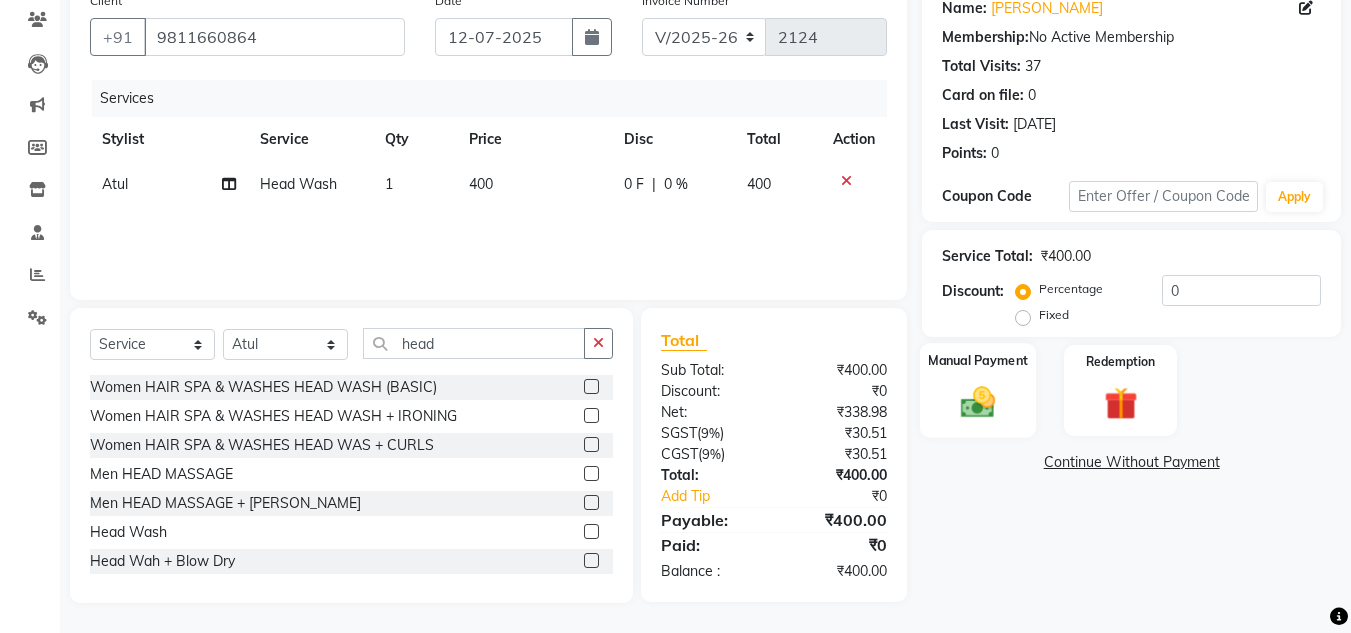click on "Manual Payment" 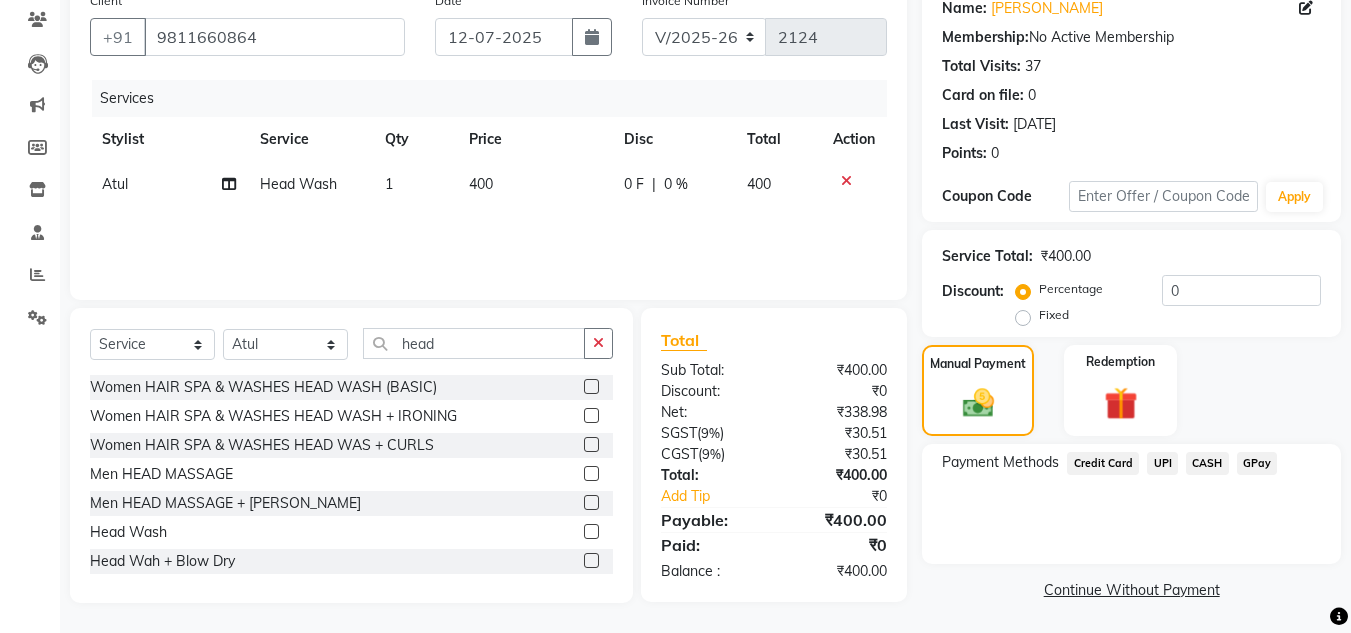 click on "CASH" 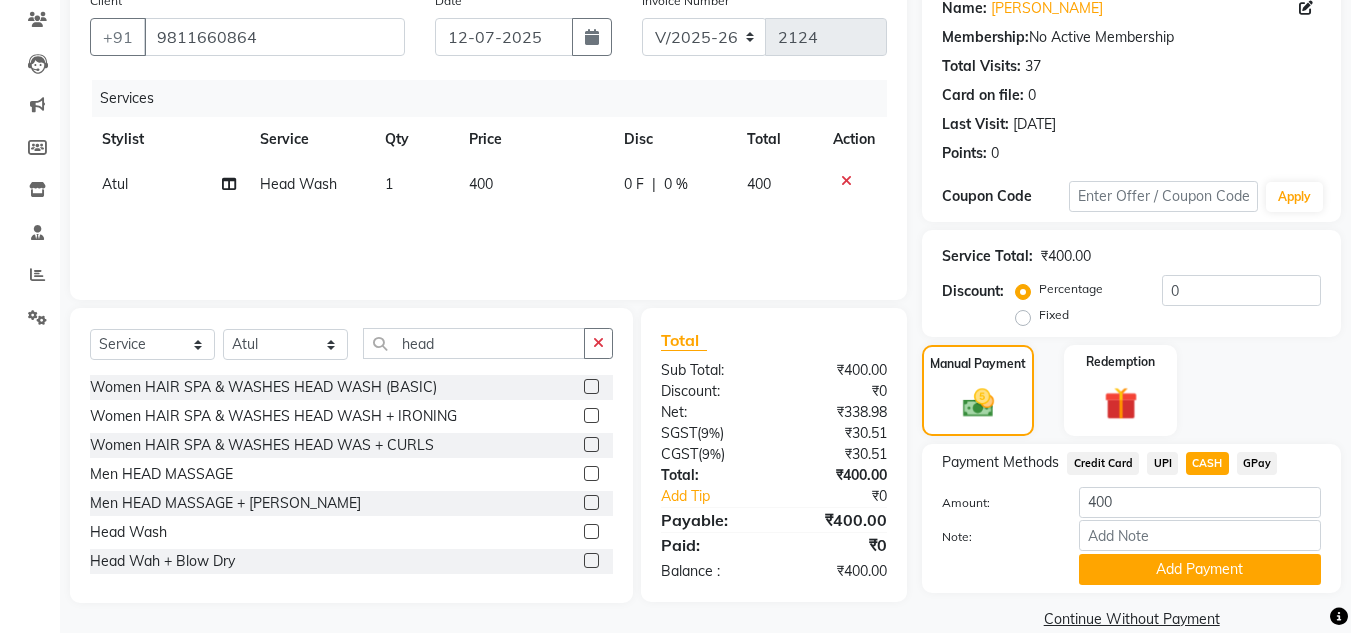 click on "Manual Payment Redemption" 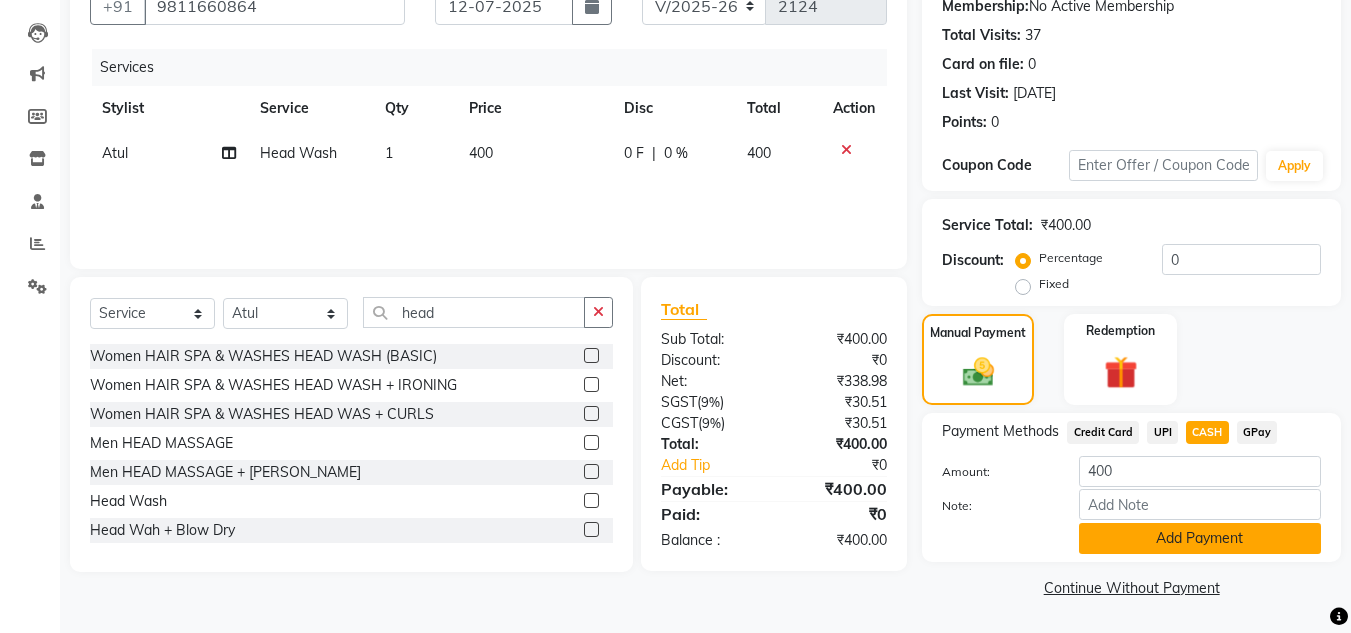 click on "Add Payment" 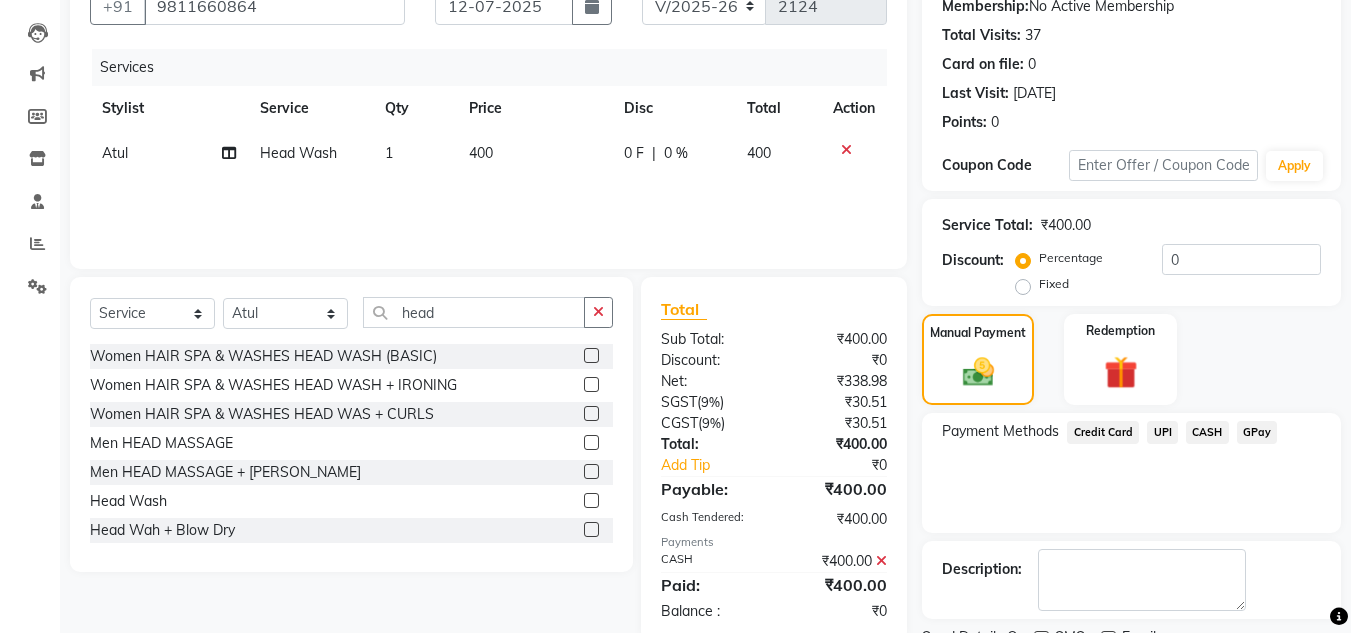 click on "Payment Methods  Credit Card   UPI   CASH   GPay" 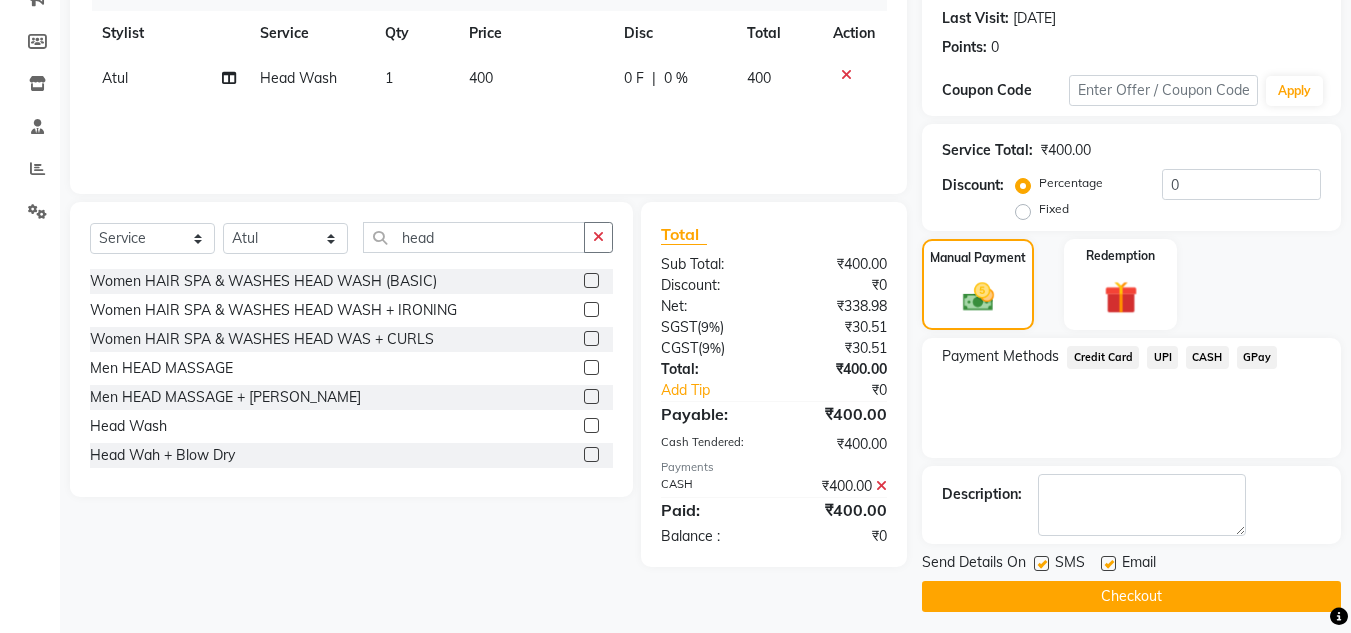 scroll, scrollTop: 283, scrollLeft: 0, axis: vertical 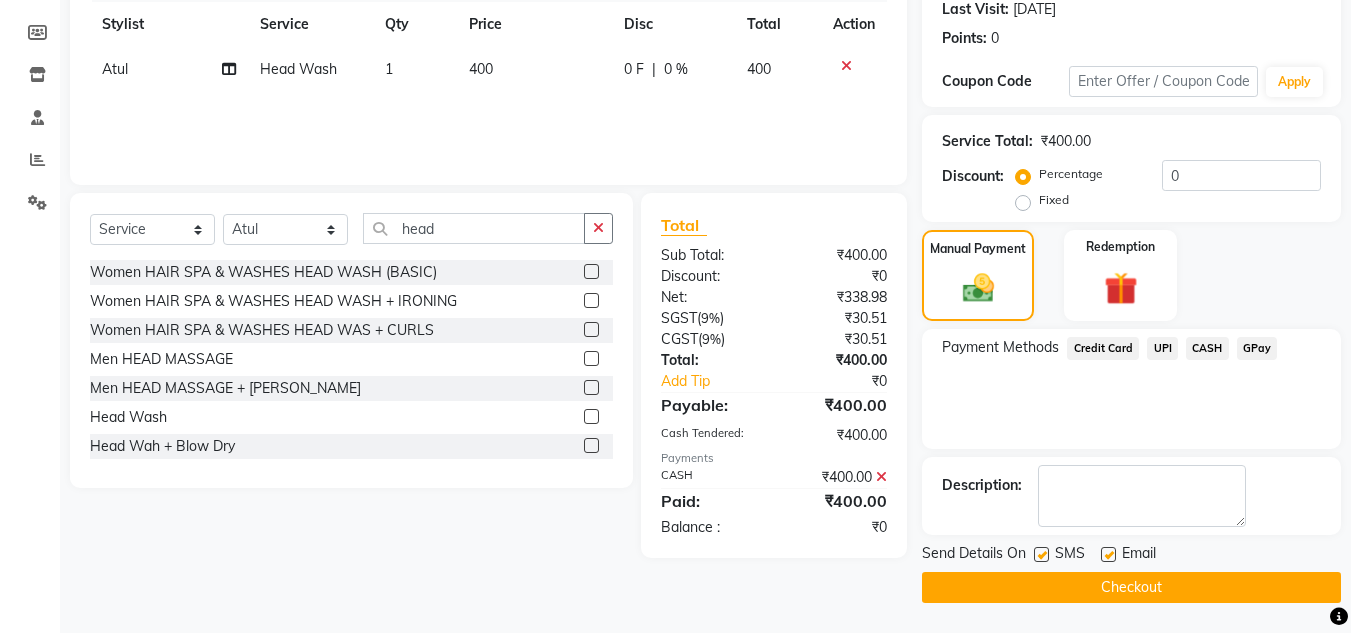 click on "Checkout" 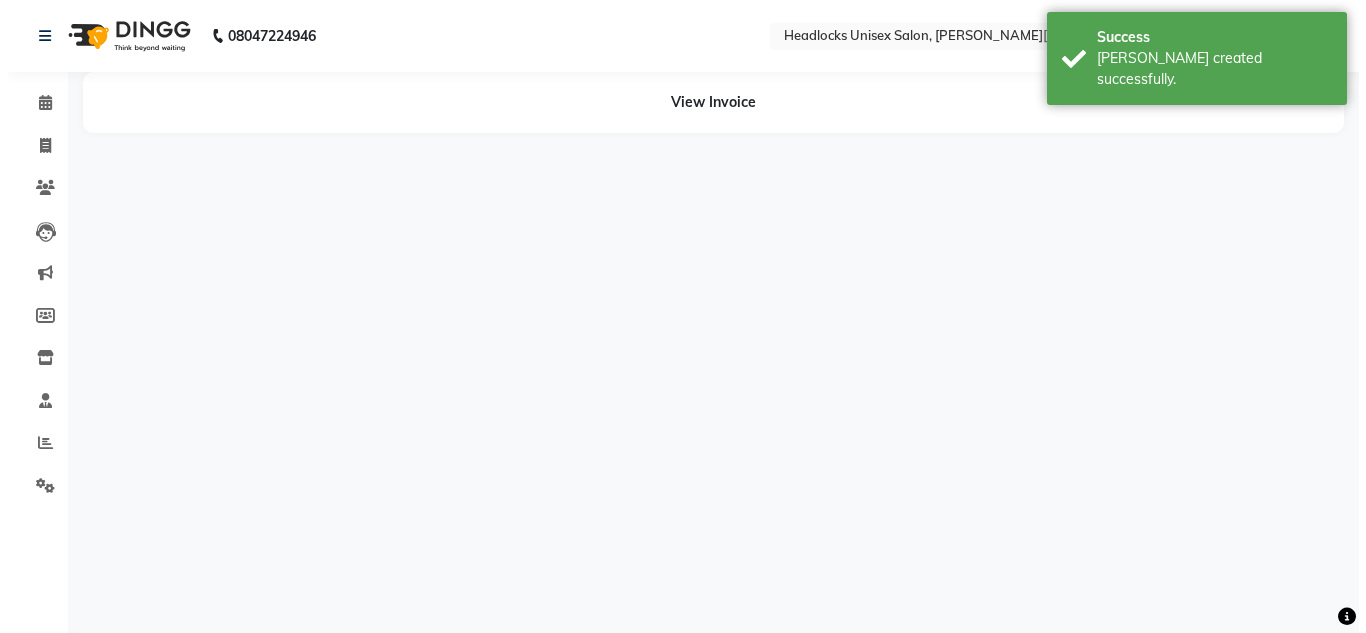 scroll, scrollTop: 0, scrollLeft: 0, axis: both 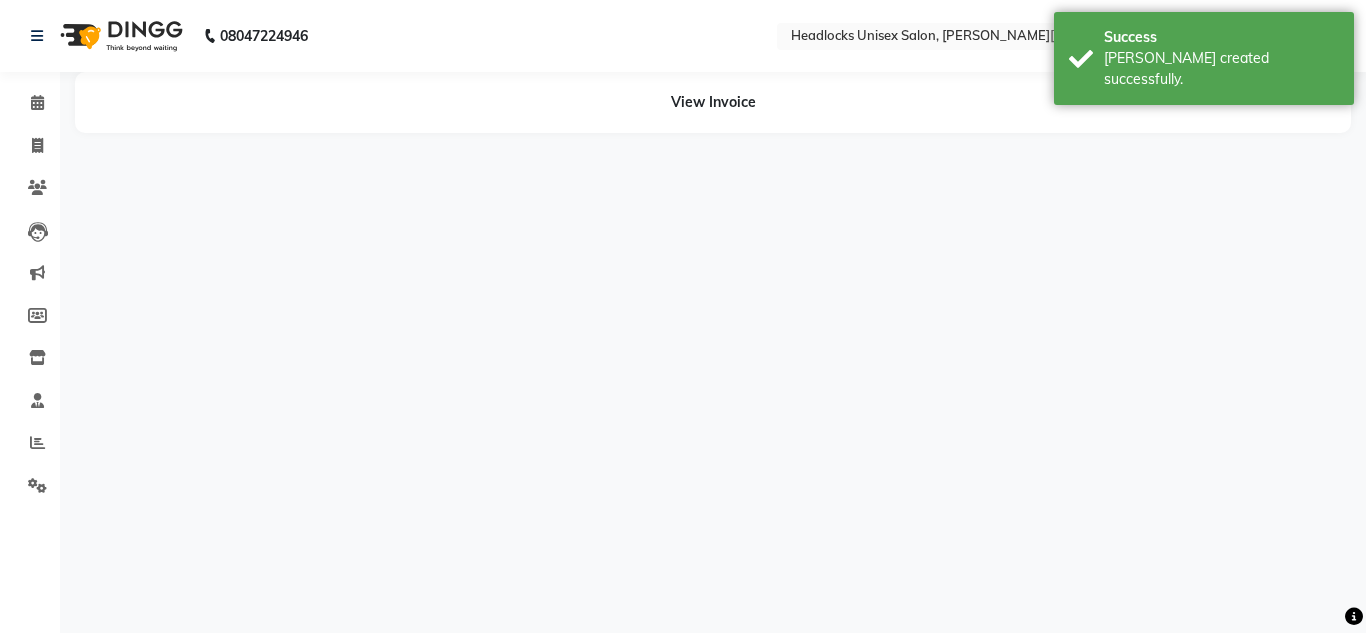 select on "53625" 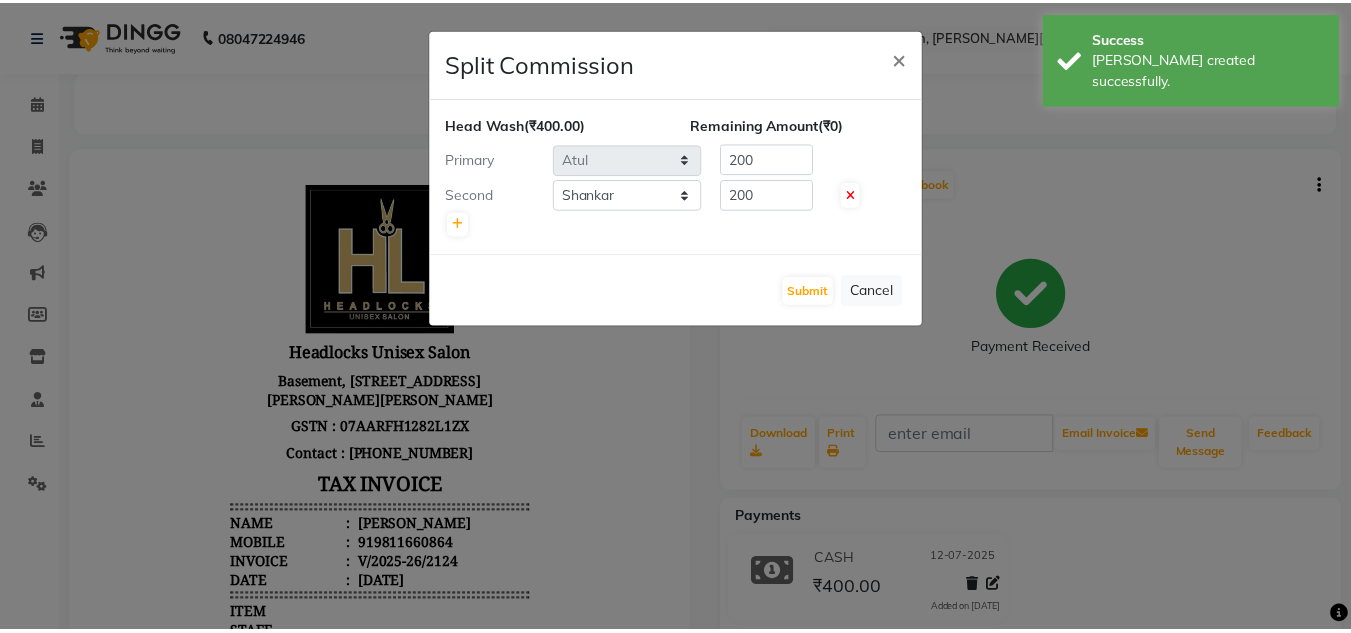 scroll, scrollTop: 0, scrollLeft: 0, axis: both 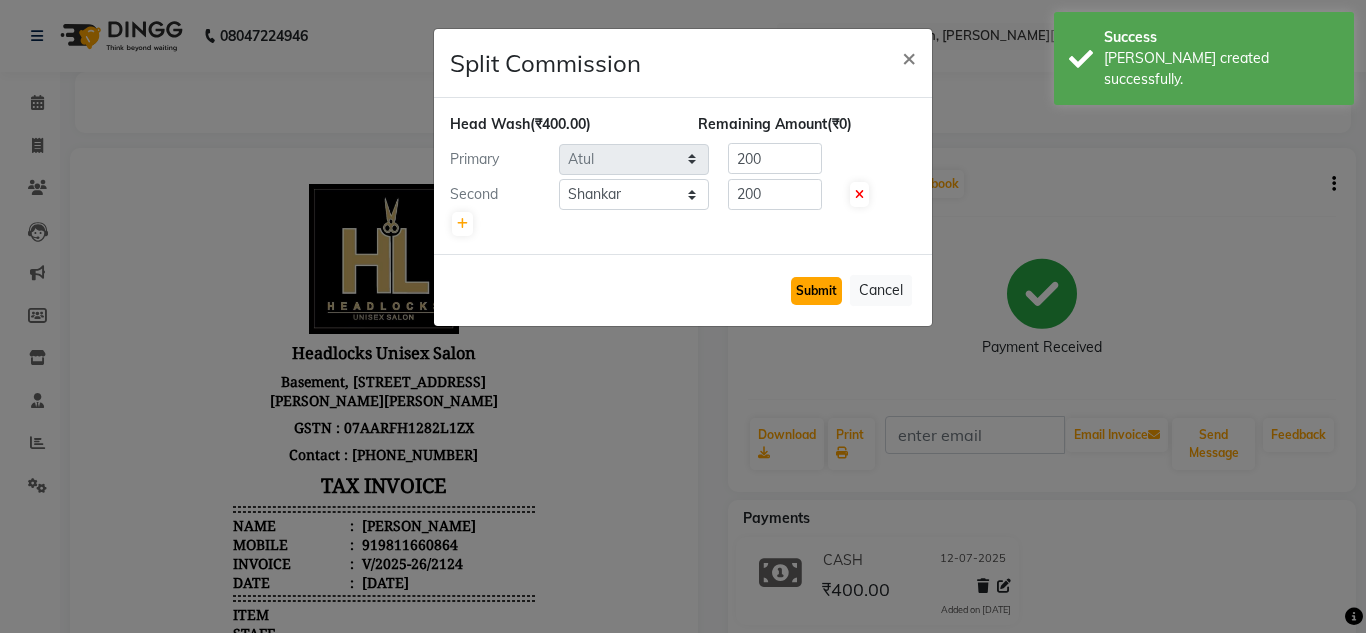 click on "Submit" 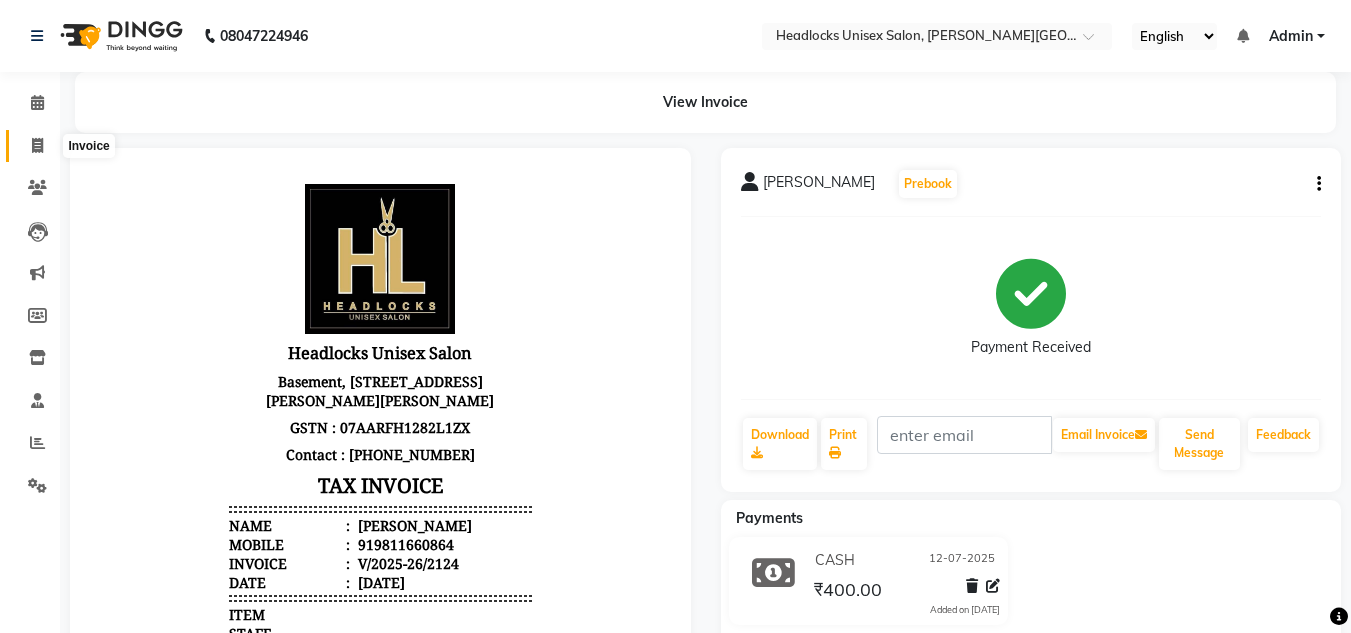 click 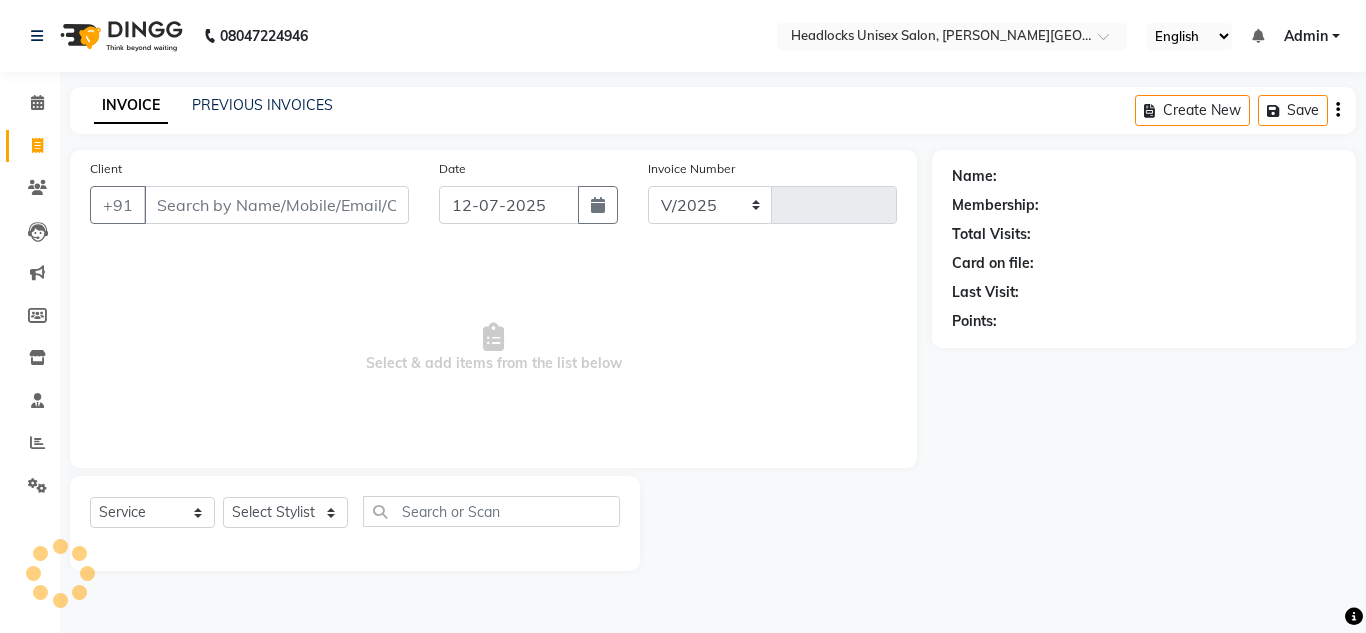 select on "6850" 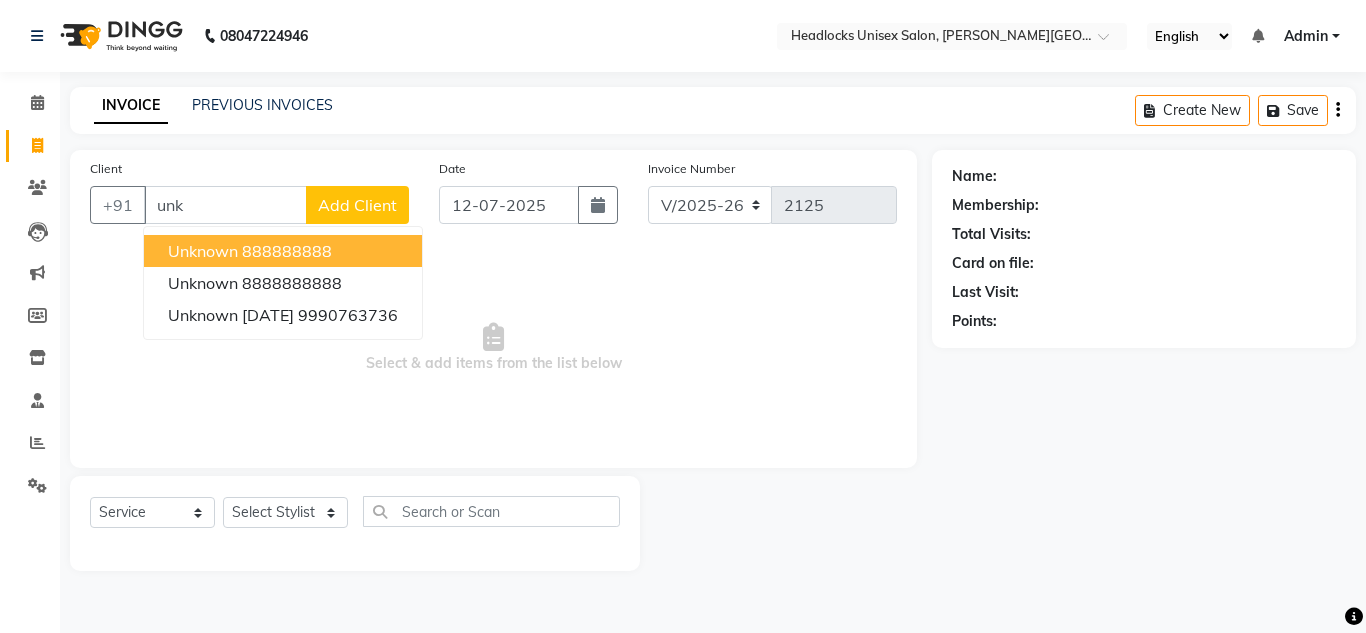 click on "unknown  888888888" at bounding box center (283, 251) 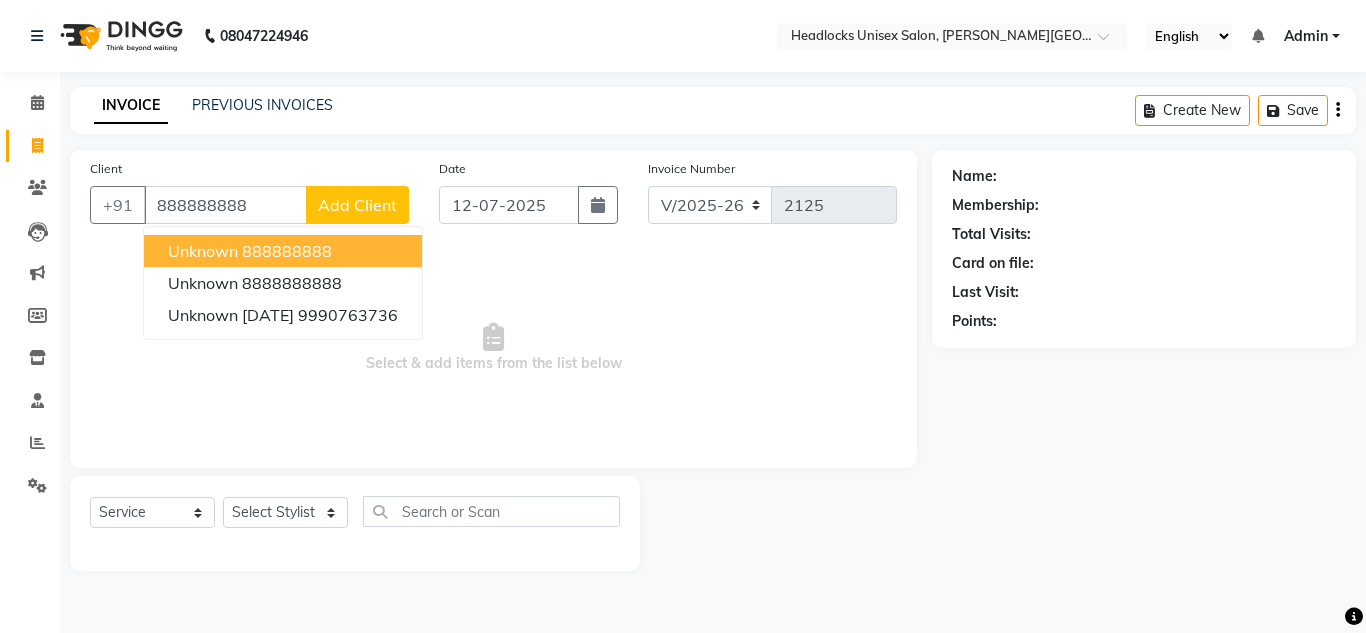 type on "888888888" 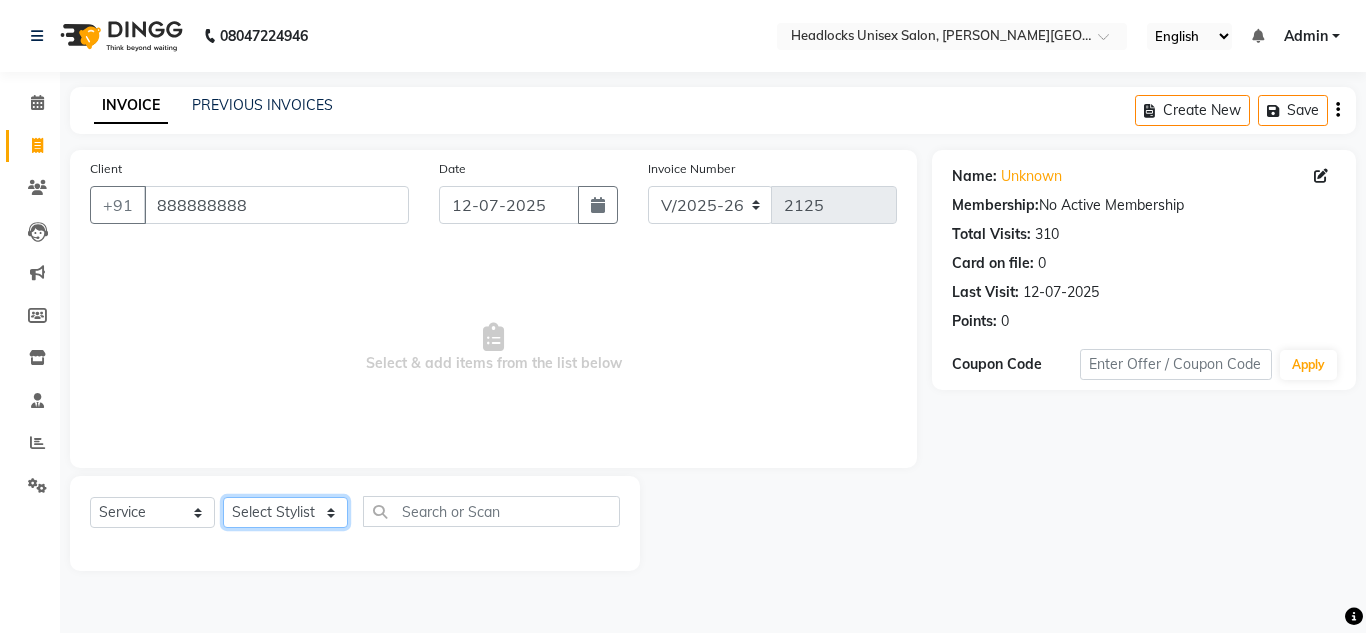 click on "Select Stylist [PERSON_NAME] Jannat Kaif [DATE] Lucky [PERSON_NAME] Pinky [PERSON_NAME] [PERSON_NAME] [PERSON_NAME] [PERSON_NAME] Suraj Vikas [PERSON_NAME] [PERSON_NAME]" 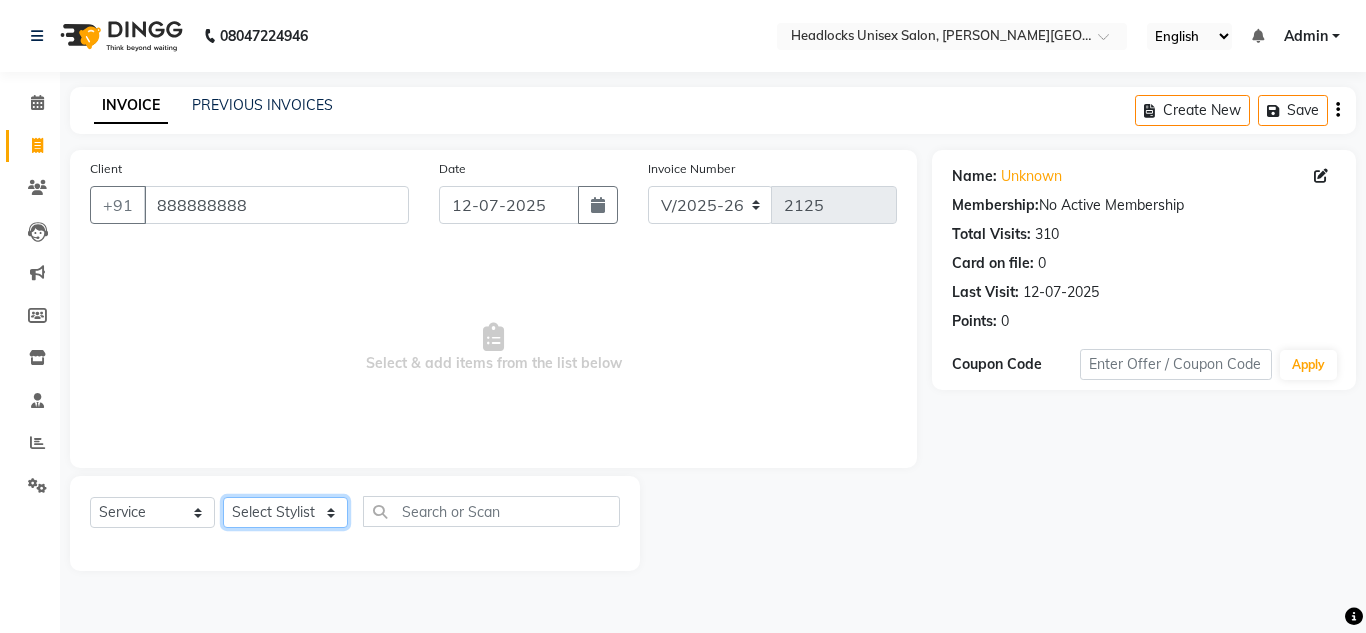 select on "61138" 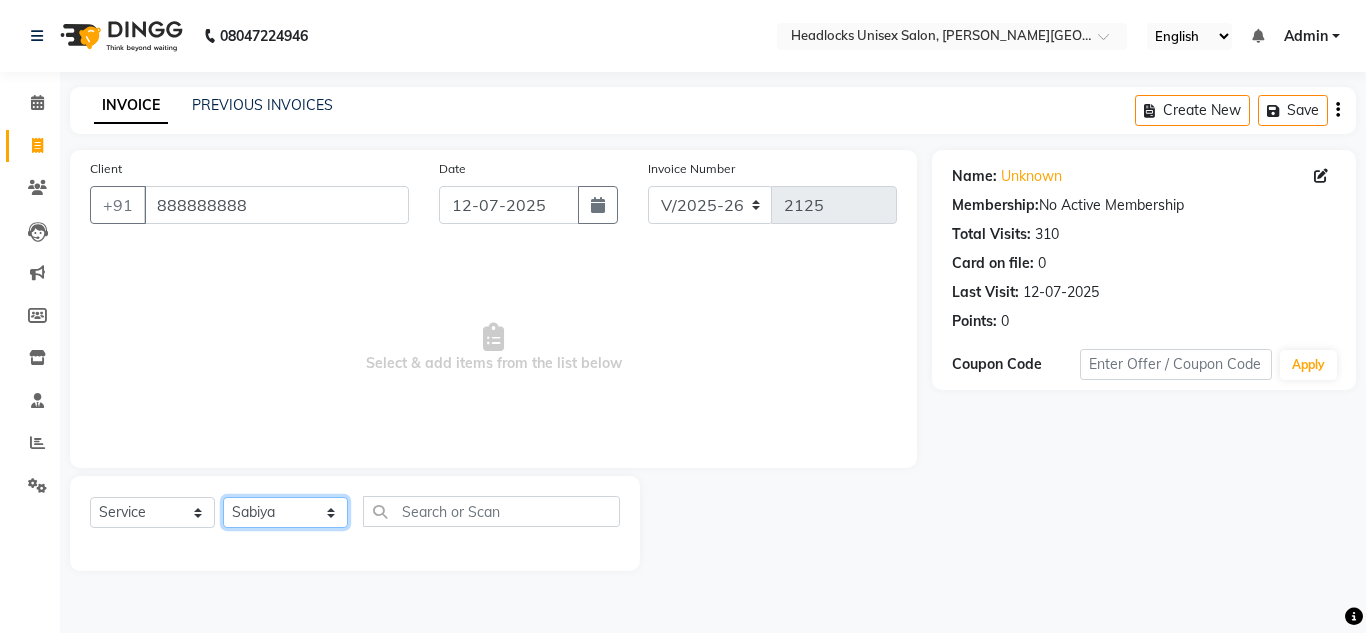 click on "Select Stylist [PERSON_NAME] Jannat Kaif [DATE] Lucky [PERSON_NAME] Pinky [PERSON_NAME] [PERSON_NAME] [PERSON_NAME] [PERSON_NAME] Suraj Vikas [PERSON_NAME] [PERSON_NAME]" 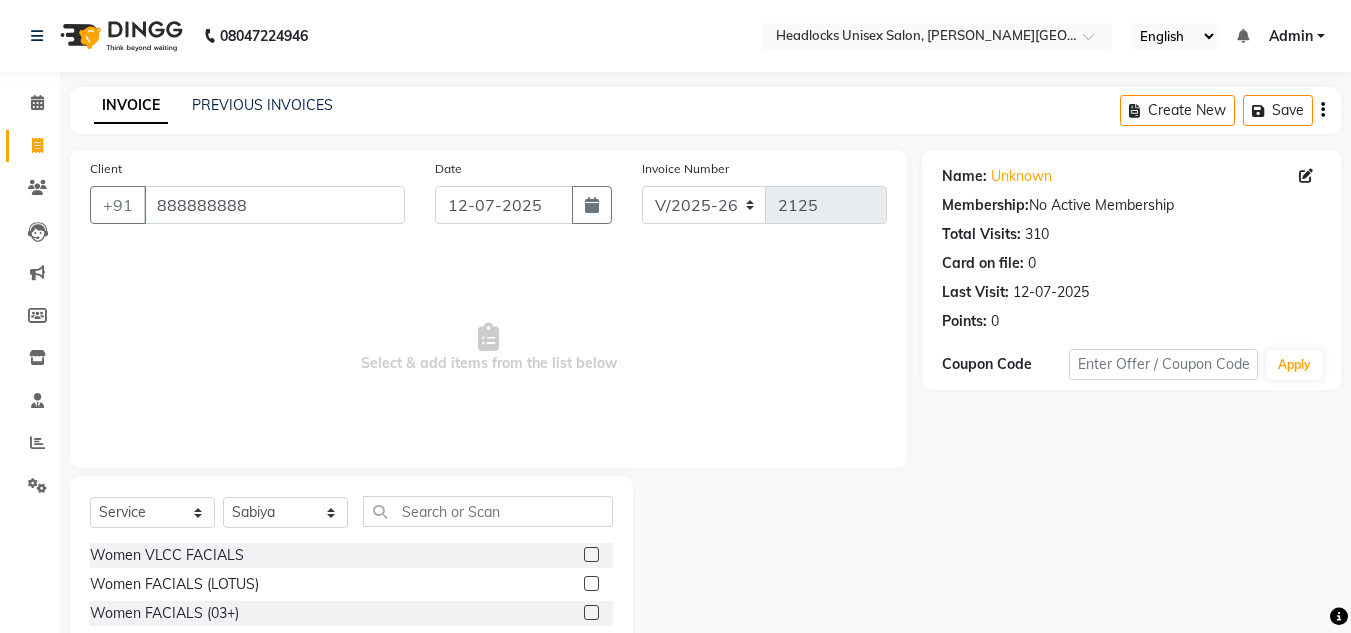 click on "Select & add items from the list below" at bounding box center (488, 348) 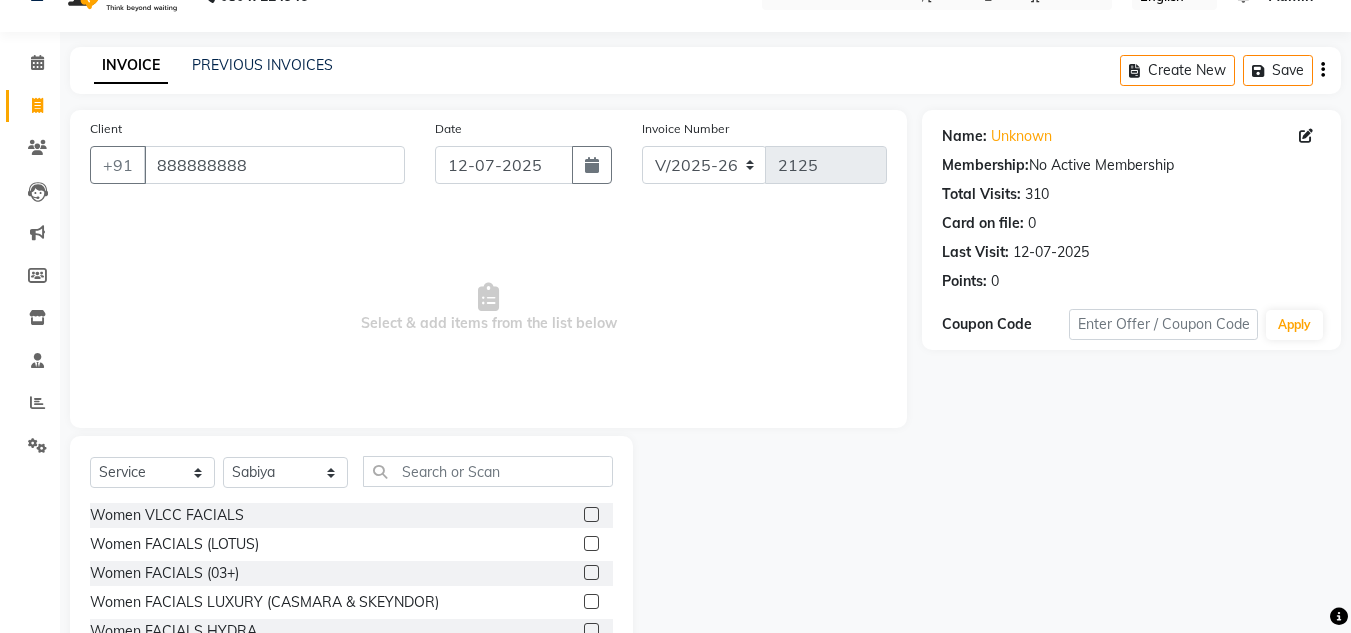 scroll, scrollTop: 168, scrollLeft: 0, axis: vertical 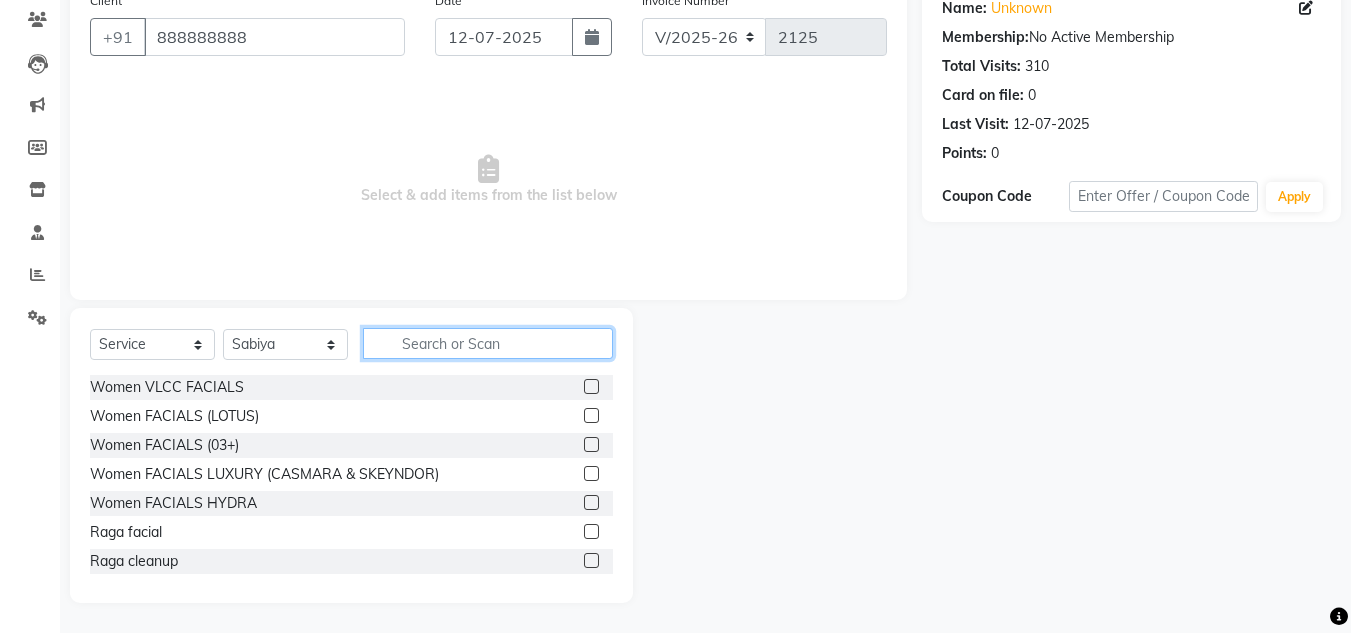 click 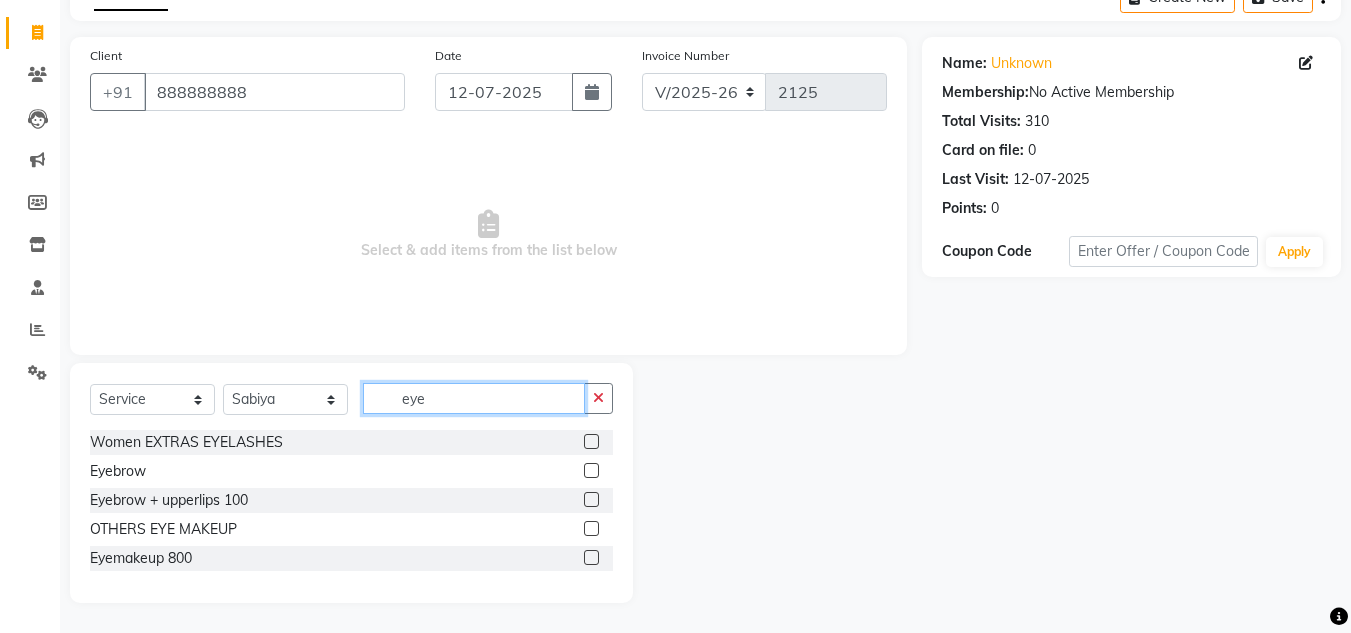 scroll, scrollTop: 113, scrollLeft: 0, axis: vertical 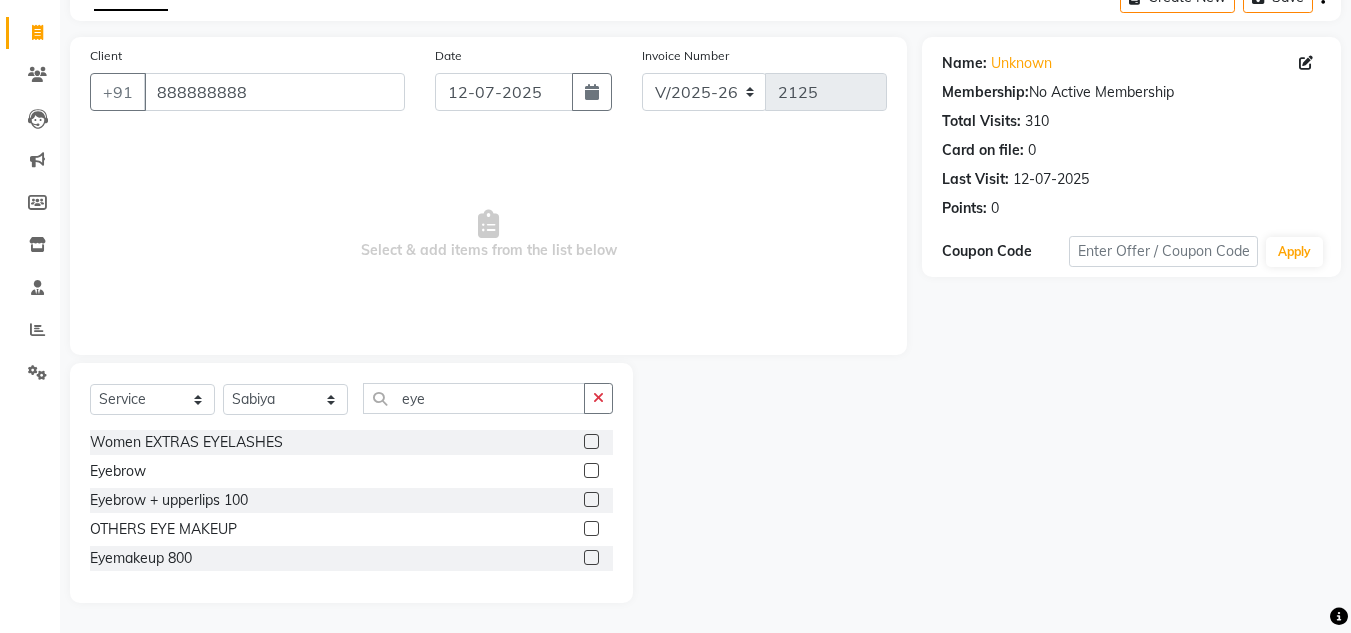 click 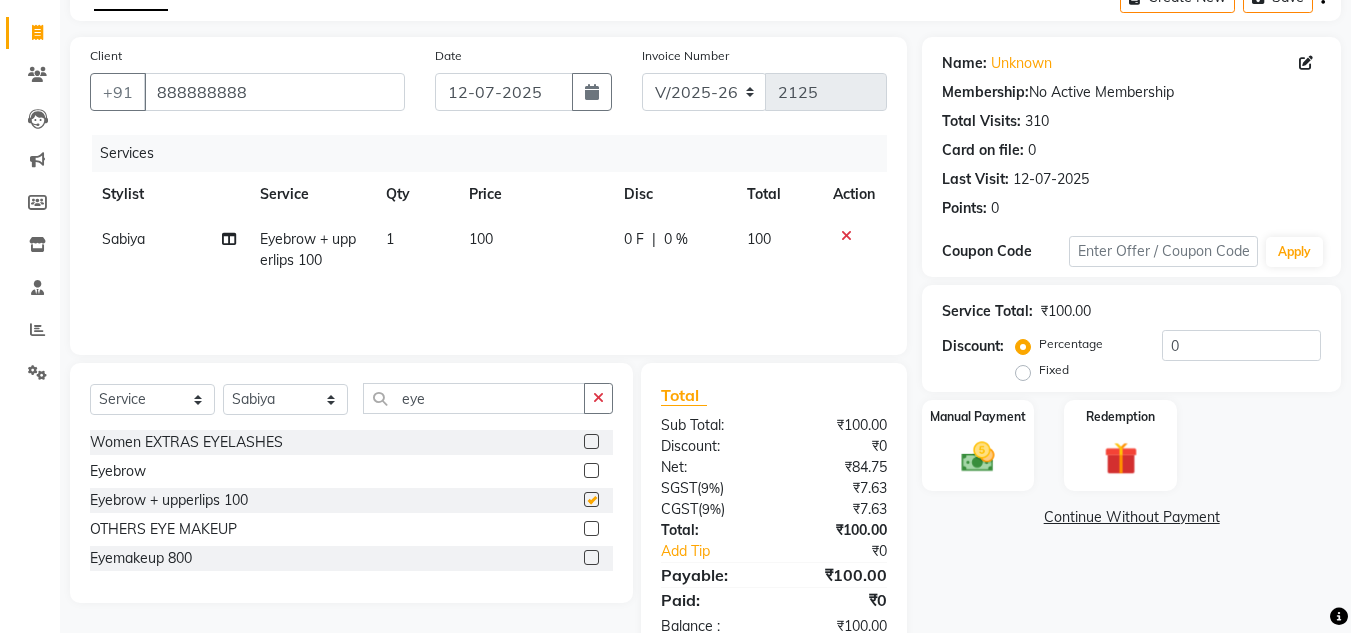 checkbox on "false" 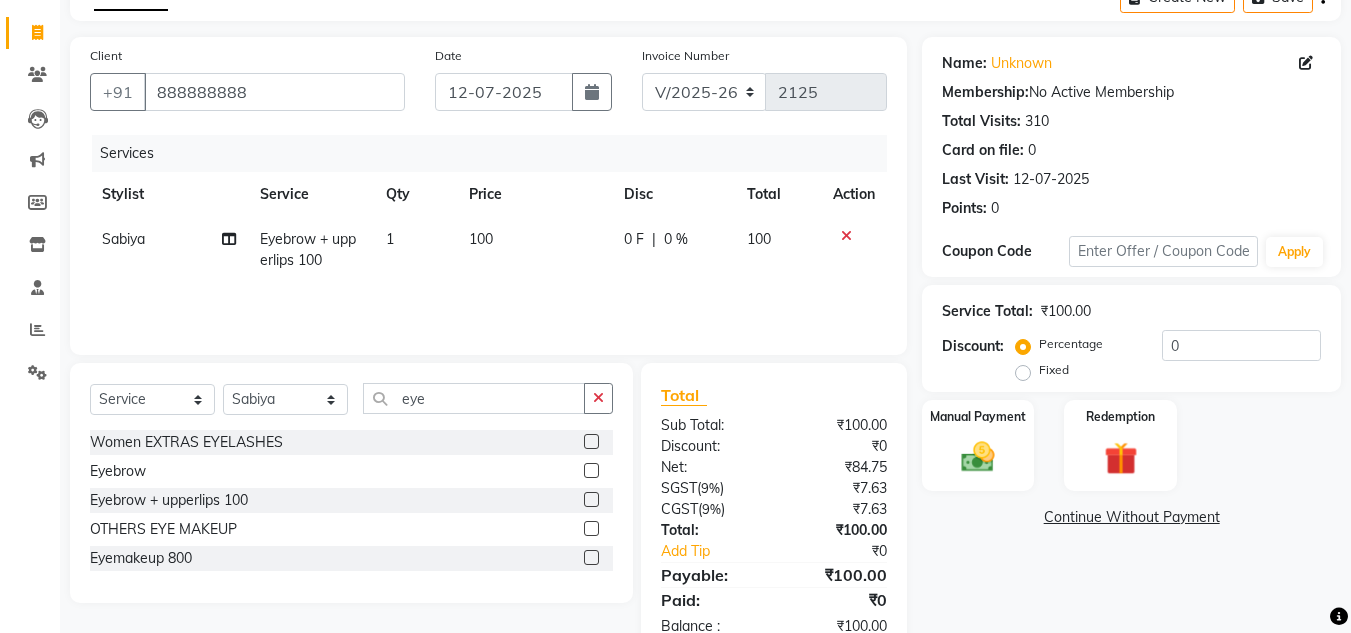 click on "100" 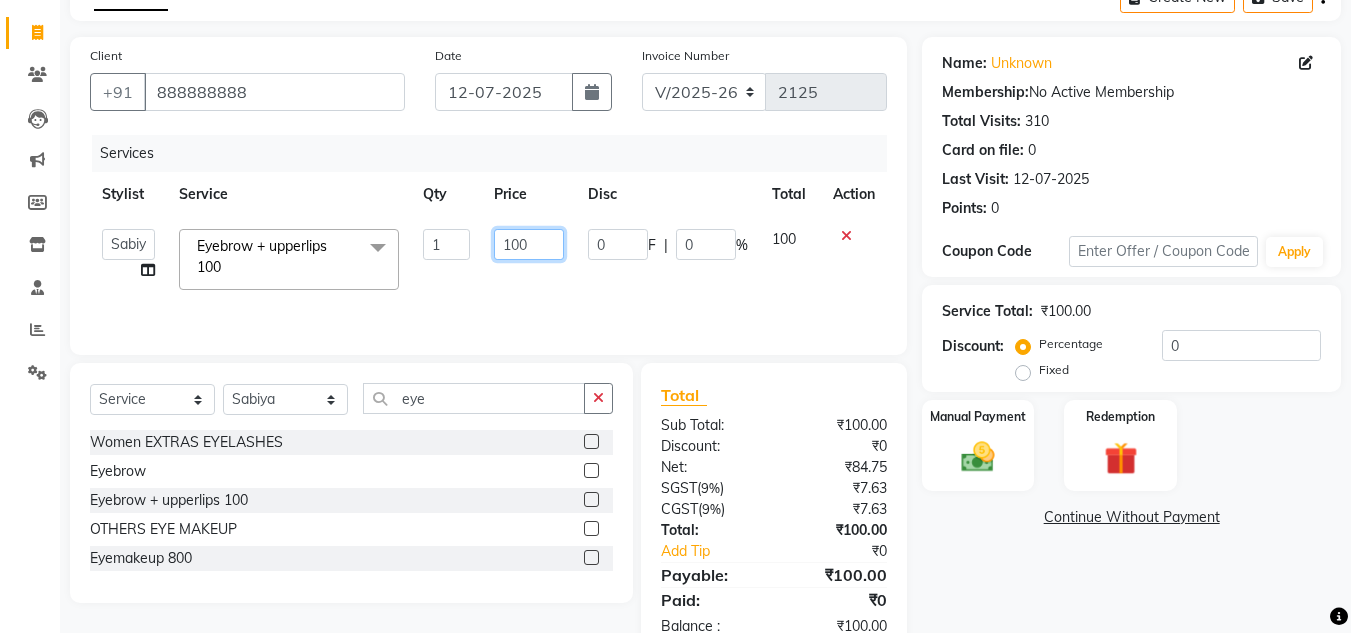 click on "100" 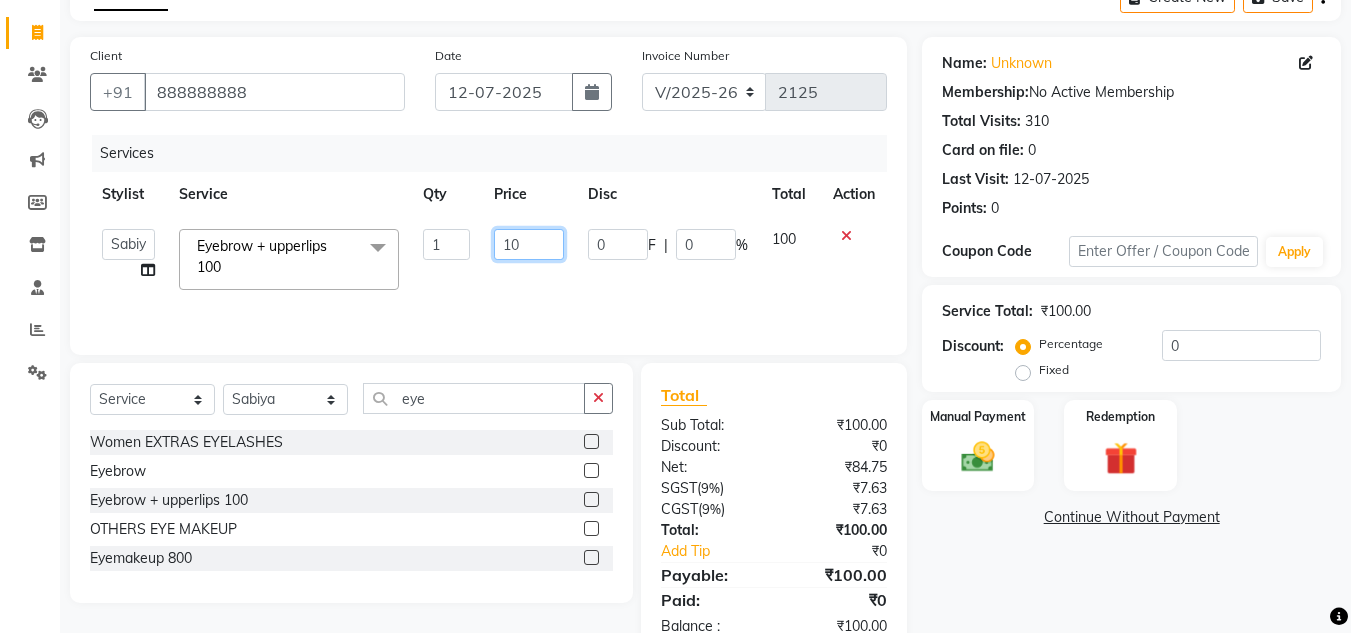type on "1" 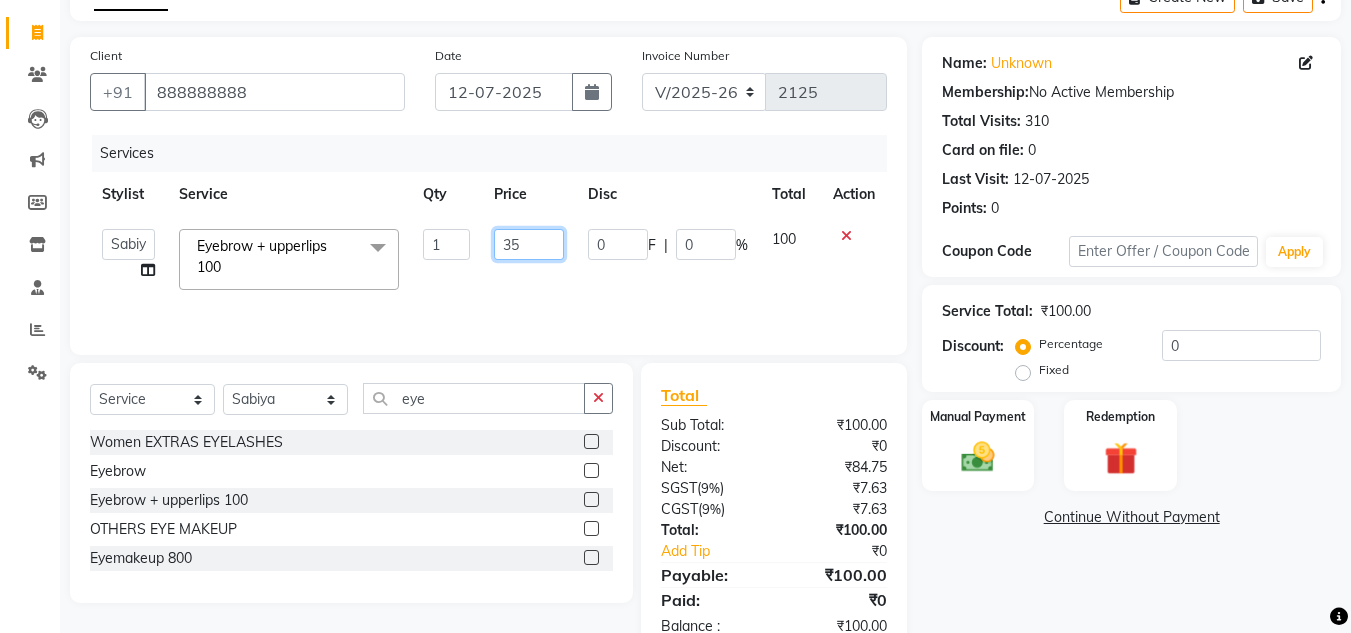 type on "350" 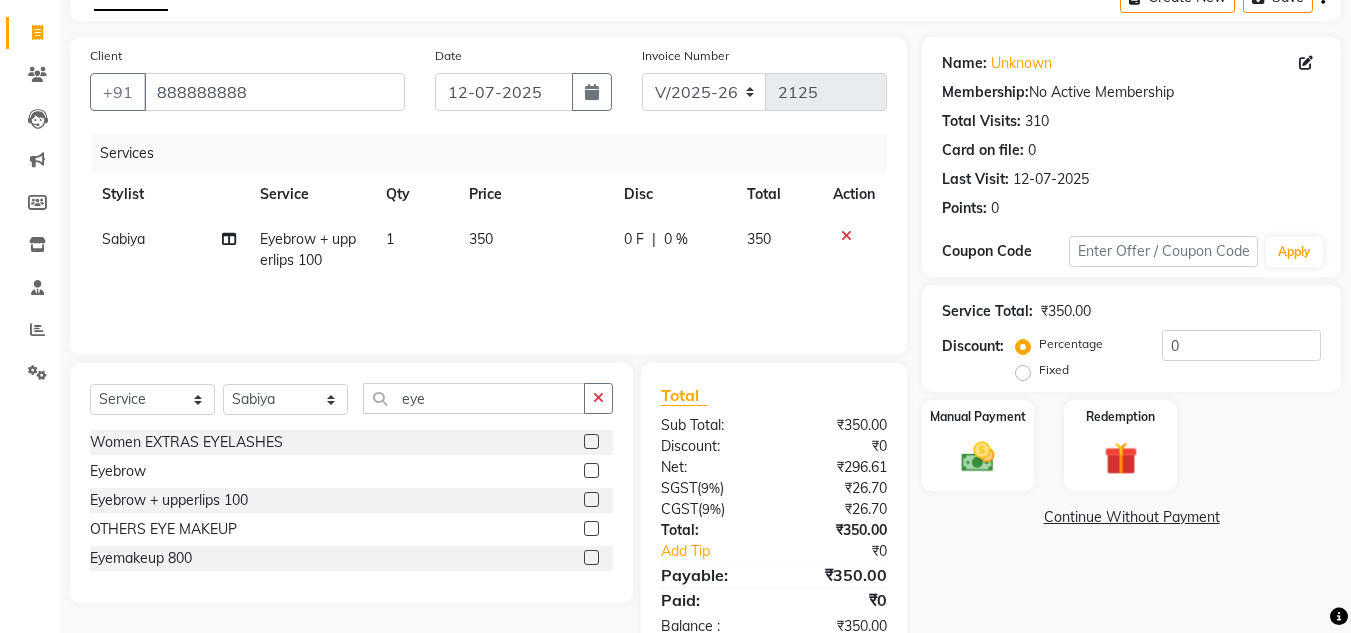 click on "350" 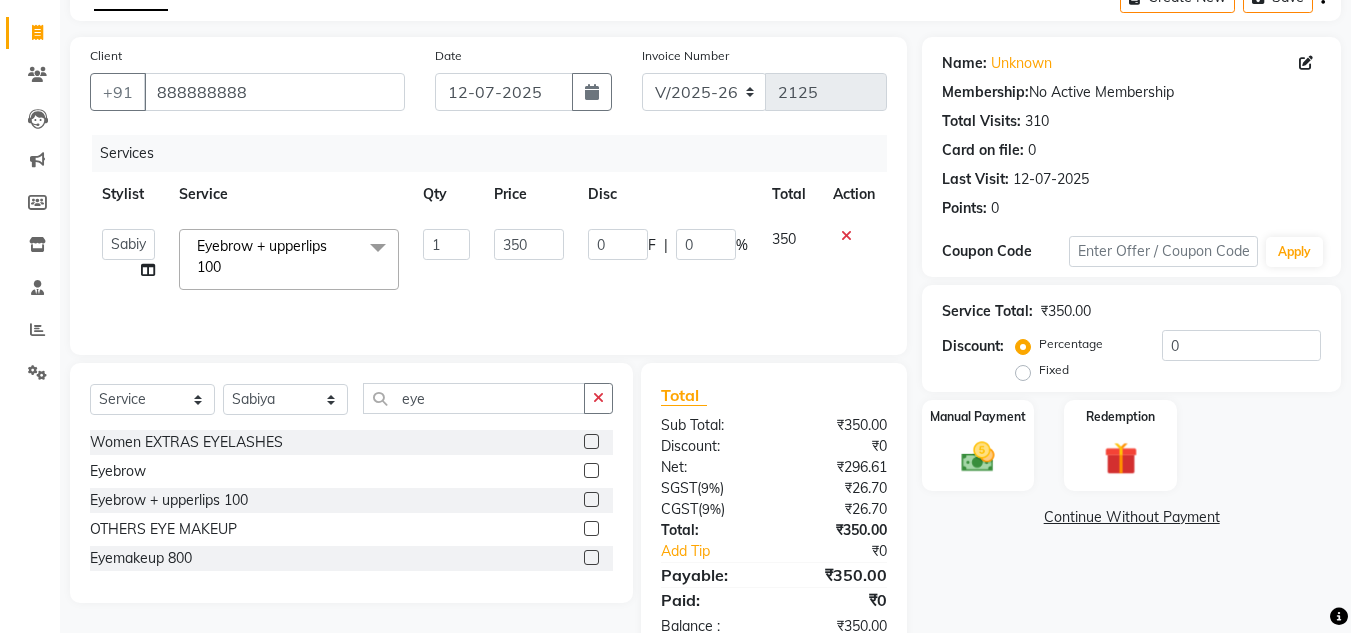 click on "0 F | 0 %" 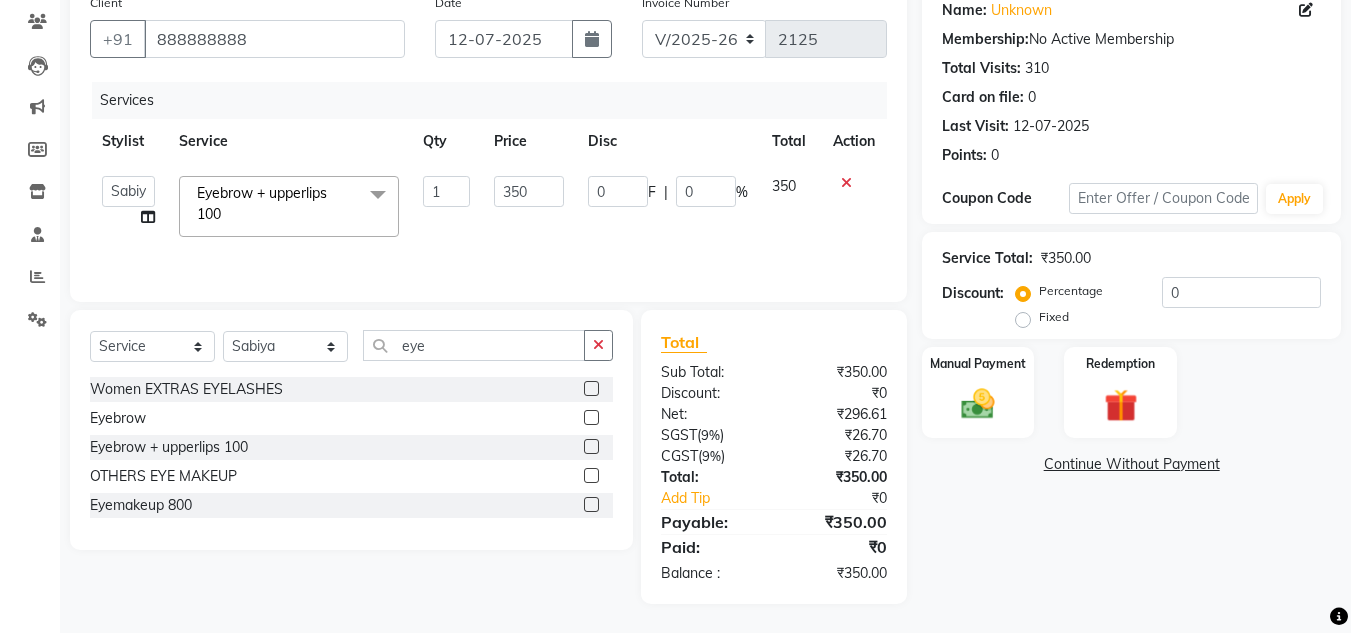 scroll, scrollTop: 167, scrollLeft: 0, axis: vertical 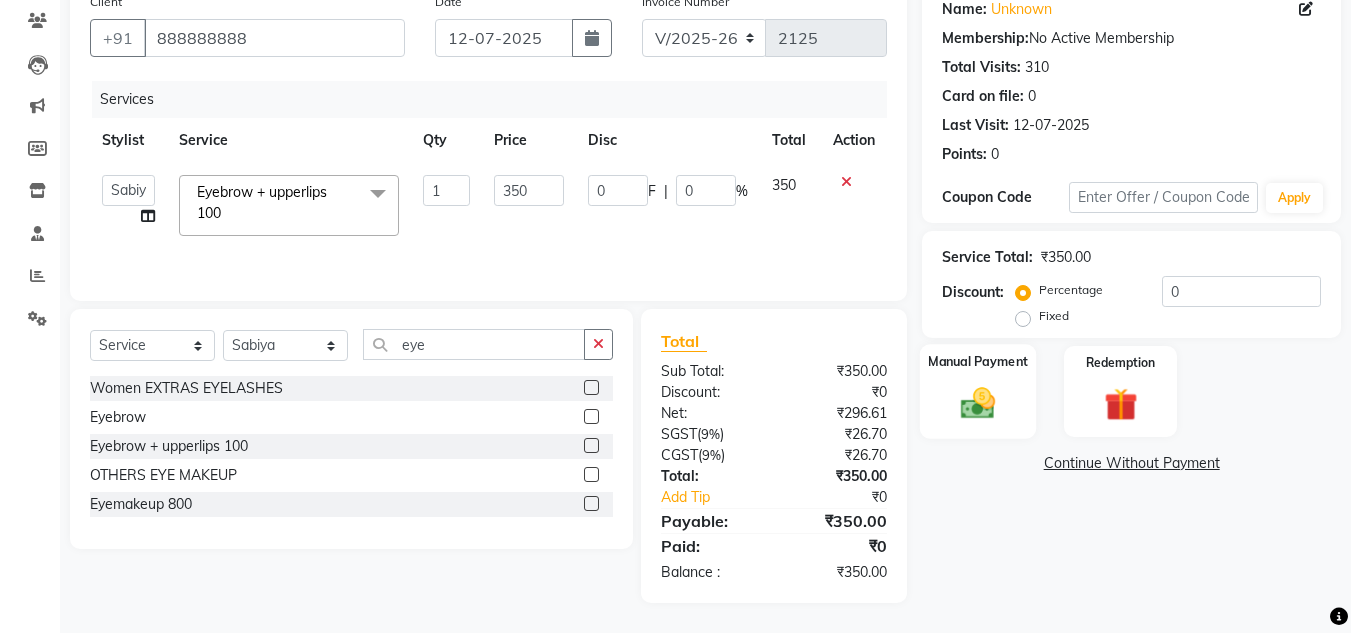 click 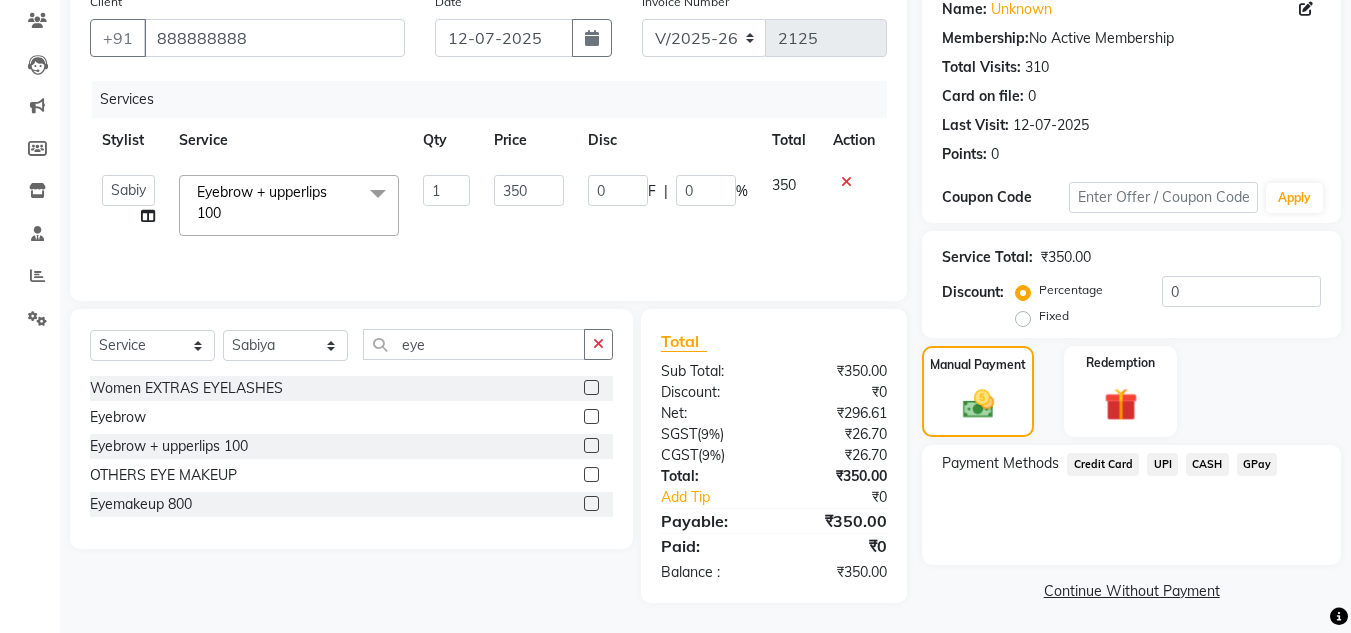 click on "UPI" 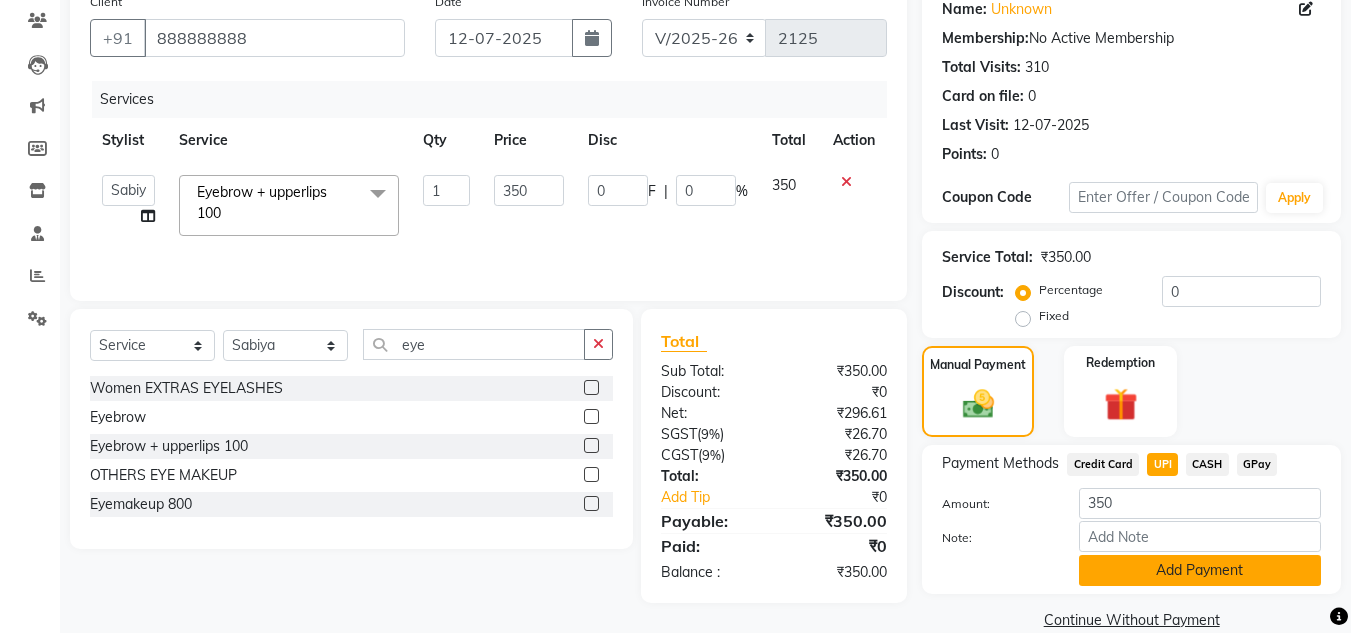 click on "Add Payment" 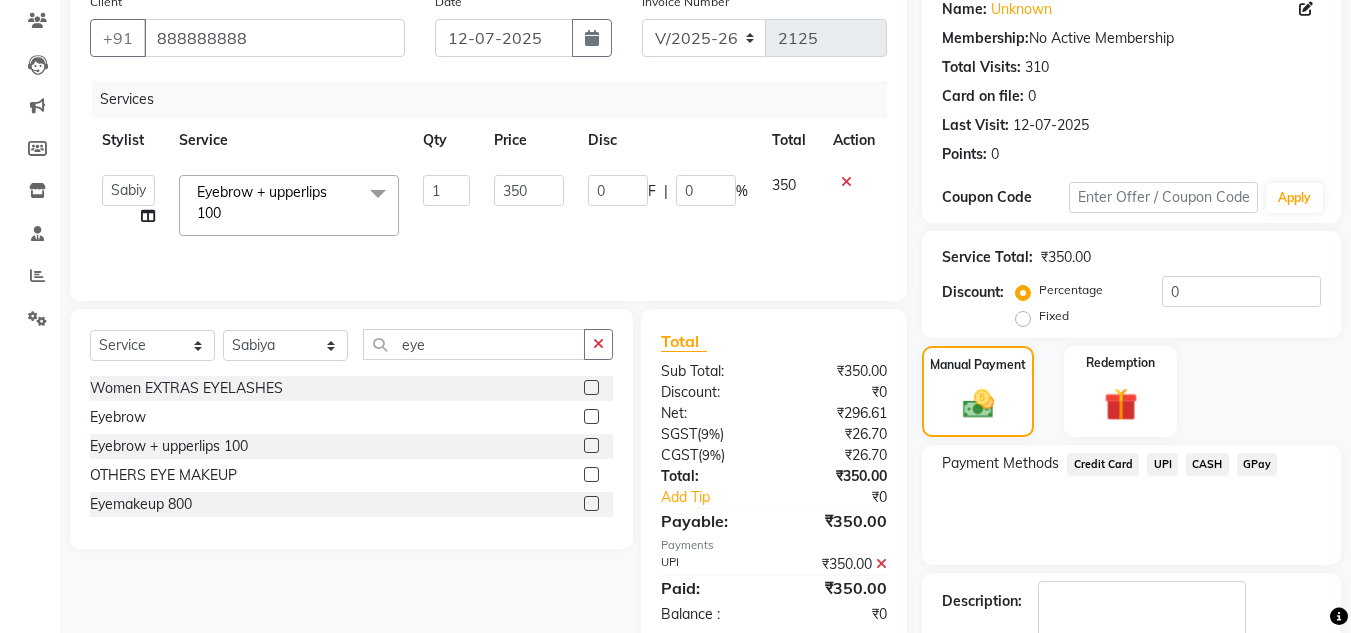 click on "Payment Methods  Credit Card   UPI   CASH   GPay" 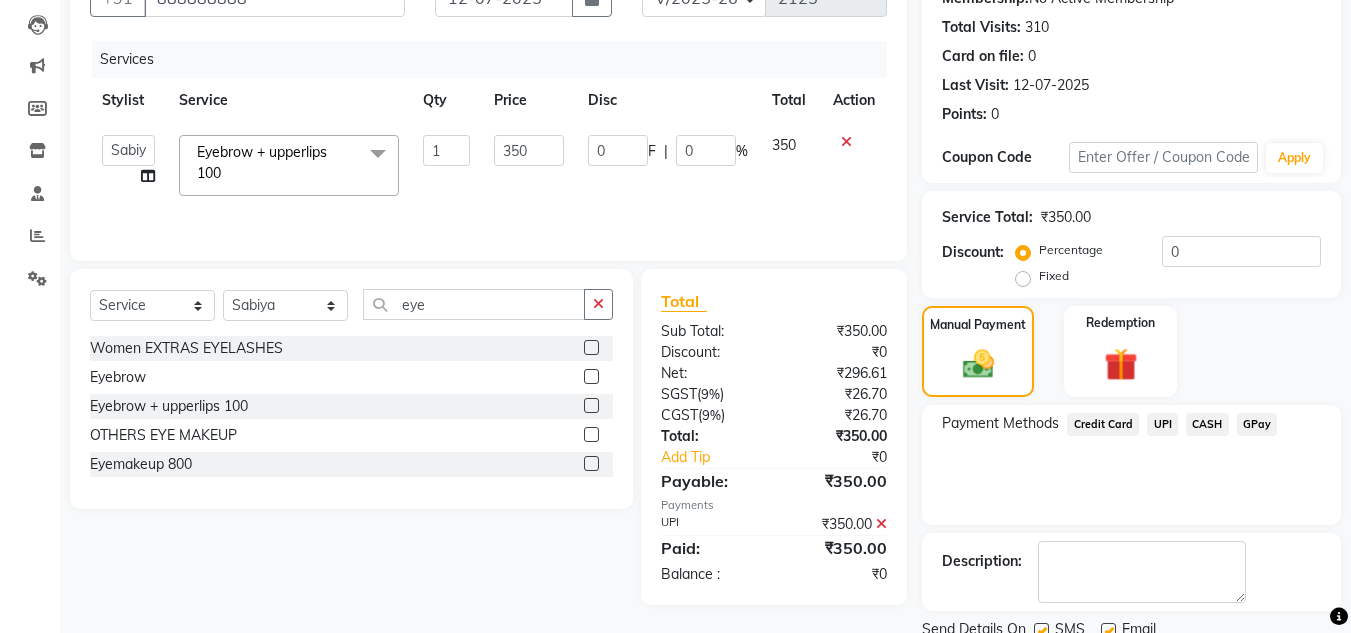 scroll, scrollTop: 283, scrollLeft: 0, axis: vertical 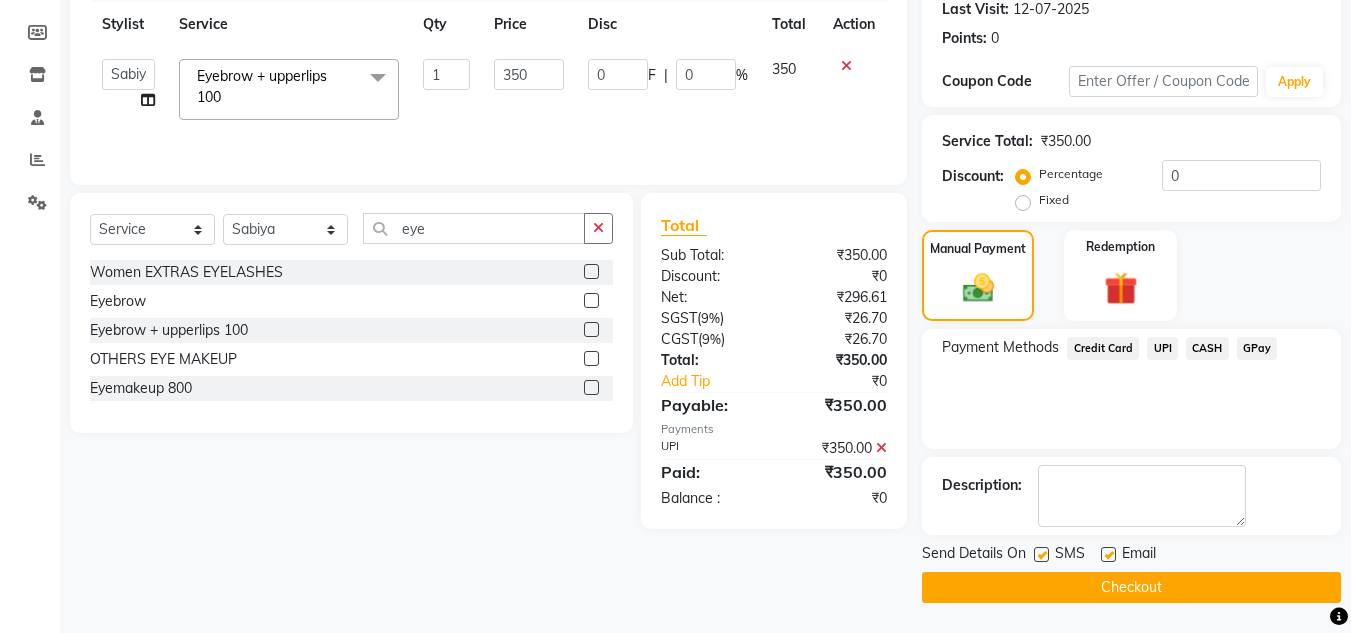 click on "Checkout" 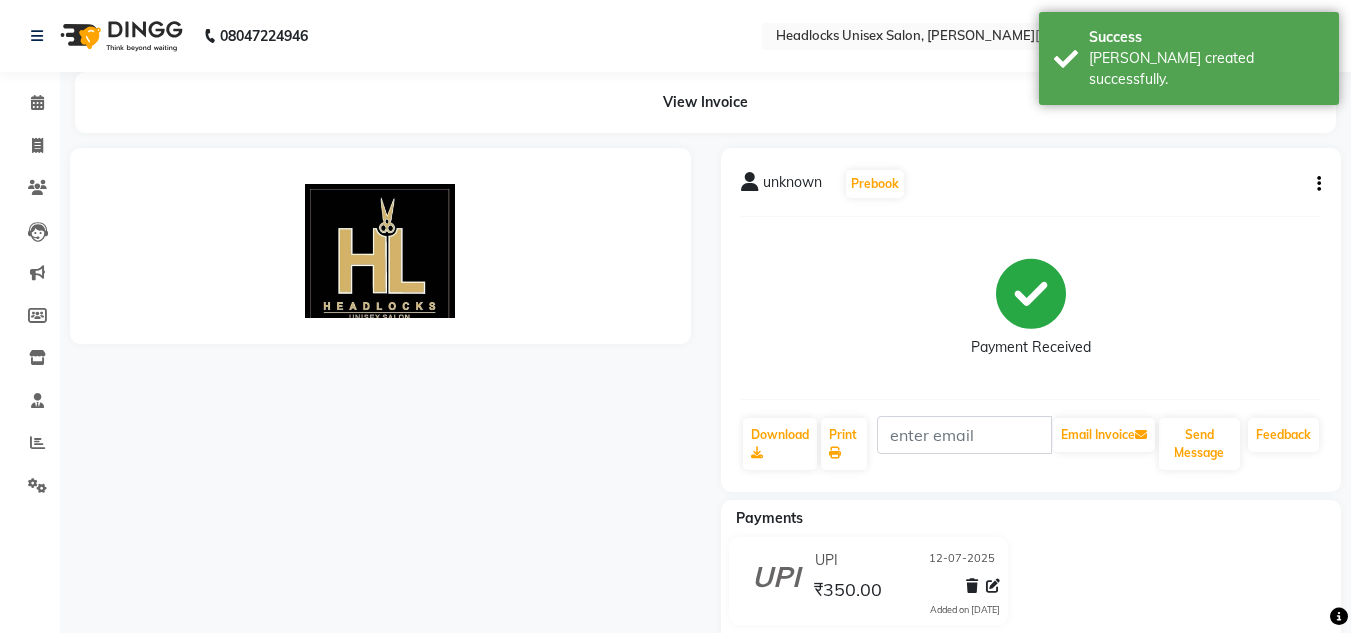scroll, scrollTop: 0, scrollLeft: 0, axis: both 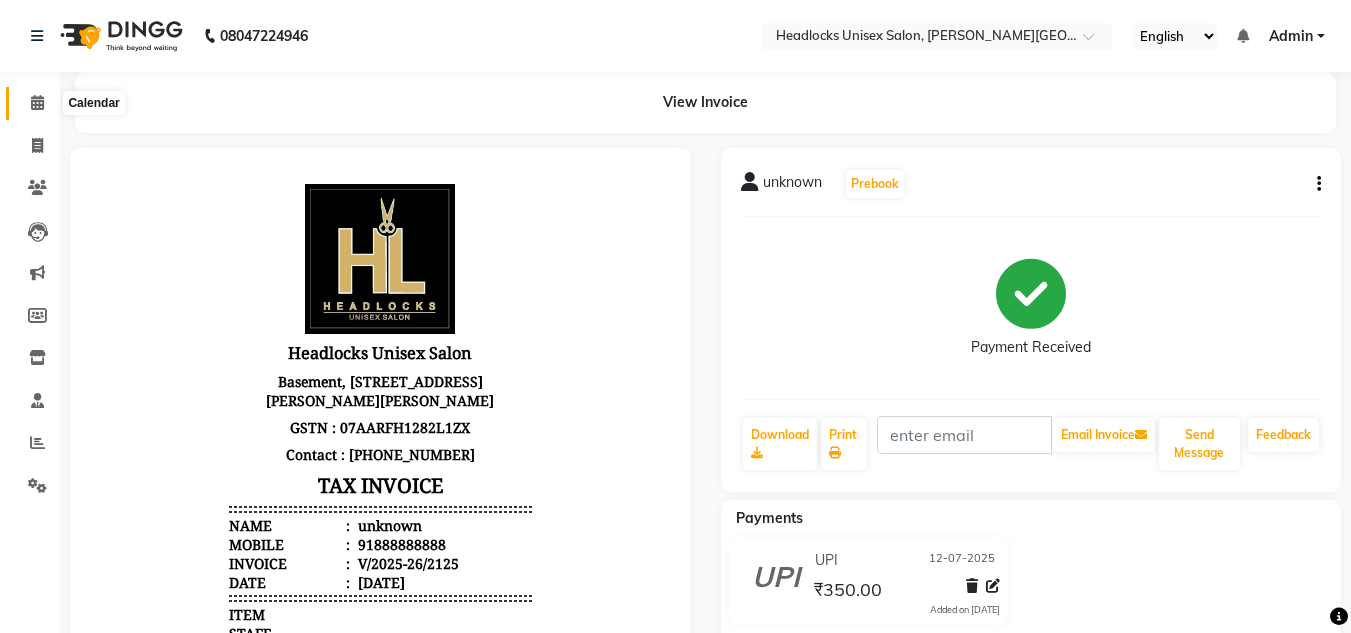 click 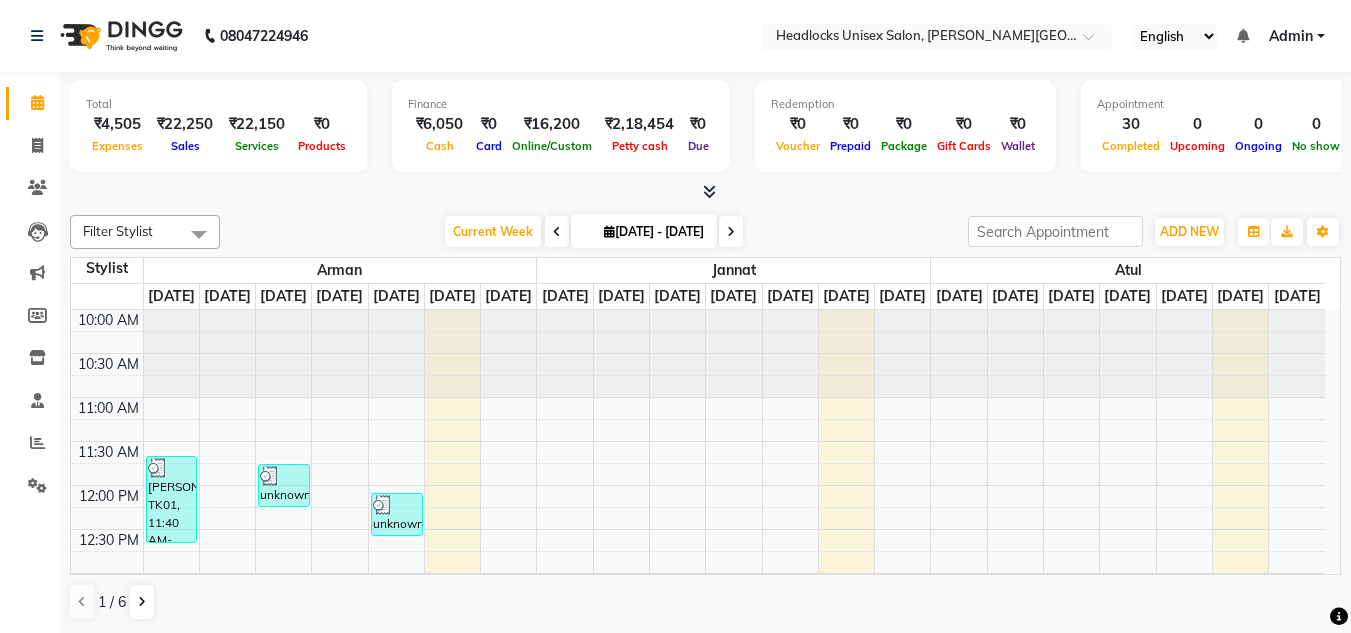 scroll, scrollTop: 0, scrollLeft: 0, axis: both 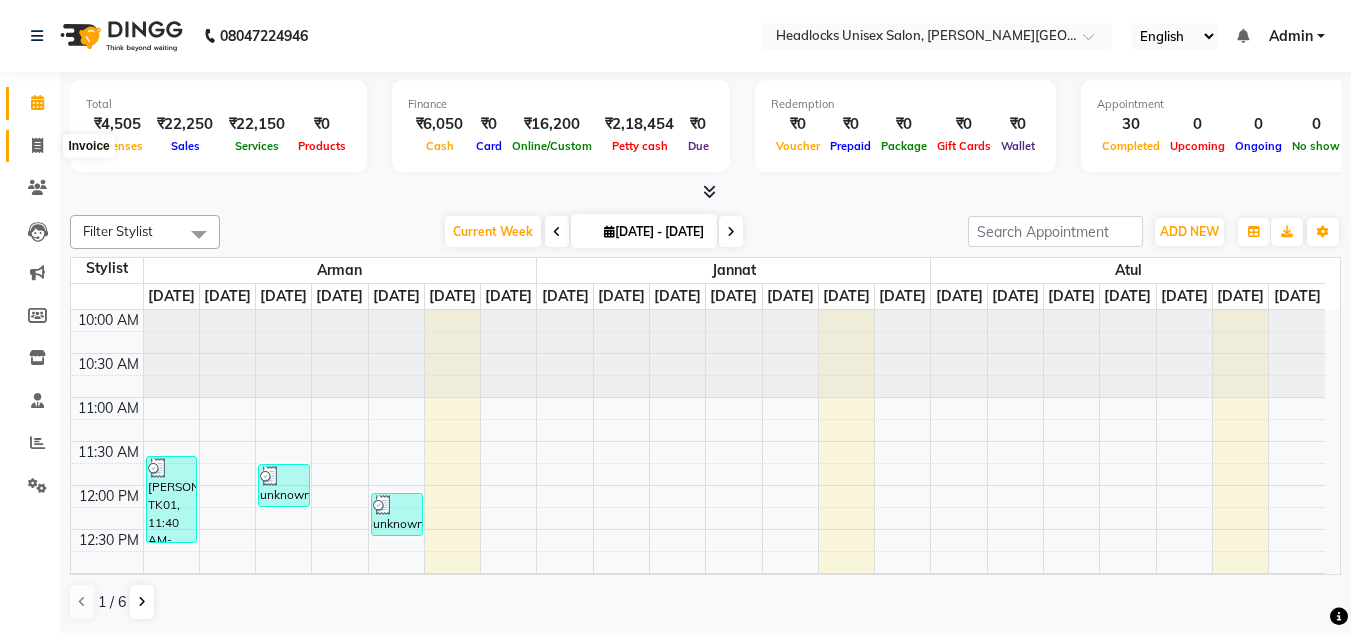 click 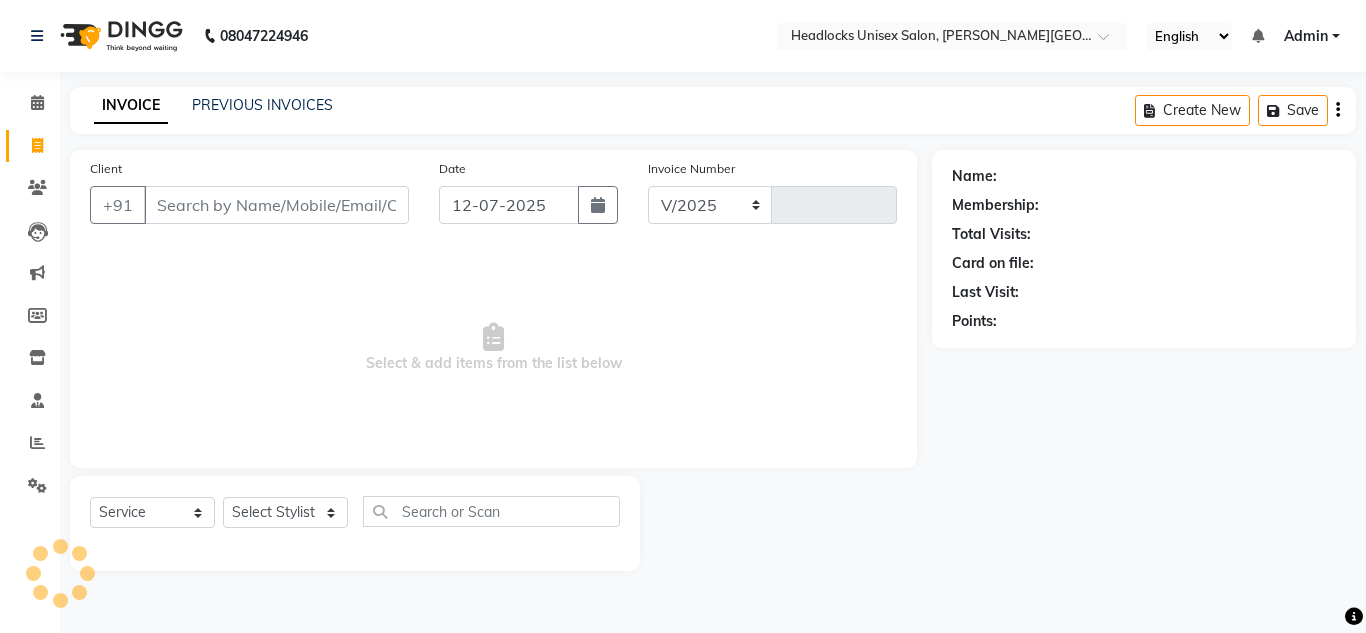 select on "6850" 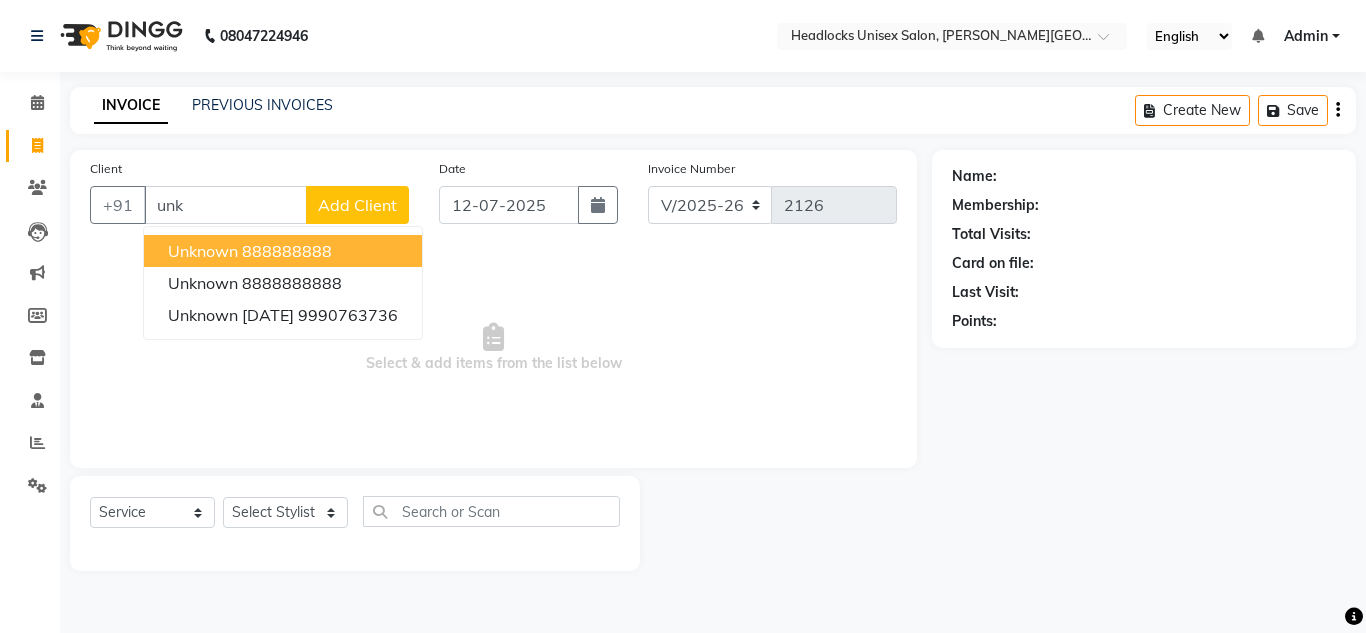 click on "unknown  888888888" at bounding box center [283, 251] 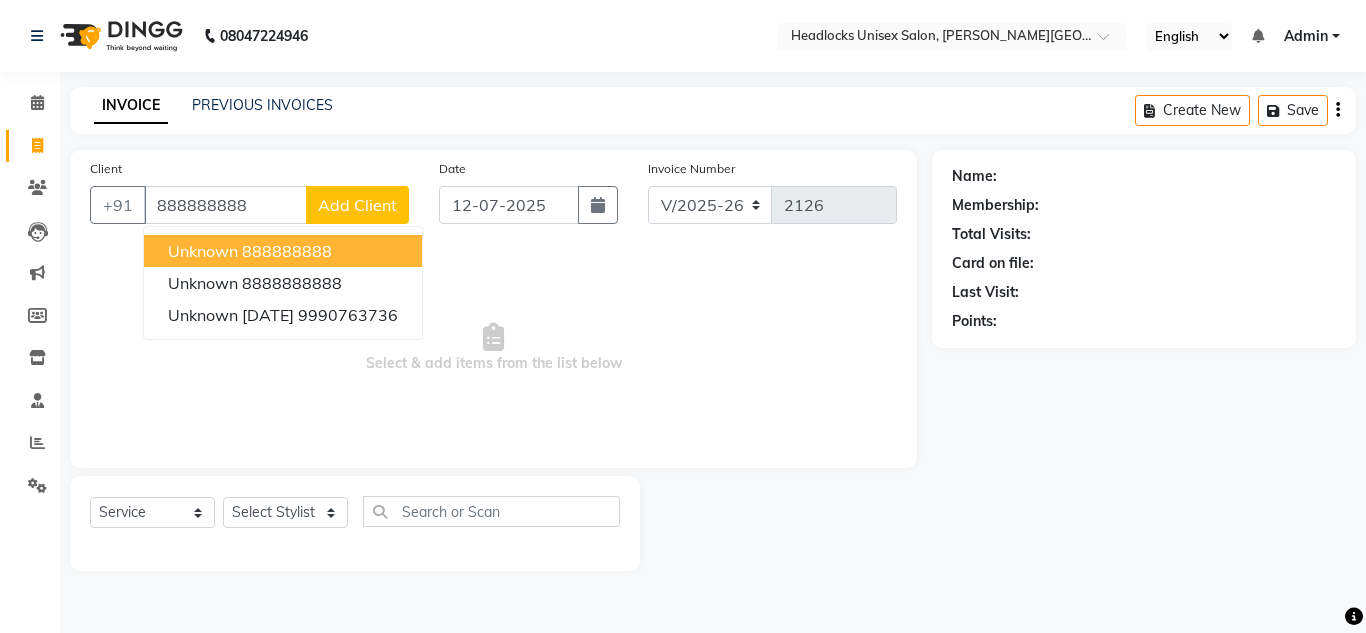 type on "888888888" 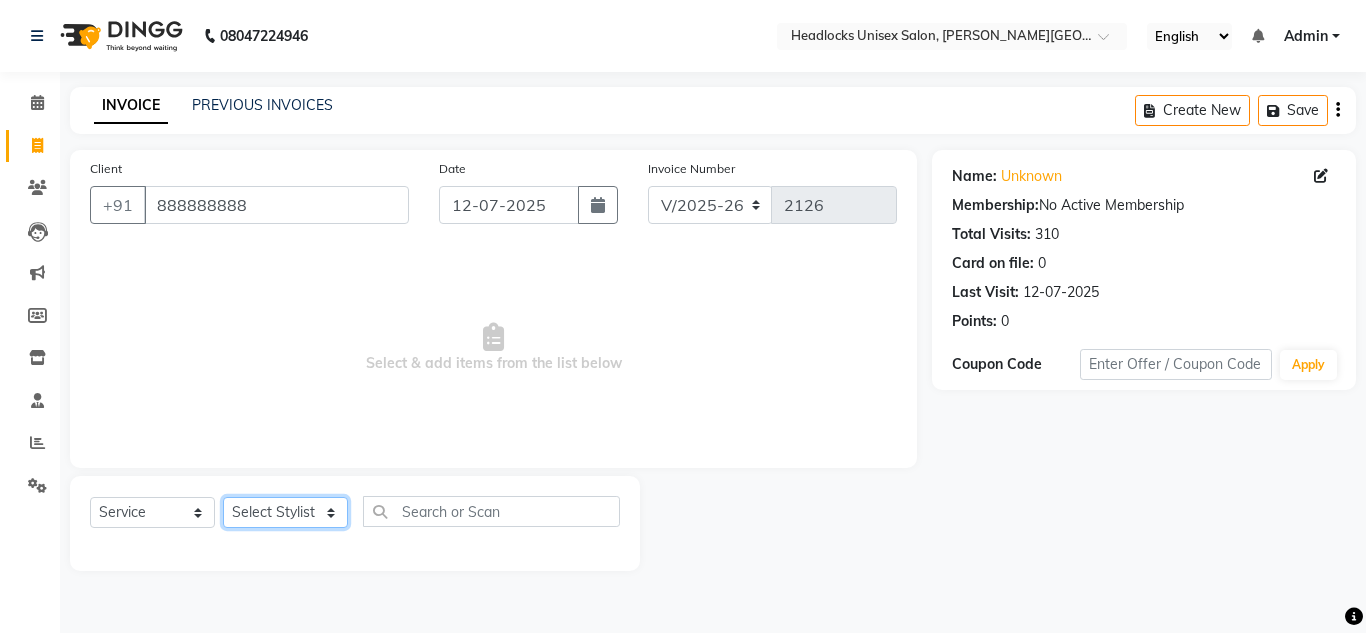 click on "Select Stylist [PERSON_NAME] Jannat Kaif [DATE] Lucky [PERSON_NAME] Pinky [PERSON_NAME] [PERSON_NAME] [PERSON_NAME] [PERSON_NAME] Suraj Vikas [PERSON_NAME] [PERSON_NAME]" 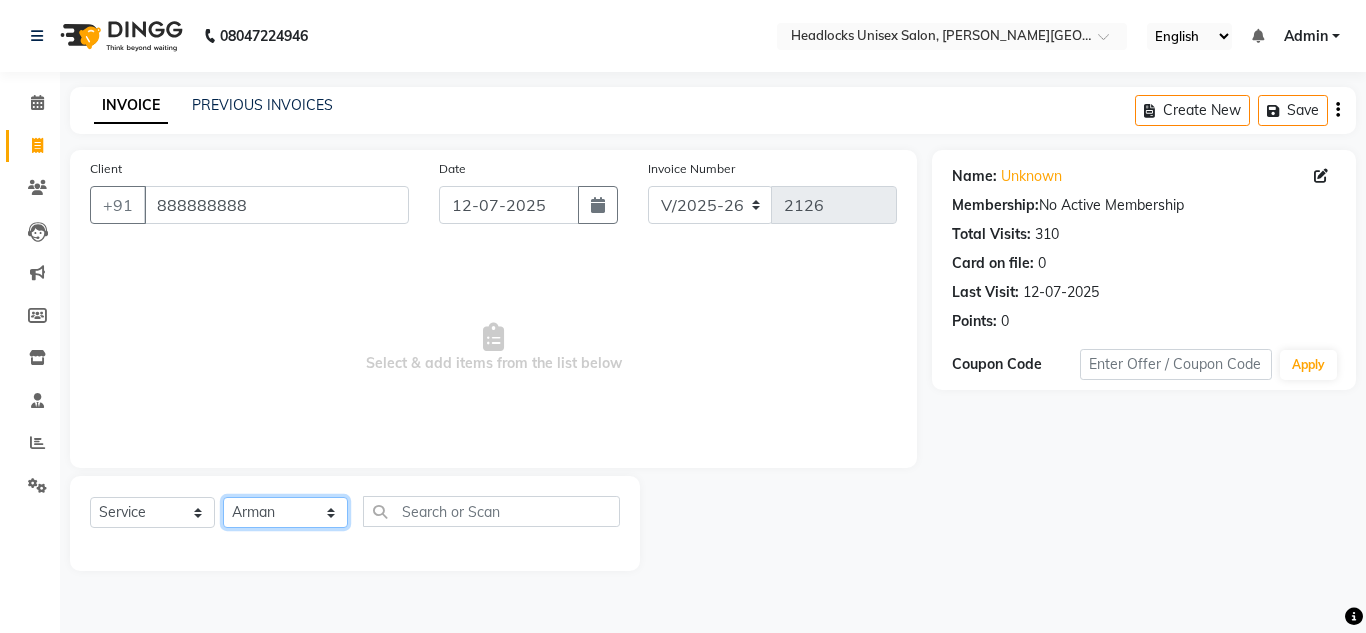 click on "Select Stylist [PERSON_NAME] Jannat Kaif [DATE] Lucky [PERSON_NAME] Pinky [PERSON_NAME] [PERSON_NAME] [PERSON_NAME] [PERSON_NAME] Suraj Vikas [PERSON_NAME] [PERSON_NAME]" 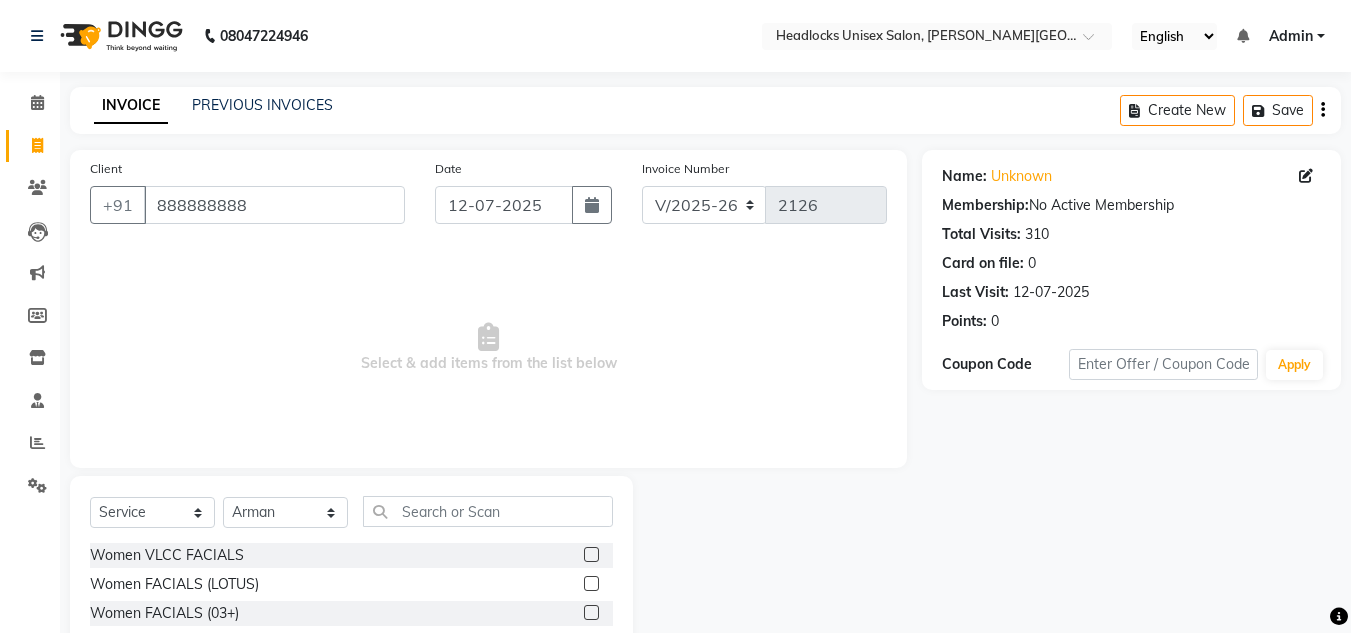 click on "Select & add items from the list below" at bounding box center [488, 348] 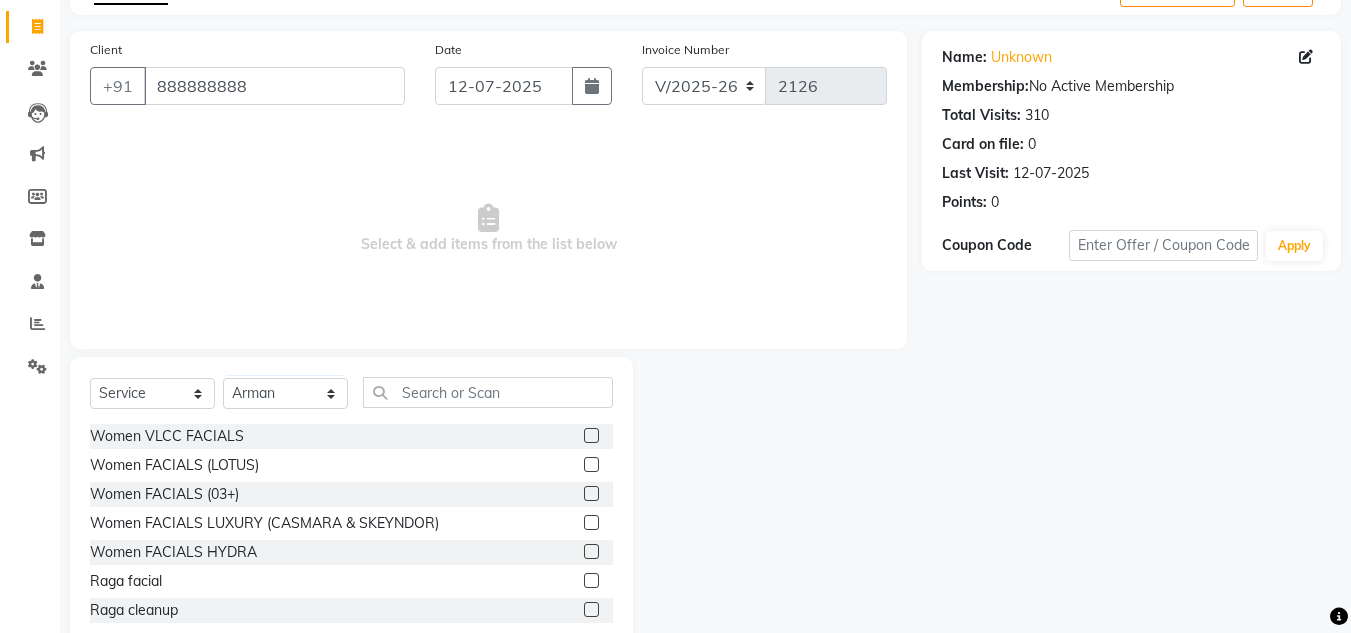 scroll, scrollTop: 168, scrollLeft: 0, axis: vertical 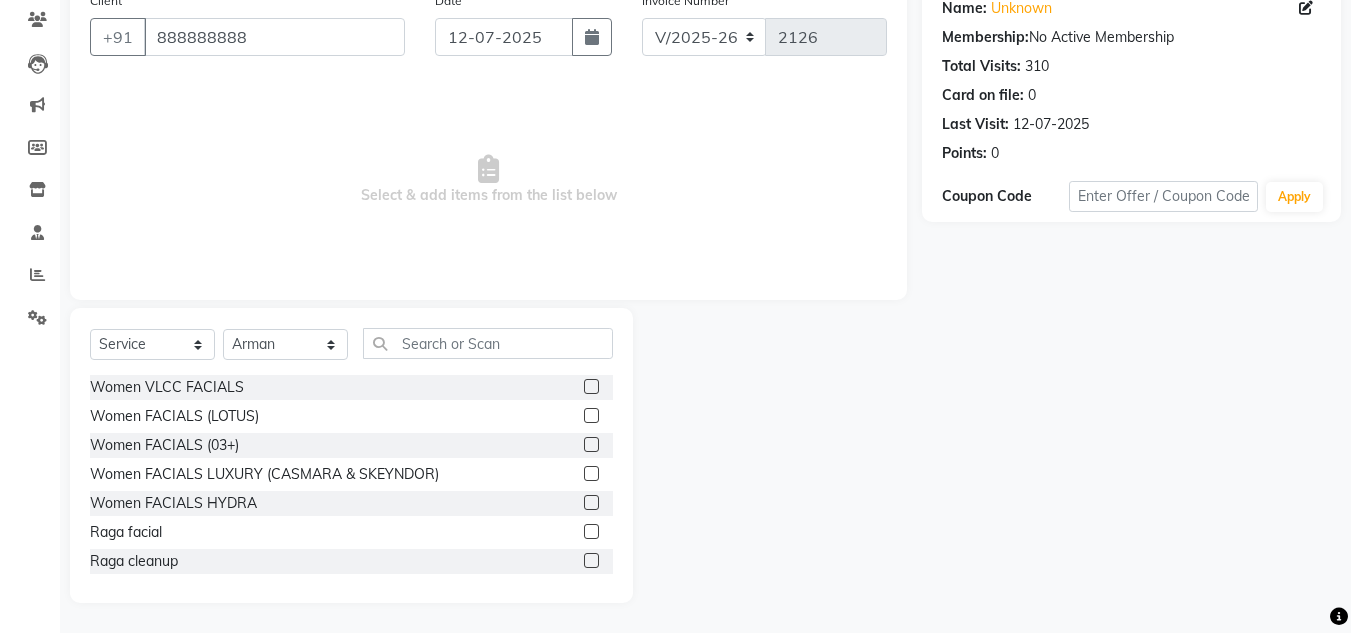 click on "Client [PHONE_NUMBER] Date [DATE] Invoice Number V/2025 V/[PHONE_NUMBER]  Select & add items from the list below" 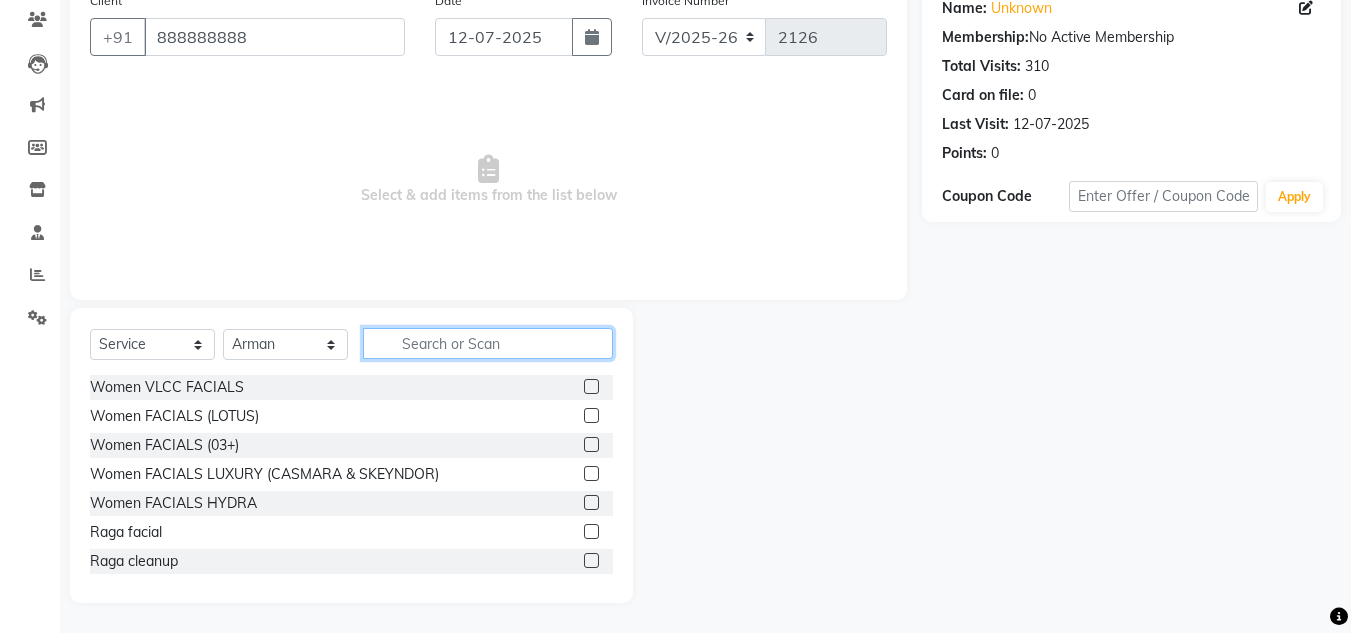 click 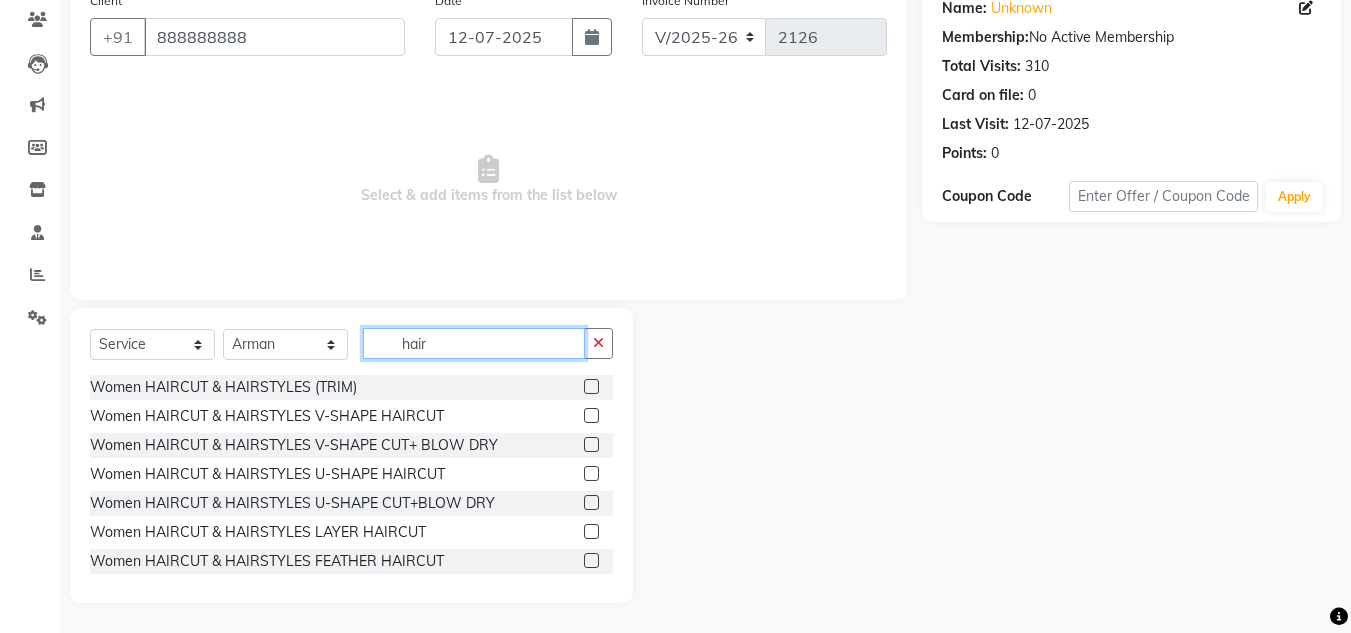 type on "hair" 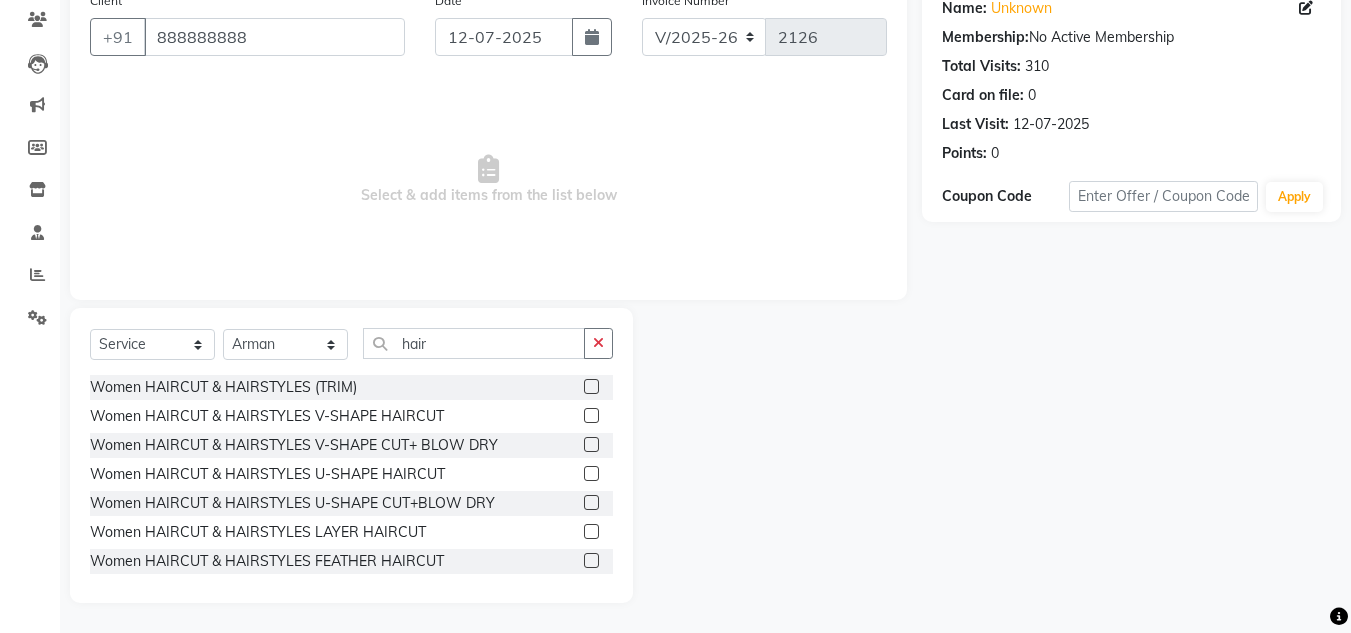 click 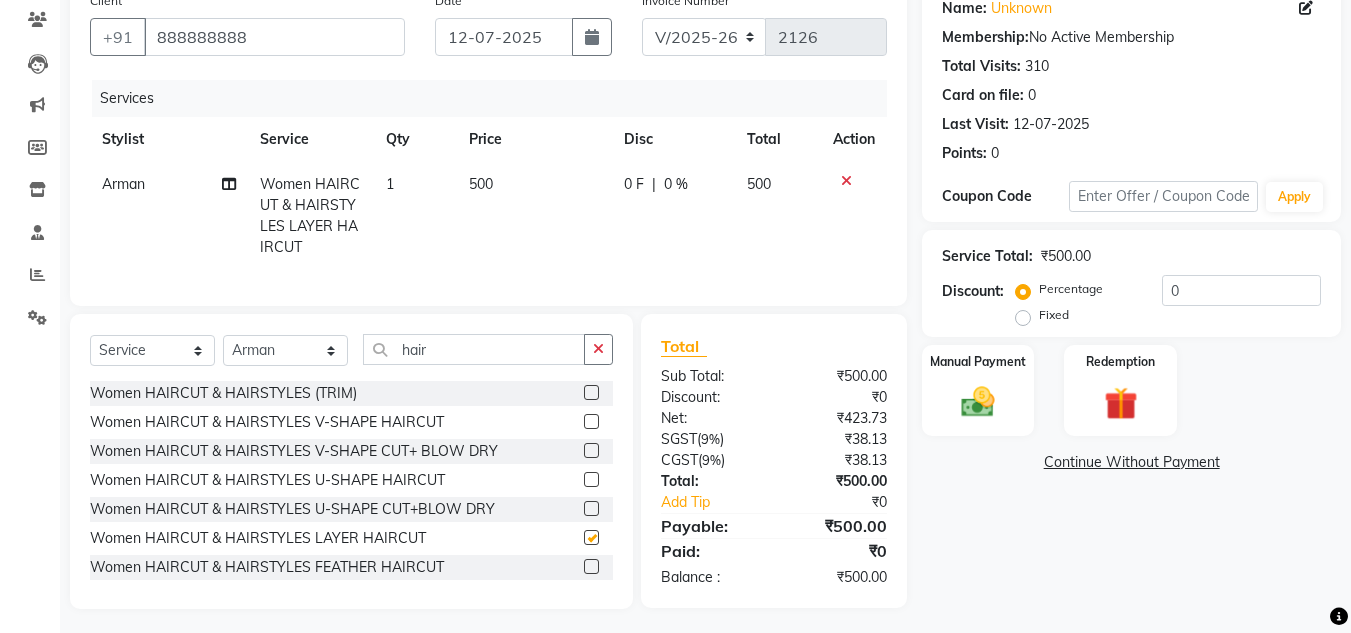checkbox on "false" 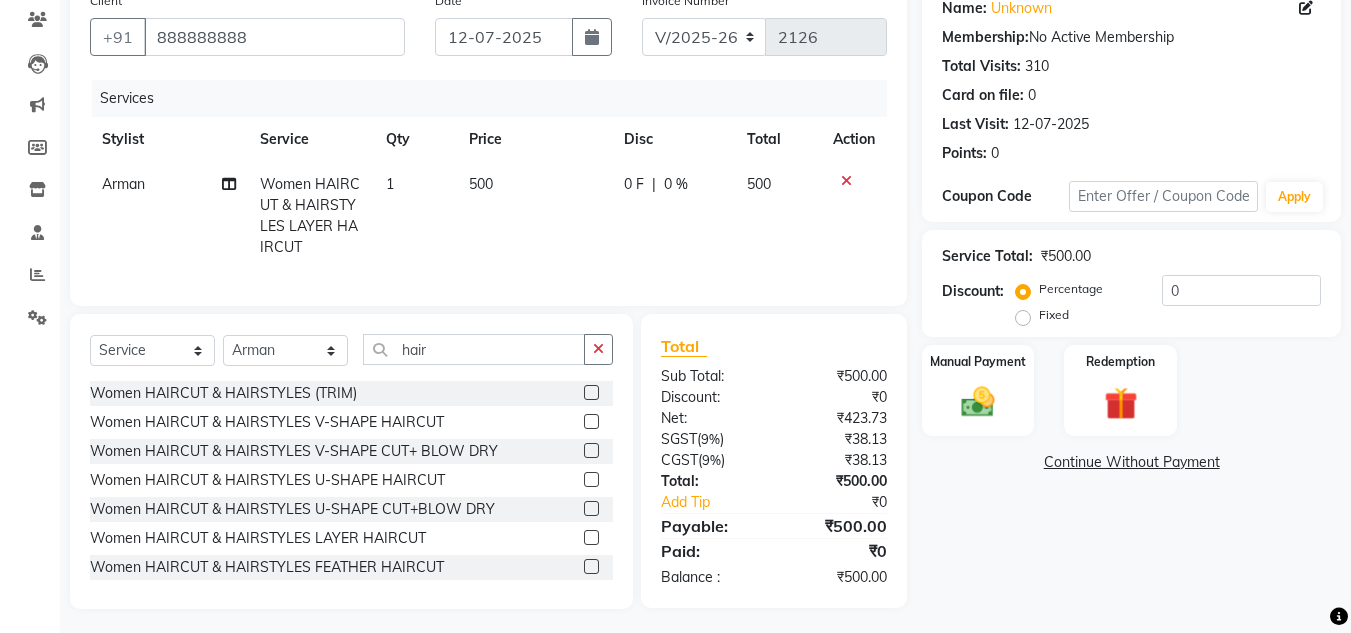 click on "500" 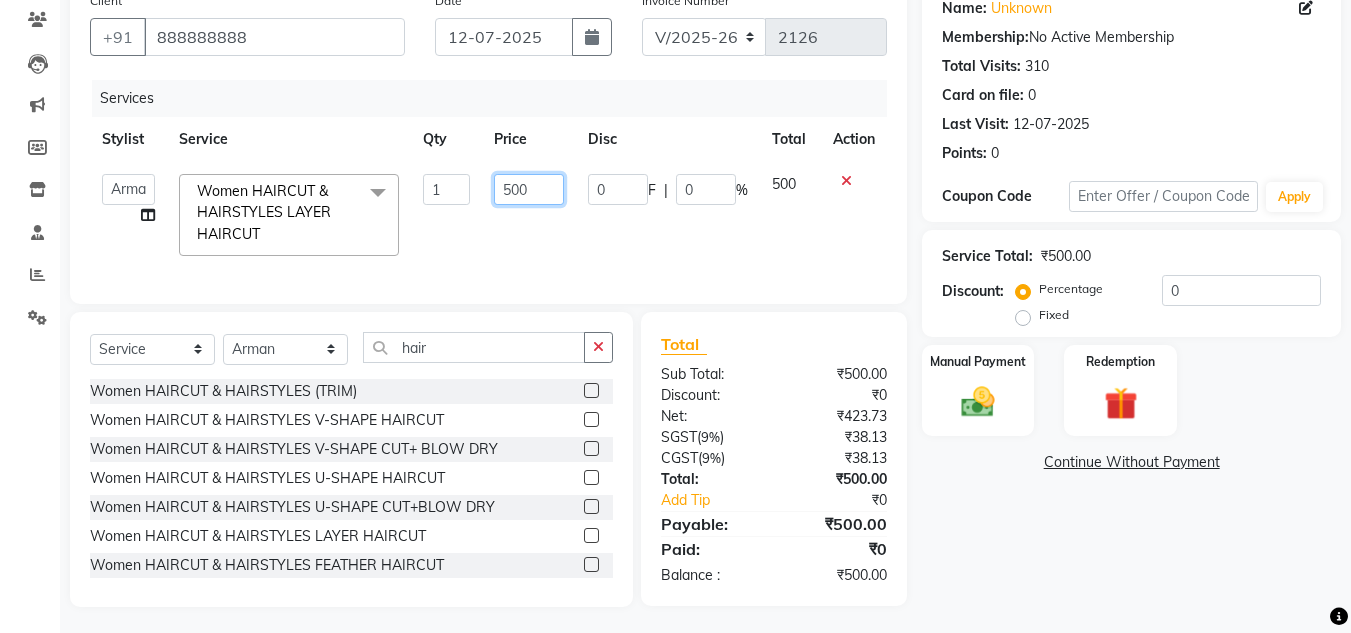 click on "500" 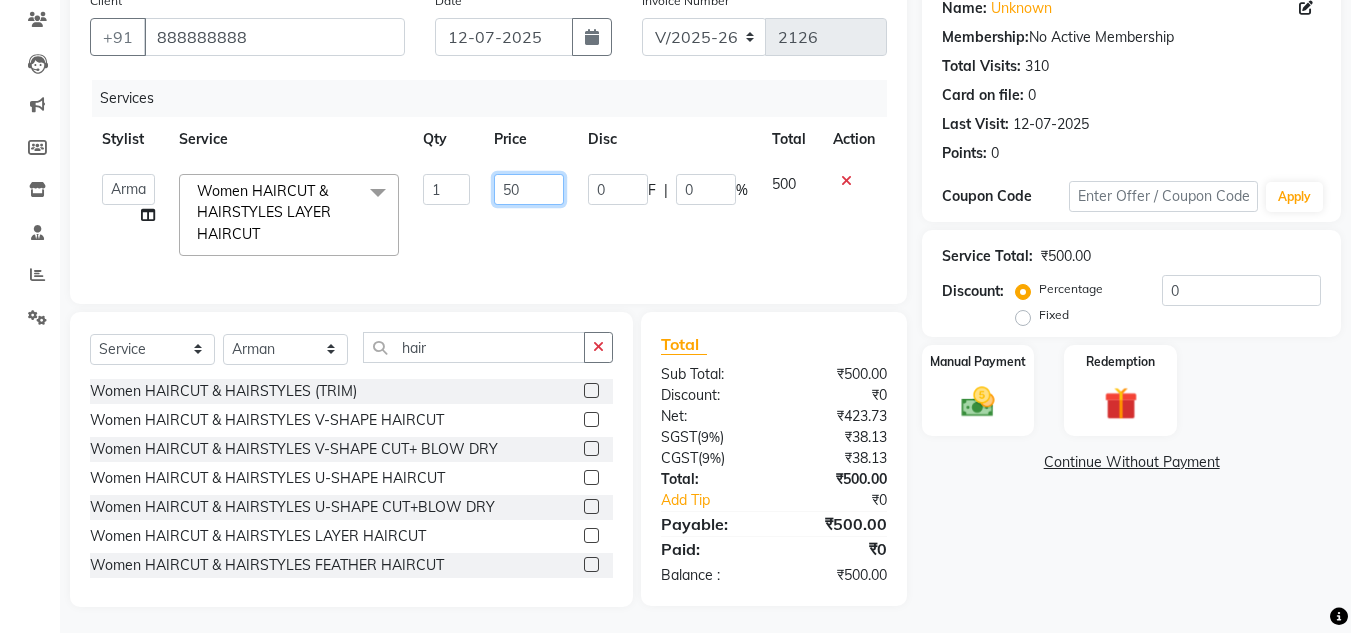 type on "5" 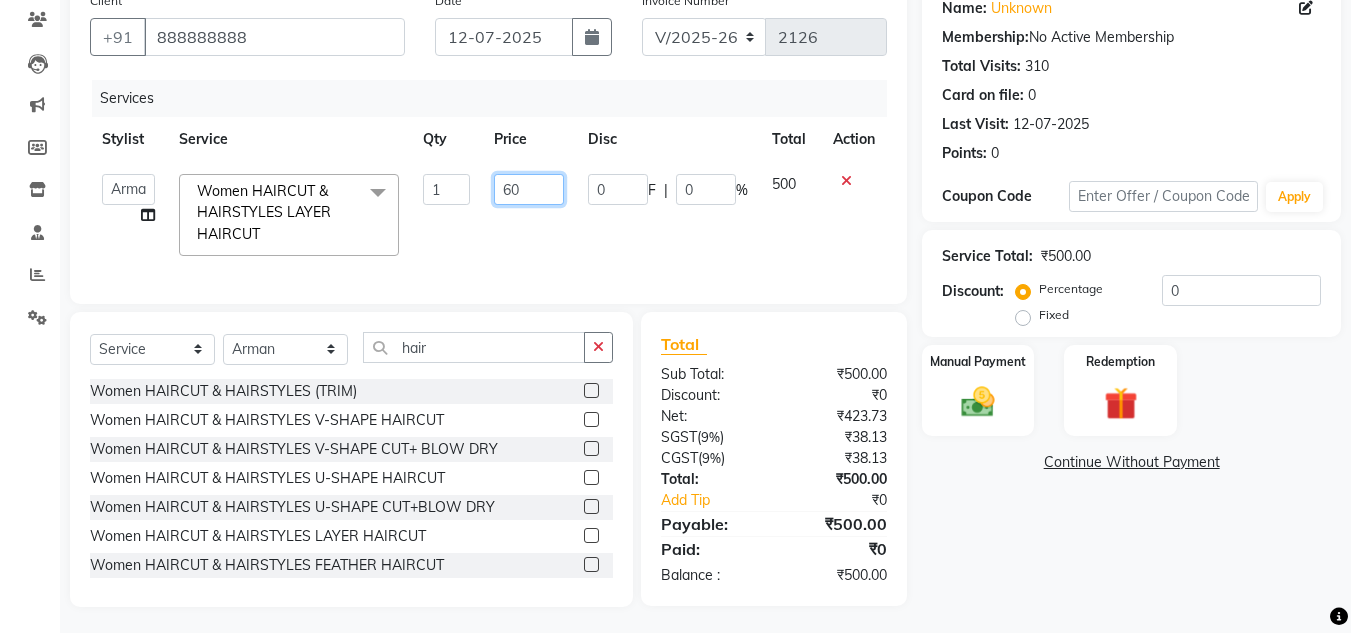 type on "600" 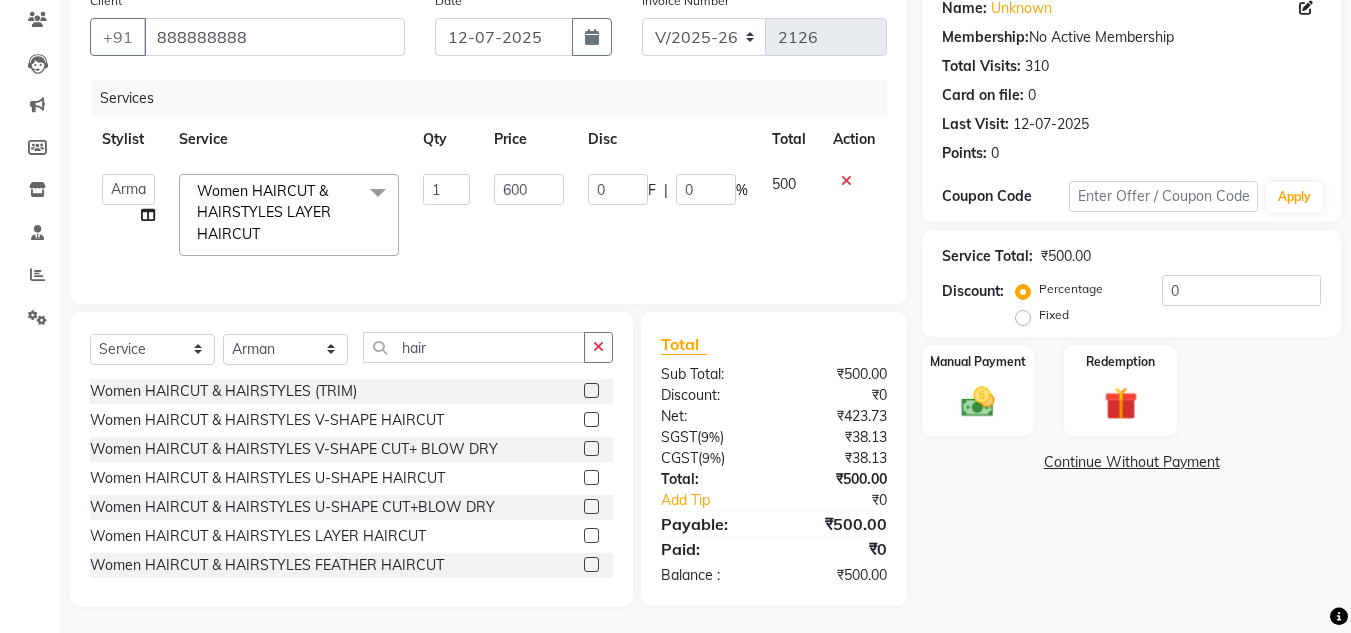 click on "600" 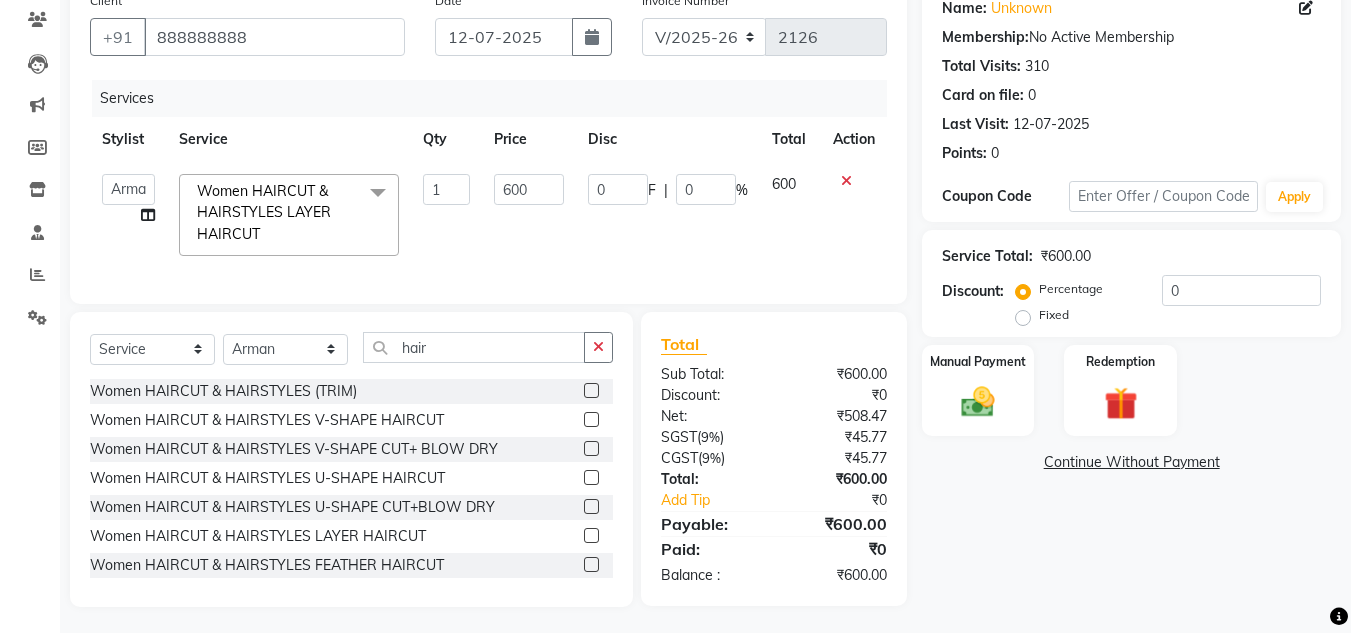 click on "Discount:" 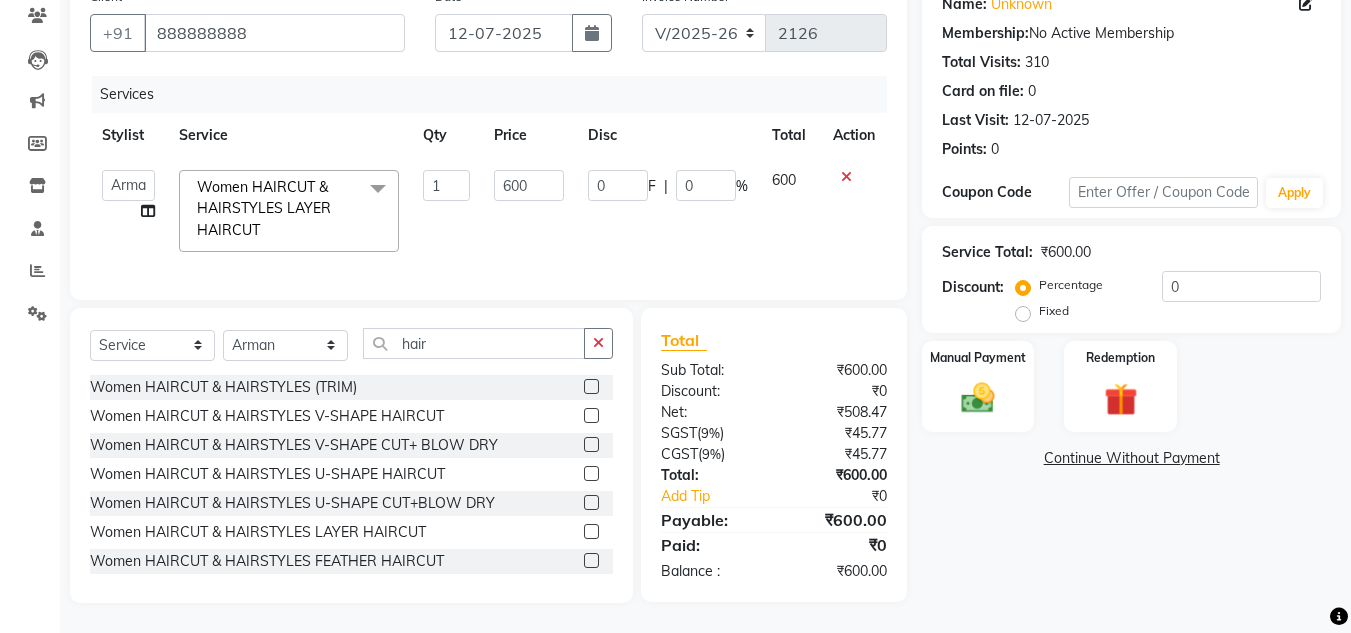 scroll, scrollTop: 187, scrollLeft: 0, axis: vertical 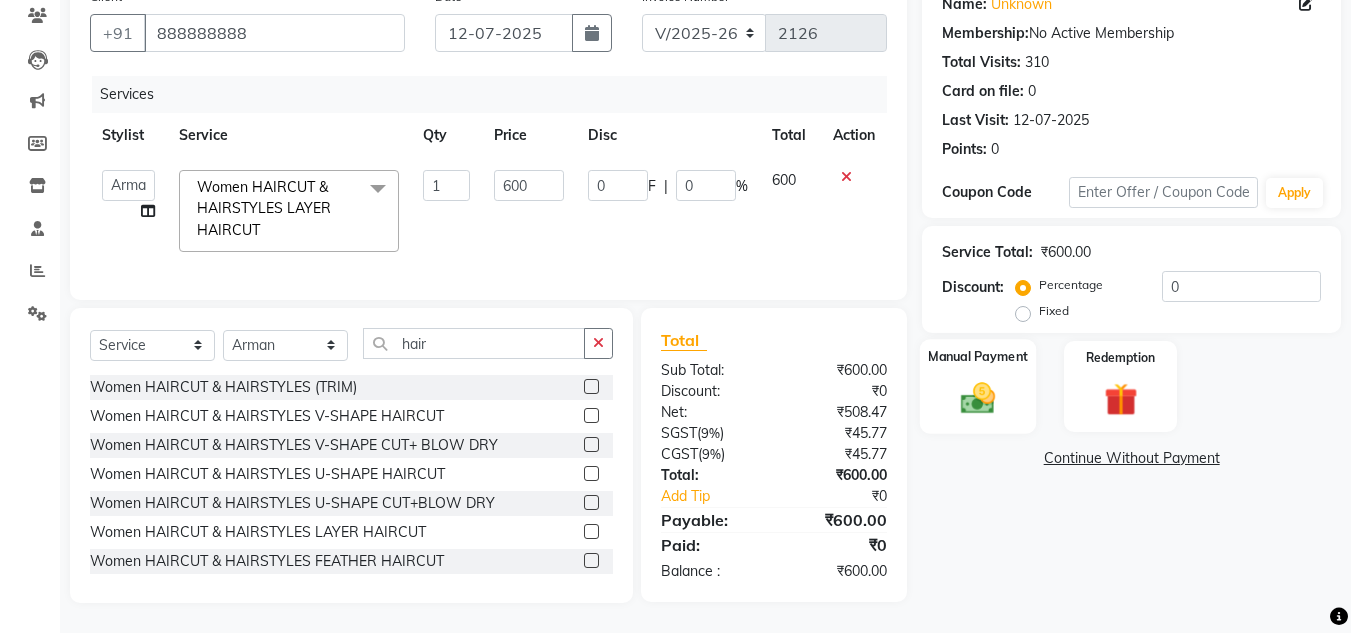 click on "Manual Payment" 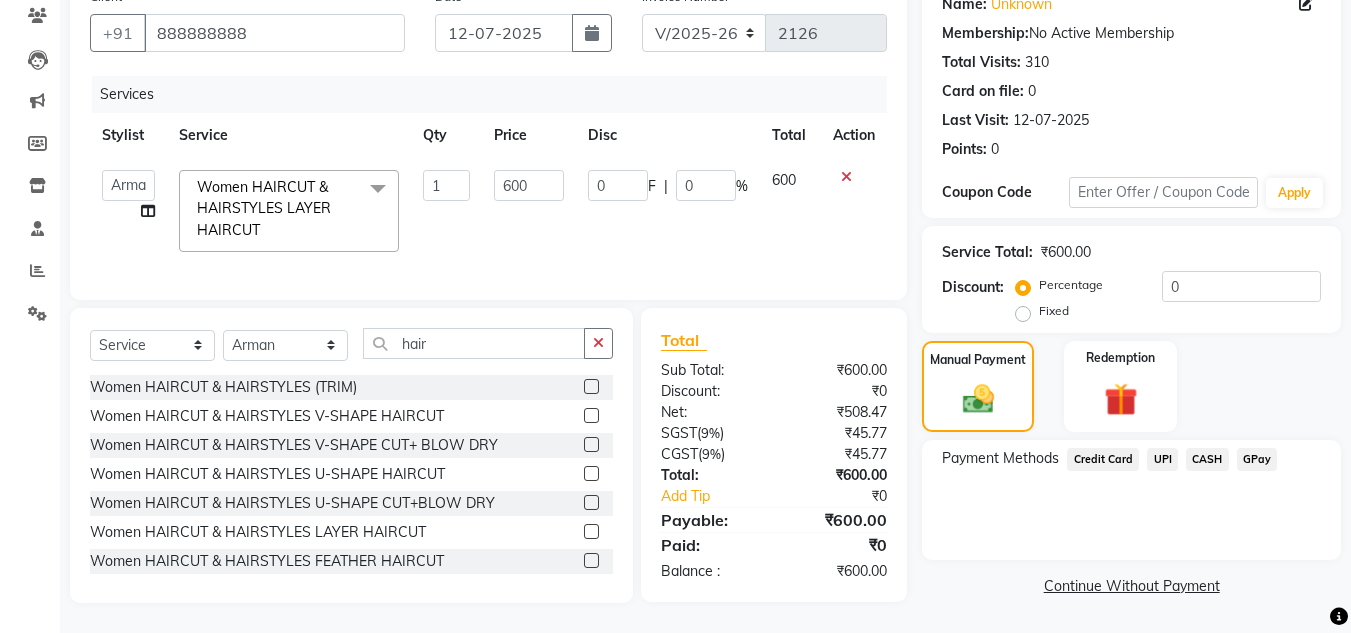 click on "Manual Payment Redemption" 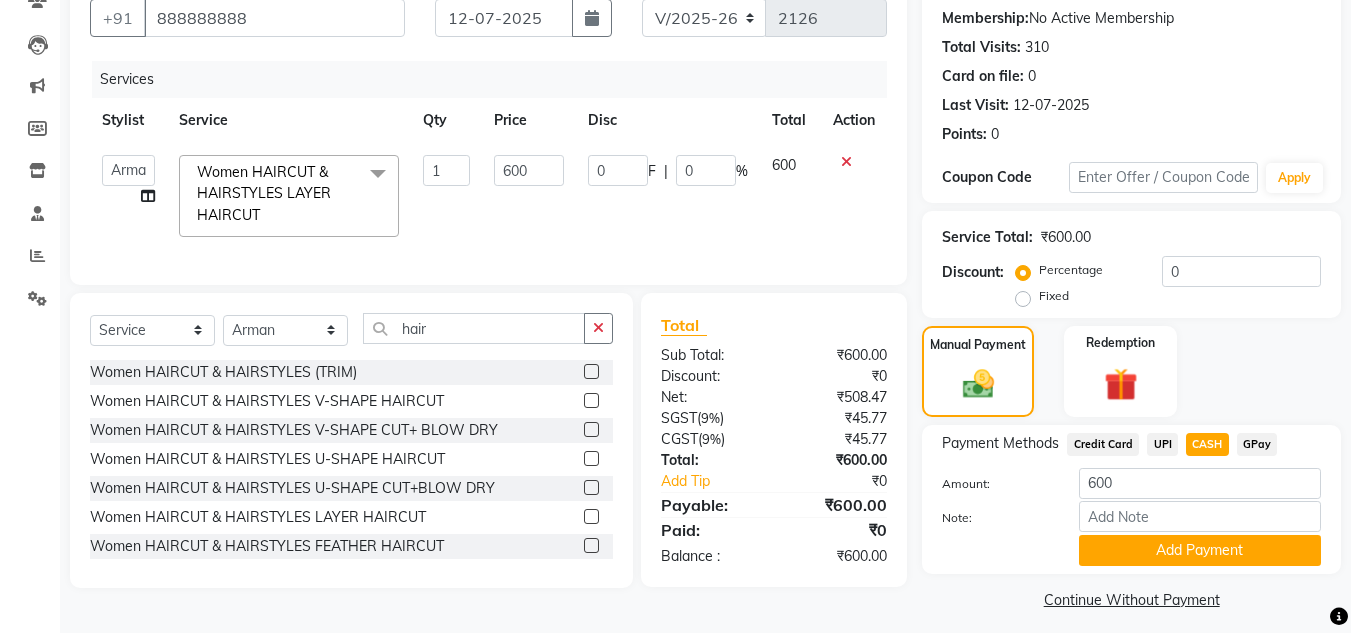 click on "UPI" 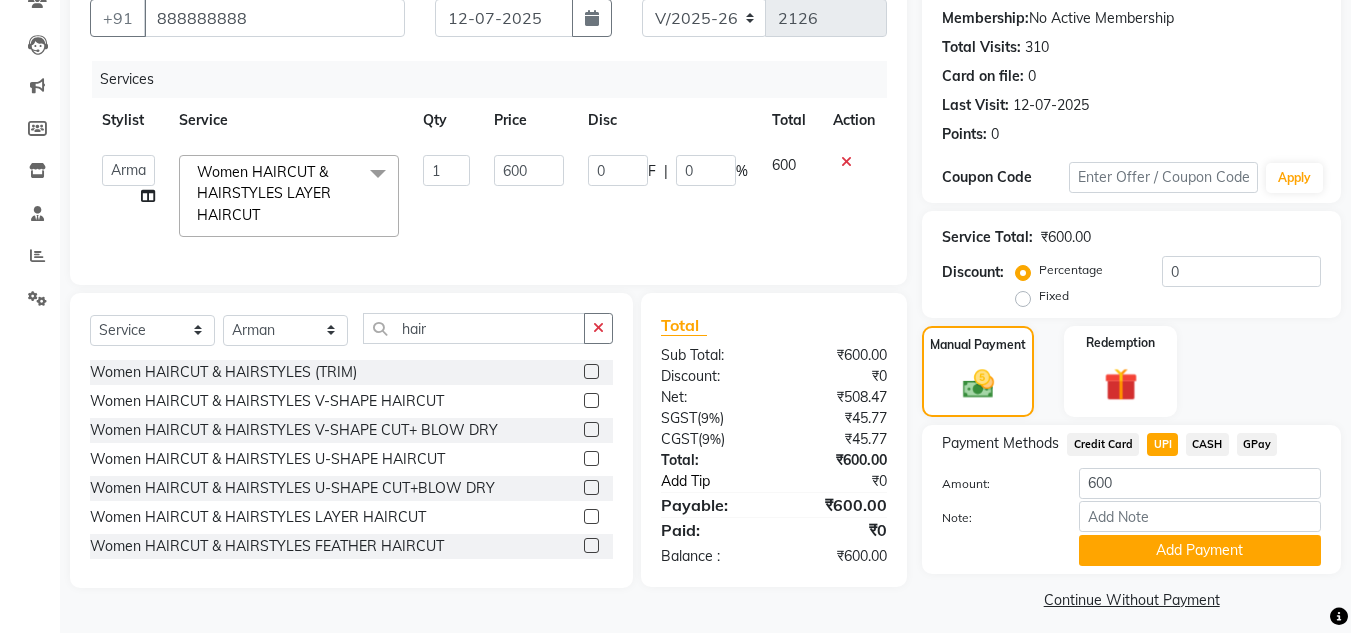click on "Add Tip" 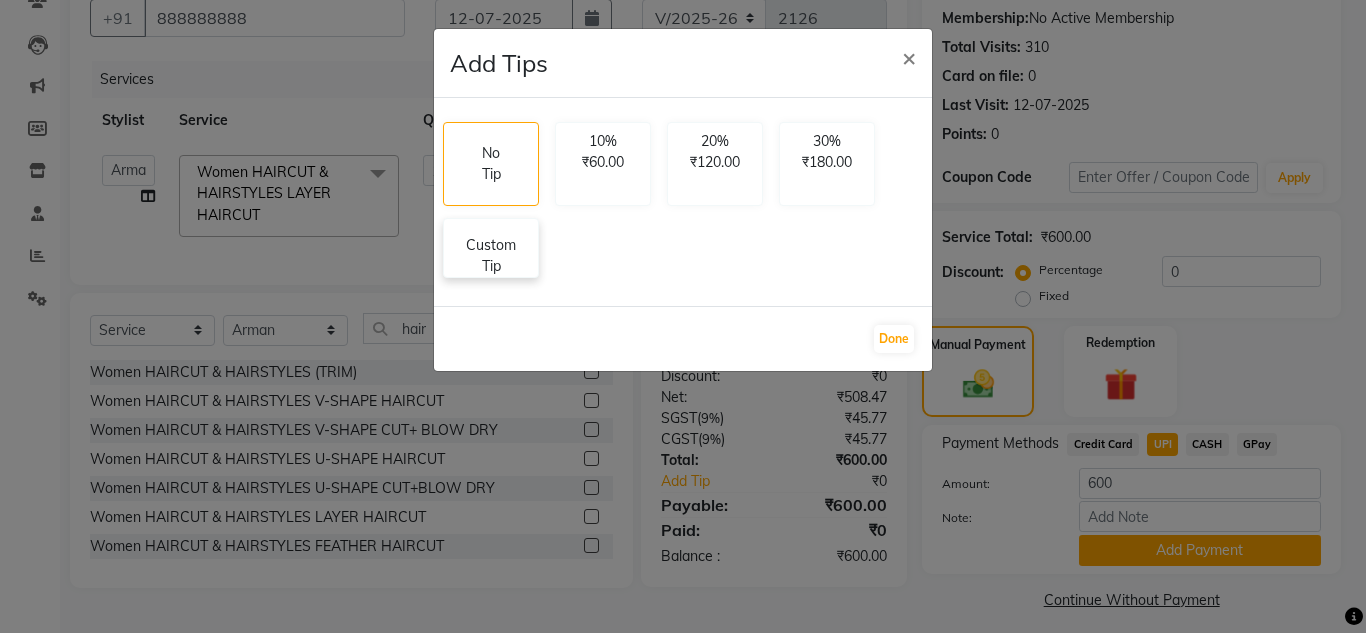 click on "Custom Tip" 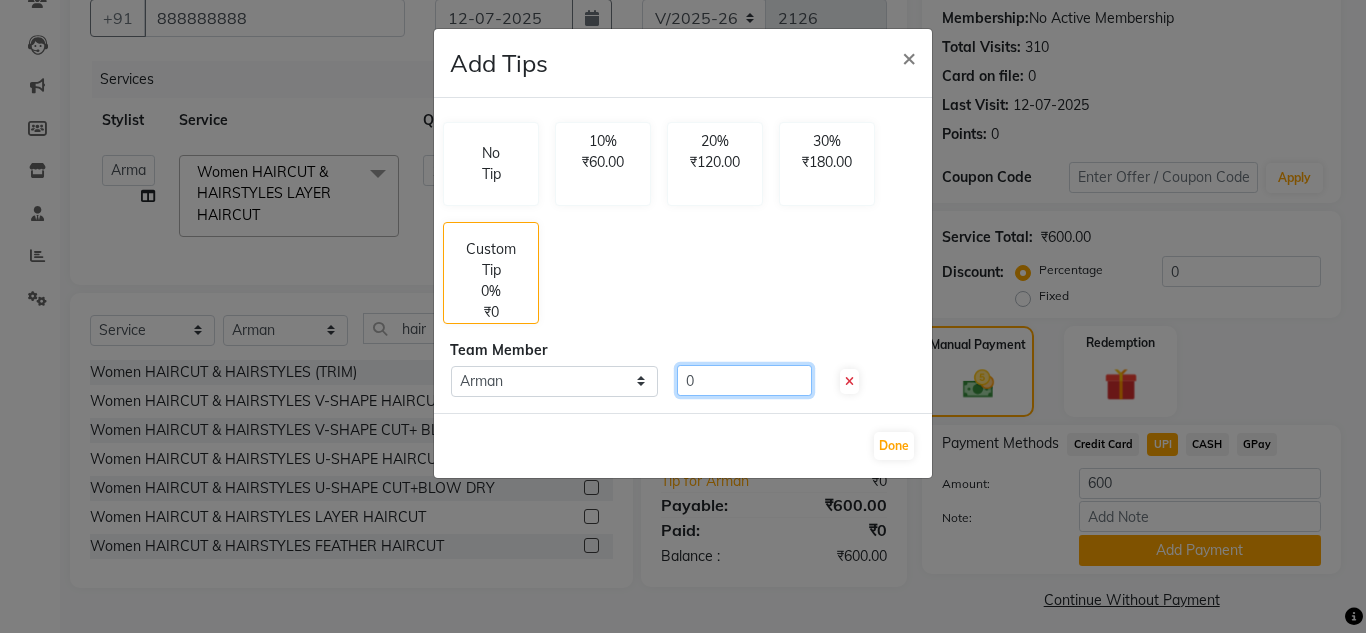 click on "0" 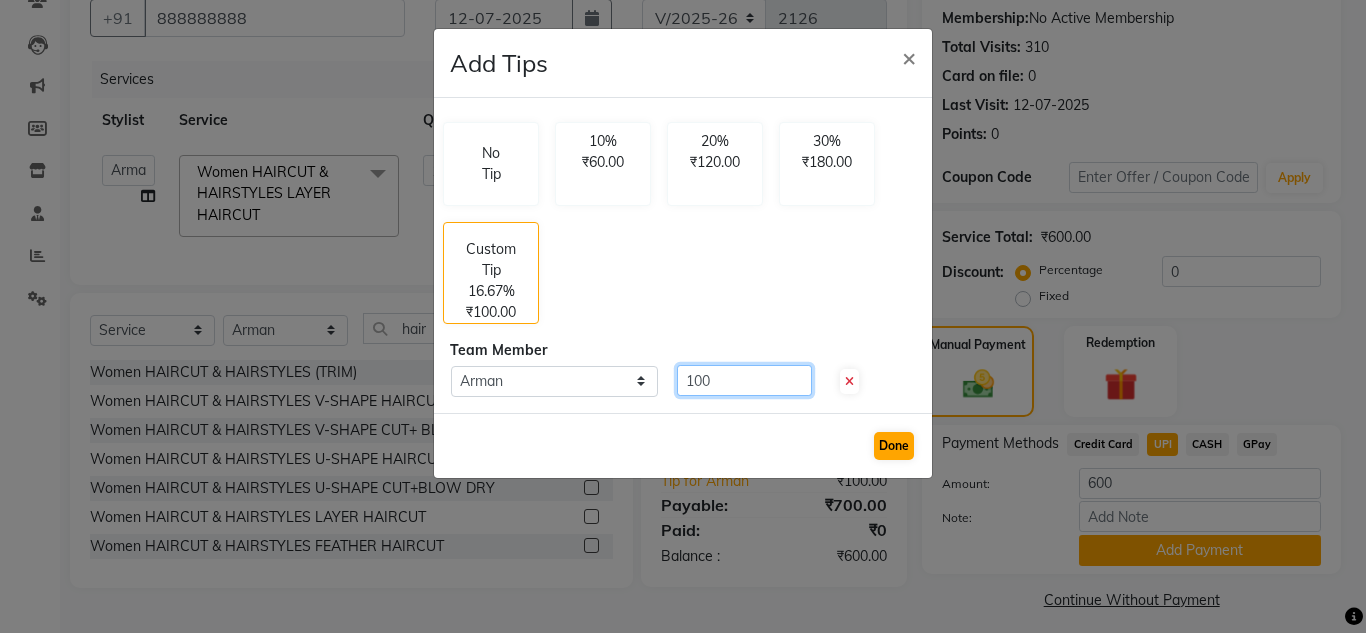 type on "100" 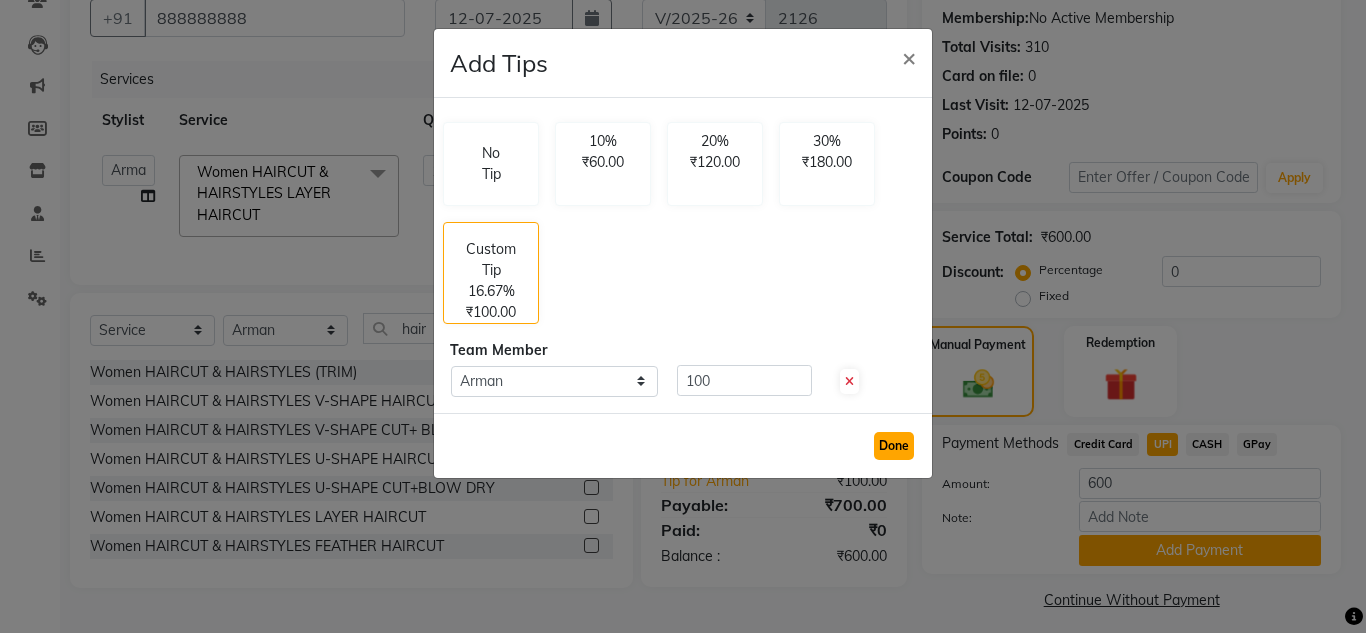 click on "Done" 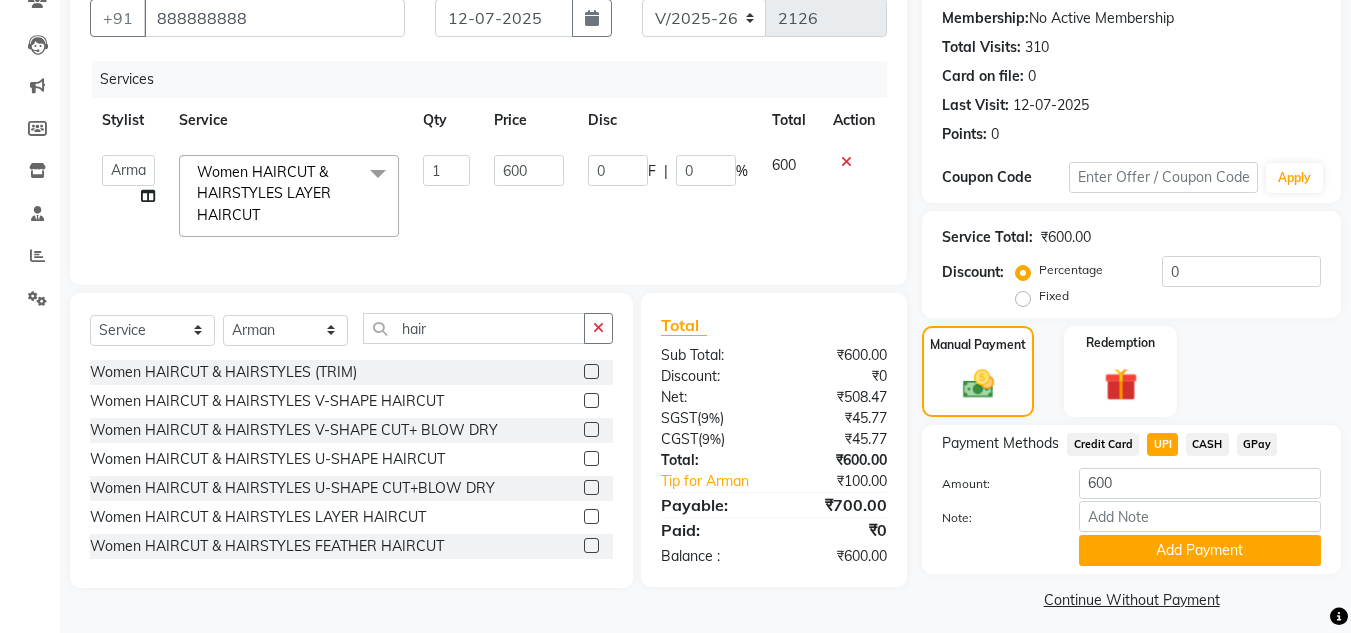 click on "CASH" 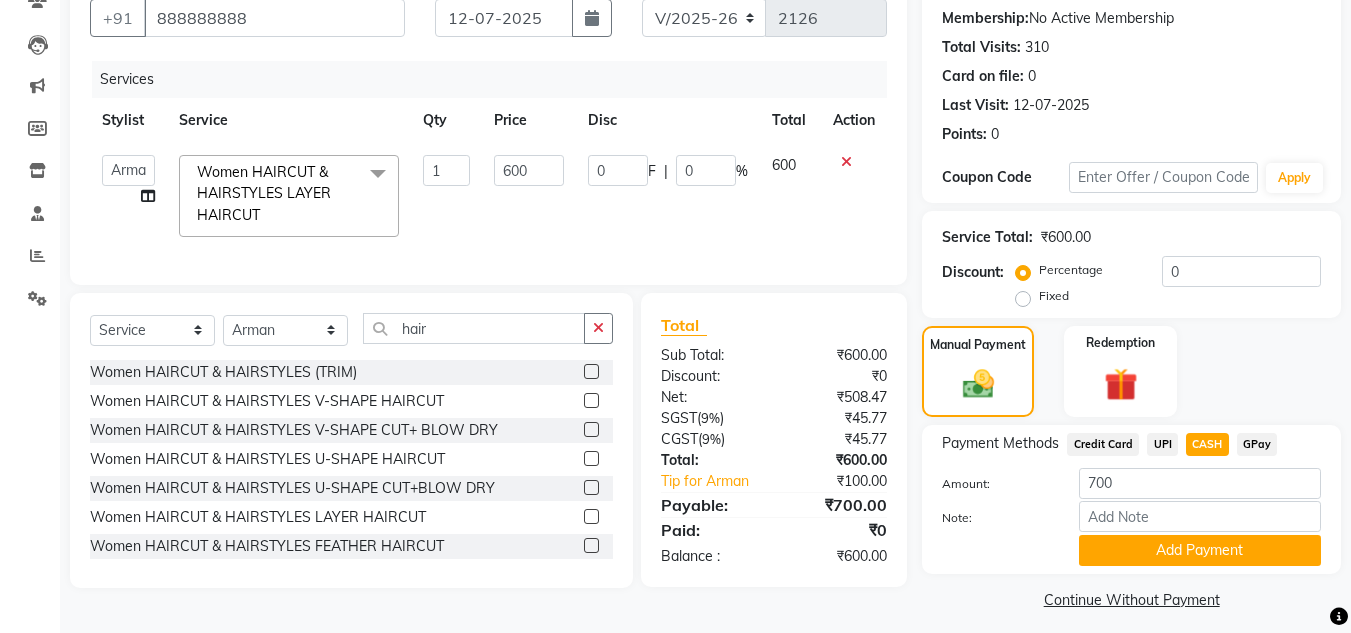 click on "UPI" 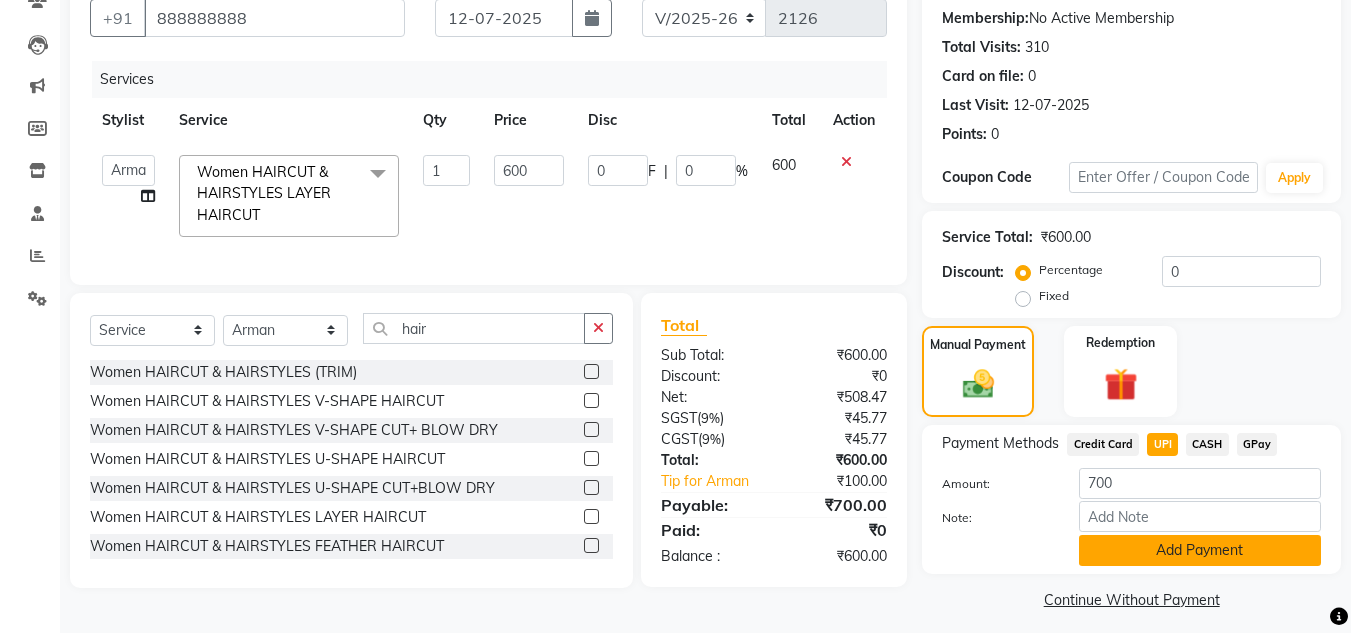 click on "Add Payment" 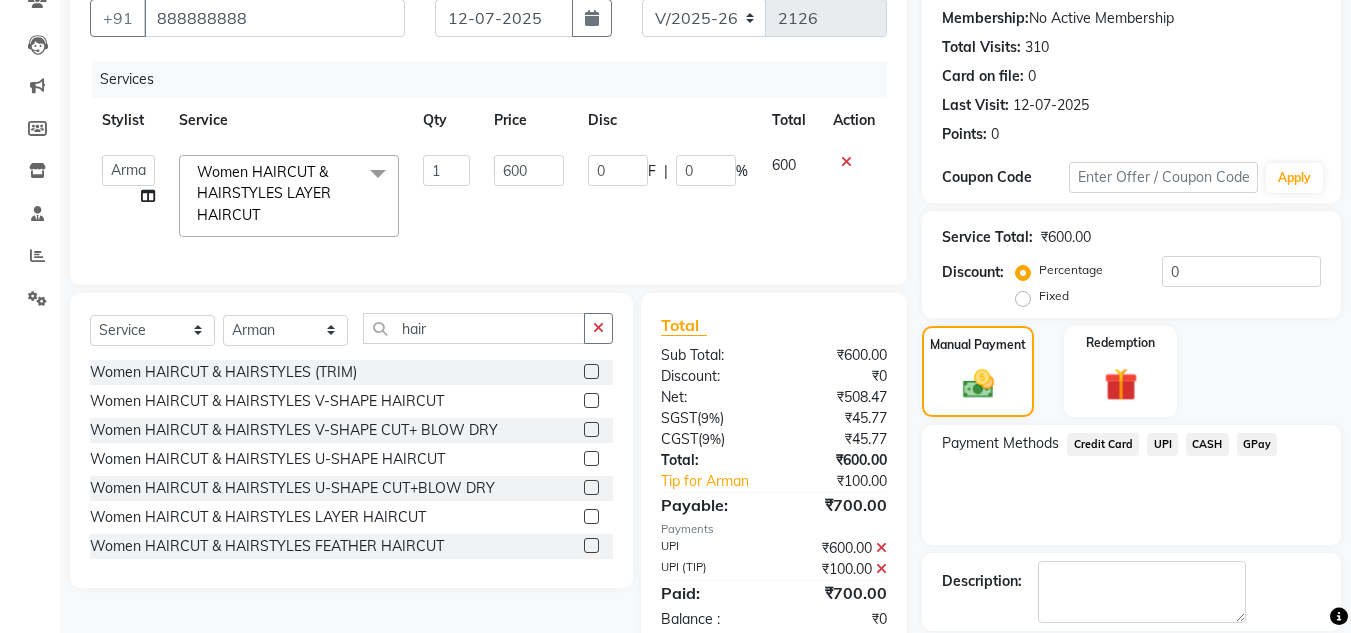 click on "Payment Methods  Credit Card   UPI   CASH   GPay" 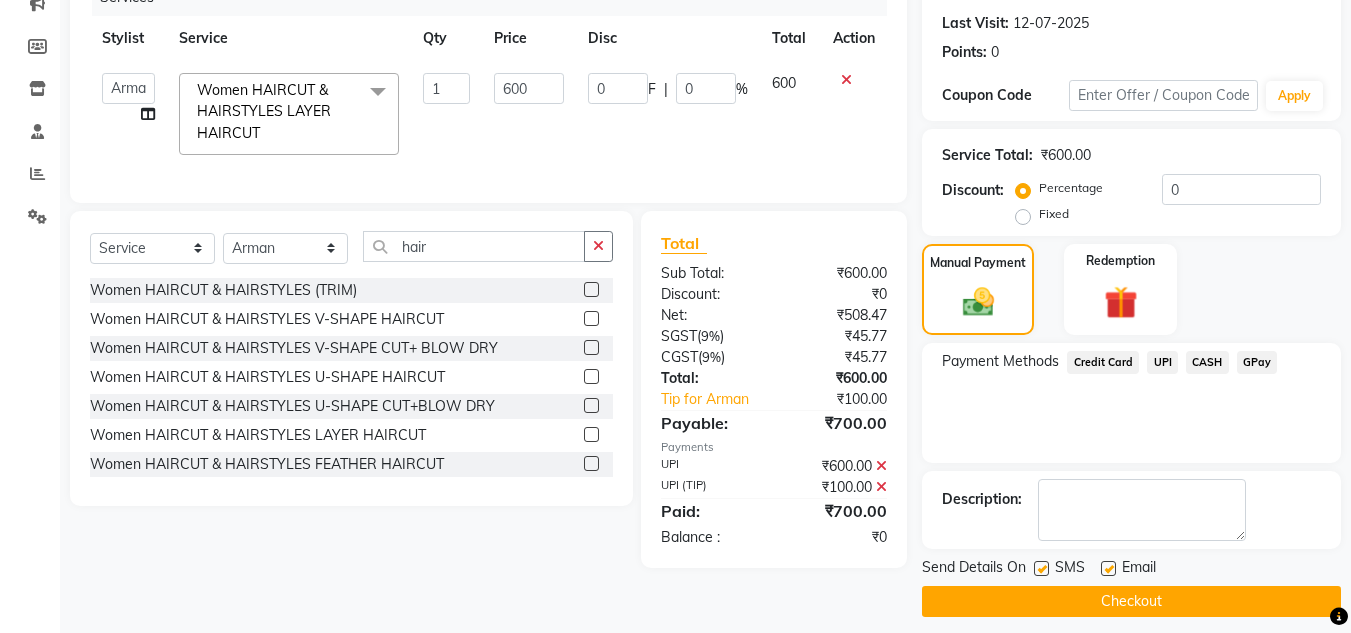 scroll, scrollTop: 283, scrollLeft: 0, axis: vertical 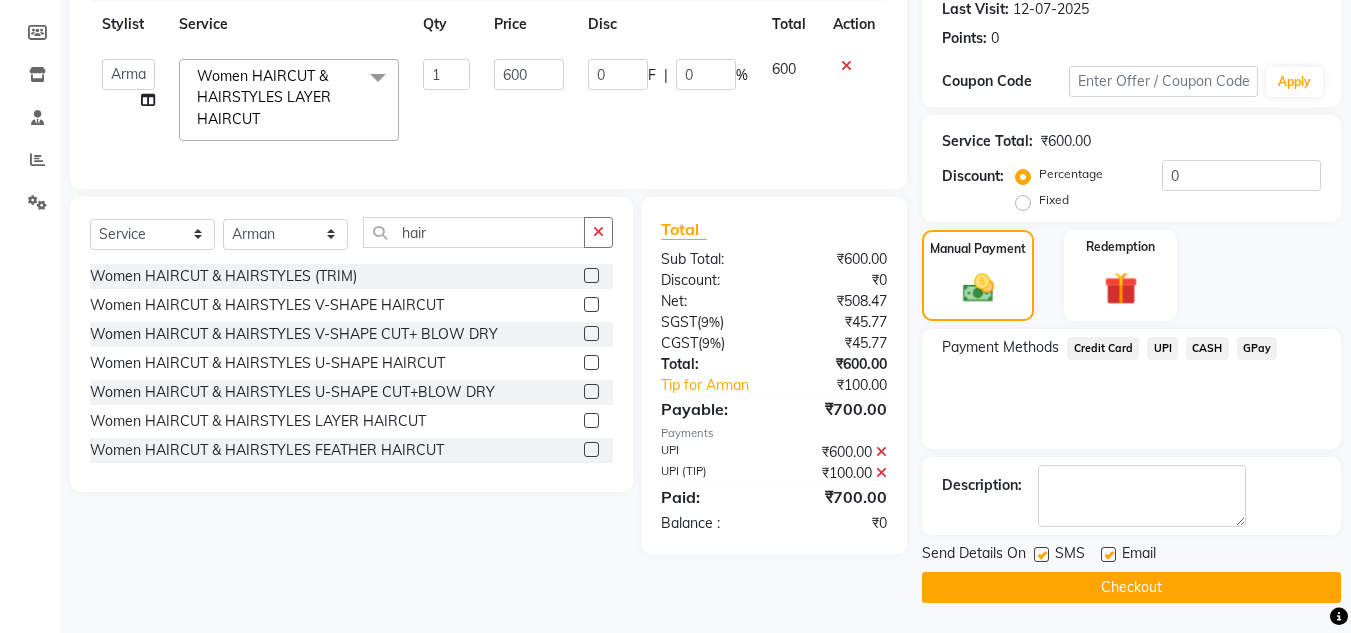 click on "Checkout" 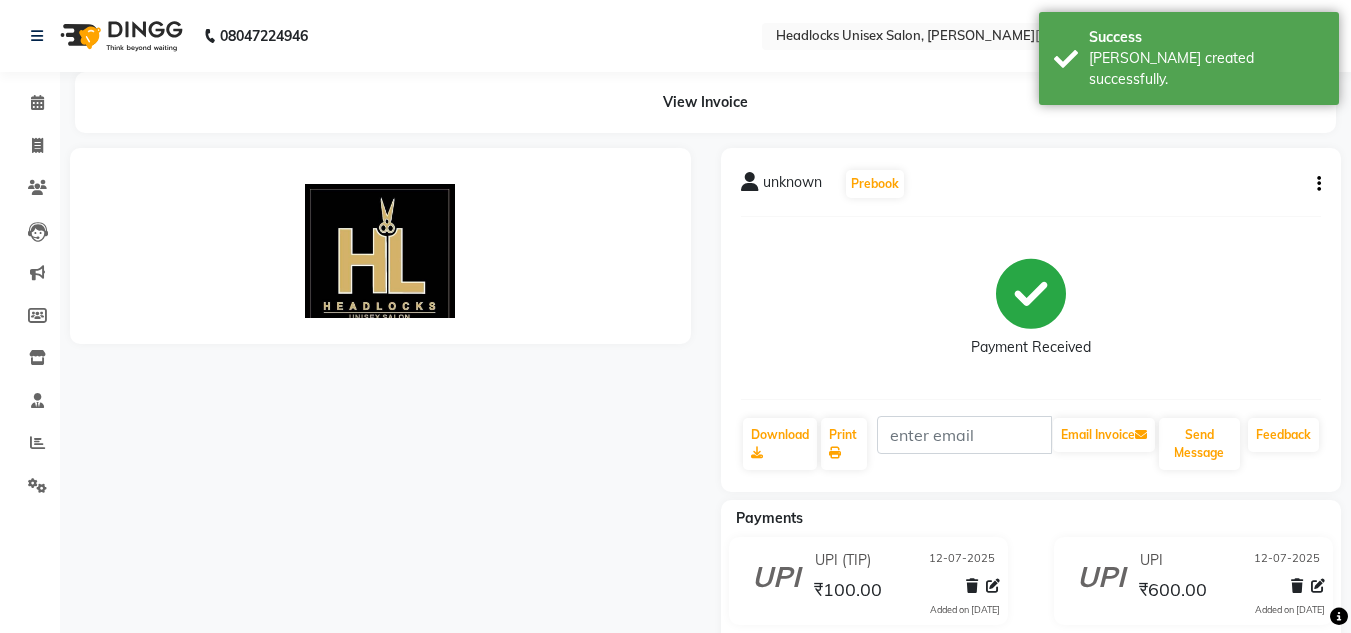 scroll, scrollTop: 0, scrollLeft: 0, axis: both 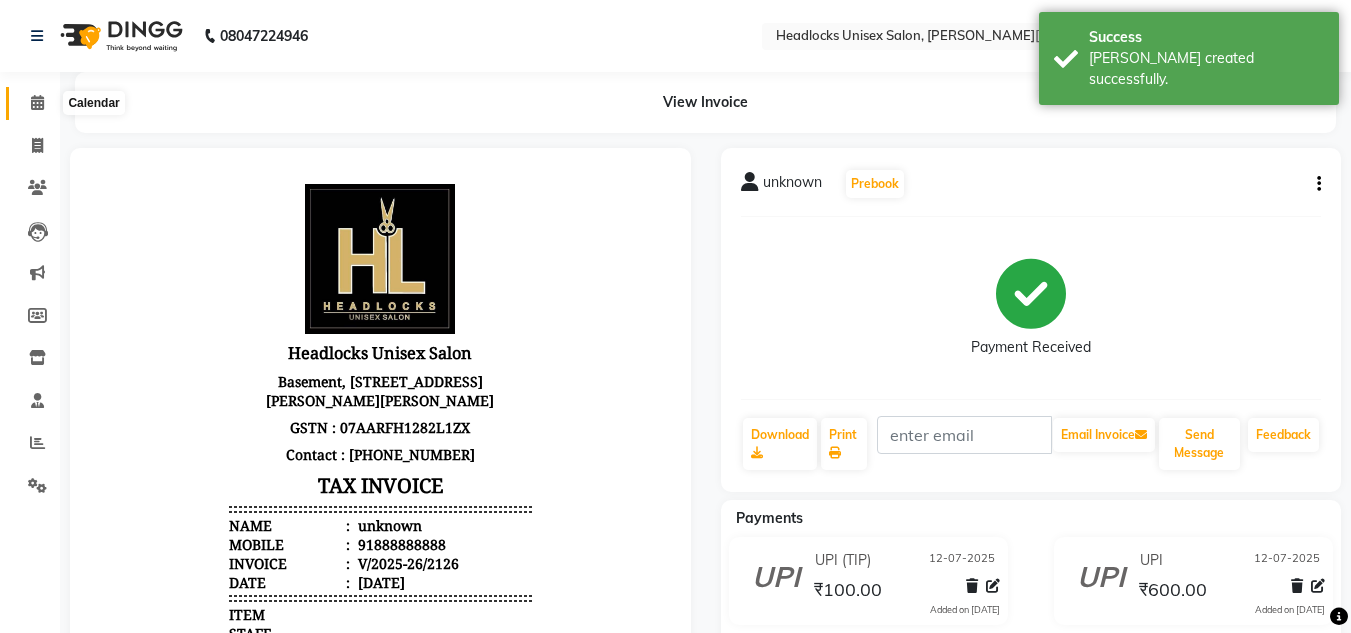 click 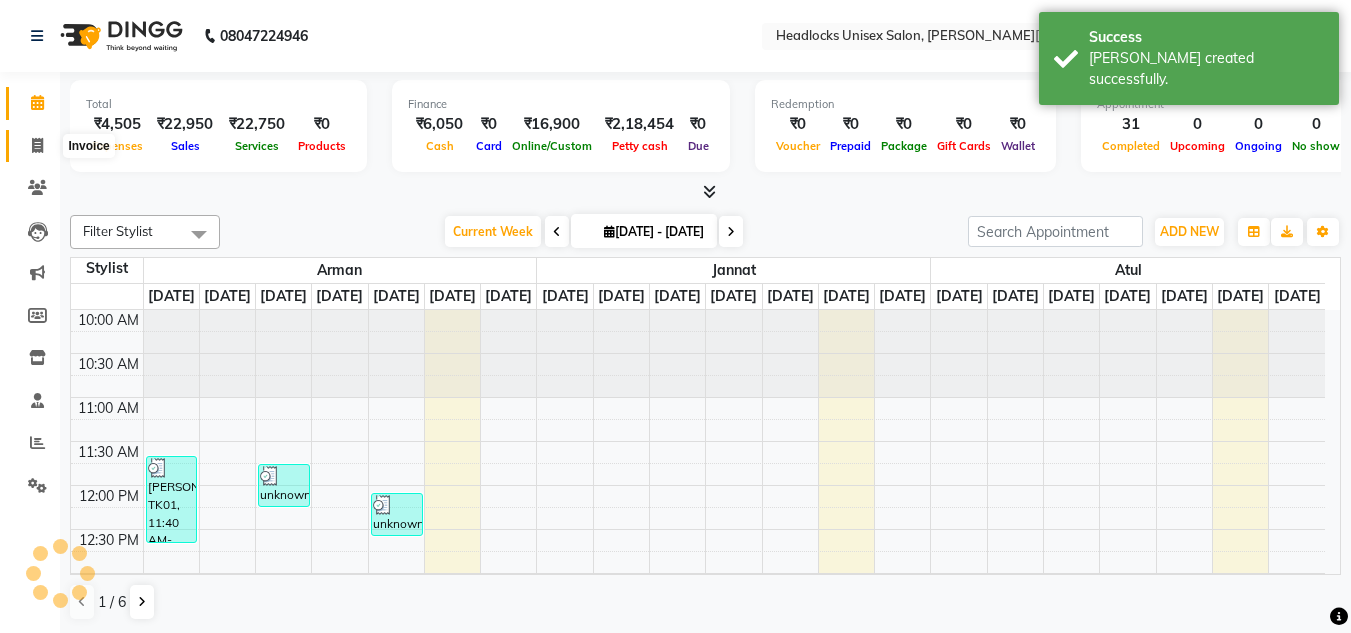 click 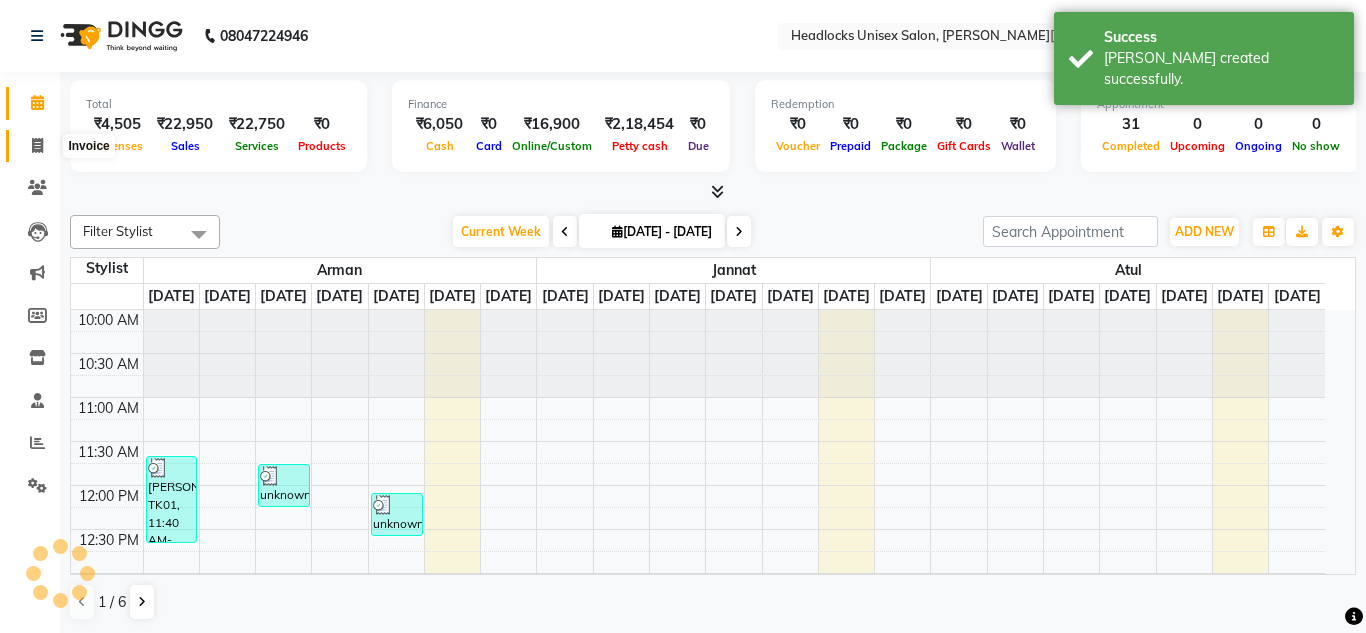 select on "service" 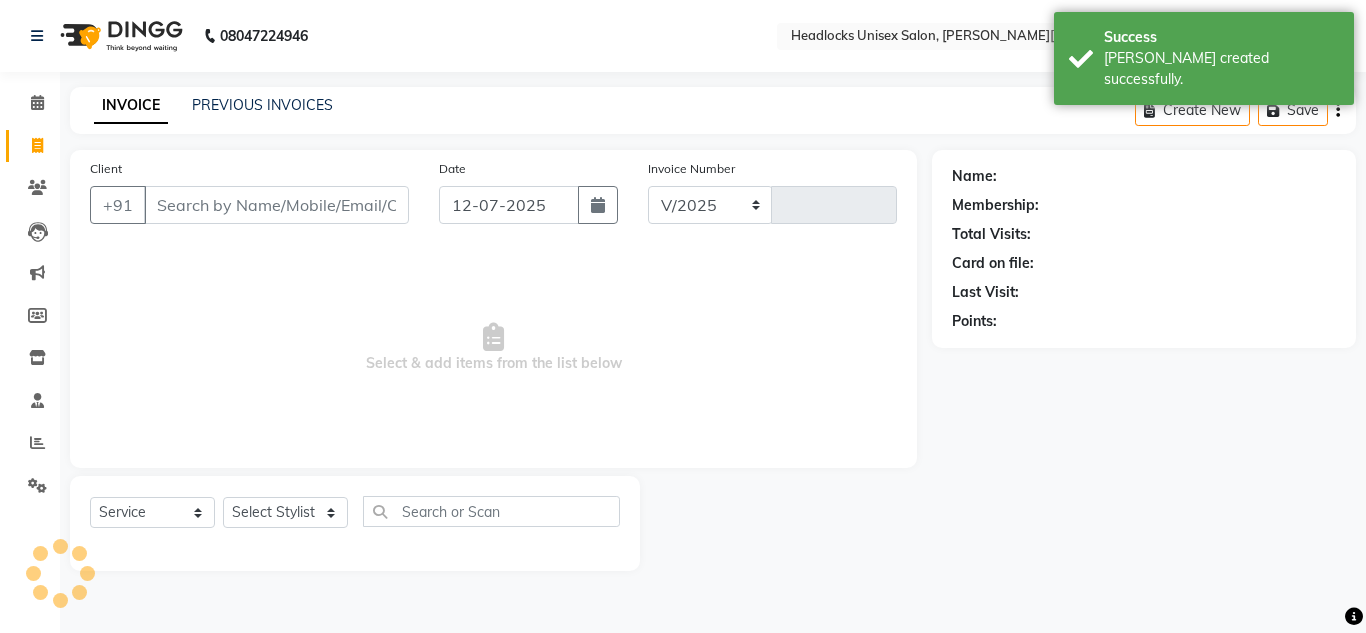 select on "6850" 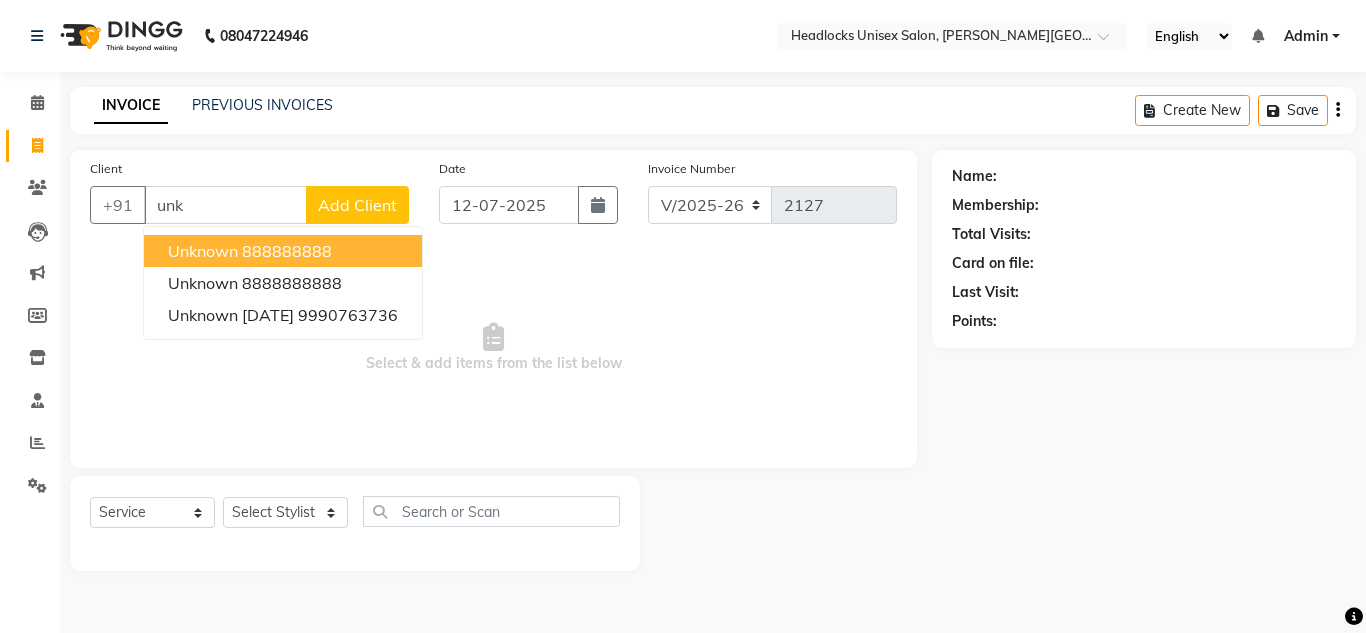 click on "unknown" at bounding box center (203, 251) 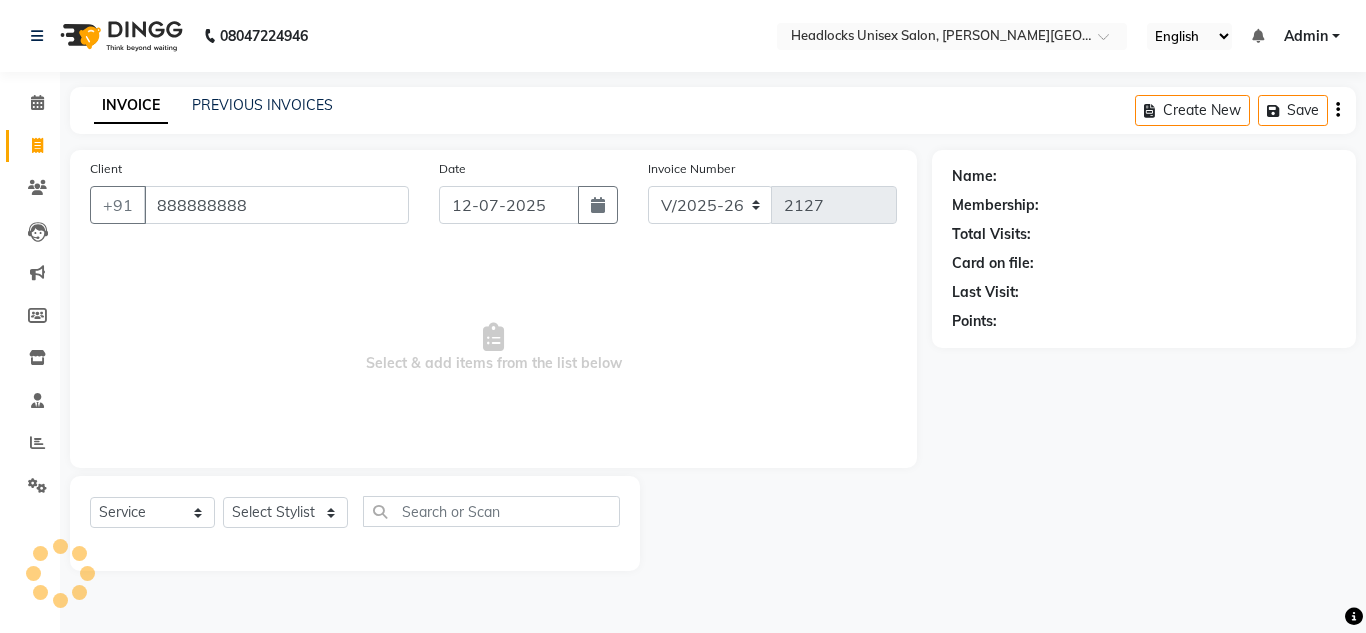 type on "888888888" 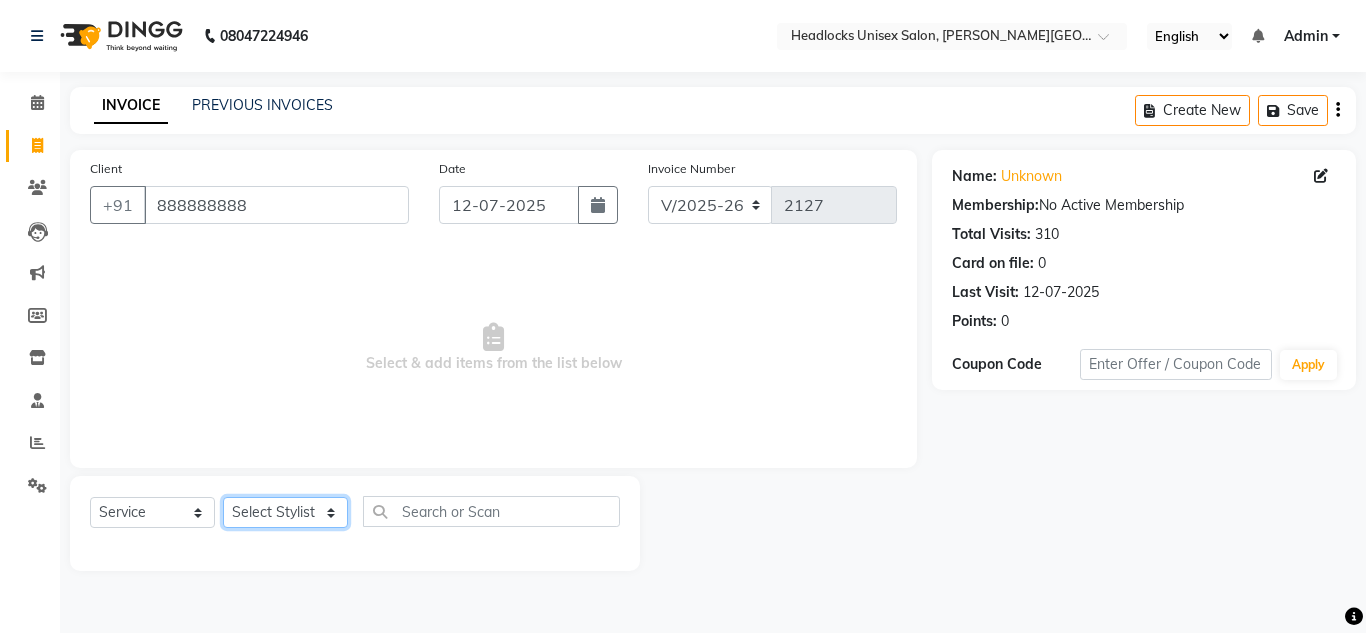 click on "Select Stylist [PERSON_NAME] Jannat Kaif [DATE] Lucky [PERSON_NAME] Pinky [PERSON_NAME] [PERSON_NAME] [PERSON_NAME] [PERSON_NAME] Suraj Vikas [PERSON_NAME] [PERSON_NAME]" 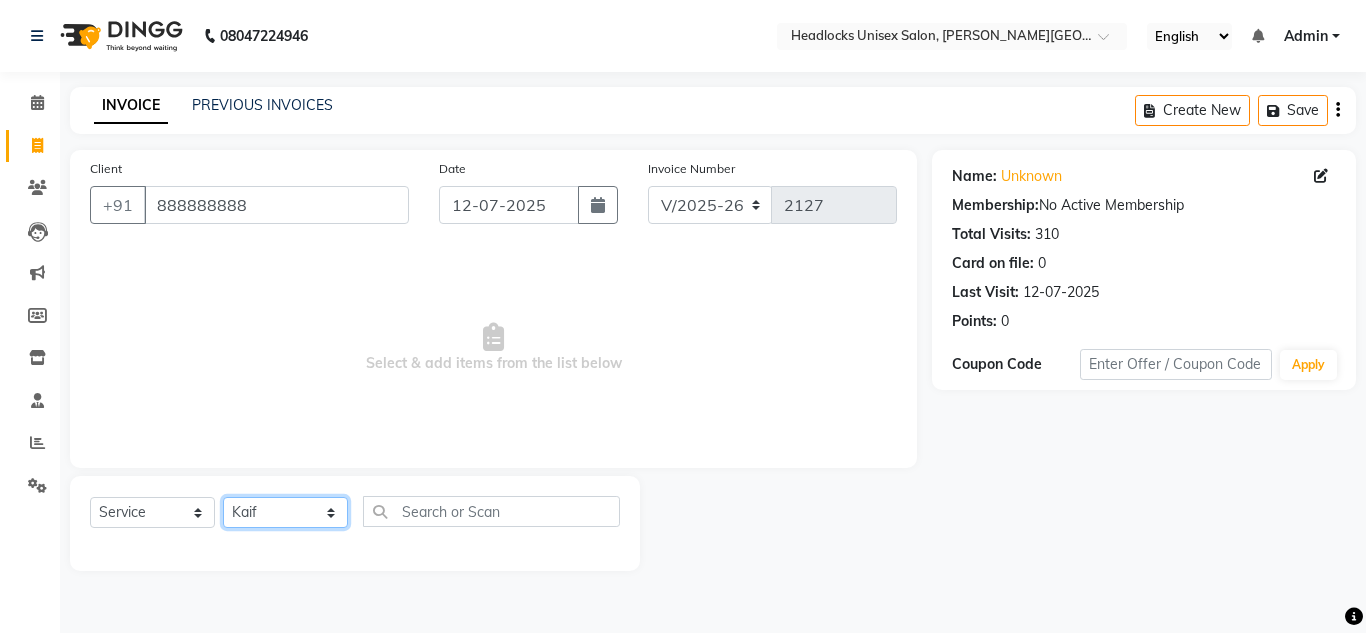 click on "Select Stylist [PERSON_NAME] Jannat Kaif [DATE] Lucky [PERSON_NAME] Pinky [PERSON_NAME] [PERSON_NAME] [PERSON_NAME] [PERSON_NAME] Suraj Vikas [PERSON_NAME] [PERSON_NAME]" 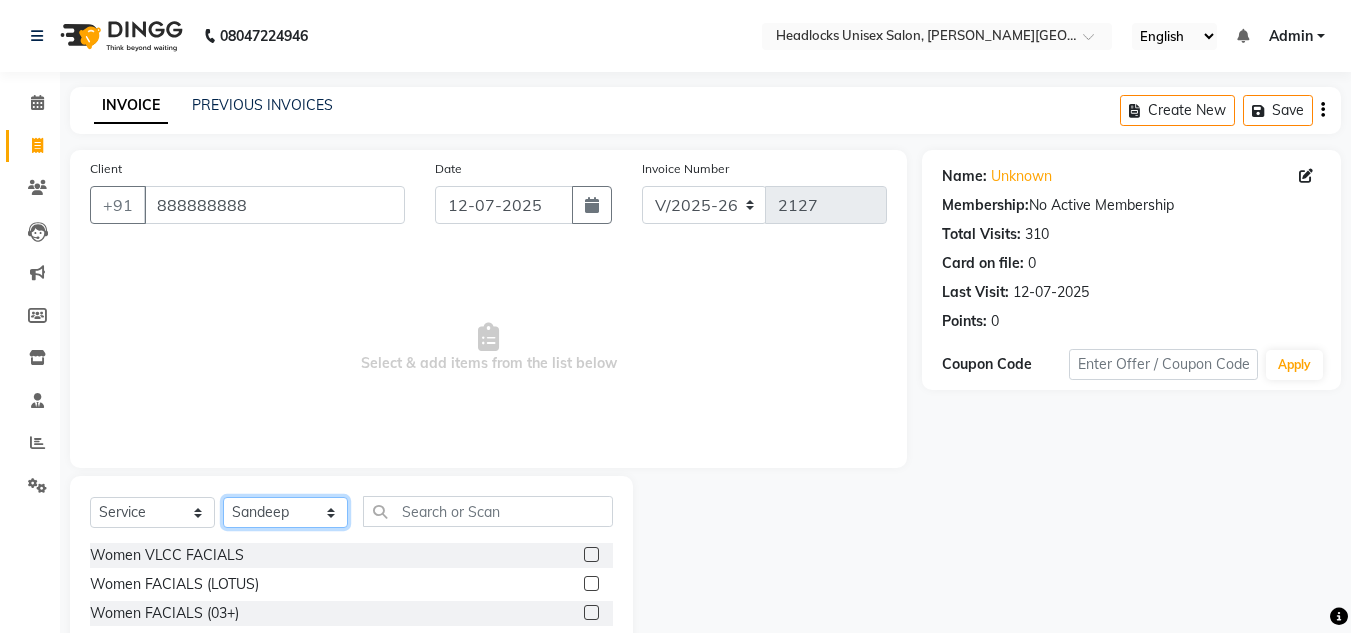 select on "53615" 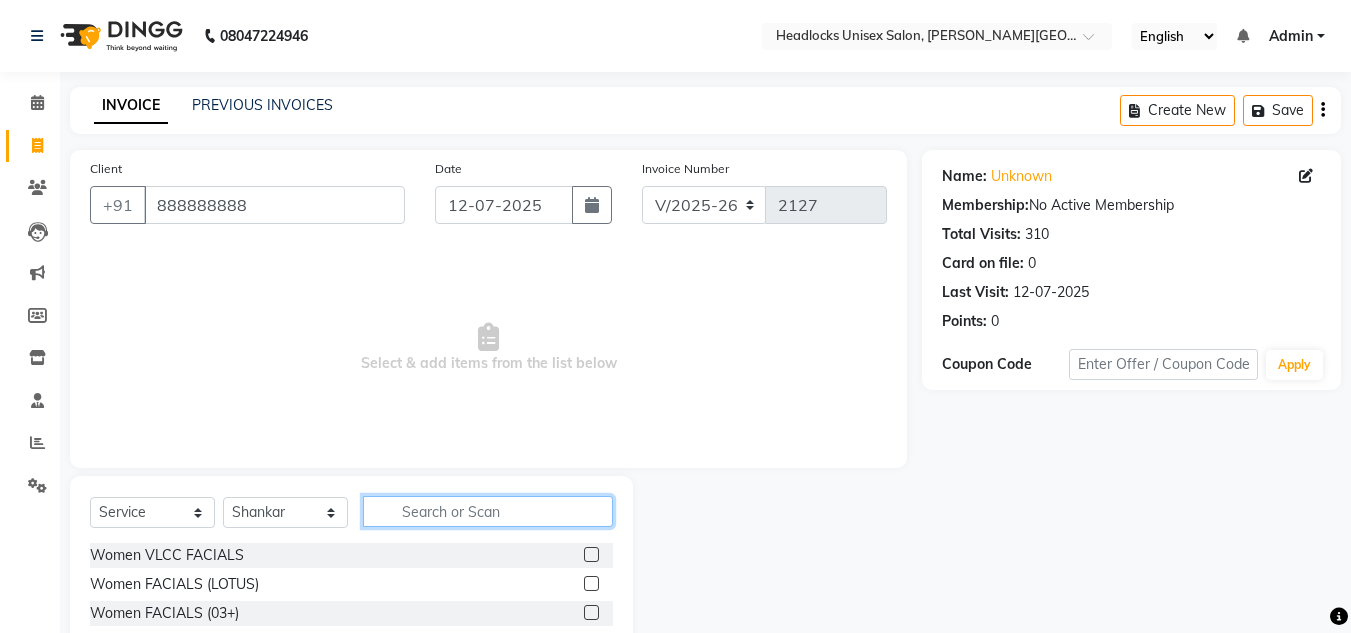 click 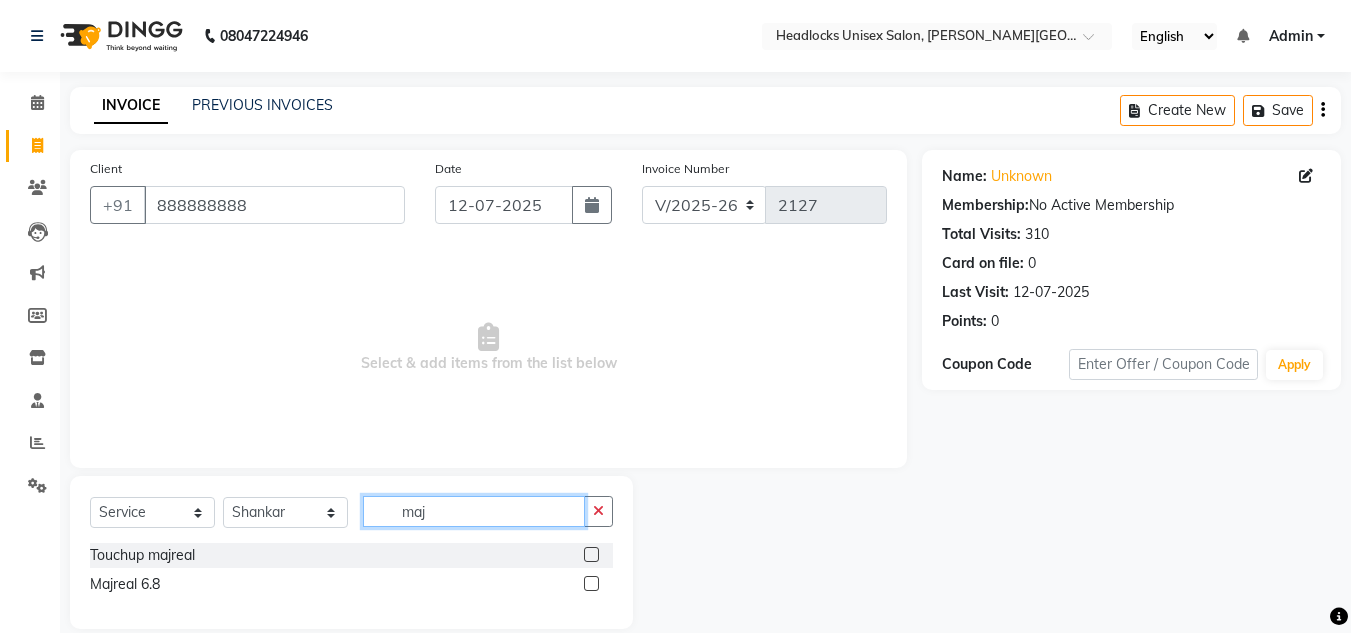type on "maj" 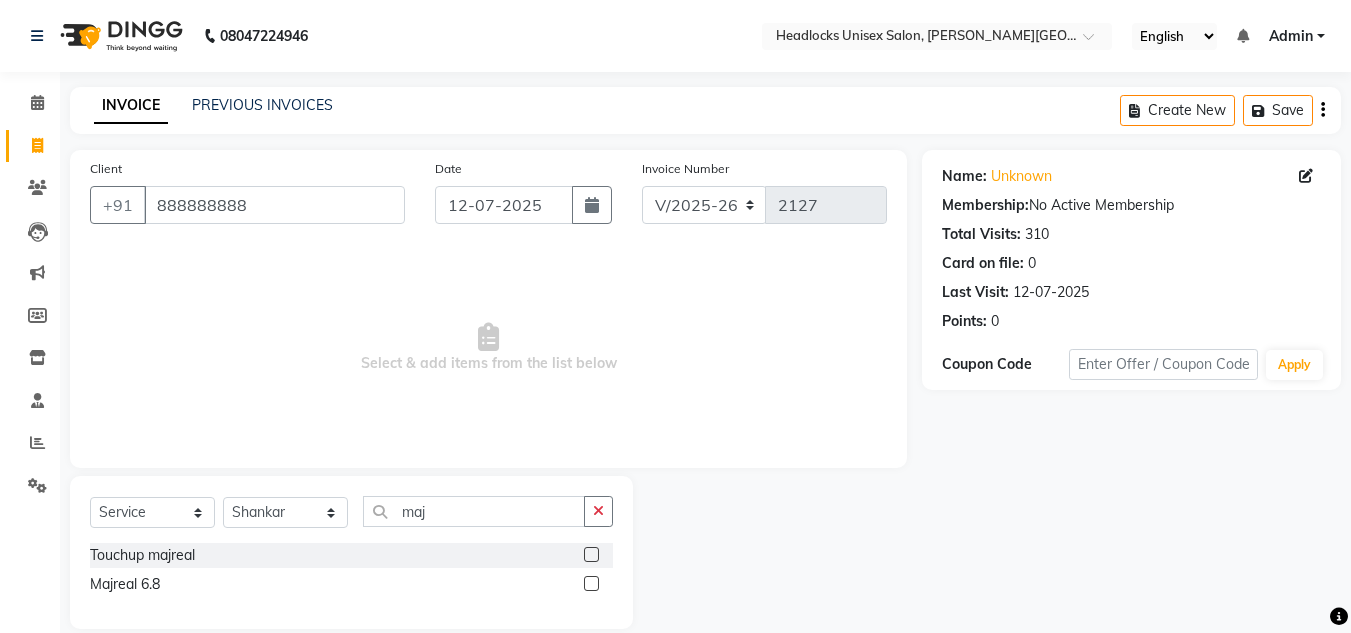 click 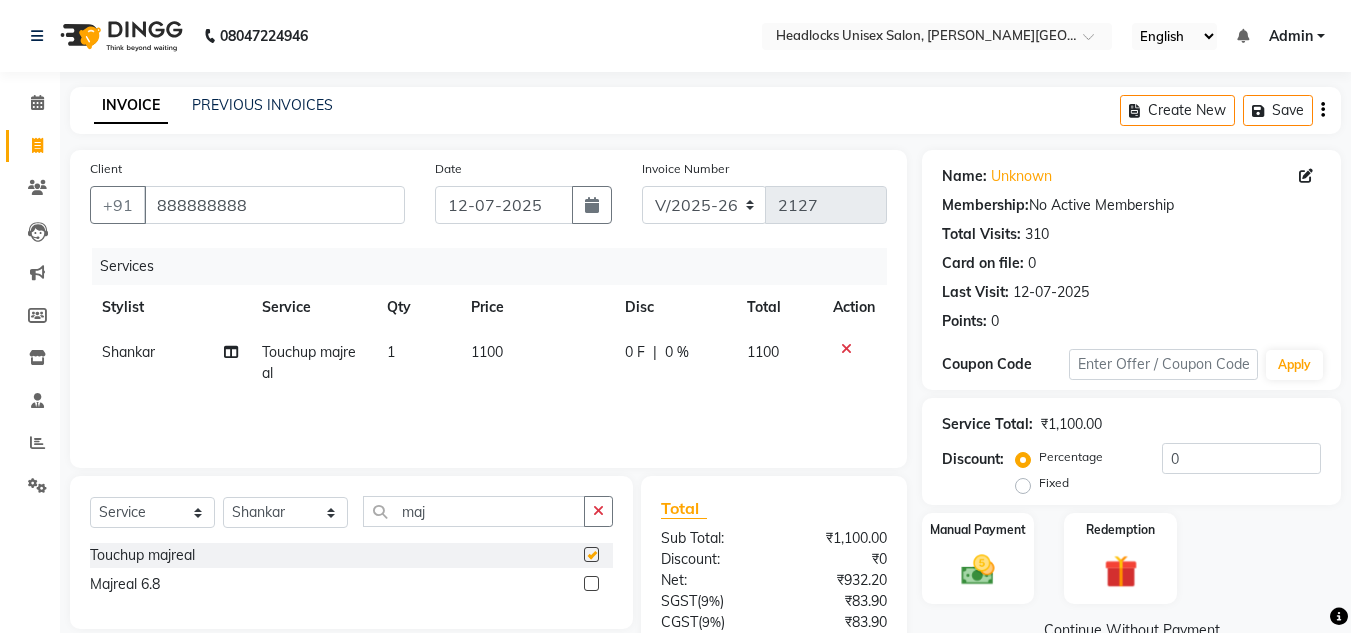 checkbox on "false" 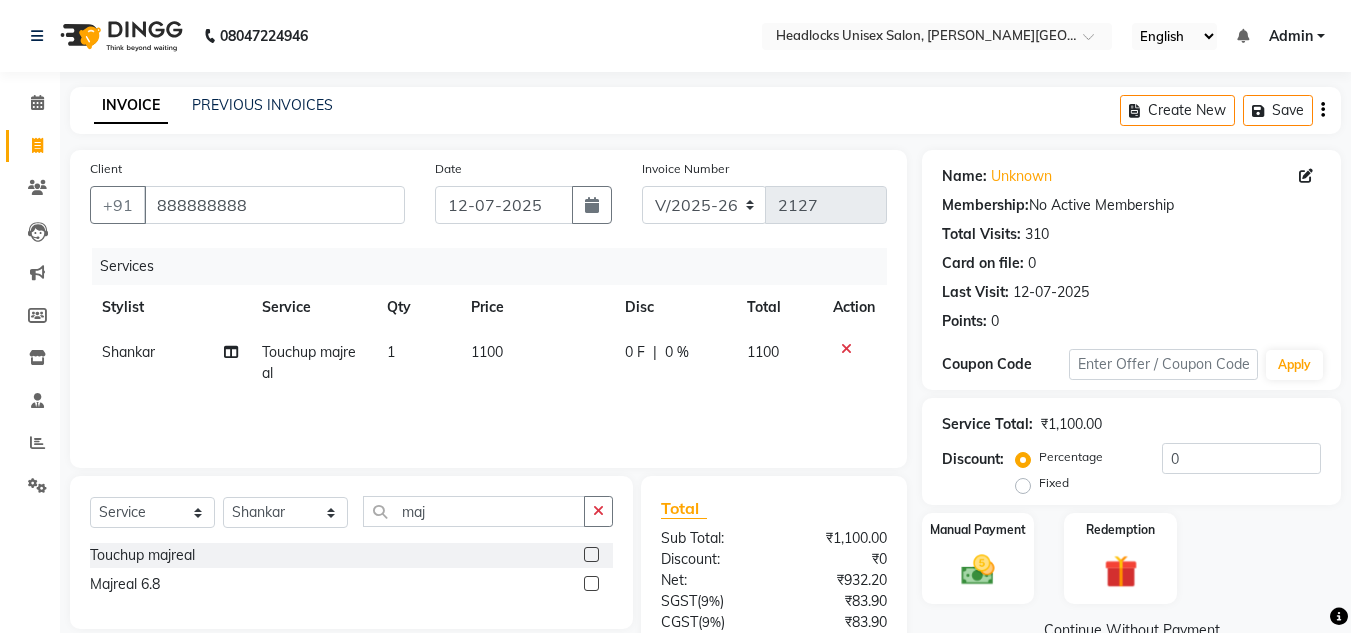 click on "1100" 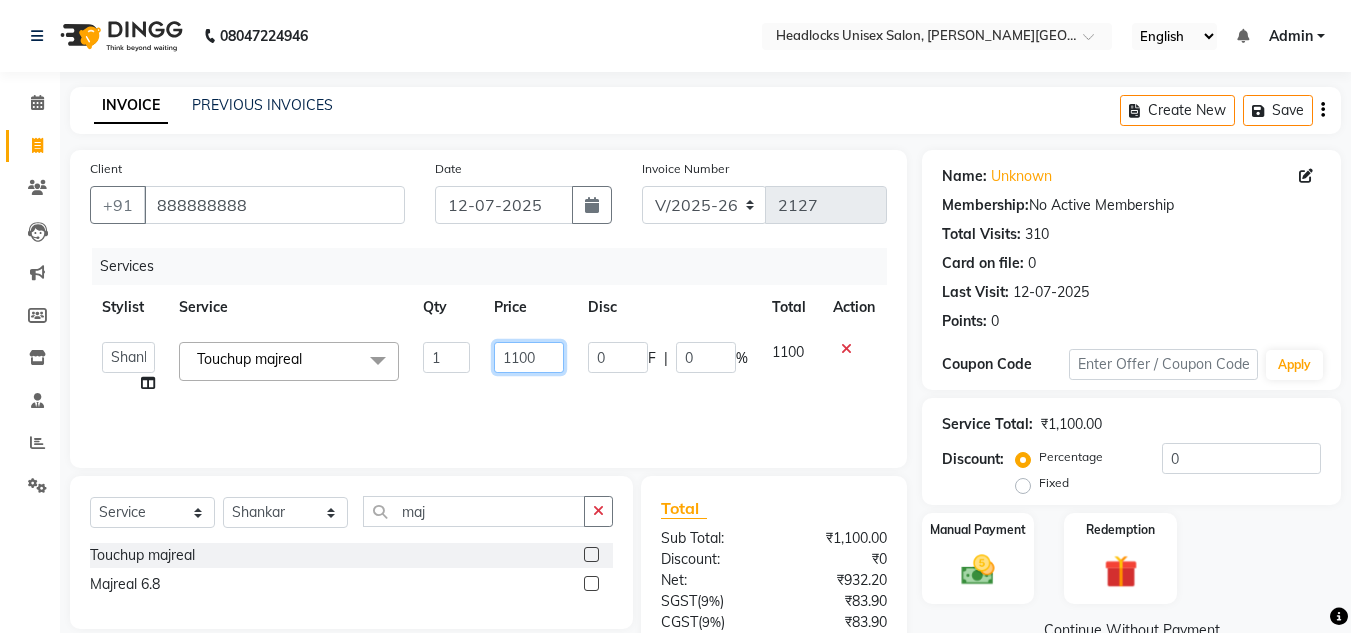 click on "1100" 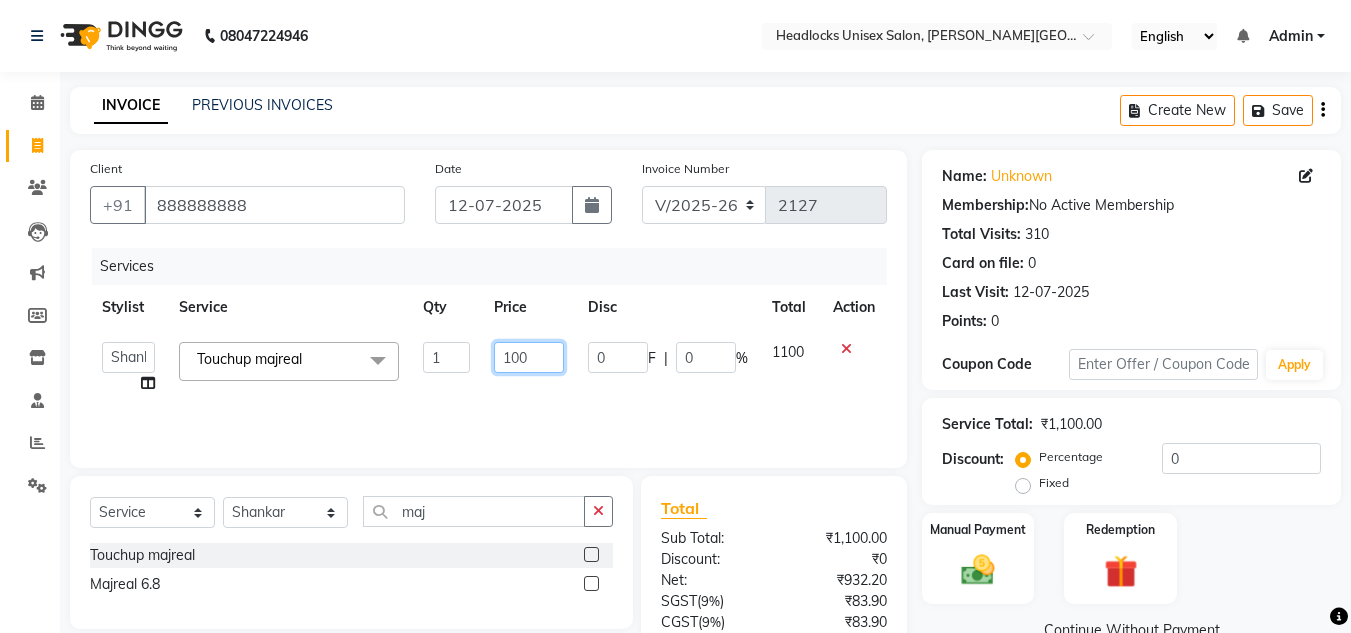 type on "1000" 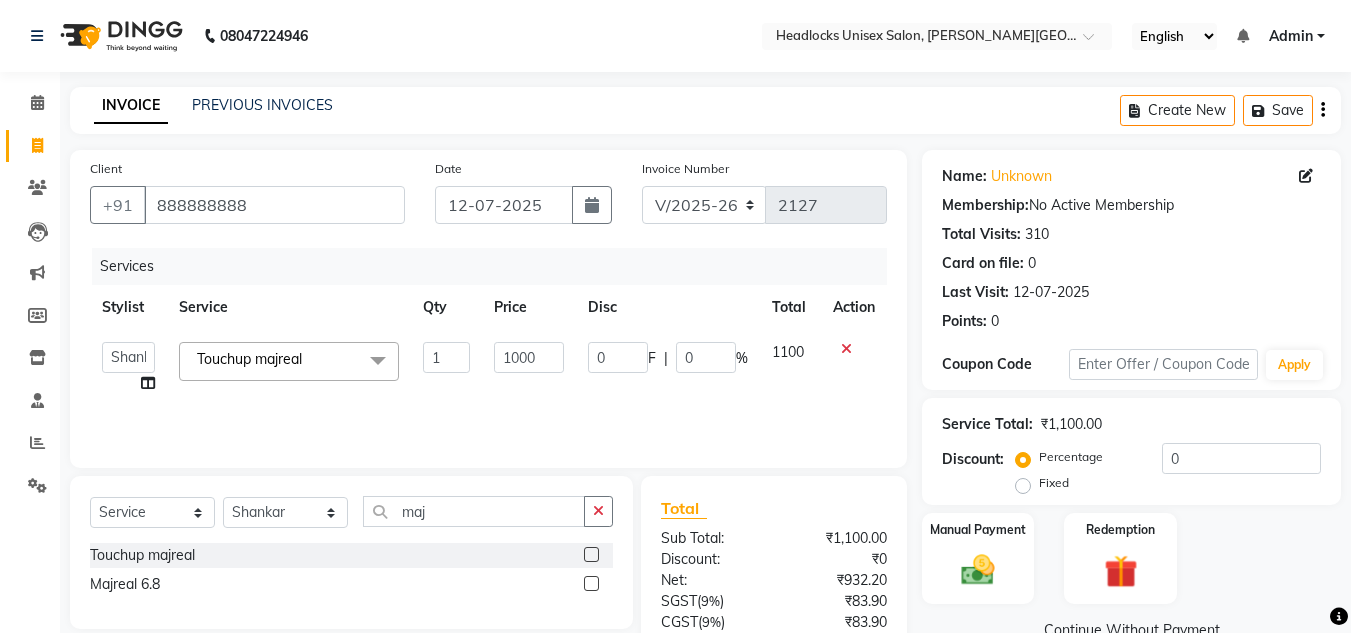 click on "Services Stylist Service Qty Price Disc Total Action  [PERSON_NAME]   Jannat   Kaif   [DATE]   Lucky   Nazia   Pinky   [PERSON_NAME]   [PERSON_NAME]   [PERSON_NAME]   [PERSON_NAME]   Suraj   Vikas   [PERSON_NAME]   [PERSON_NAME]  Touchup majreal  x Women VLCC FACIALS Women FACIALS (LOTUS) Women FACIALS (03+) Women FACIALS LUXURY (CASMARA & SKEYNDOR) Women FACIALS HYDRA Raga facial Raga cleanup Raga bridal facial 3000 Women CLEAN UPS Basic (LOTUS) Women CLEAN UPS Premium (03+) Women CLEAN UPS Luxury (CASMARA) Women BLEACH OXY FACE BLEACH Women BLEACH [PERSON_NAME]'S FACE BLEACH Women BLEACH NECK BLEACH Women BLEACH BACK+NECK BLEACH Women BLEACH STOMACH BLEACH Women BLEACH ARMS BLEACH Women BLEACH LEGS BLEACH Women BLEACH HALF LEG BLEACH Women BLEACH FULL BODY BLEACH Women SCRUBS BODY SCRUB Women SCRUBS BODY POLISHING Full body scrub Women D-TAN FACE D-TAN Women D-TAN ARMS D-TAN Women D-TAN LEGS D-TAN Women D-TAN BACK D-TAN Women D-TAN FULL BODY D-TAN Women HAIRCUT & HAIRSTYLES (TRIM) Women HAIRCUT & HAIRSTYLES V-SHAPE HAIRCUT chin" 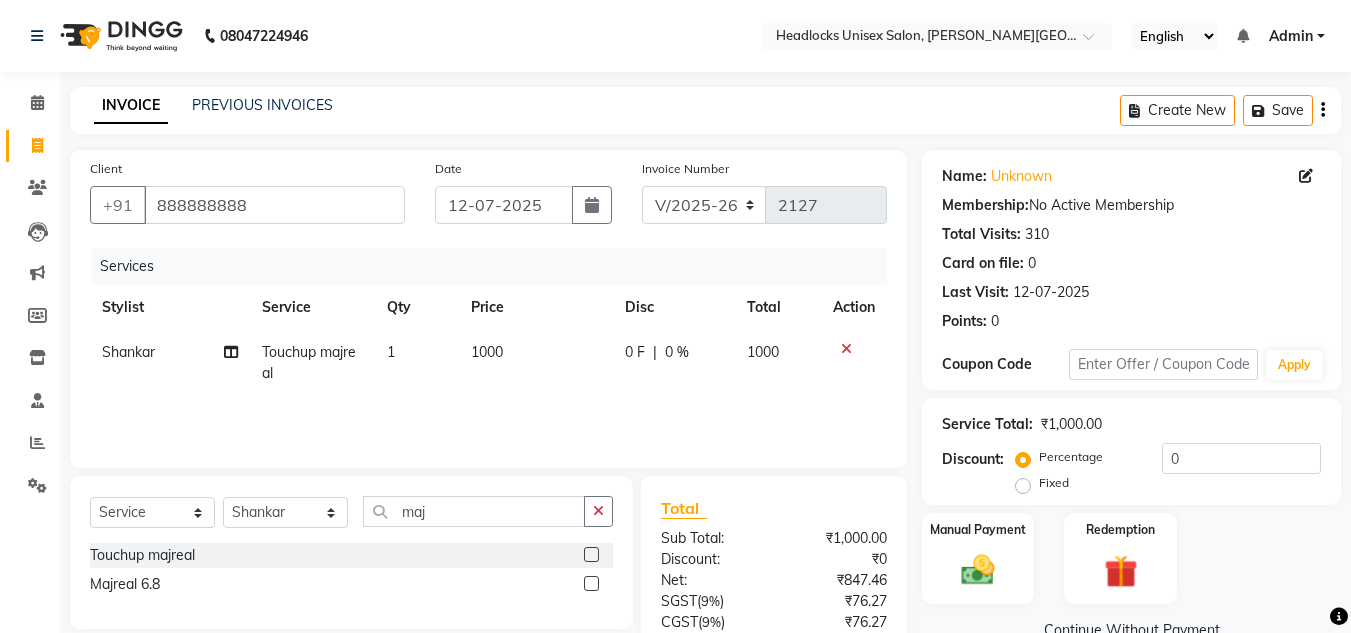 click on "Total" 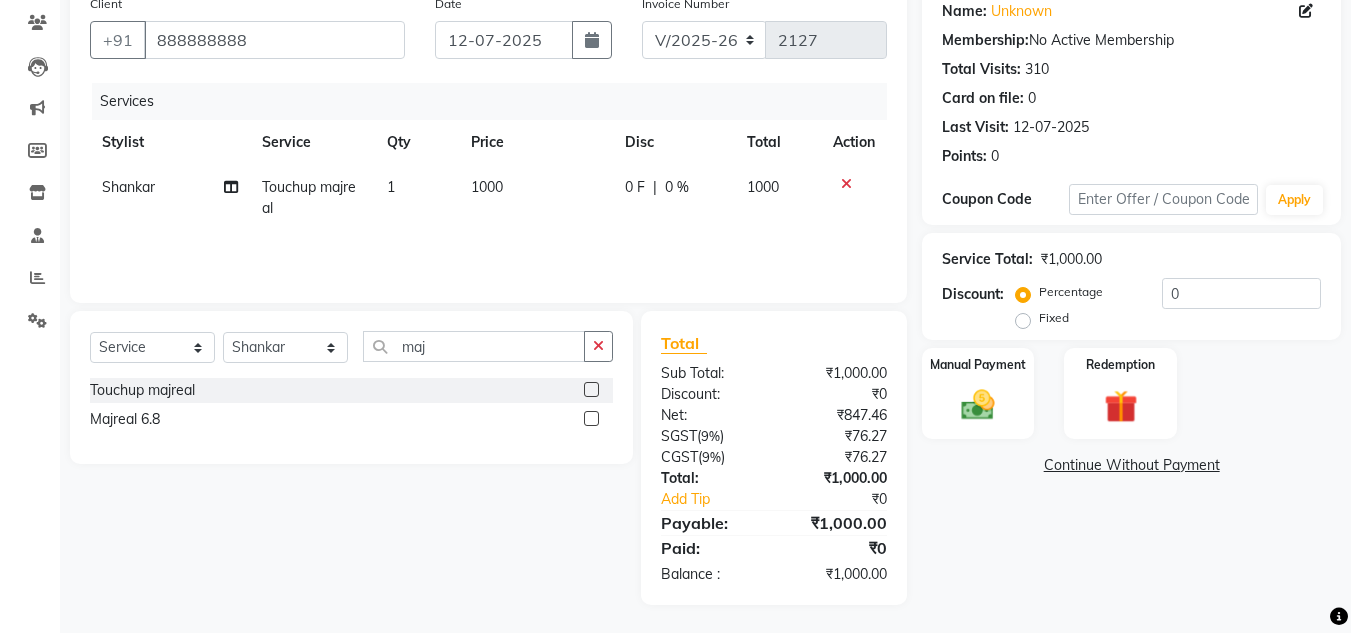 scroll, scrollTop: 167, scrollLeft: 0, axis: vertical 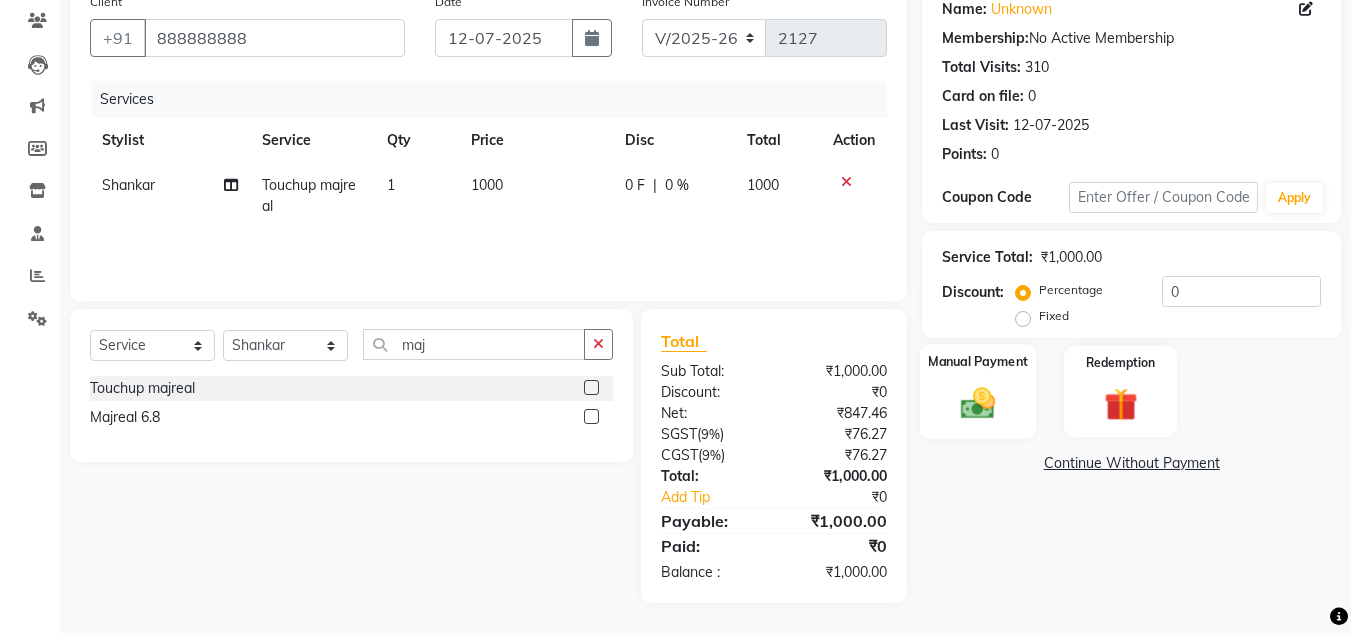 click on "Manual Payment" 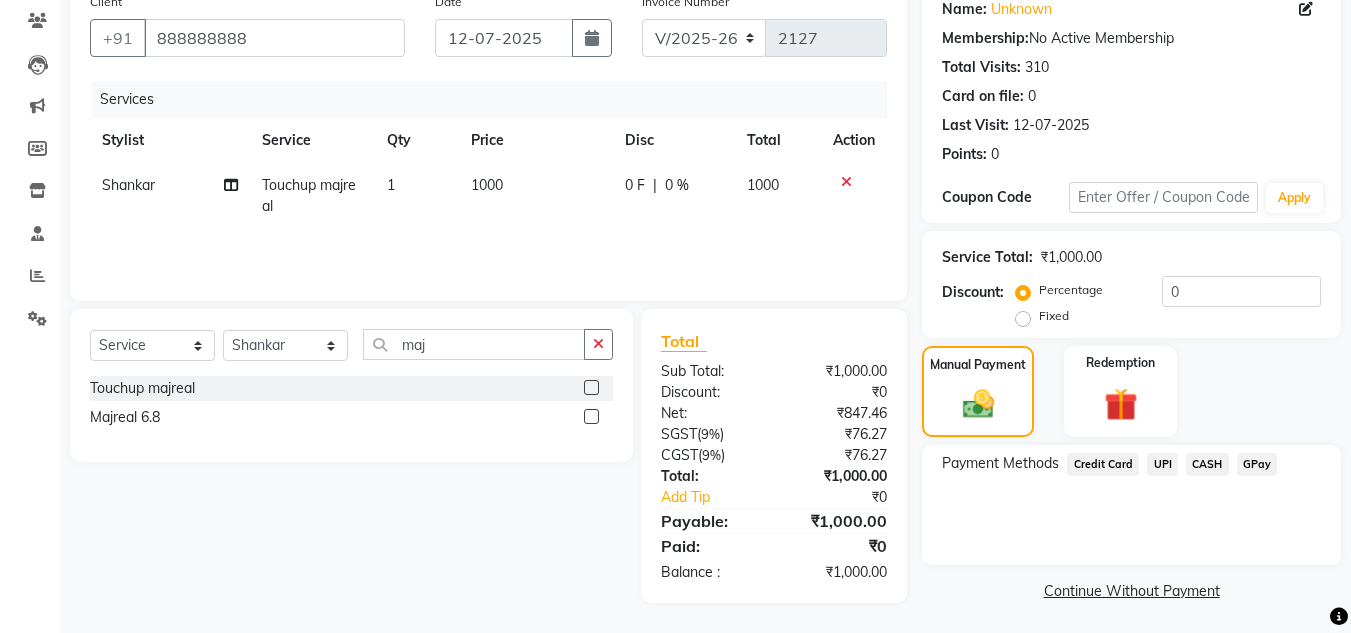click on "Manual Payment Redemption" 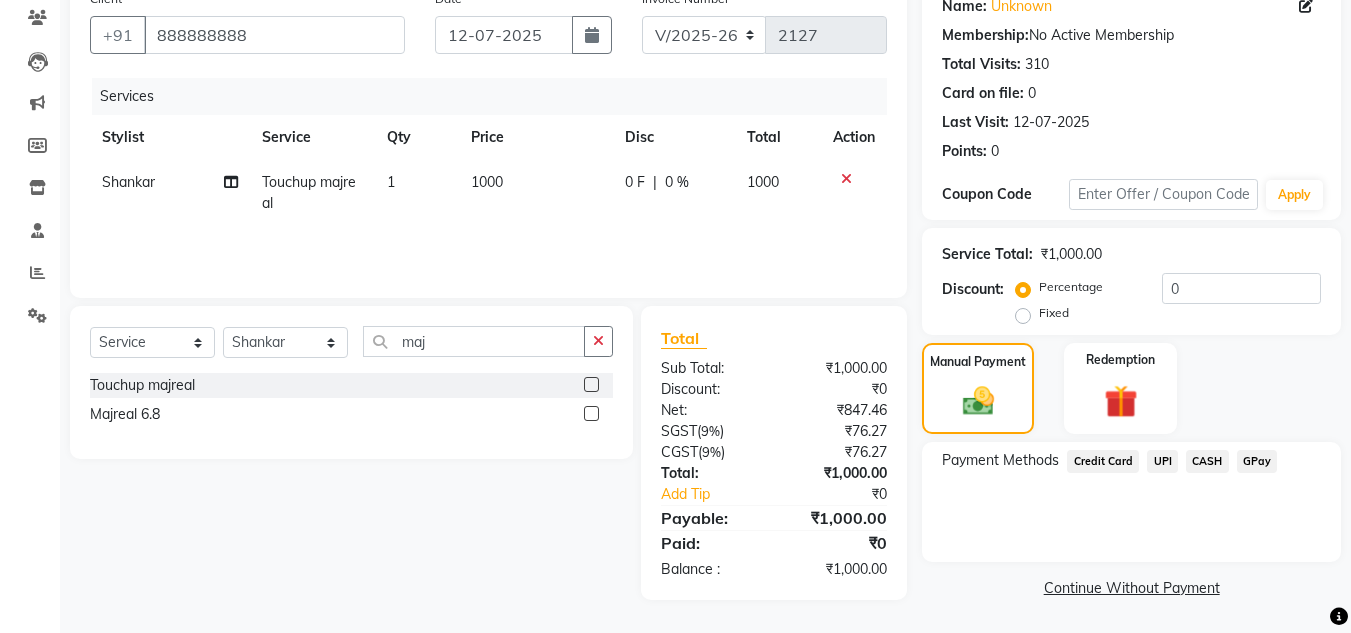 click on "CASH" 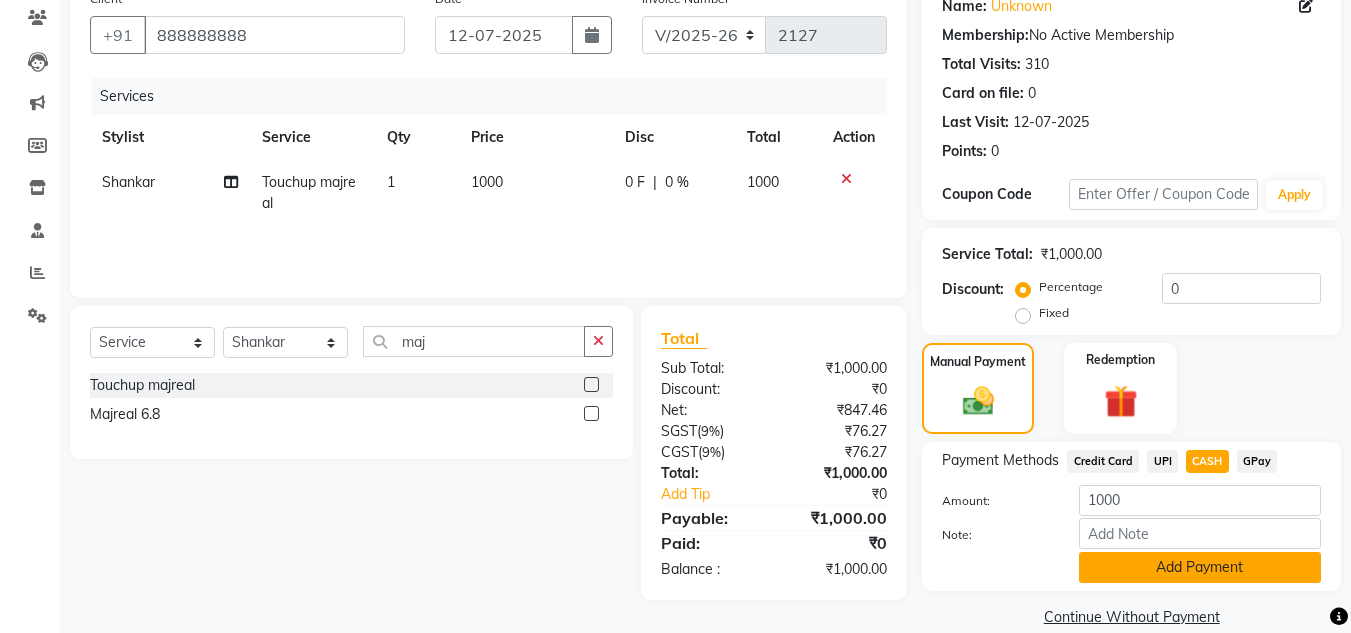 click on "Add Payment" 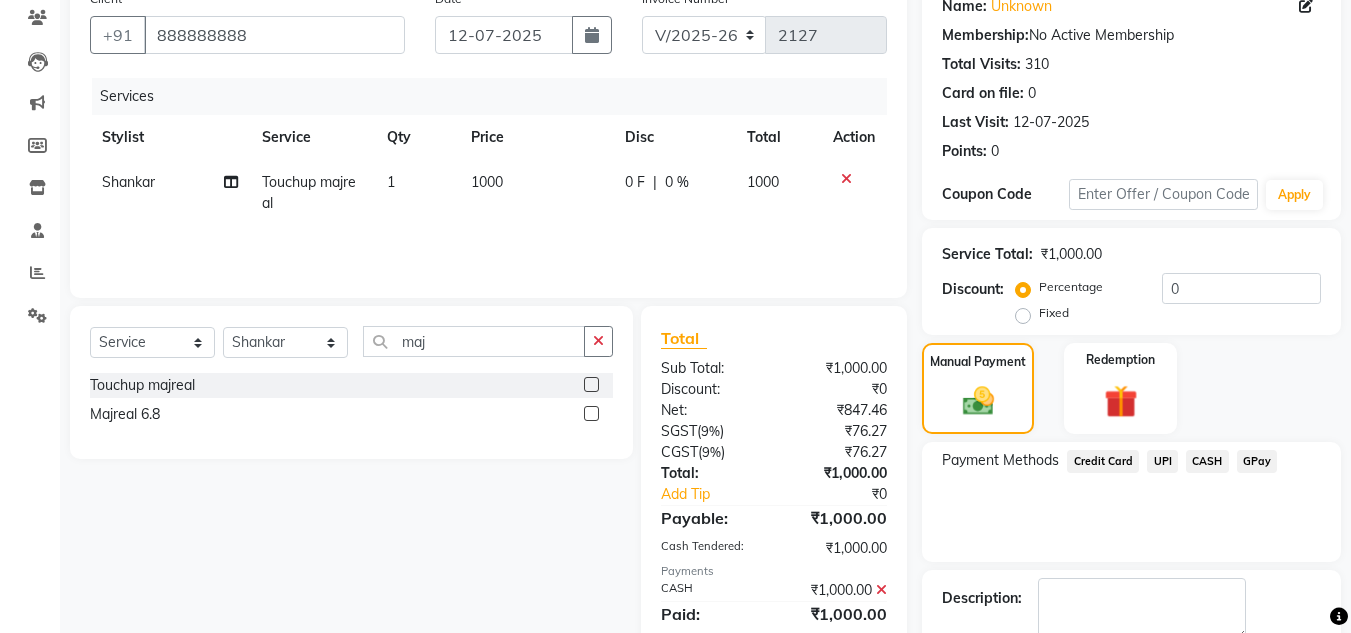 click on "Payment Methods  Credit Card   UPI   CASH   GPay" 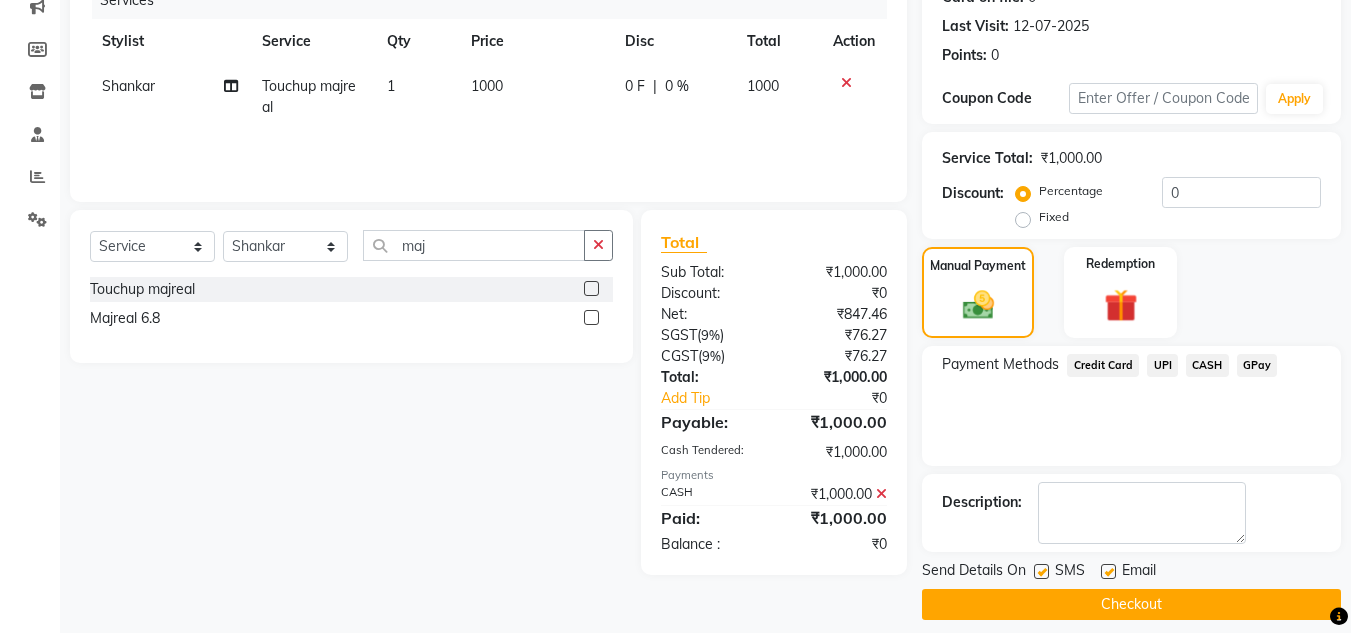 scroll, scrollTop: 283, scrollLeft: 0, axis: vertical 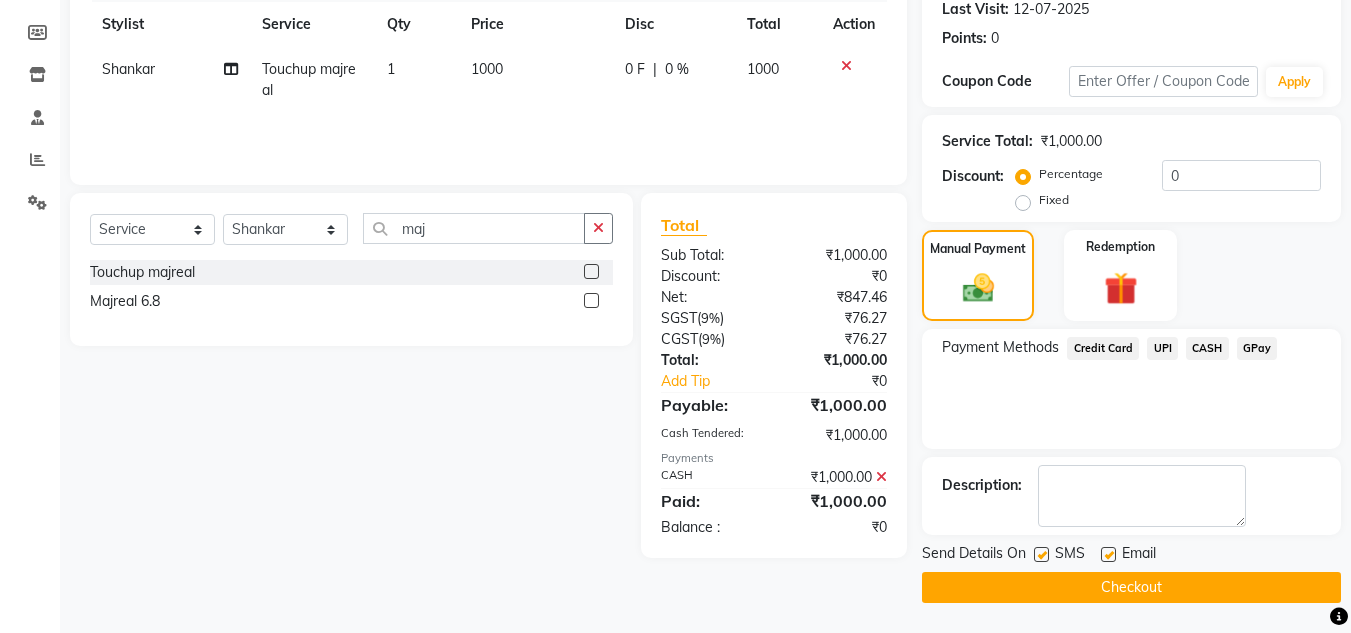 click on "Checkout" 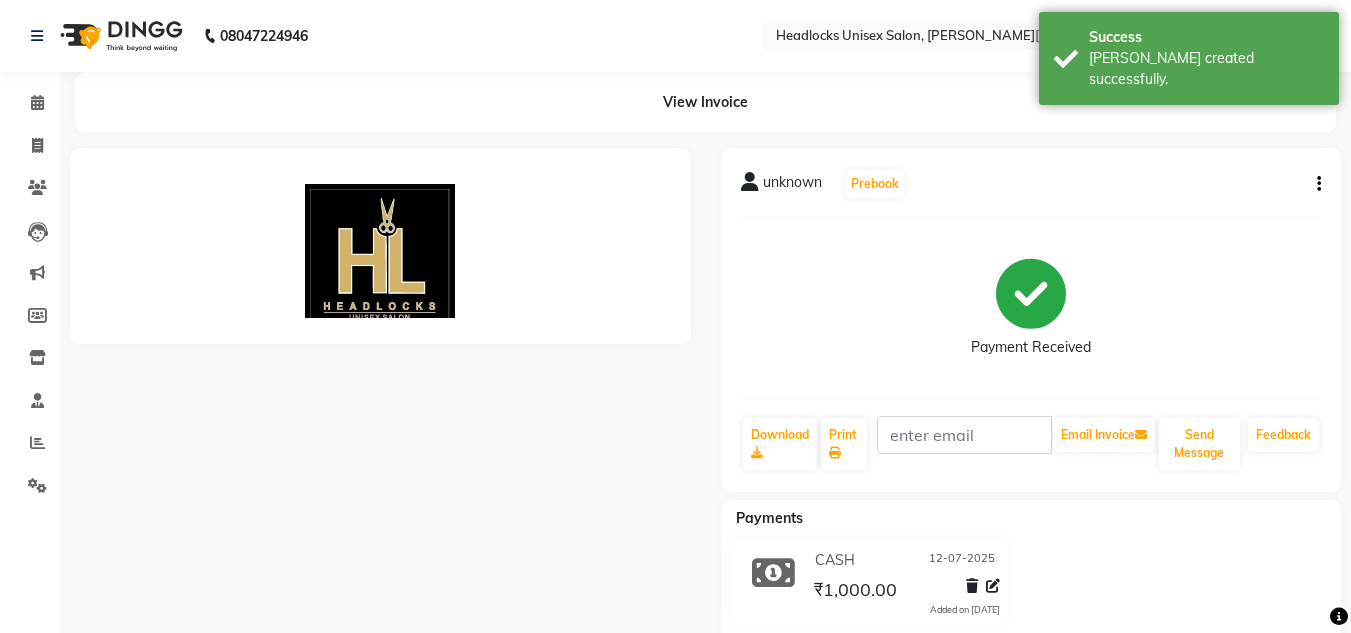 scroll, scrollTop: 0, scrollLeft: 0, axis: both 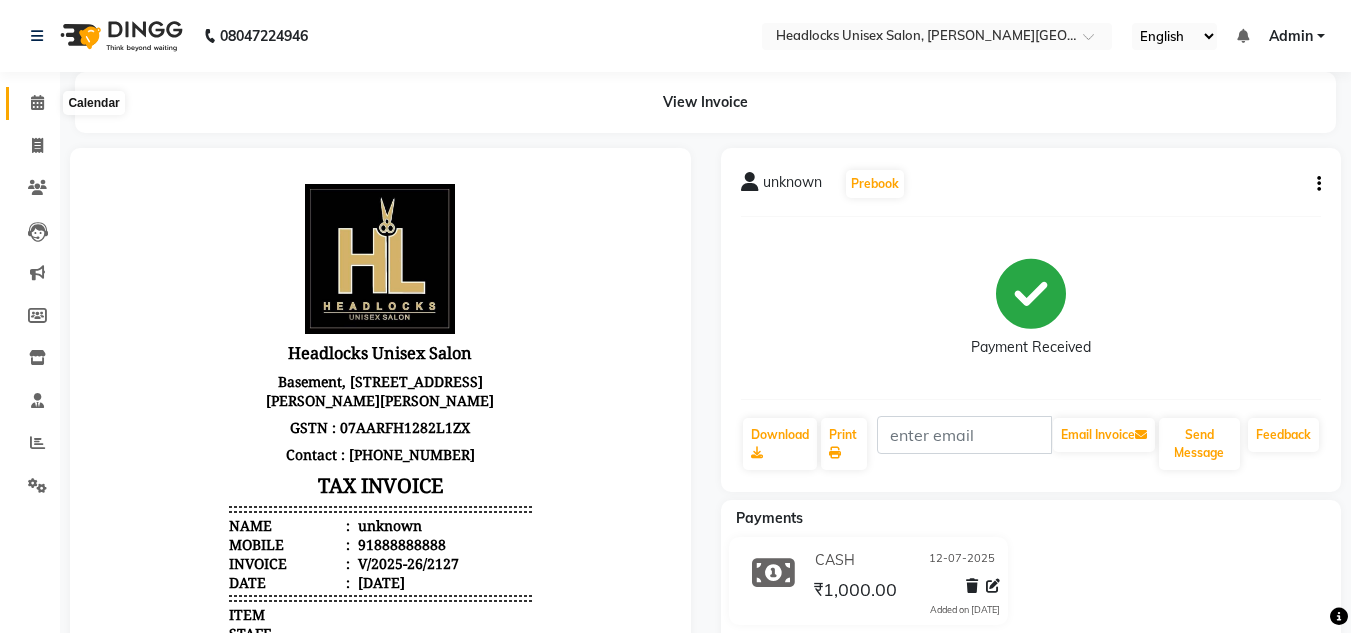 click 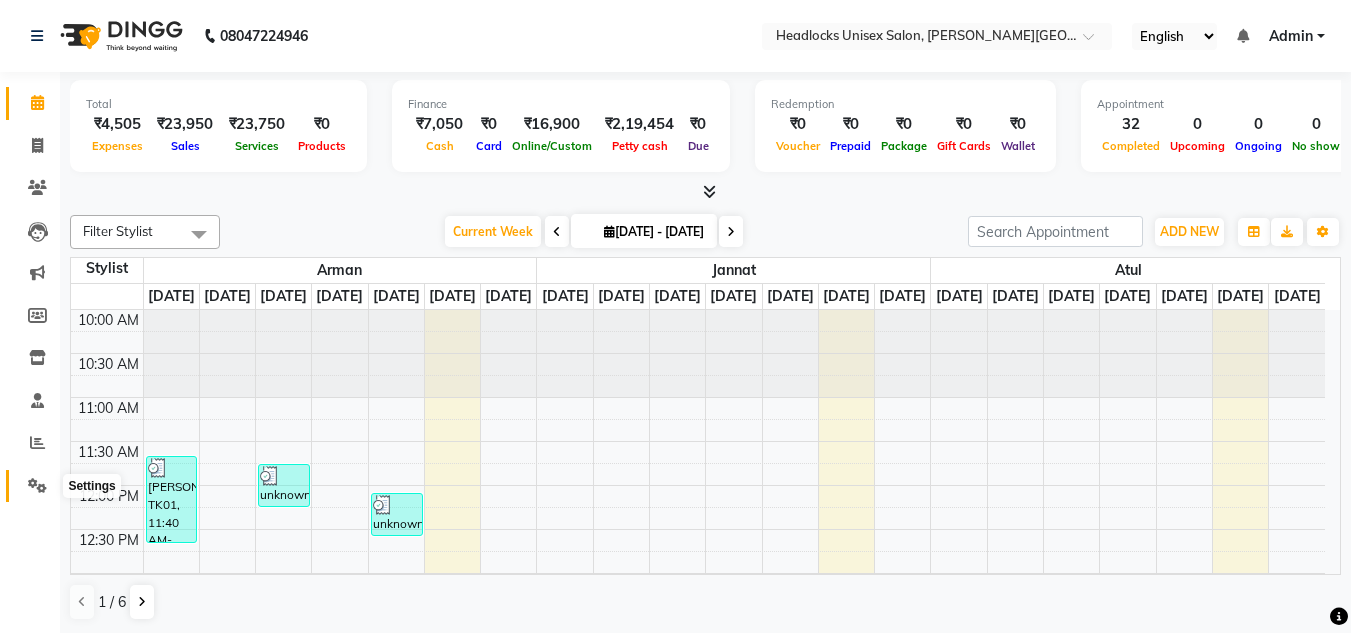 click 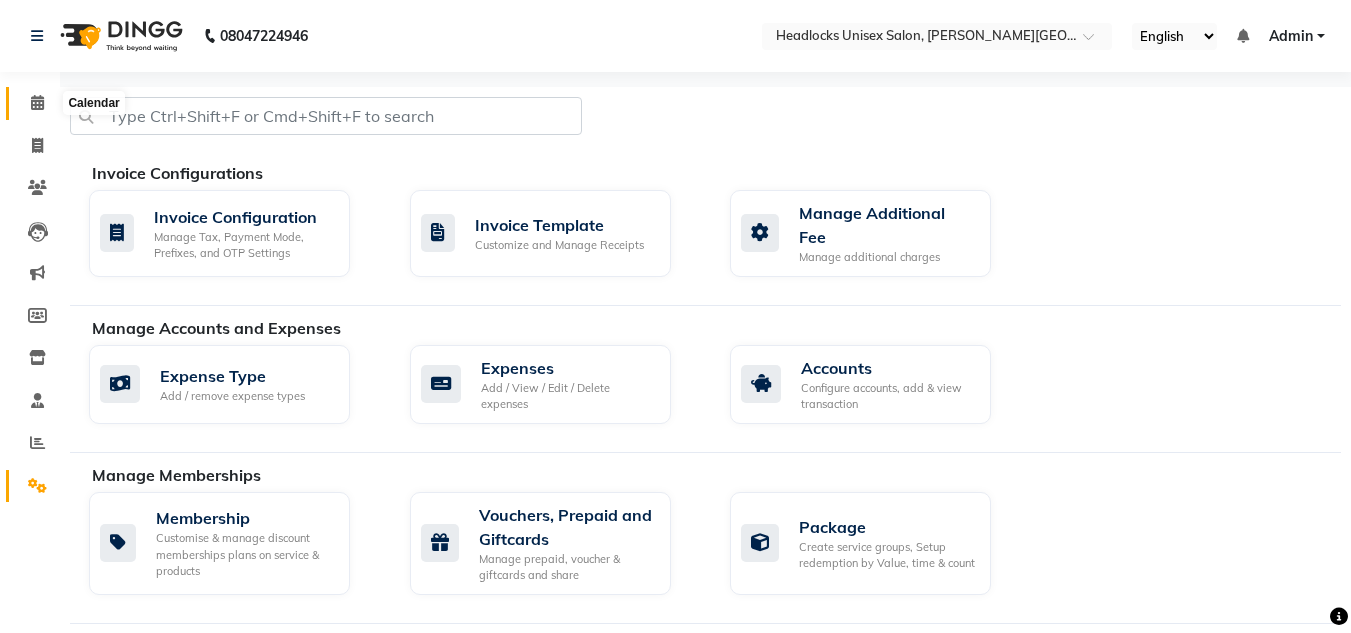 click 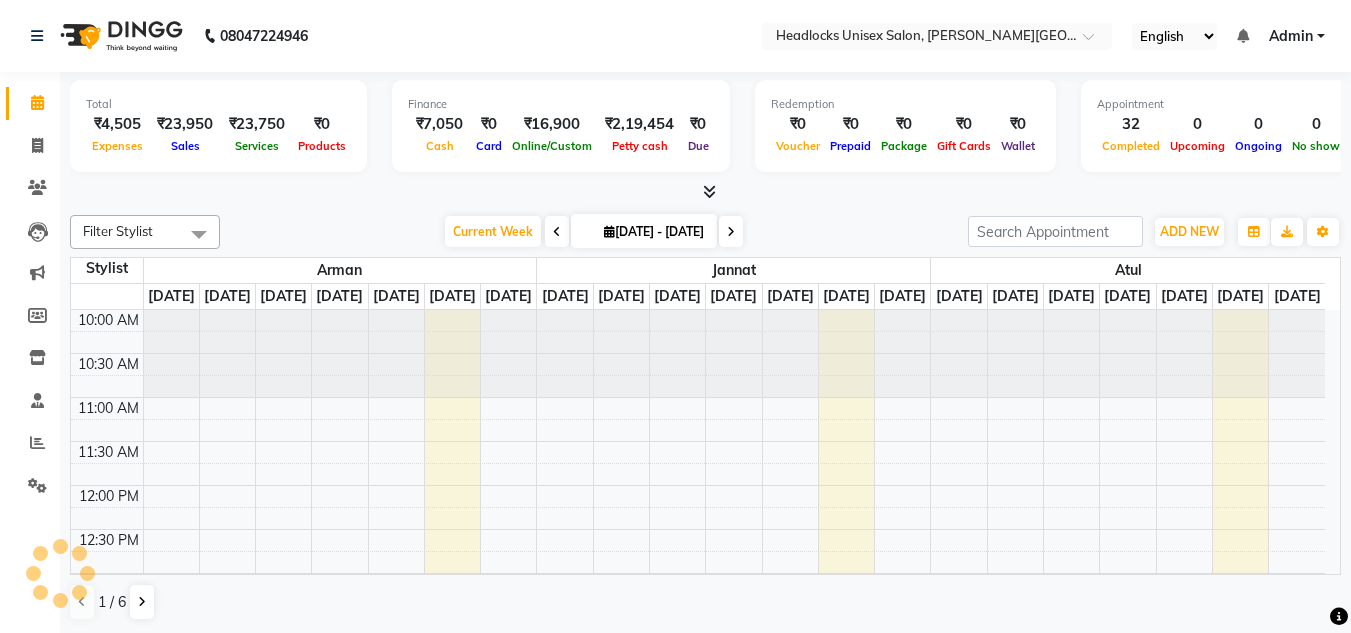 scroll, scrollTop: 0, scrollLeft: 0, axis: both 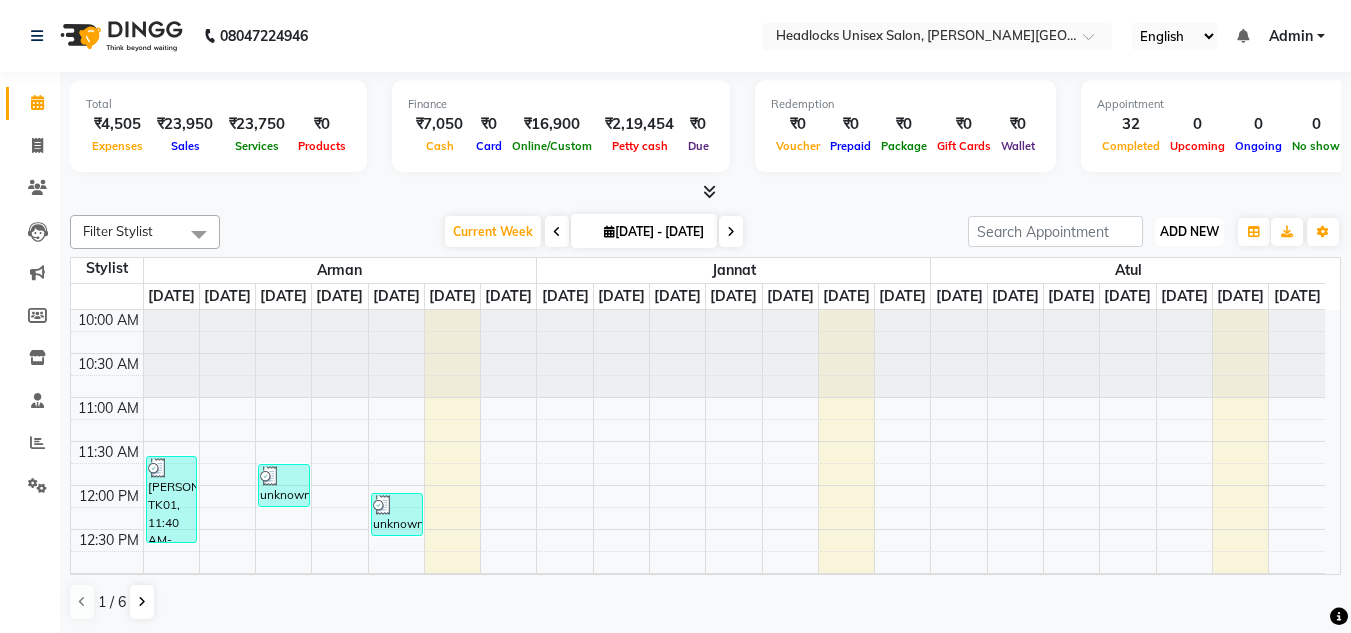 click on "ADD NEW" at bounding box center (1189, 231) 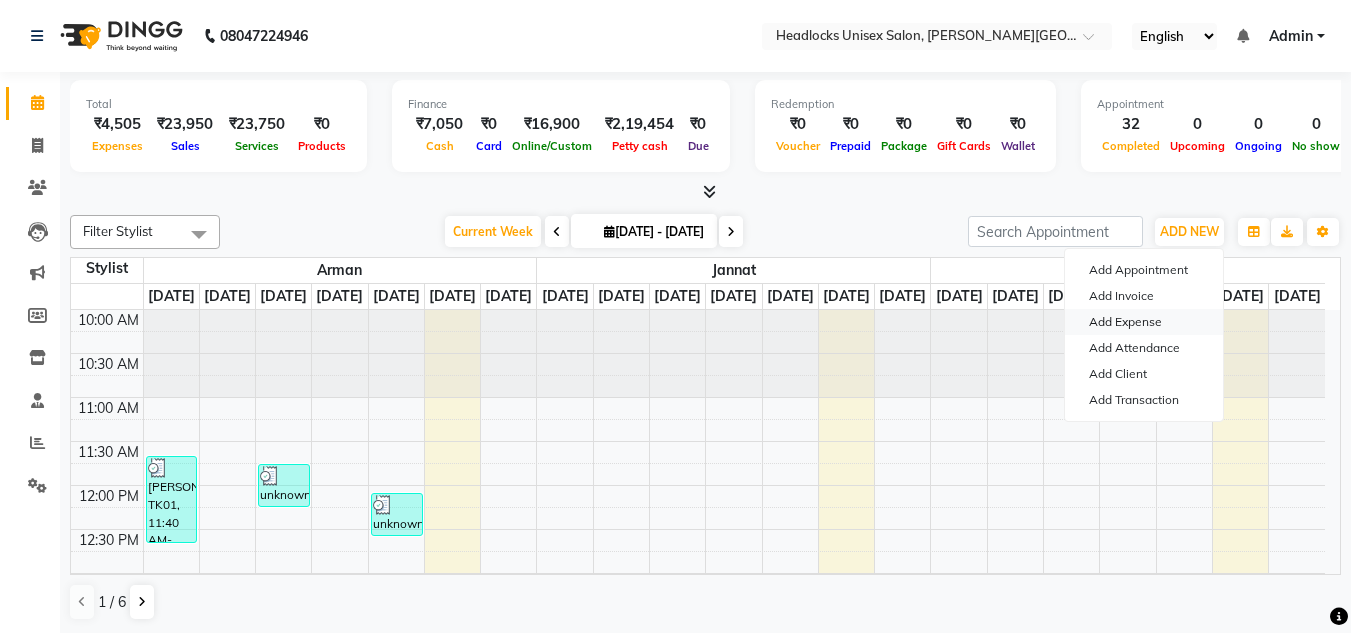 click on "Add Expense" at bounding box center (1144, 322) 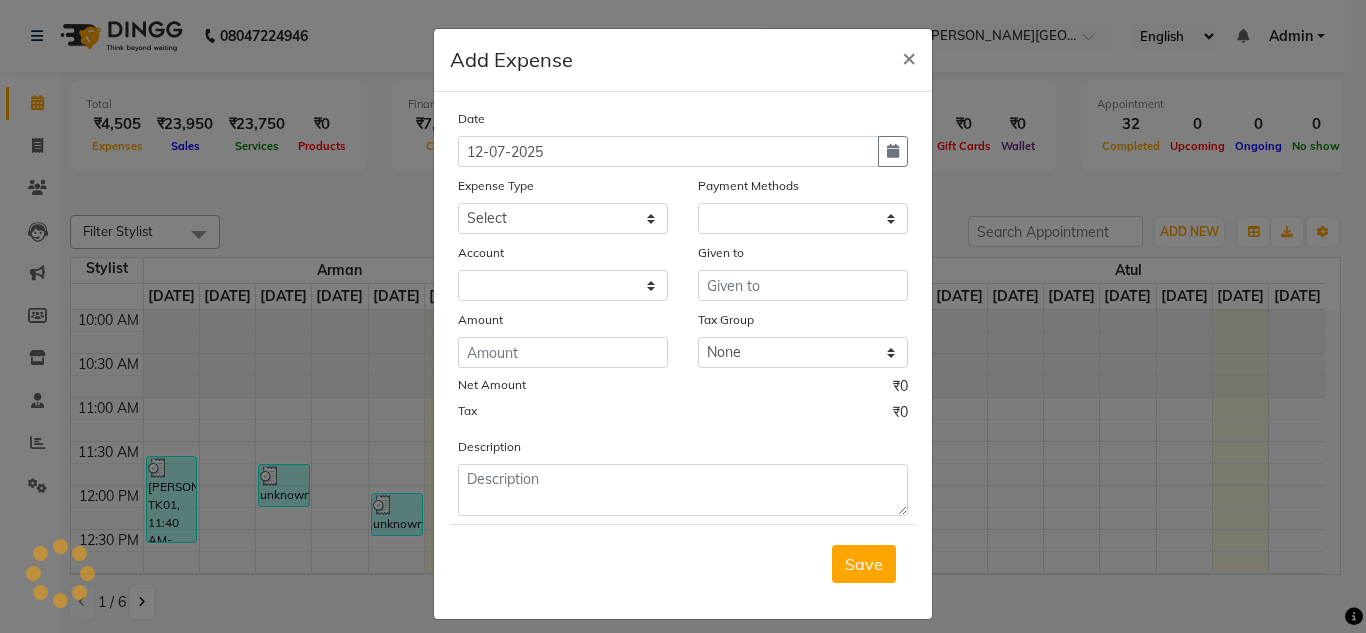 select 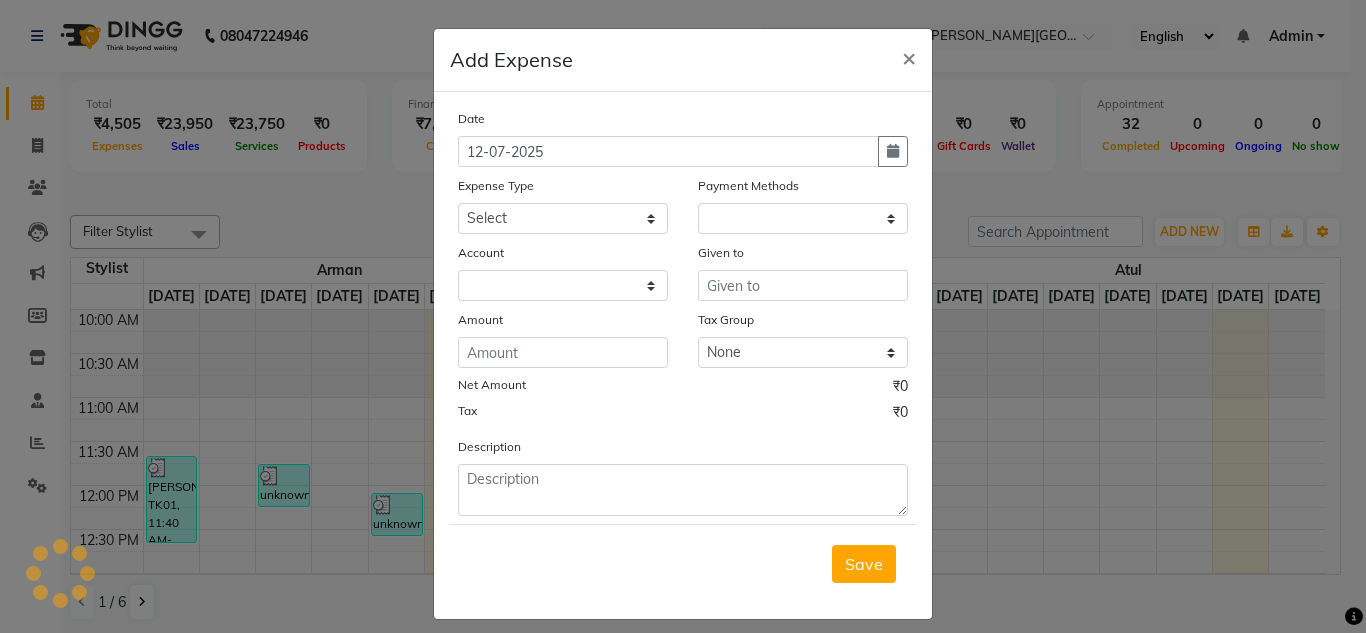 select on "1" 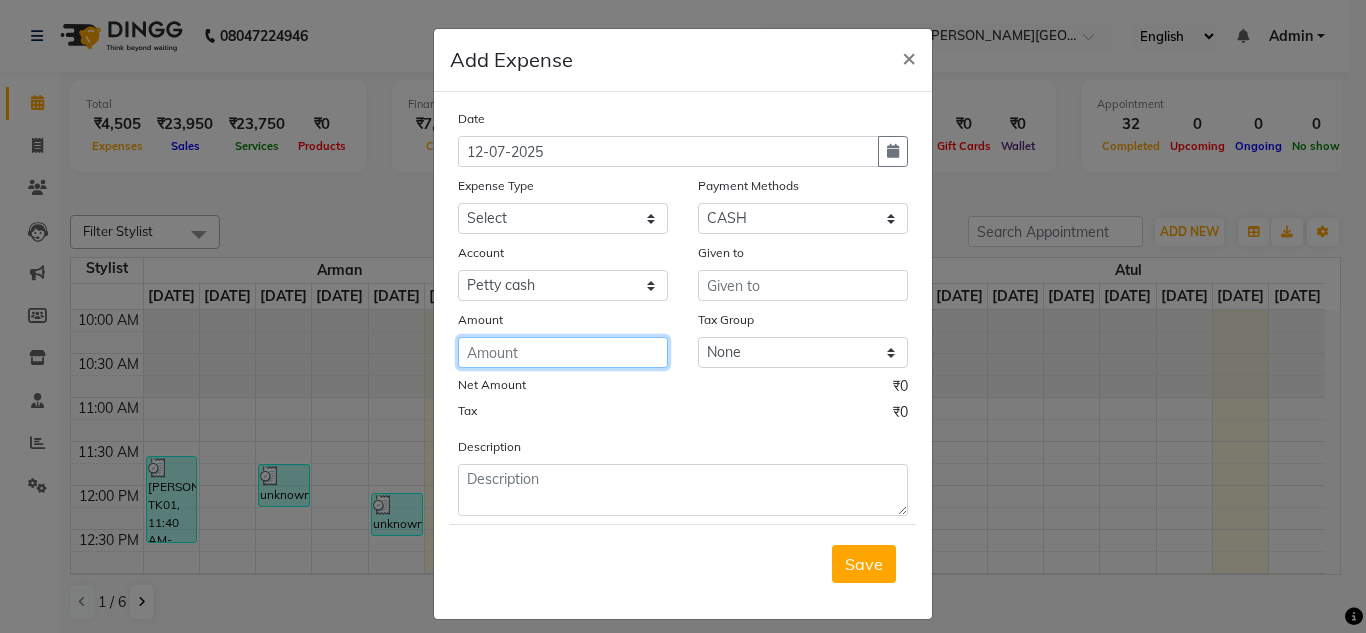 click 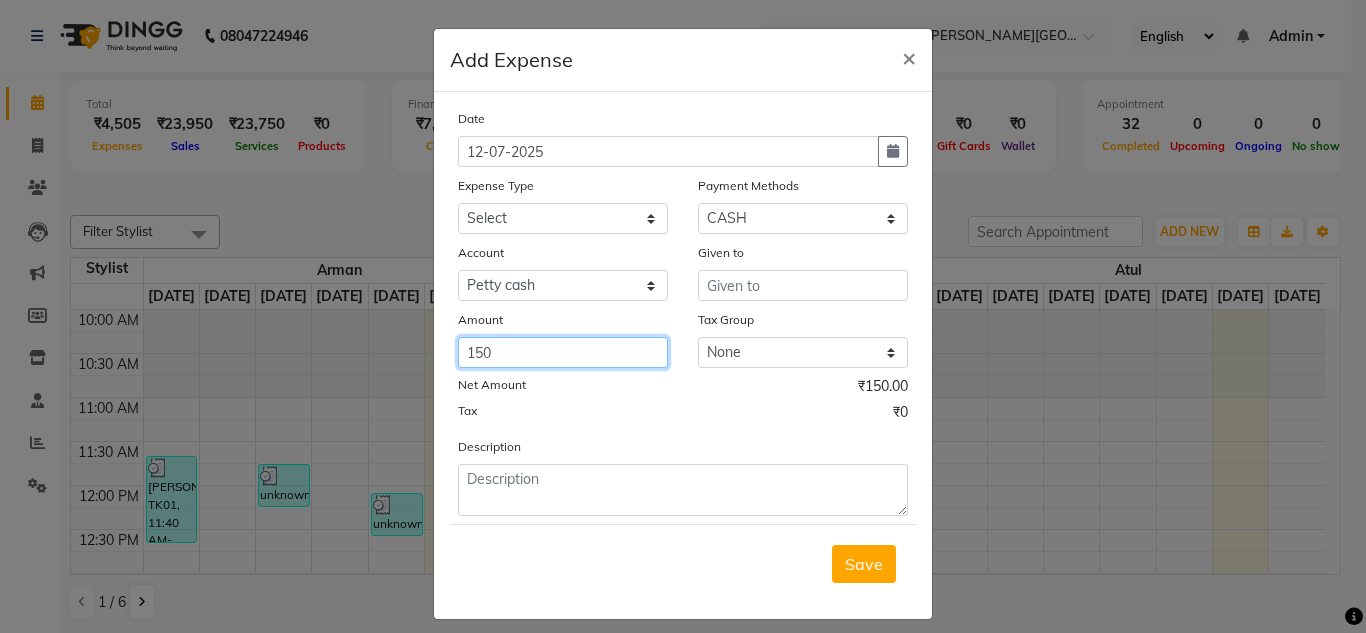 type on "150" 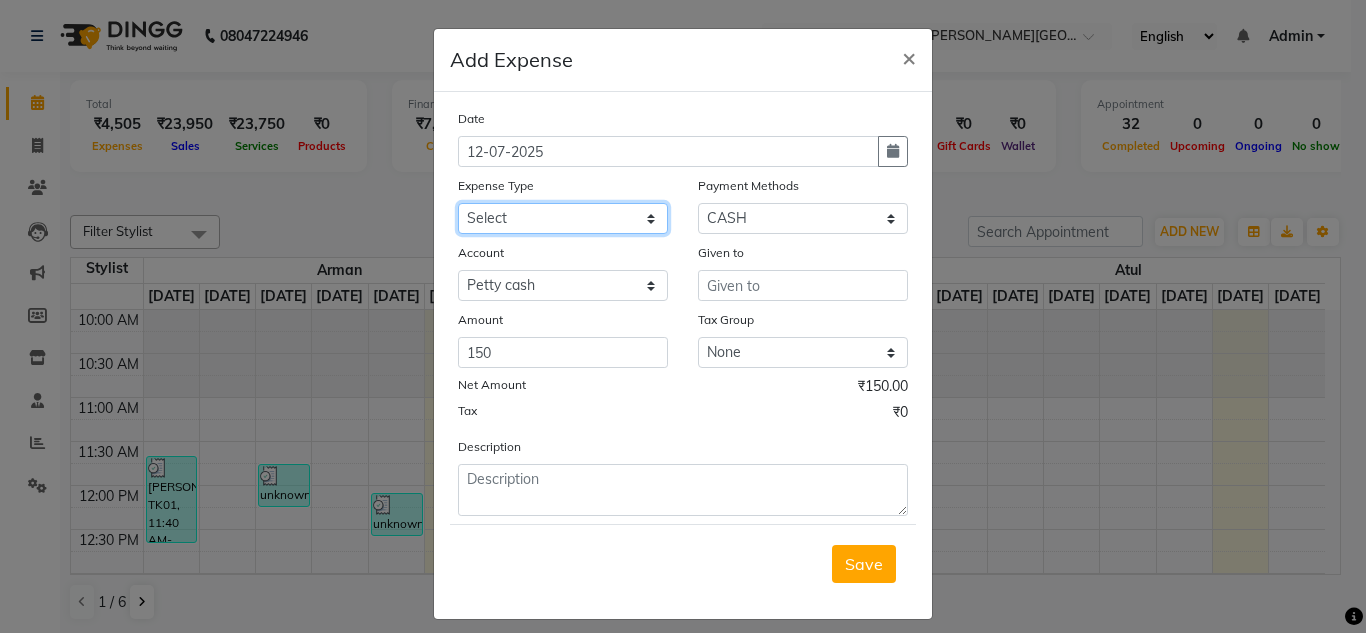 click on "Select Advance Salary Bank charges Car maintenance  Cash transfer to bank Cash transfer to hub charity client food Client Snacks Clinical charges coffee Equipment Fuel Govt fee Incentive Insurance International purchase Loan Repayment Maintenance maintenance Marketing milk Miscellaneous MRA night convence oil Other Pantry pentary item Product product incentive Rent Salary Staff Snacks sugar Tax tea Tea & Refreshment tip urgent stock Utilities water bottles" 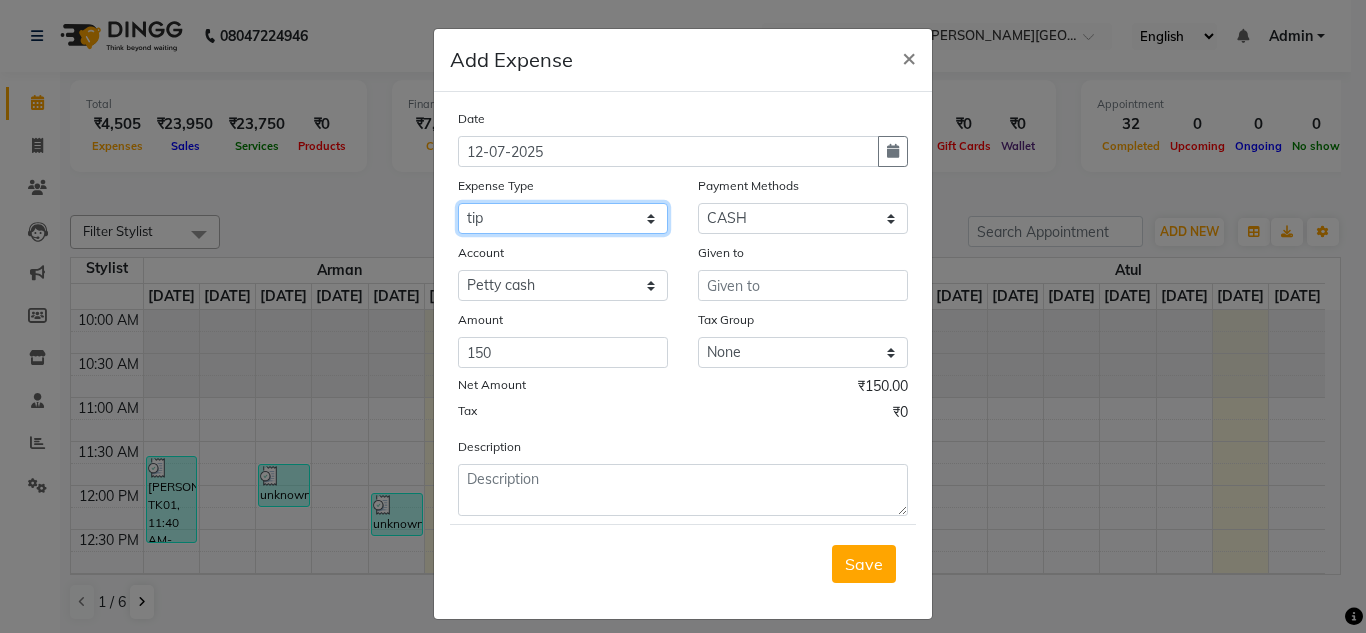 click on "Select Advance Salary Bank charges Car maintenance  Cash transfer to bank Cash transfer to hub charity client food Client Snacks Clinical charges coffee Equipment Fuel Govt fee Incentive Insurance International purchase Loan Repayment Maintenance maintenance Marketing milk Miscellaneous MRA night convence oil Other Pantry pentary item Product product incentive Rent Salary Staff Snacks sugar Tax tea Tea & Refreshment tip urgent stock Utilities water bottles" 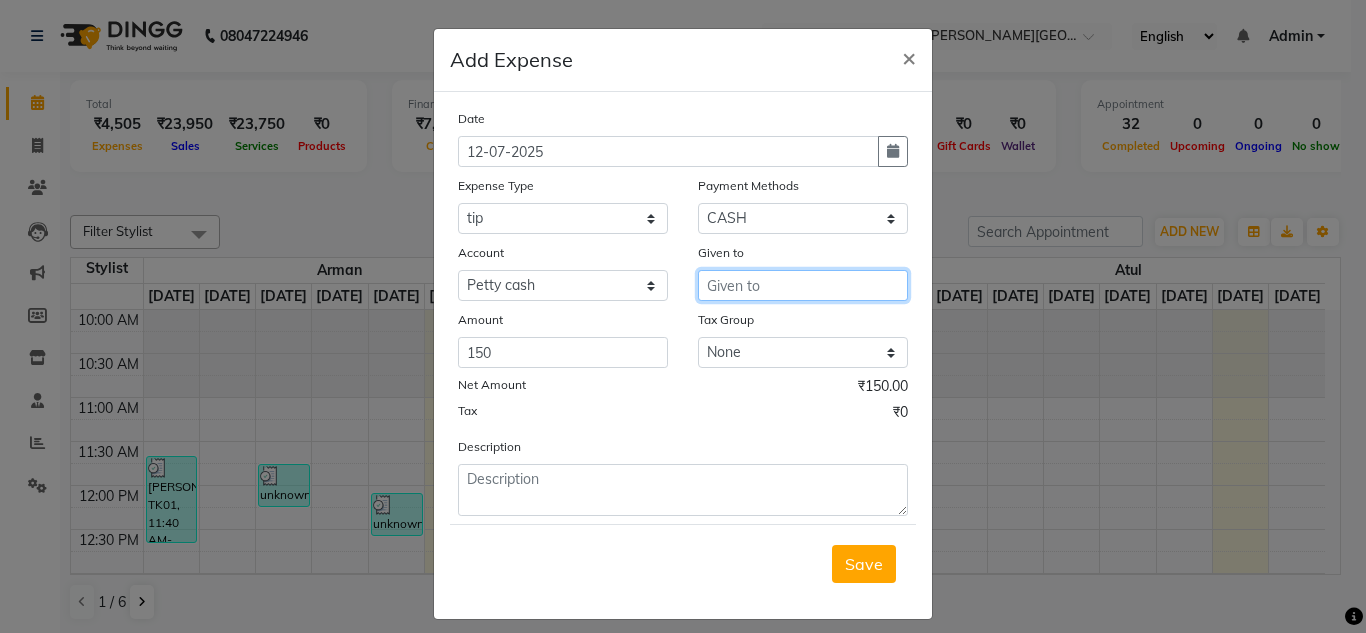 click at bounding box center (803, 285) 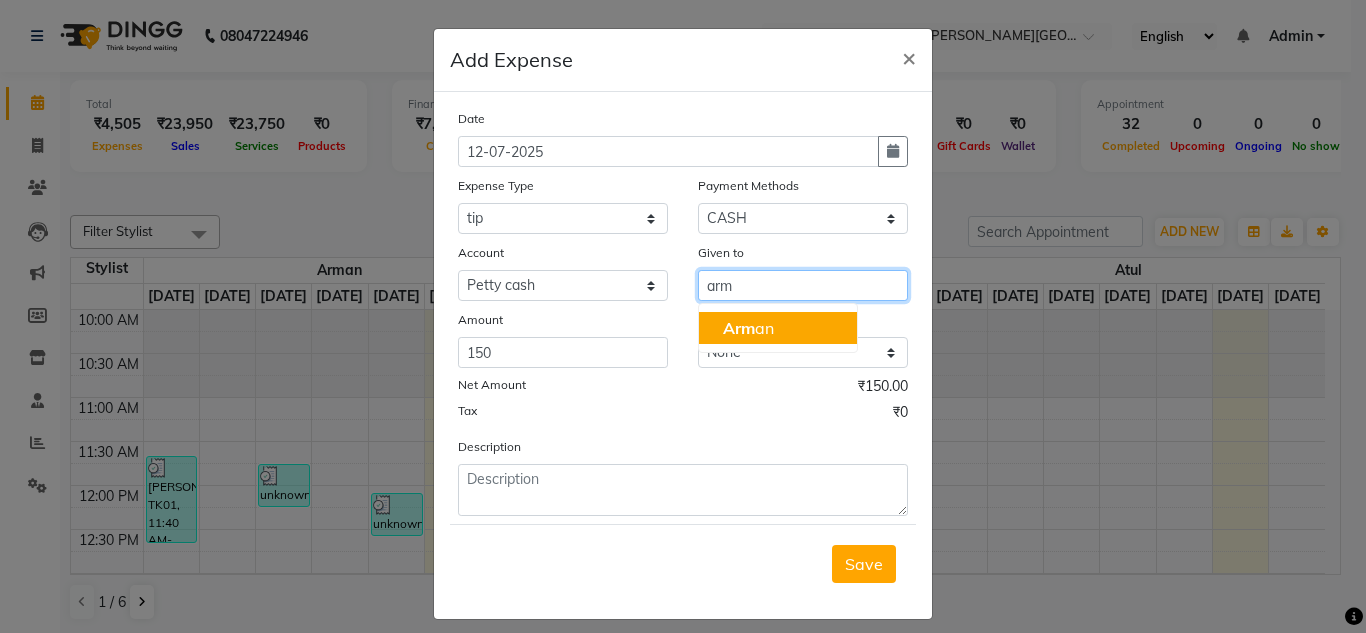 click on "Arm" 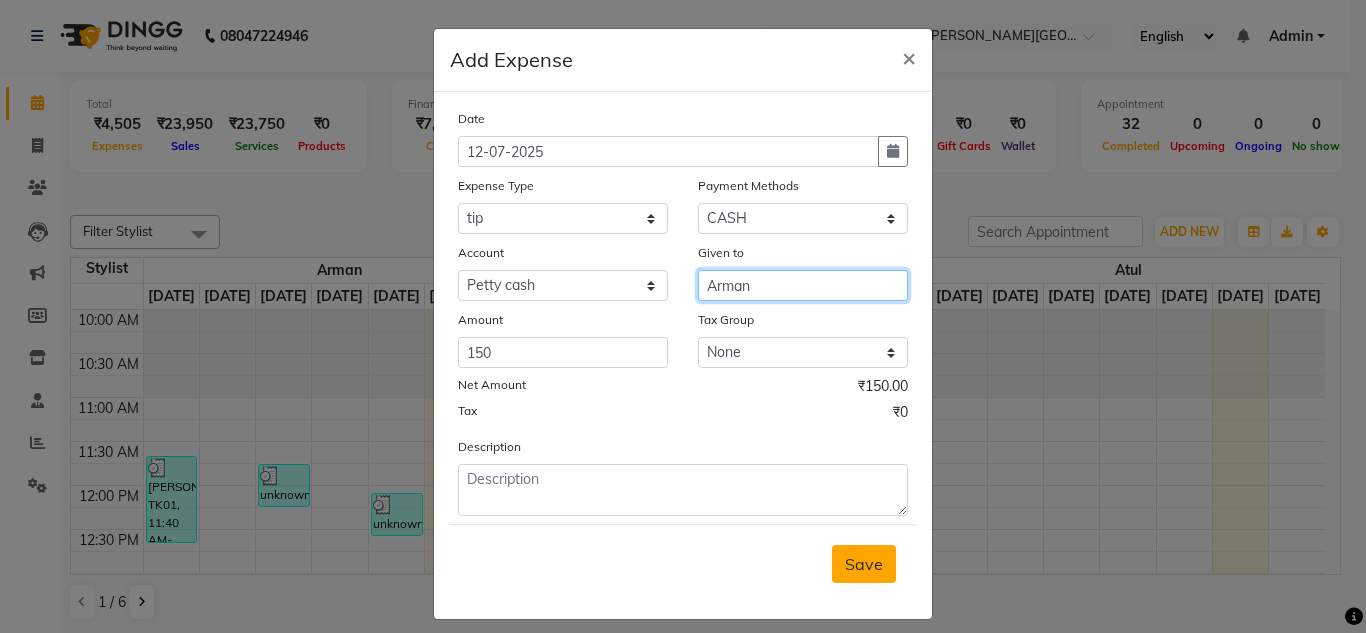 type on "Arman" 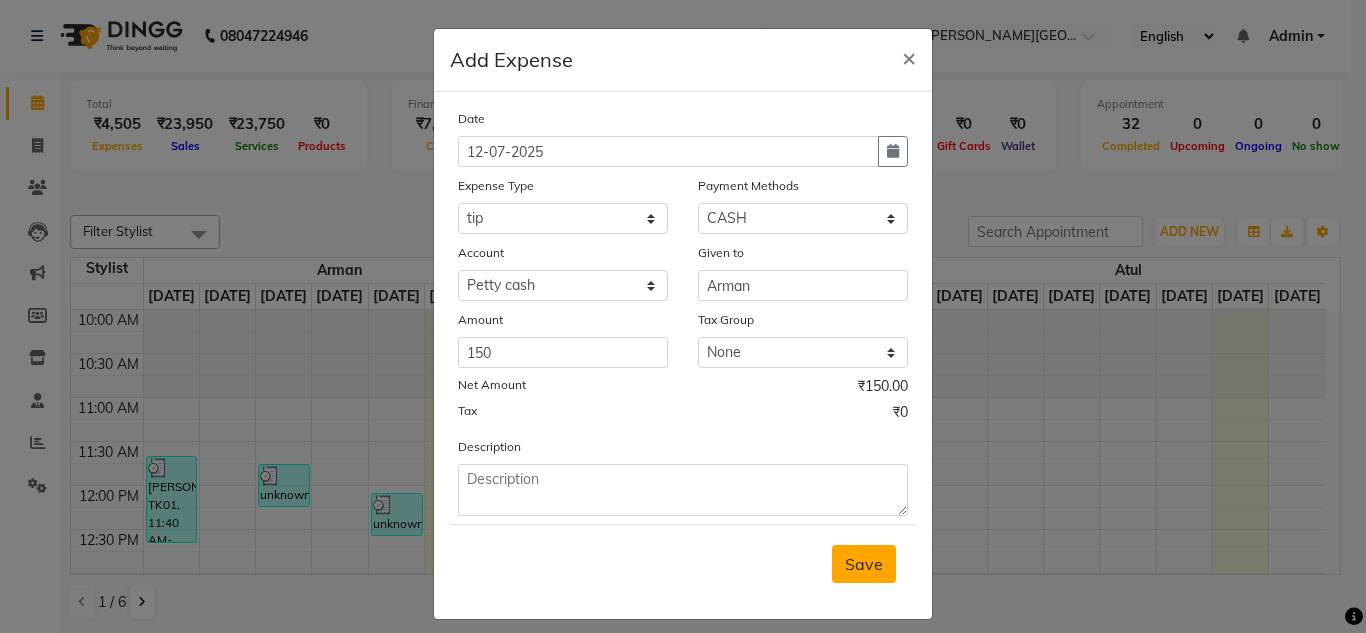 click on "Save" at bounding box center [864, 564] 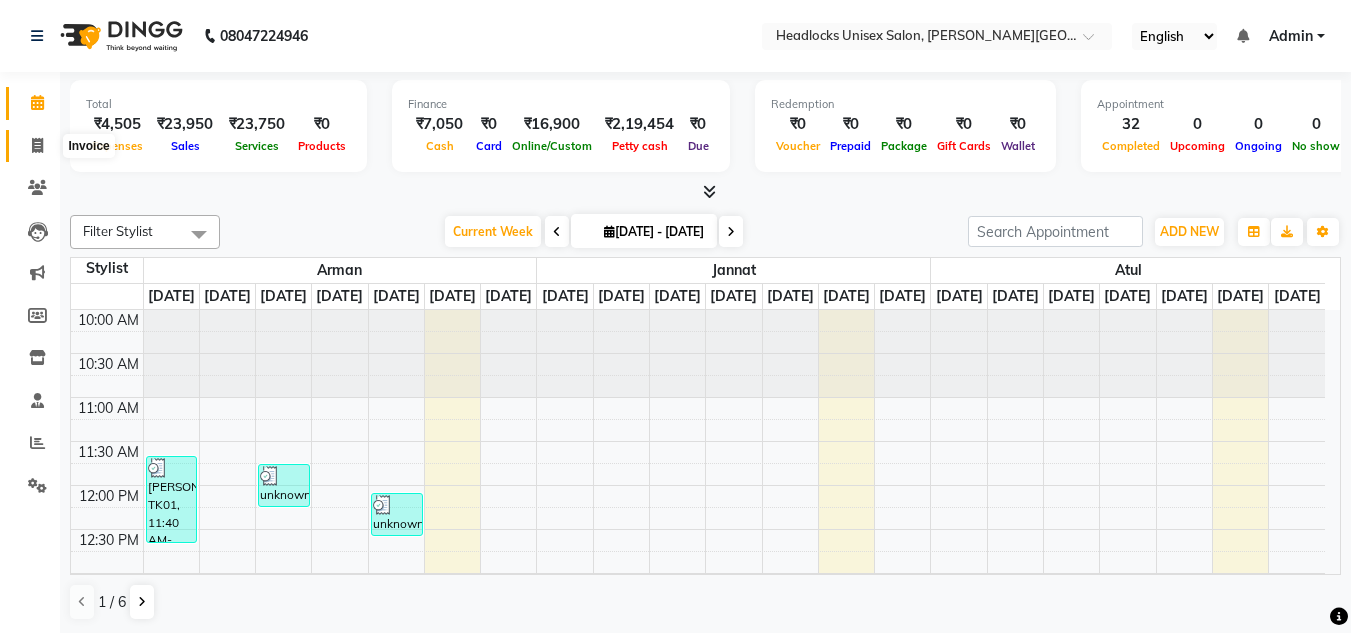 click 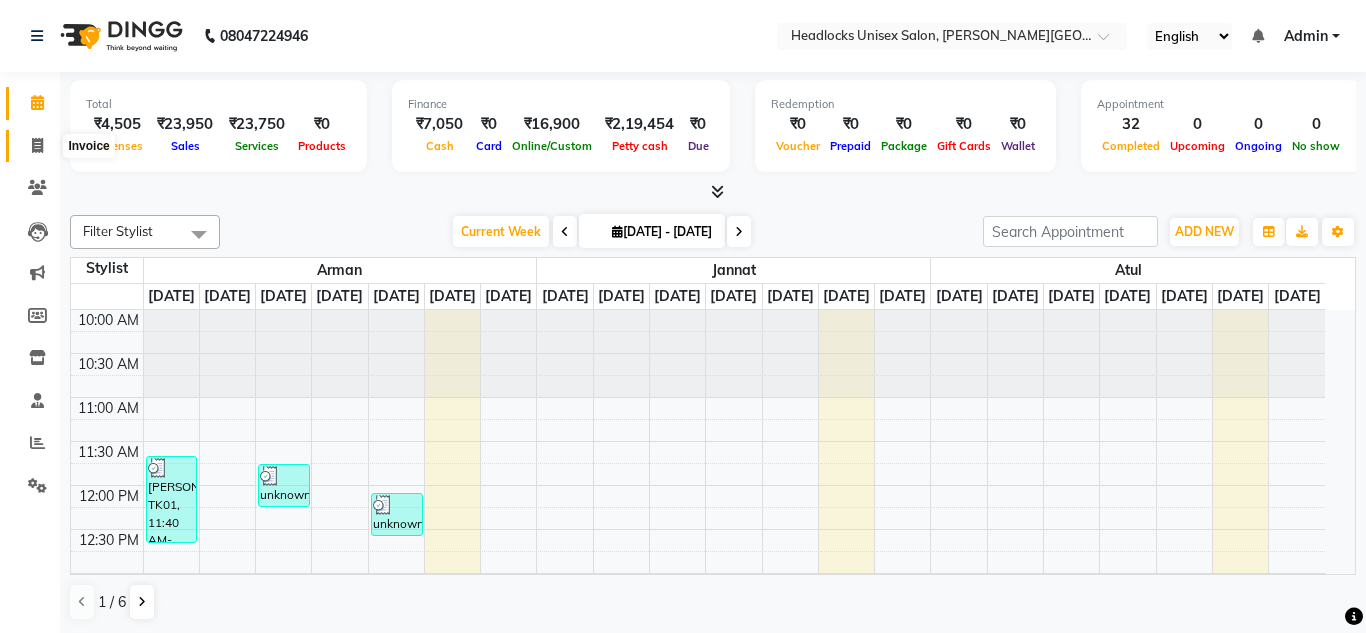 select on "service" 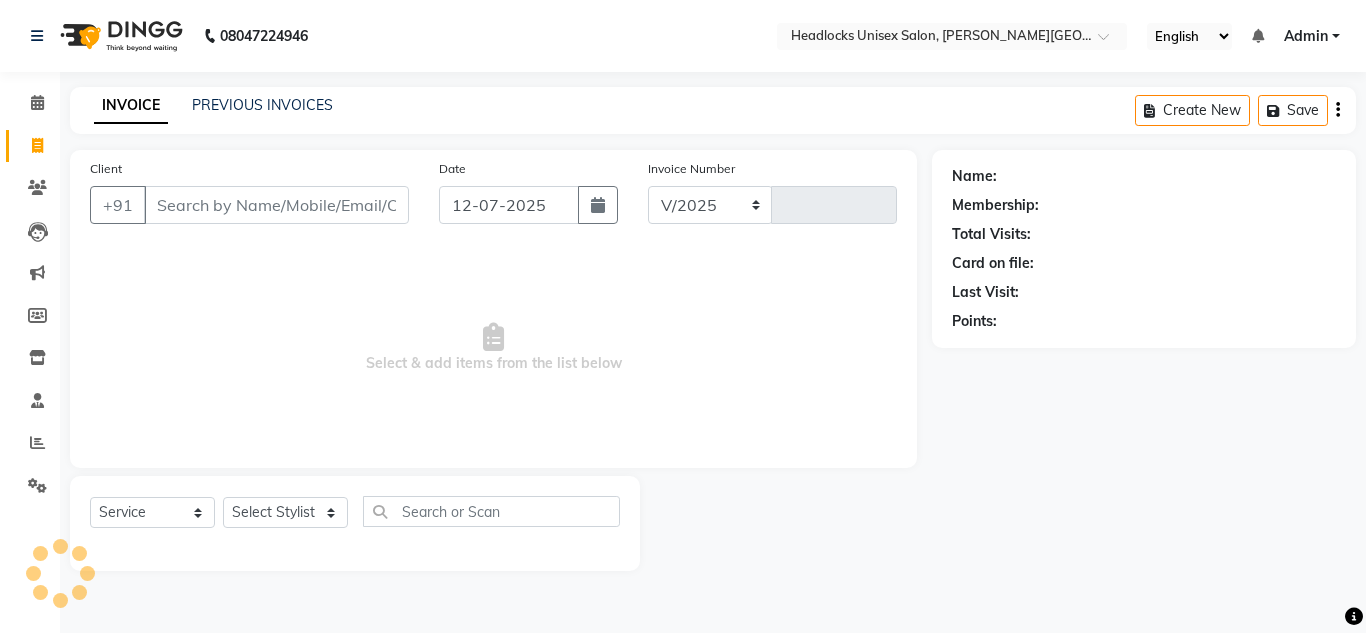 select on "6850" 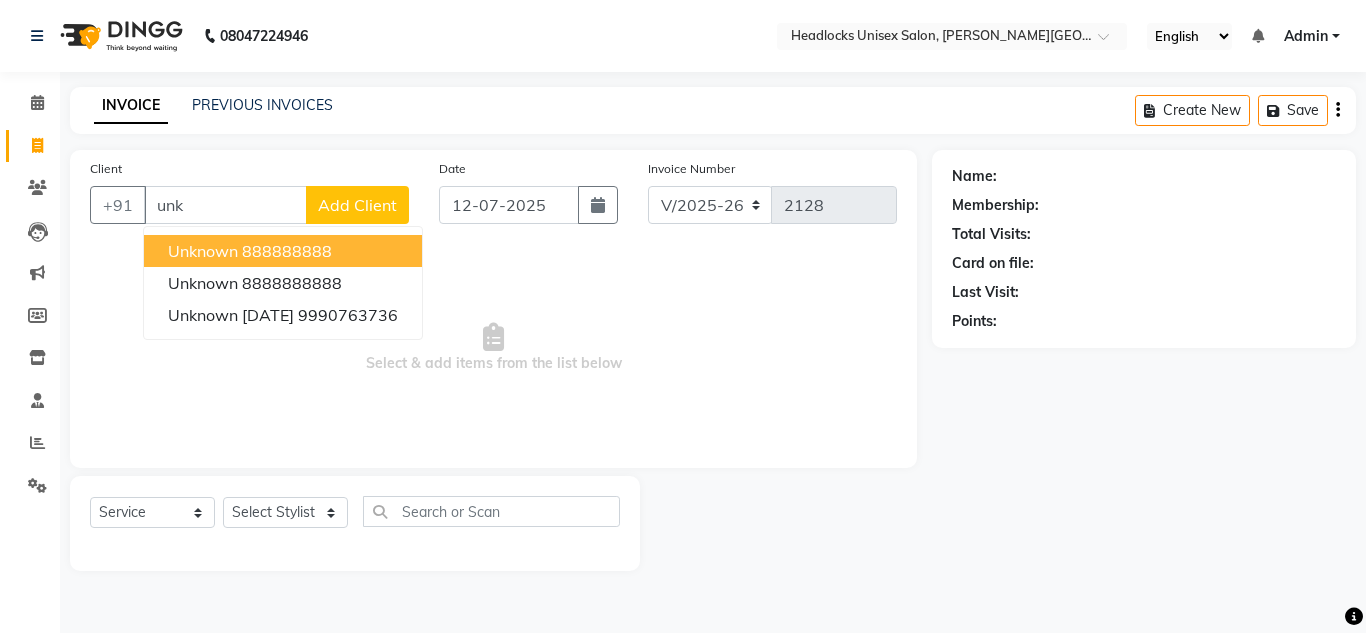 click on "unknown" at bounding box center [203, 251] 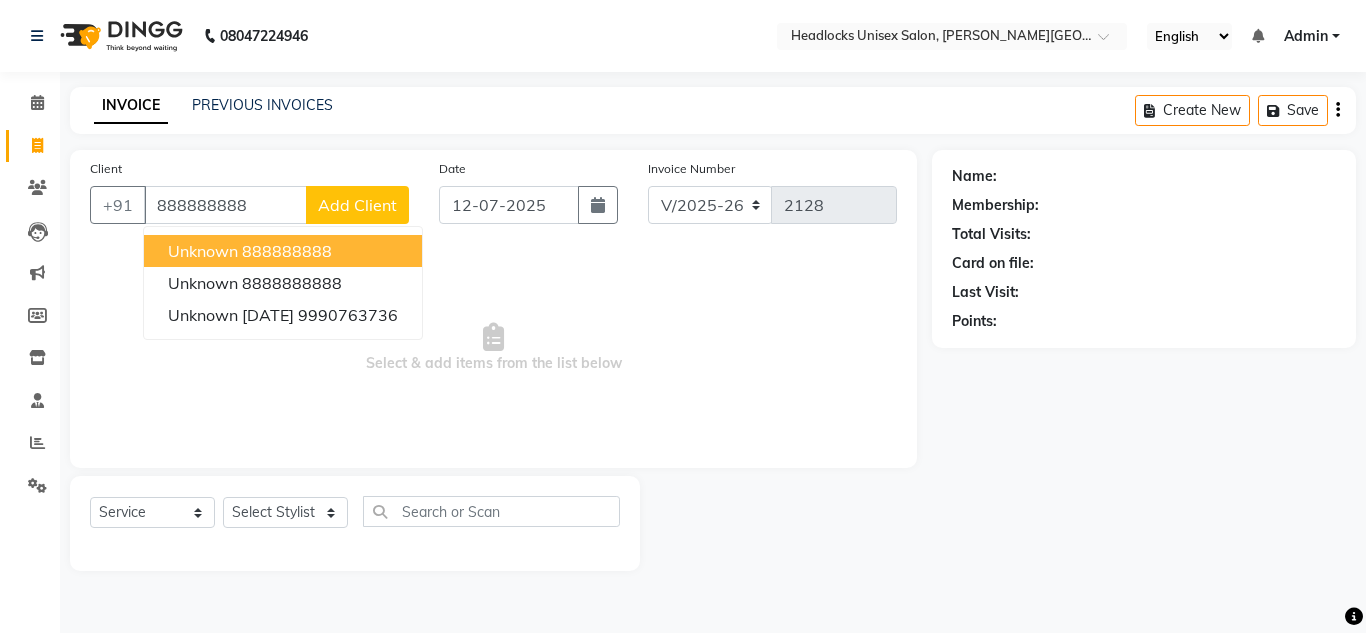 type on "888888888" 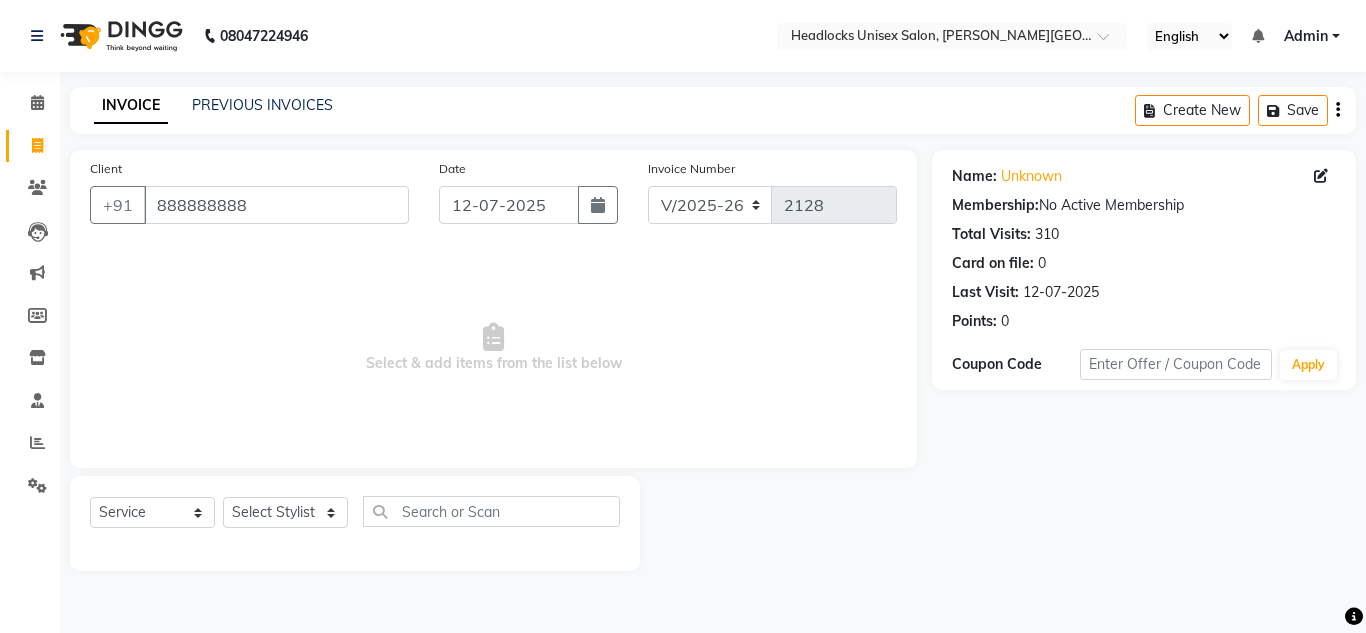 click on "Select & add items from the list below" at bounding box center [493, 348] 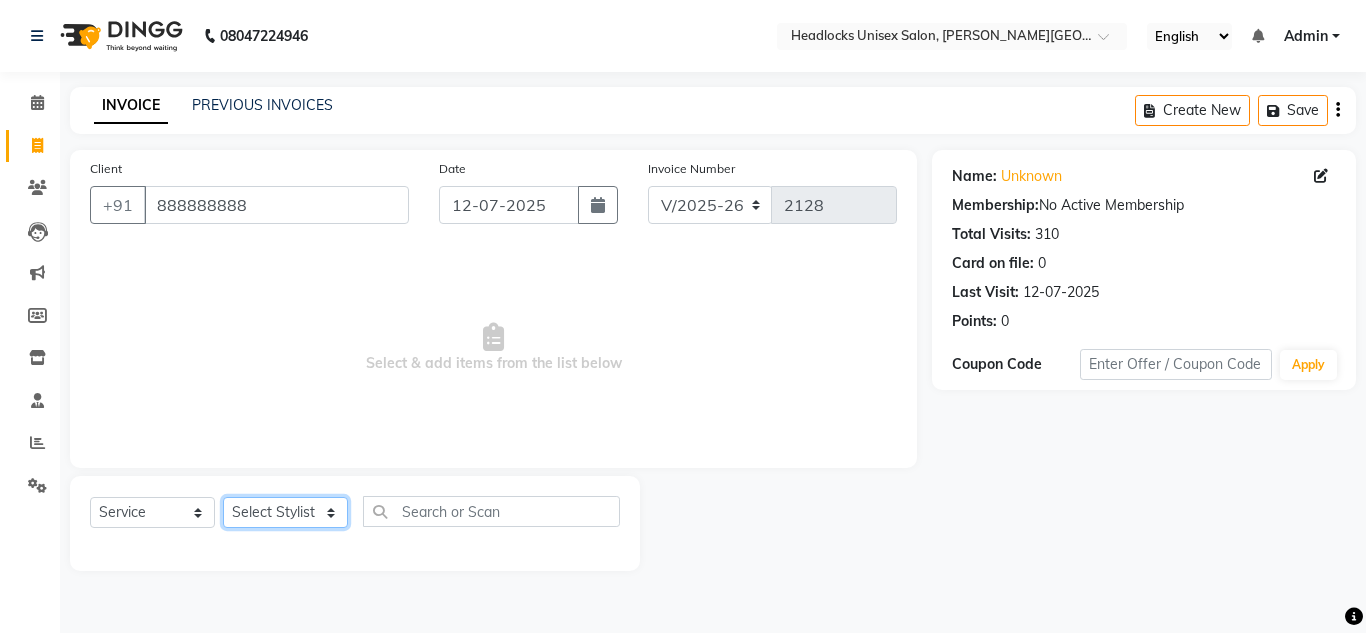 click on "Select Stylist [PERSON_NAME] Jannat Kaif [DATE] Lucky [PERSON_NAME] Pinky [PERSON_NAME] [PERSON_NAME] [PERSON_NAME] [PERSON_NAME] Suraj Vikas [PERSON_NAME] [PERSON_NAME]" 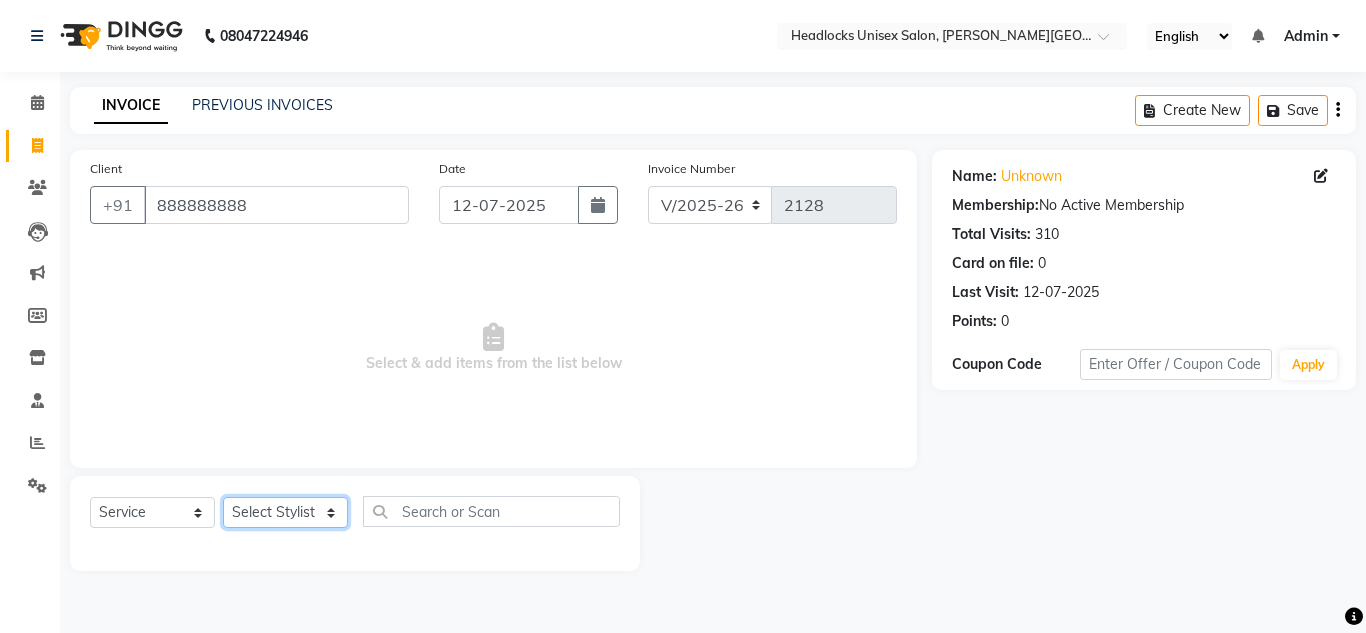 select on "53613" 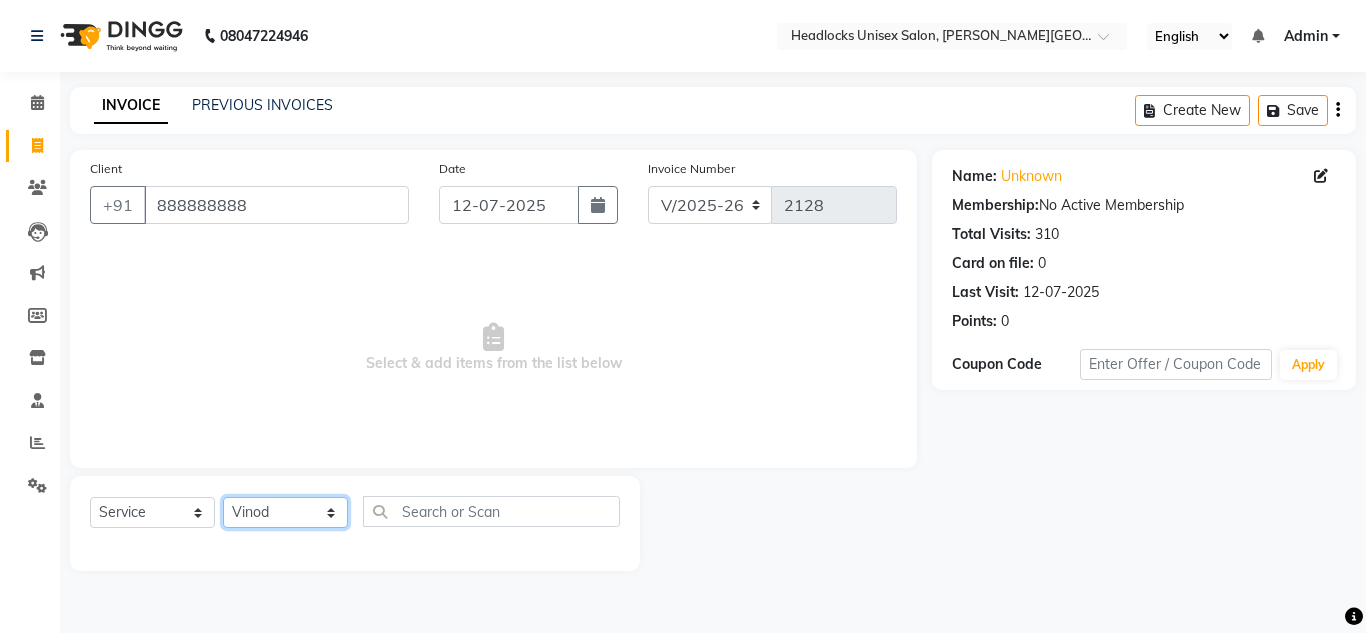 click on "Select Stylist [PERSON_NAME] Jannat Kaif [DATE] Lucky [PERSON_NAME] Pinky [PERSON_NAME] [PERSON_NAME] [PERSON_NAME] [PERSON_NAME] Suraj Vikas [PERSON_NAME] [PERSON_NAME]" 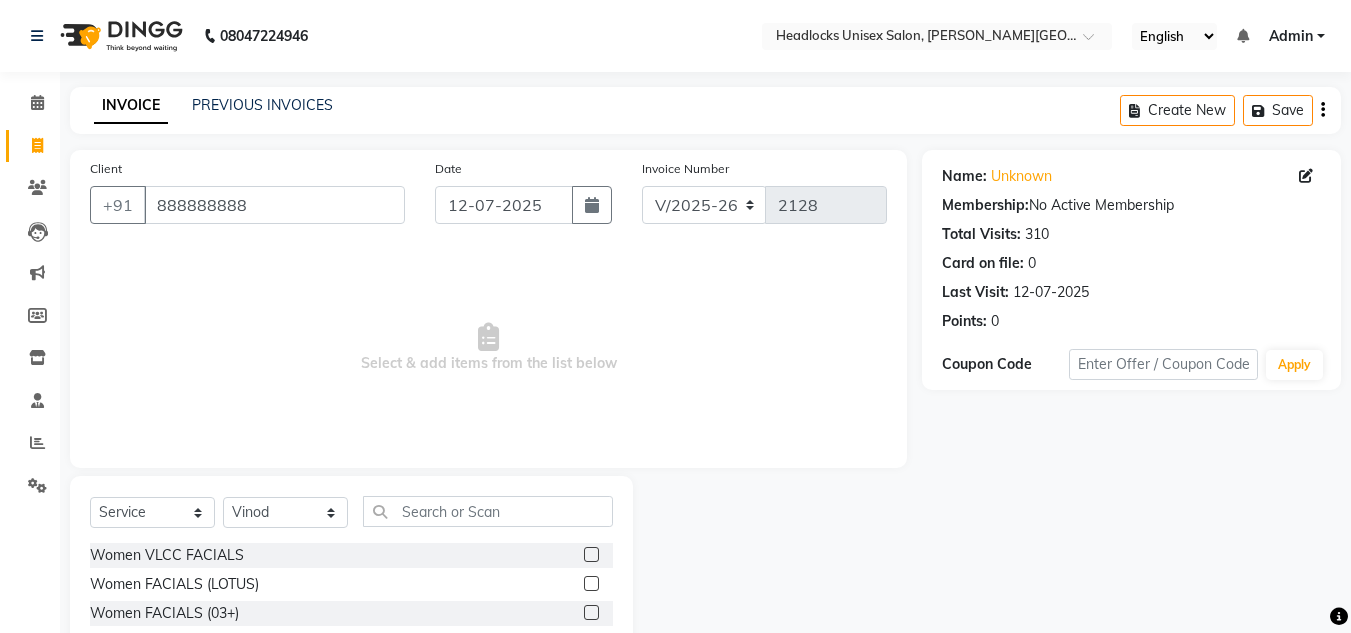 click on "Select & add items from the list below" at bounding box center (488, 348) 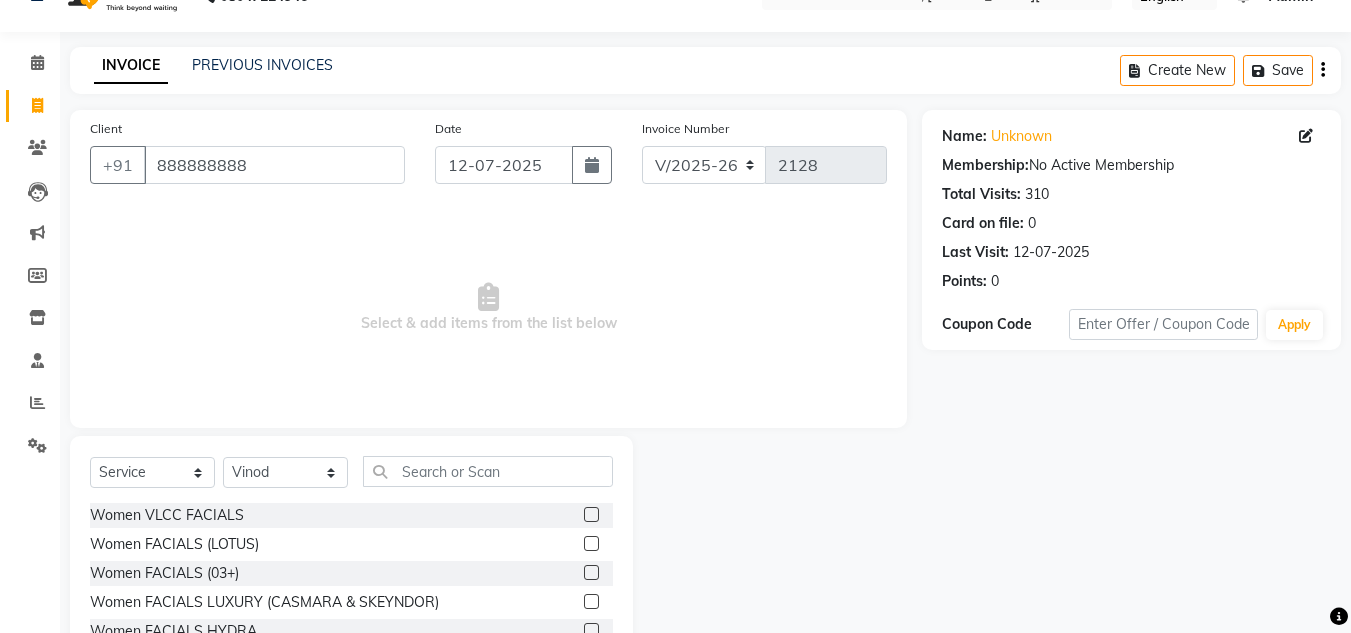 scroll, scrollTop: 168, scrollLeft: 0, axis: vertical 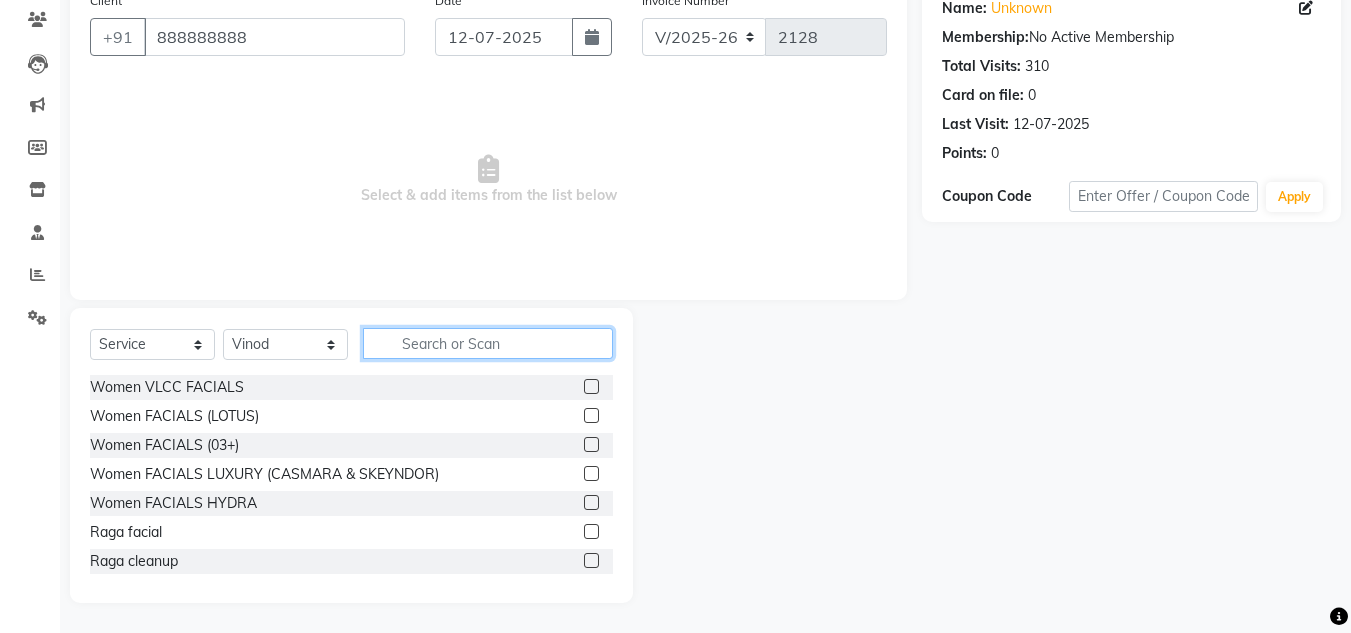 click 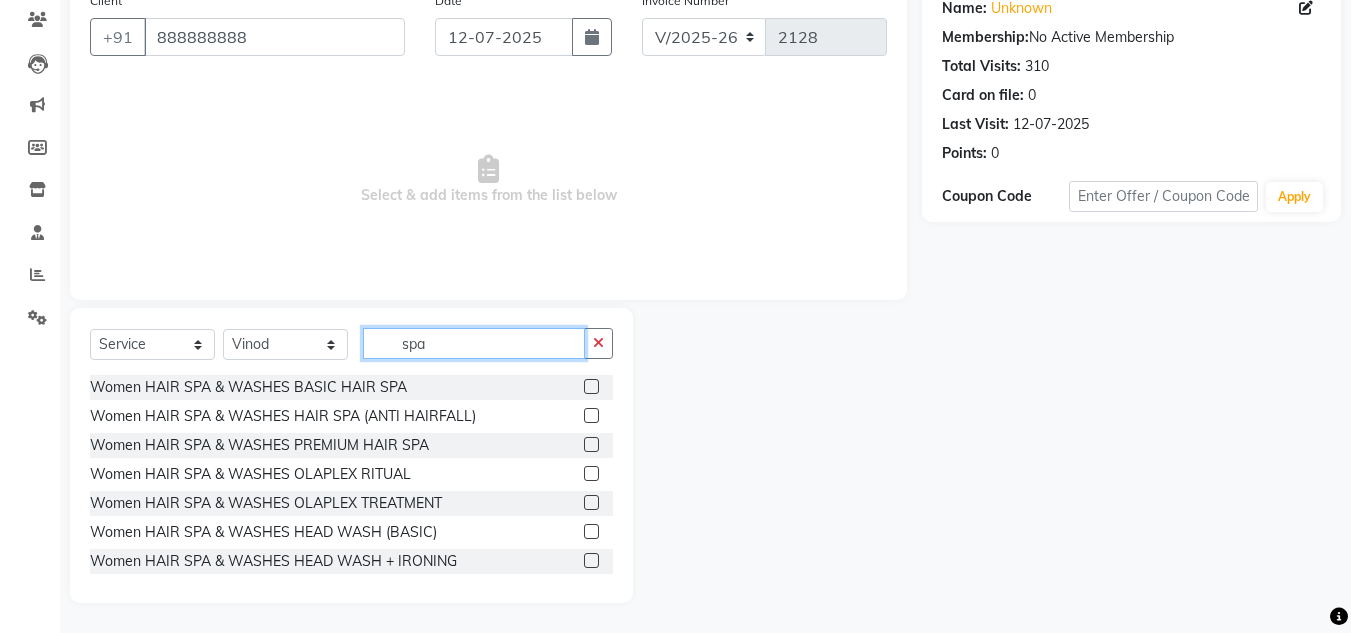 type on "spa" 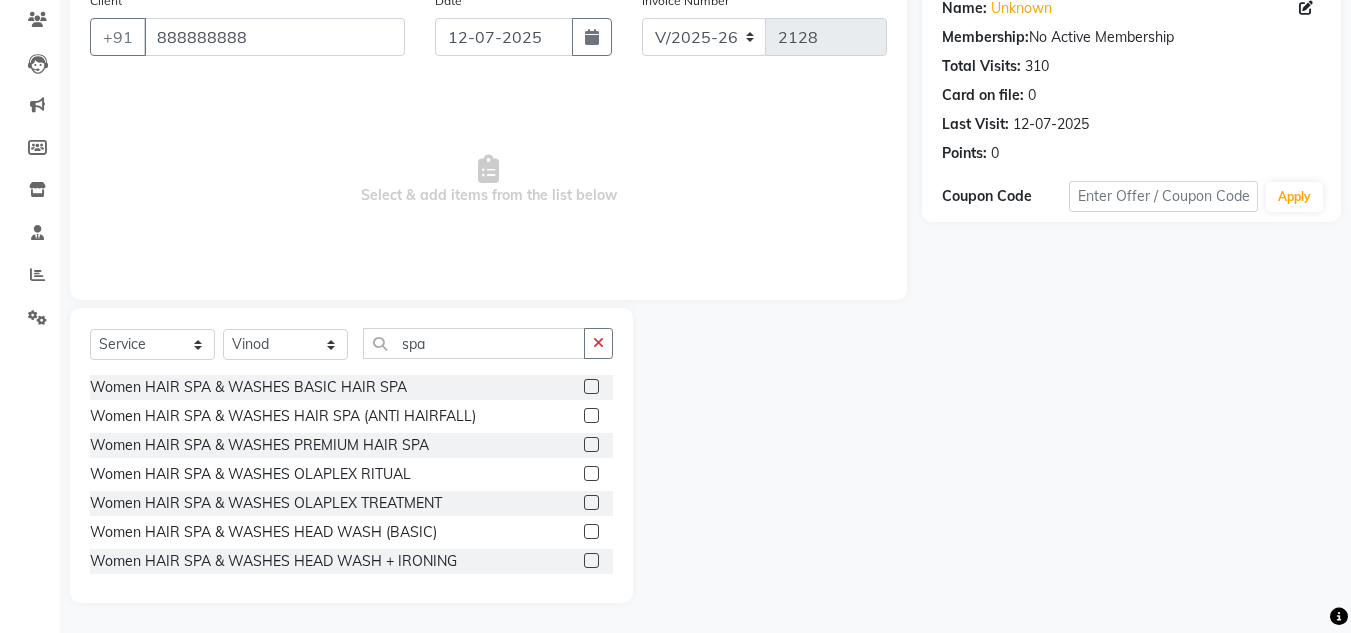 click 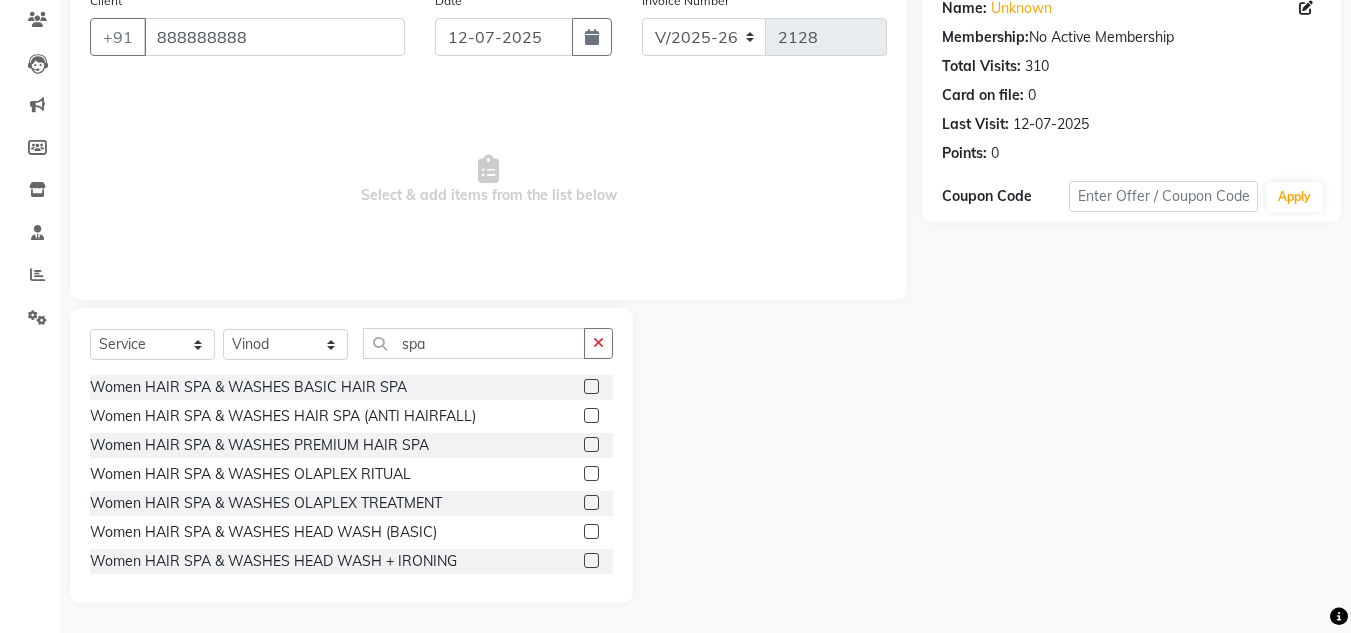 click 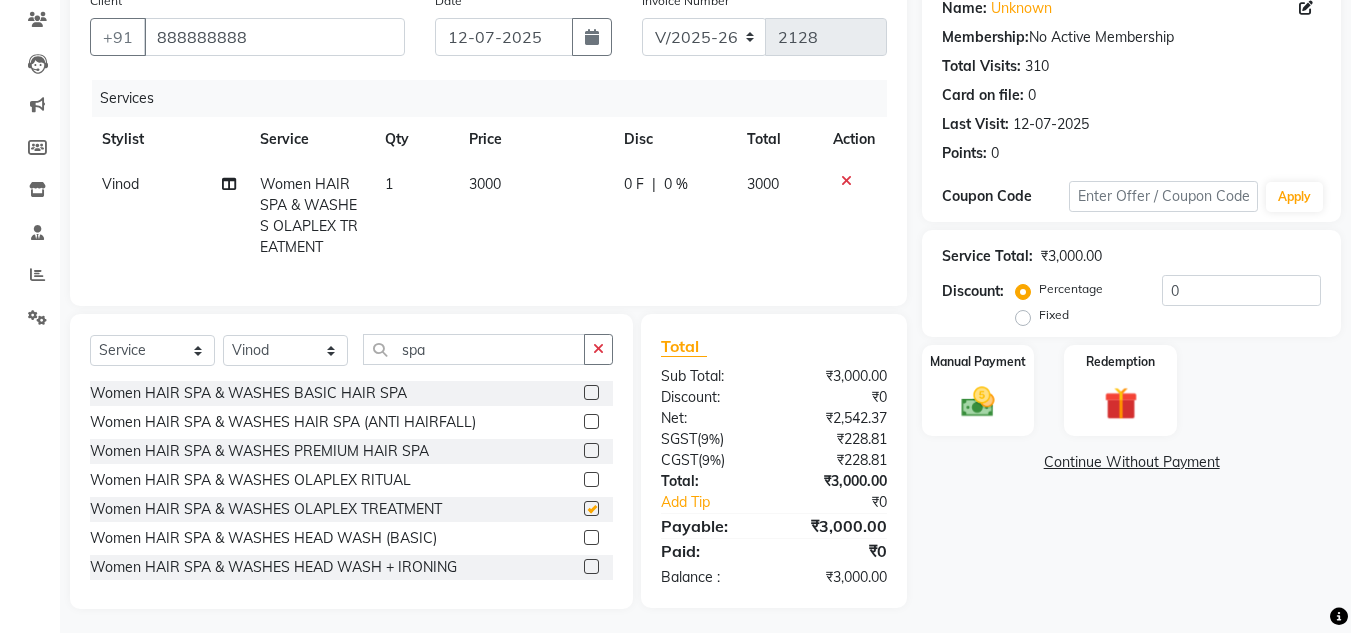checkbox on "false" 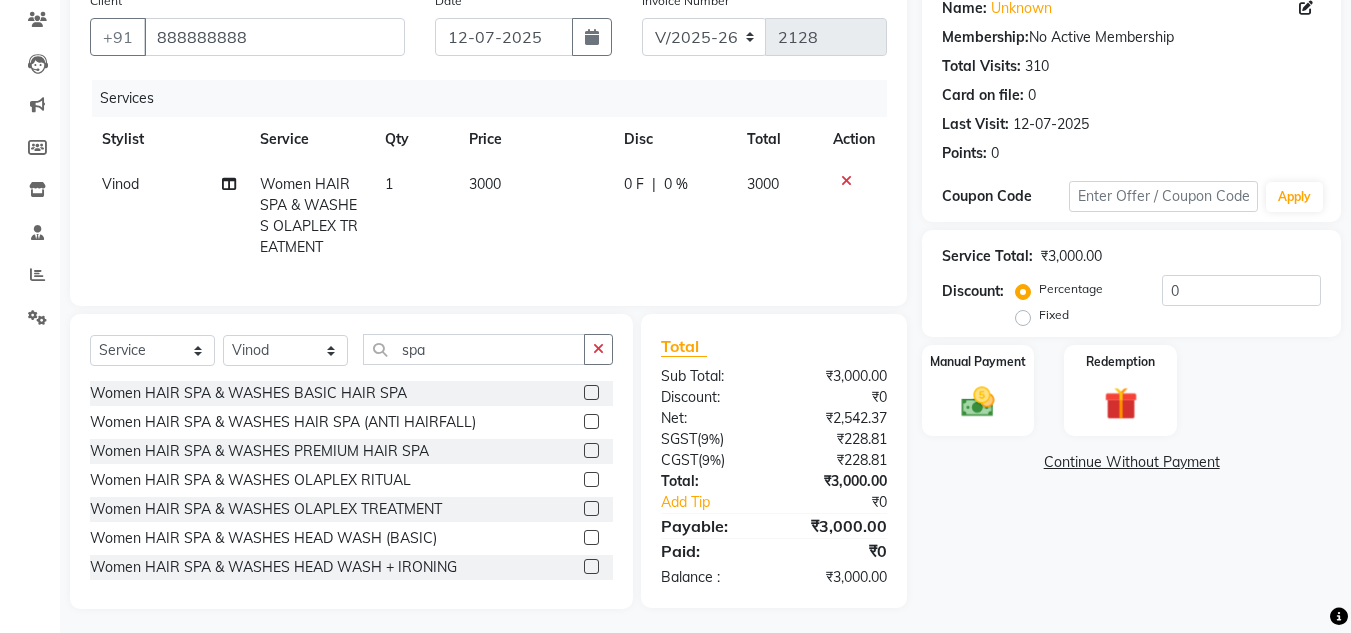 click on "3000" 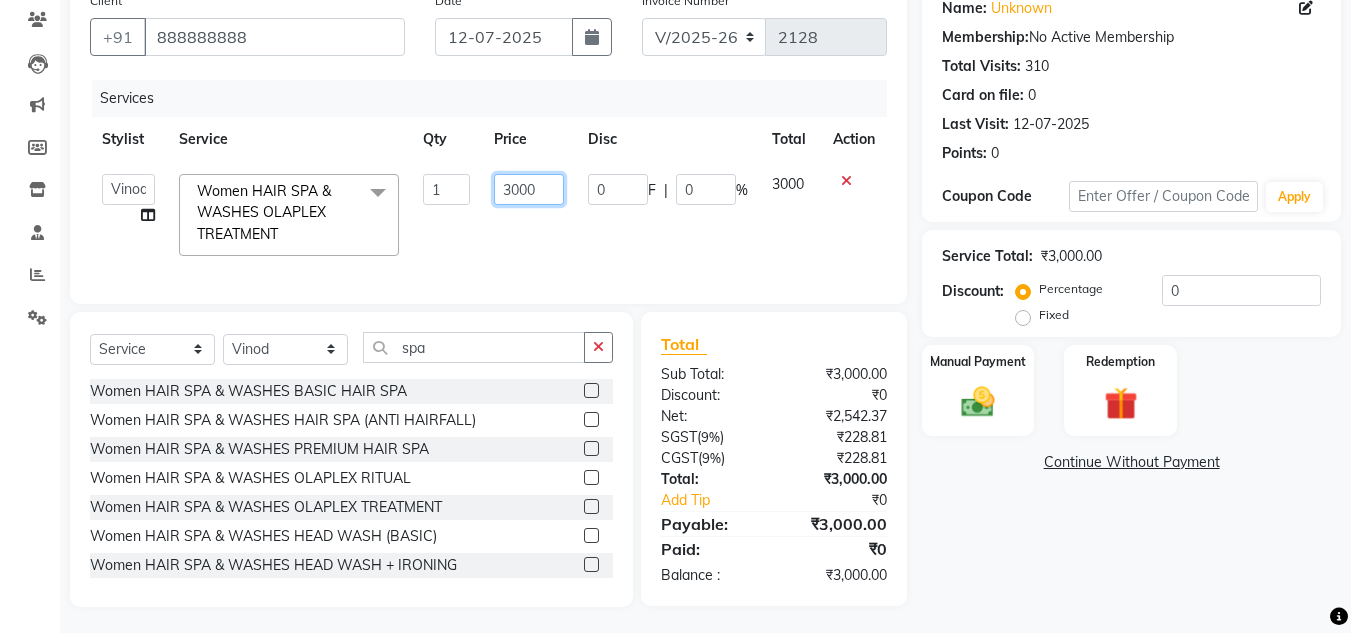 click on "3000" 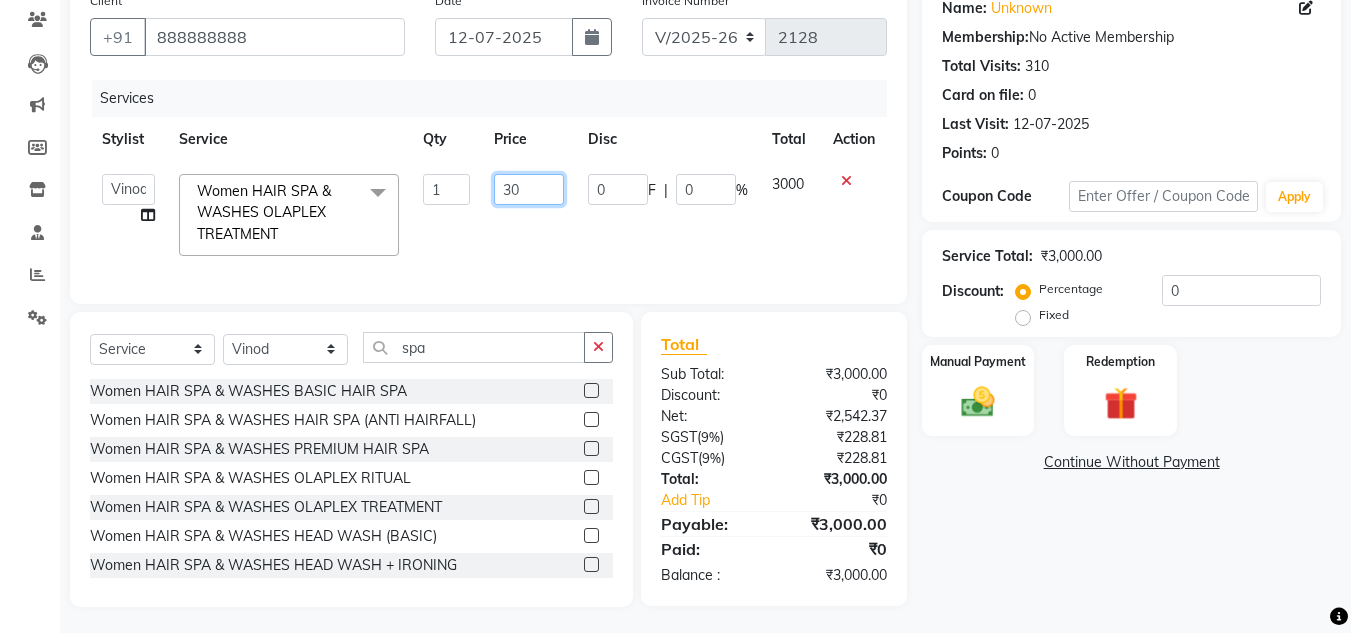 type on "3" 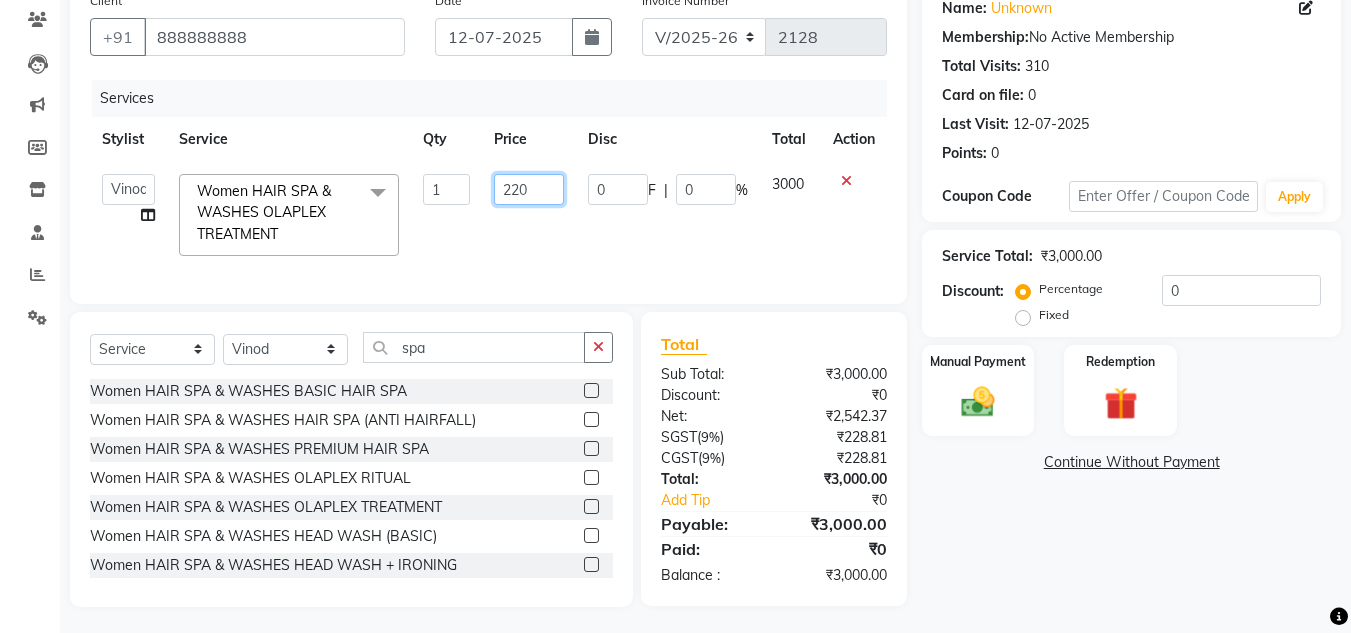 type on "2200" 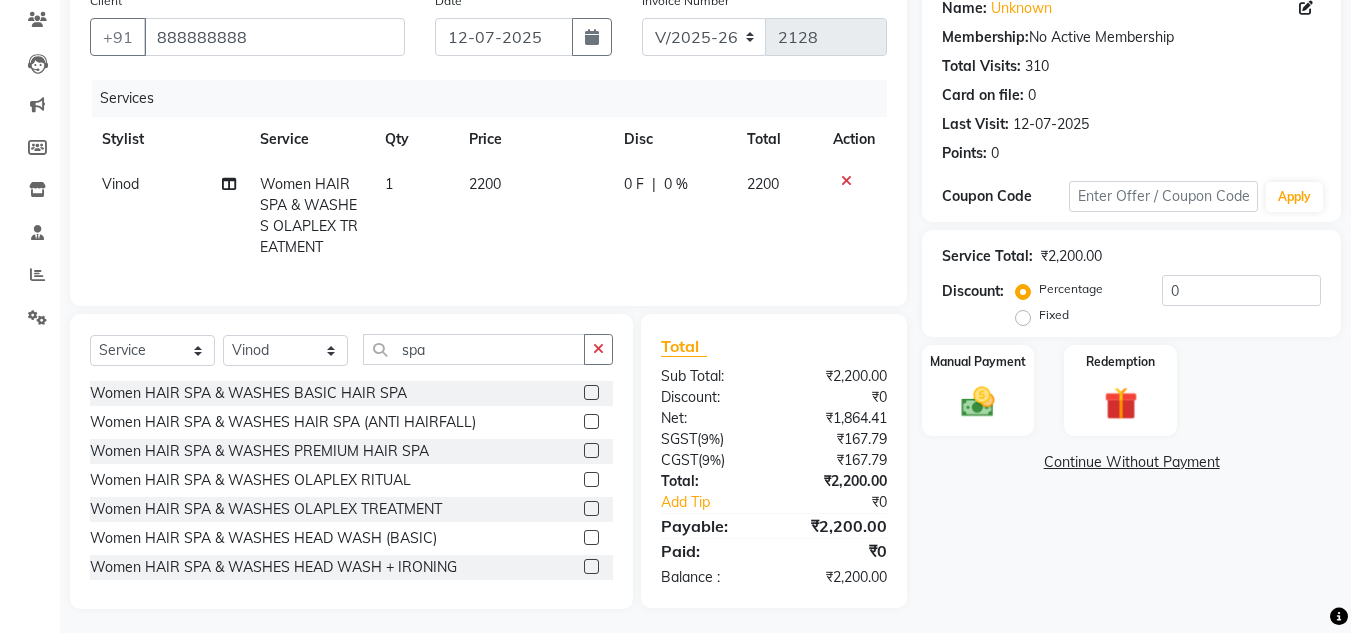 click on "2200" 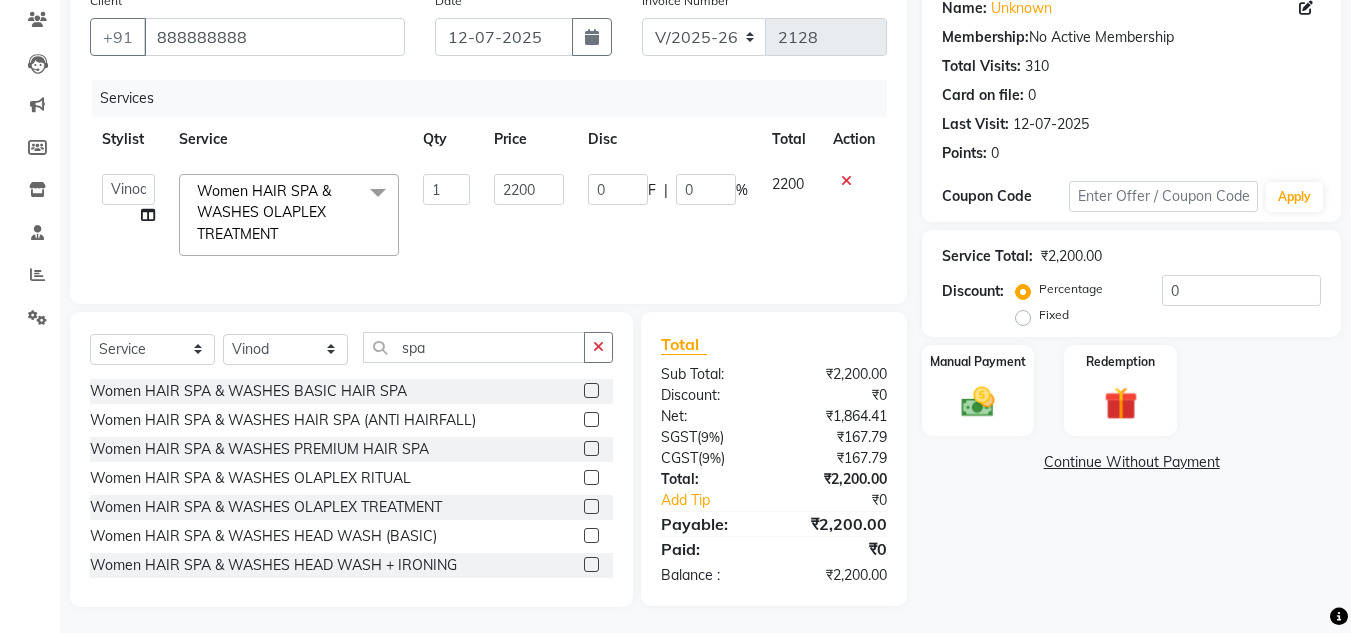 click on "₹0" 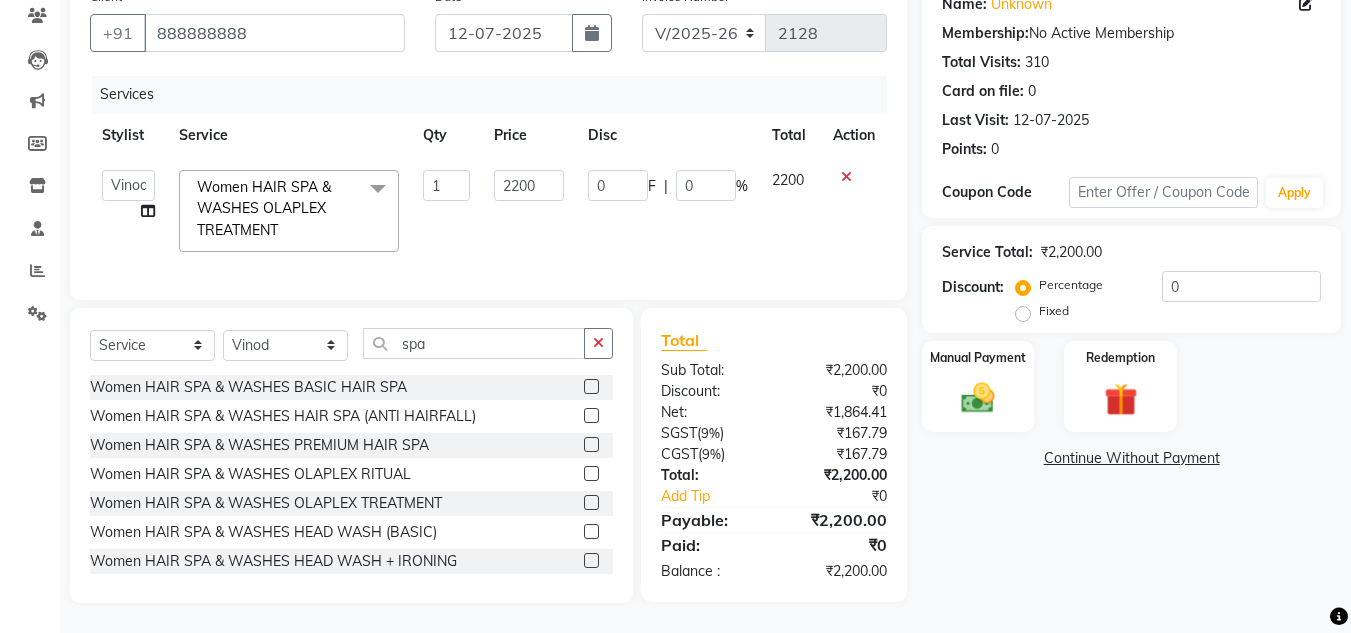 click on "₹2,200.00" 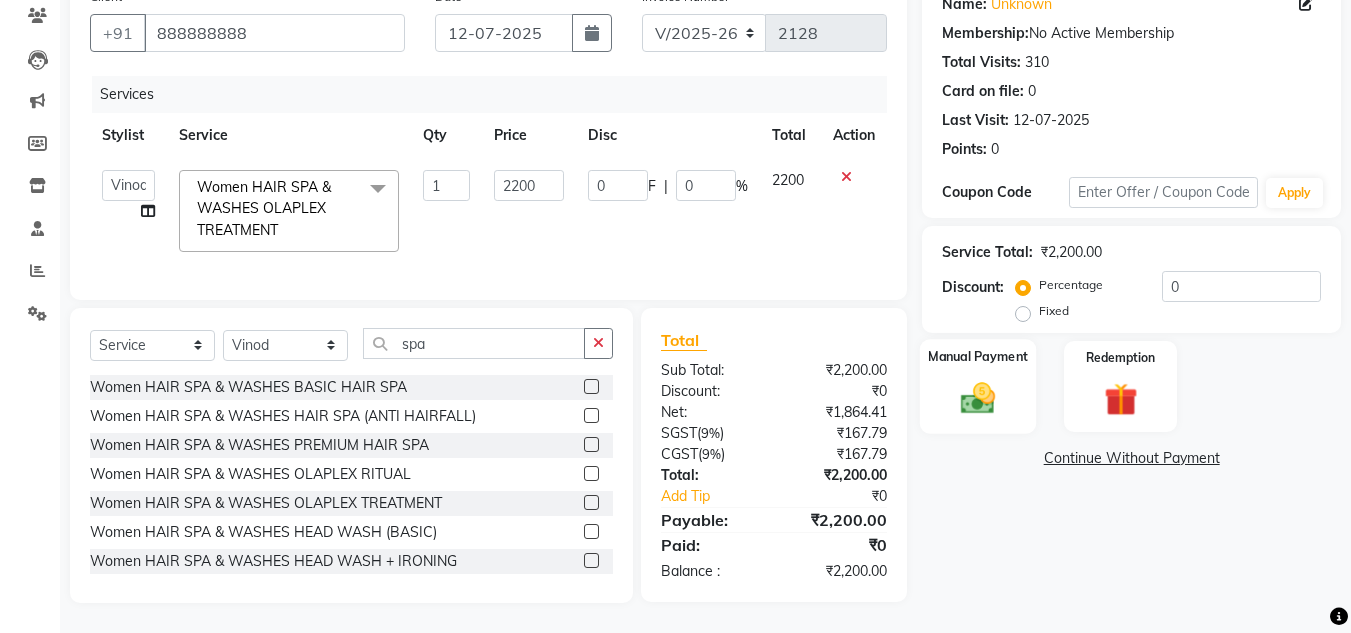 click 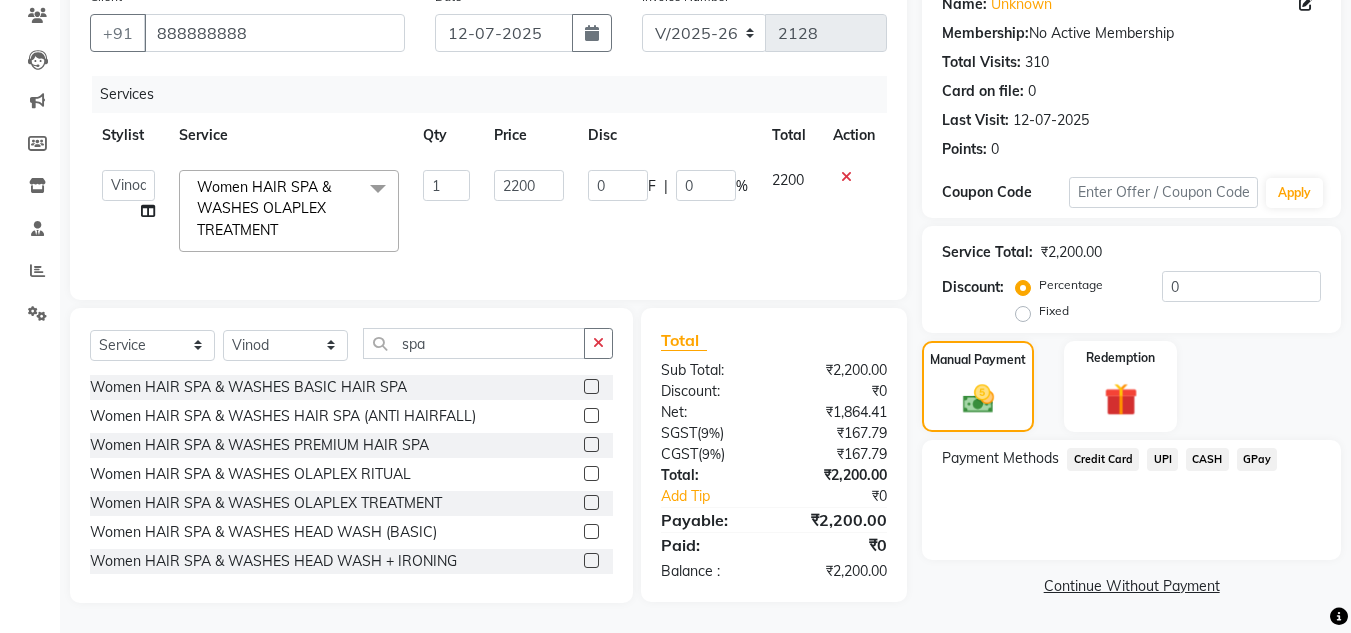 click on "Manual Payment Redemption" 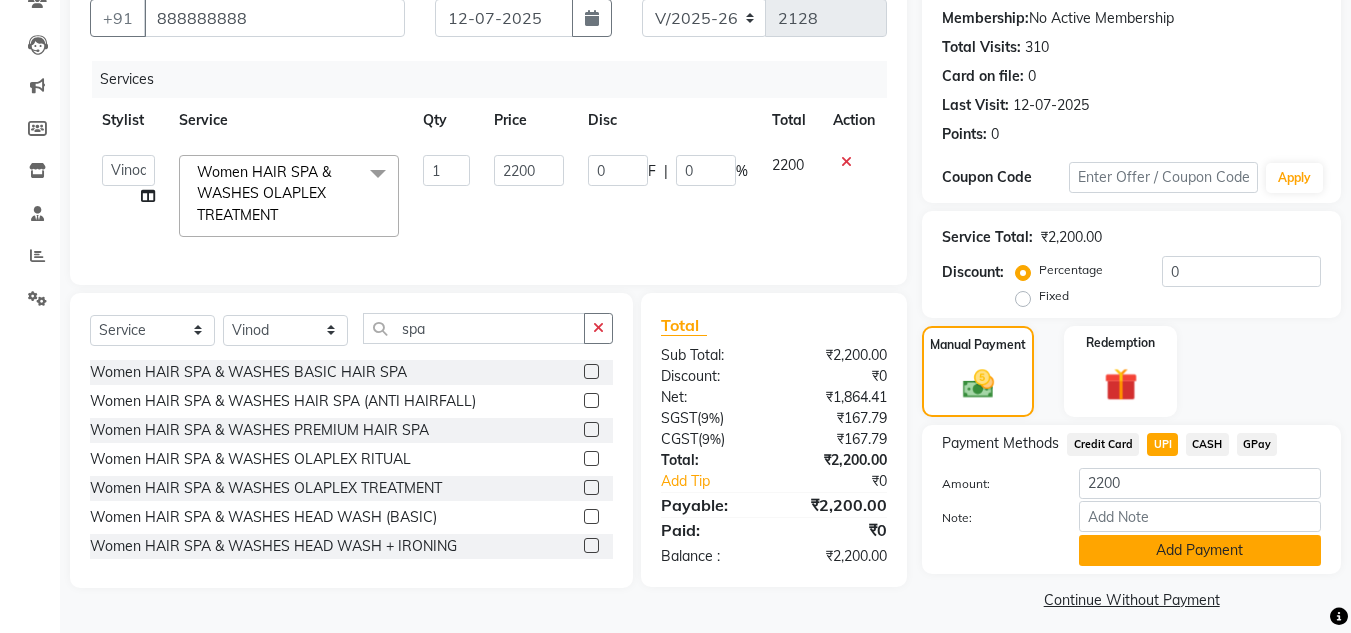 click on "Add Payment" 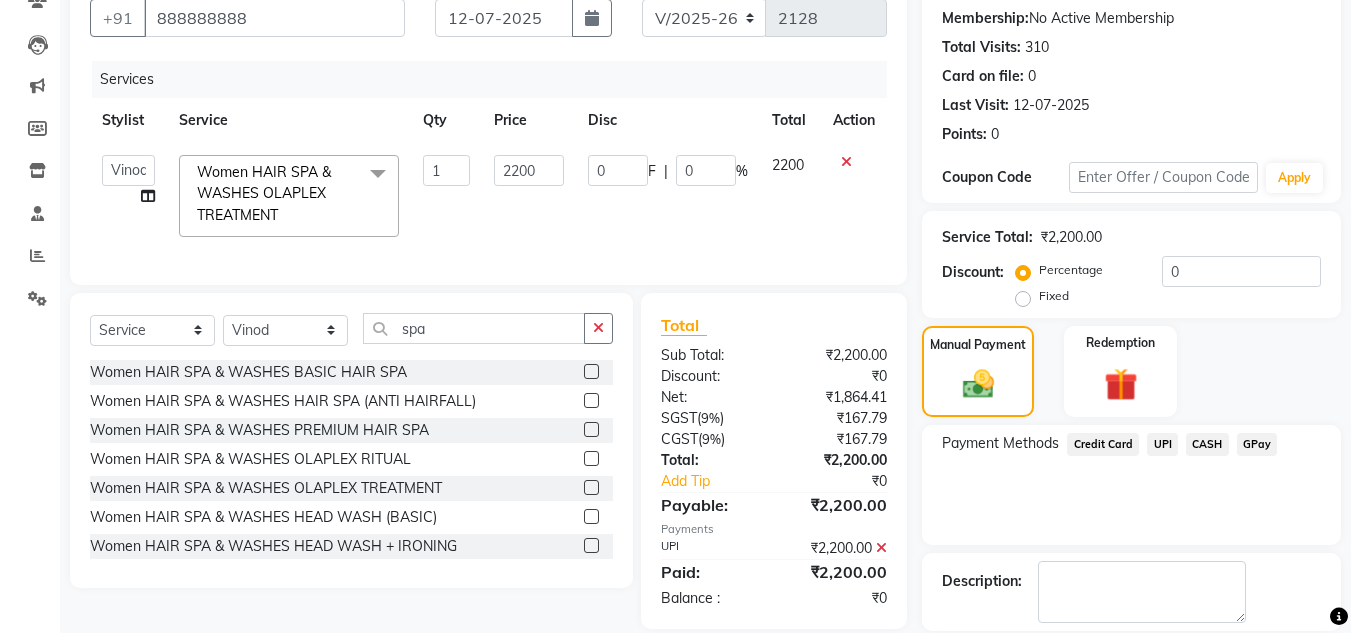 click on "Payment Methods  Credit Card   UPI   CASH   GPay" 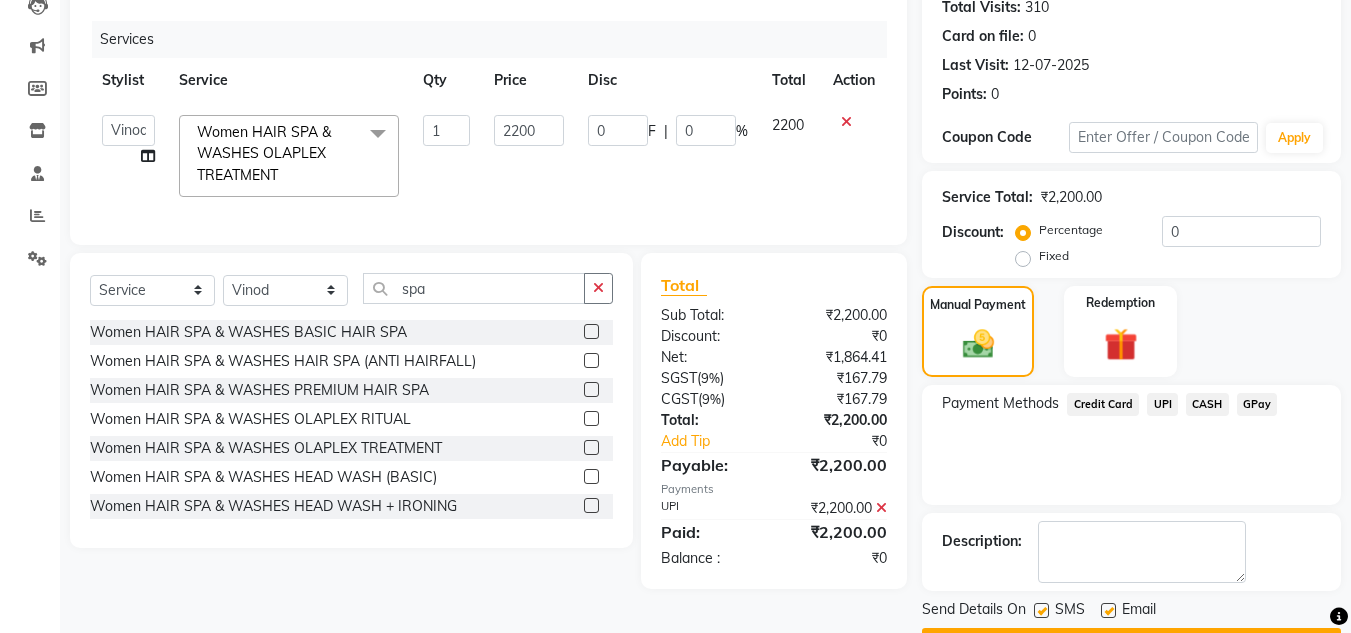 scroll, scrollTop: 283, scrollLeft: 0, axis: vertical 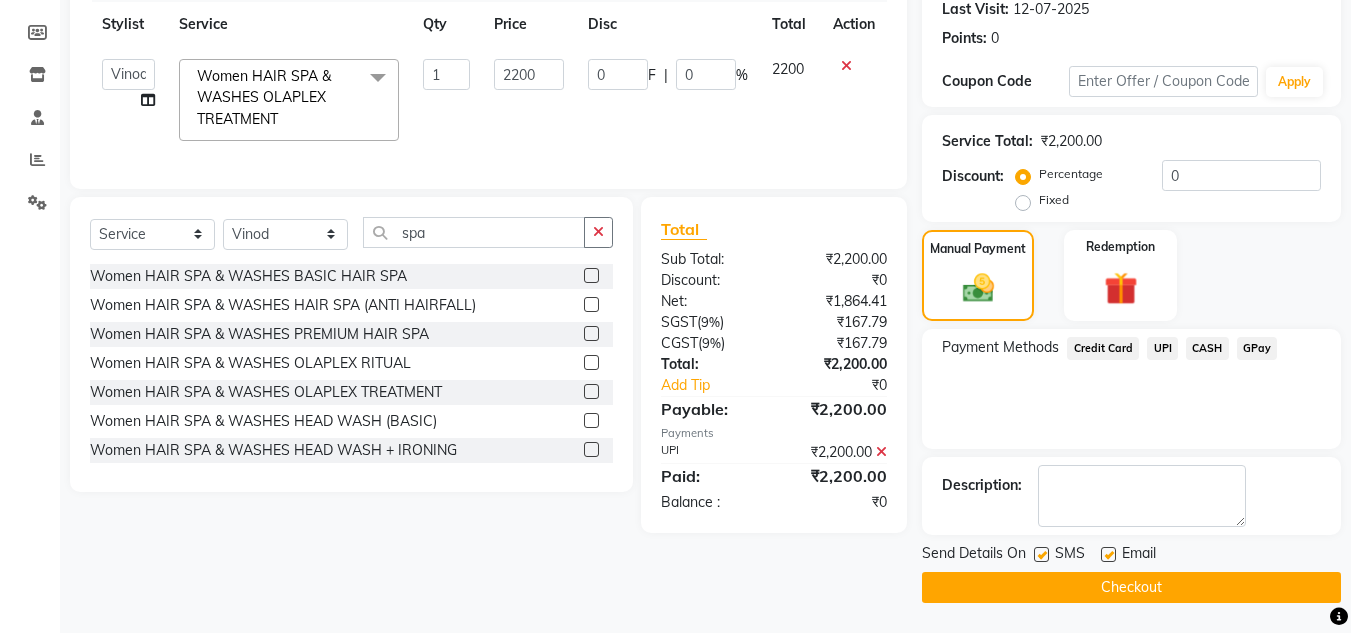 click on "Checkout" 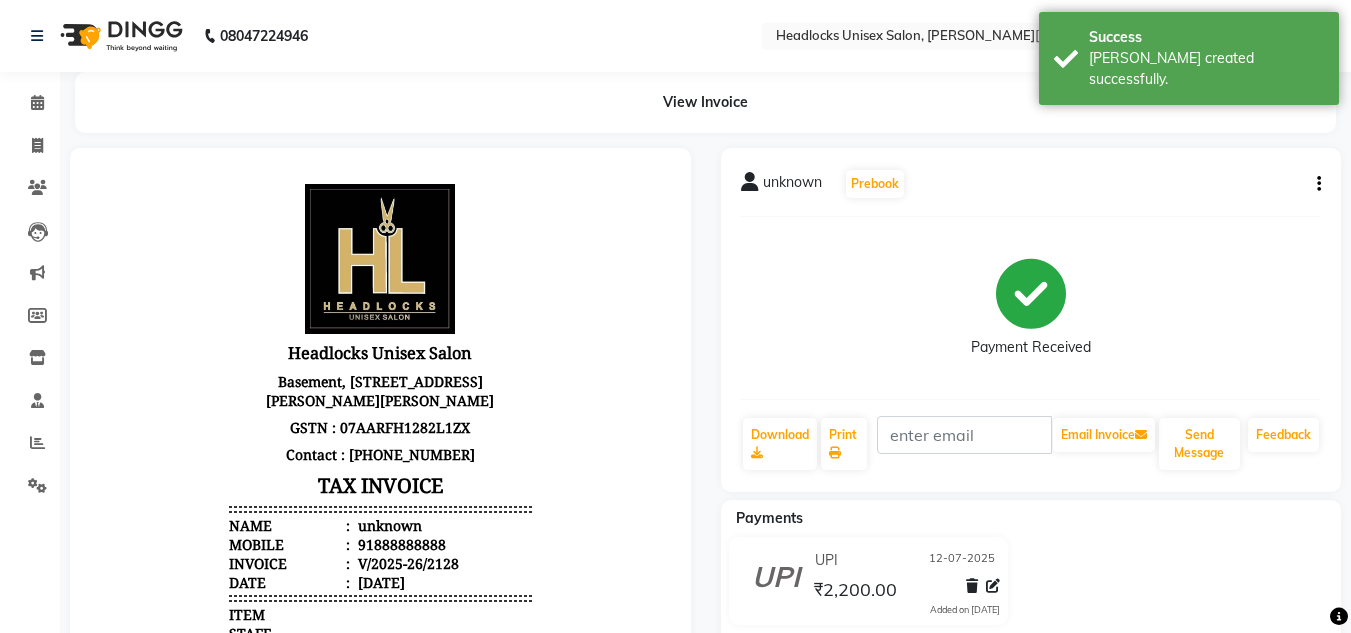 scroll, scrollTop: 0, scrollLeft: 0, axis: both 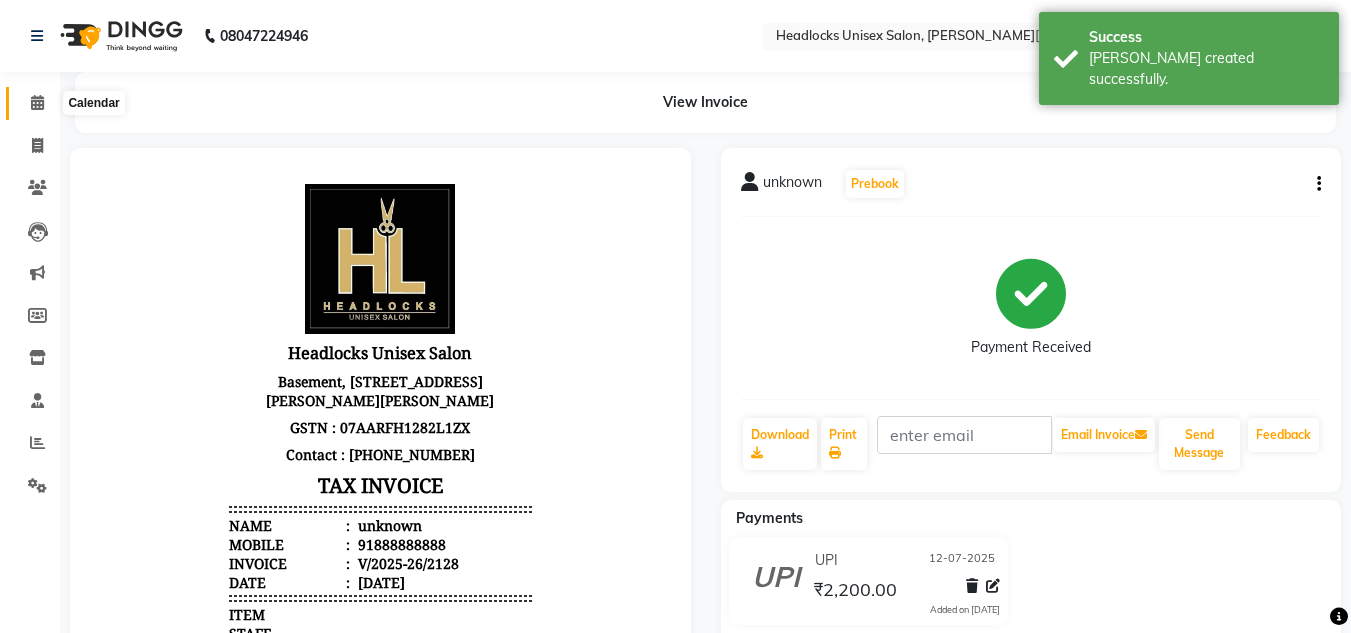 click 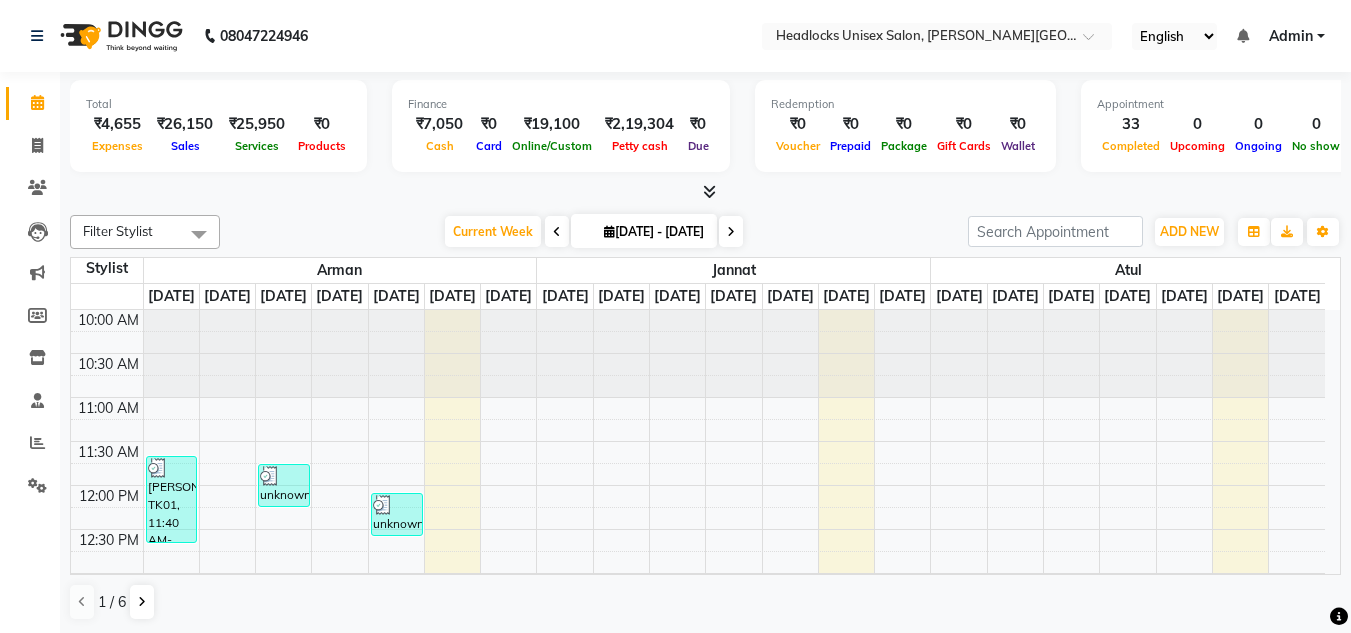 click 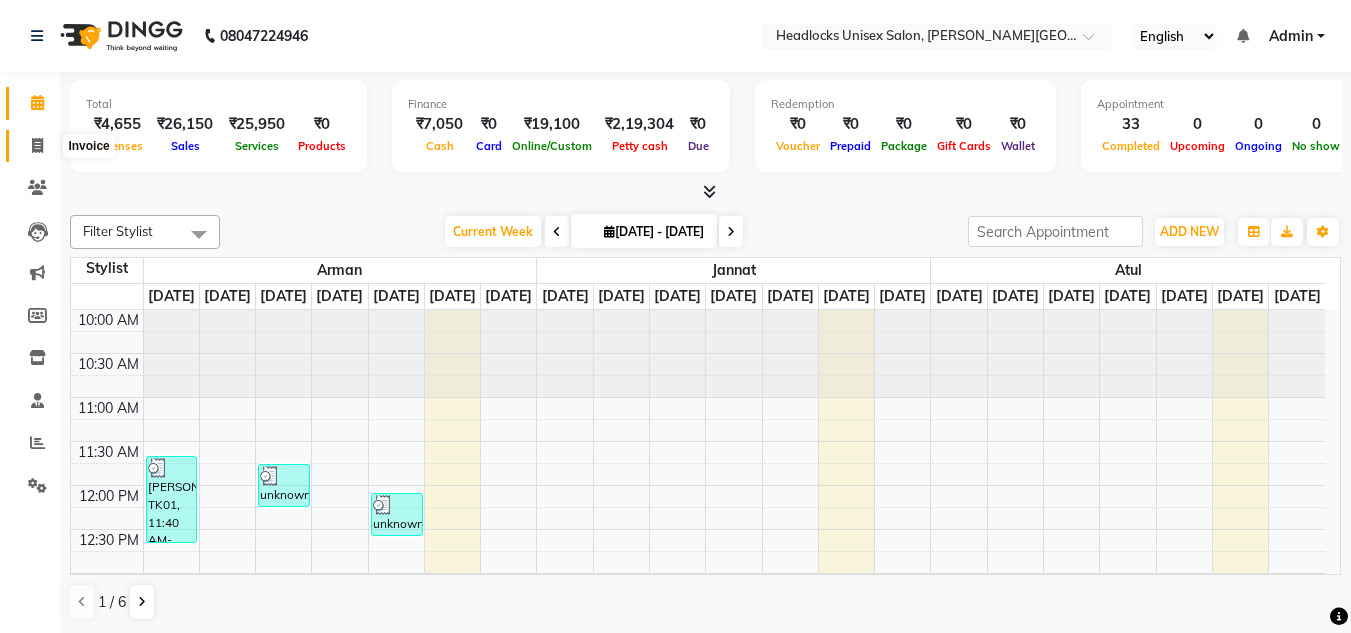 click 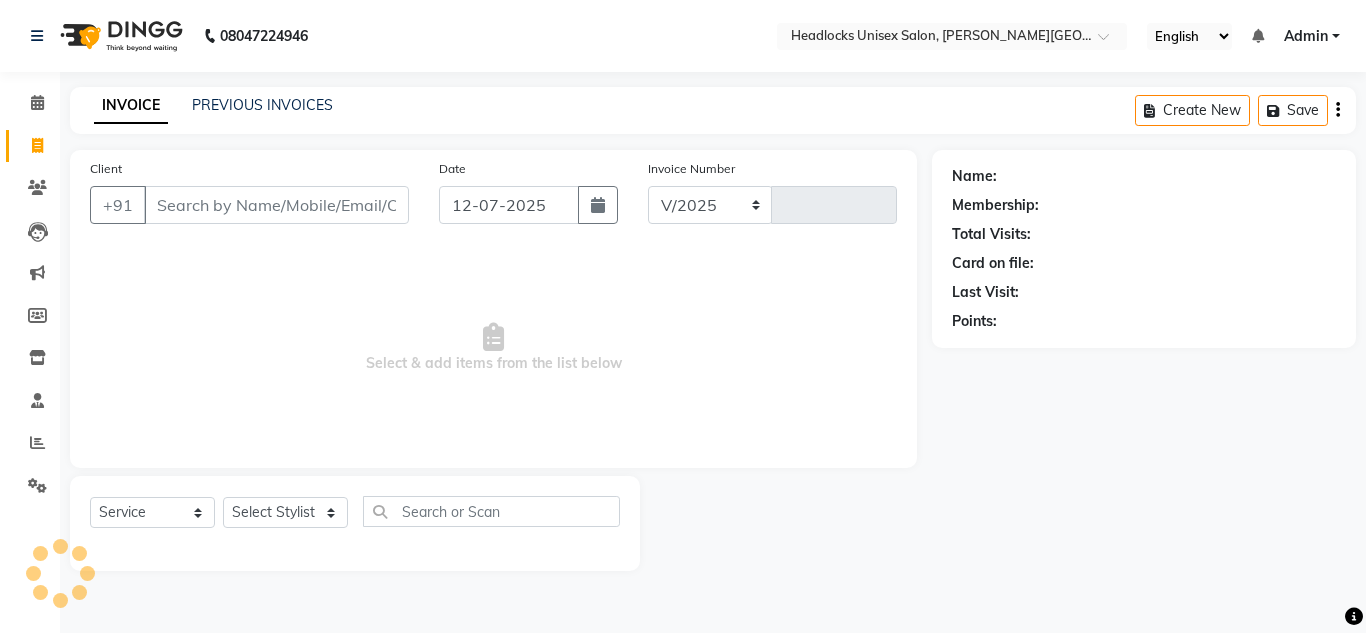 select on "6850" 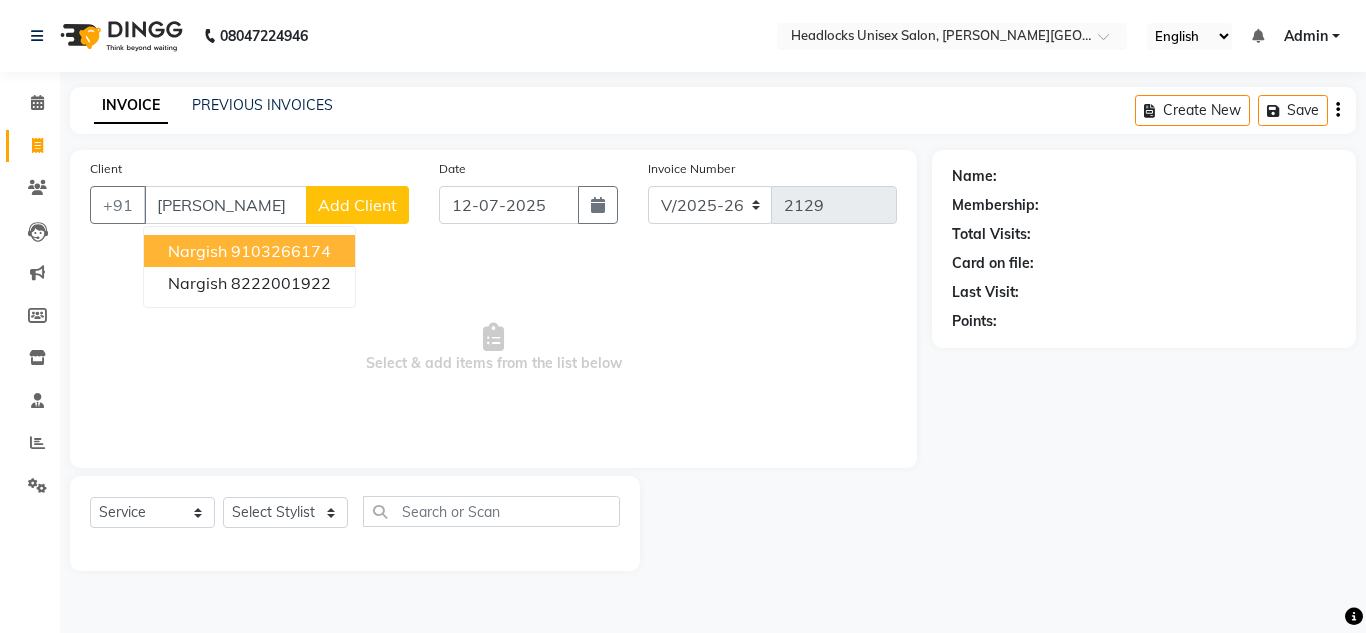 click on "9103266174" at bounding box center [281, 251] 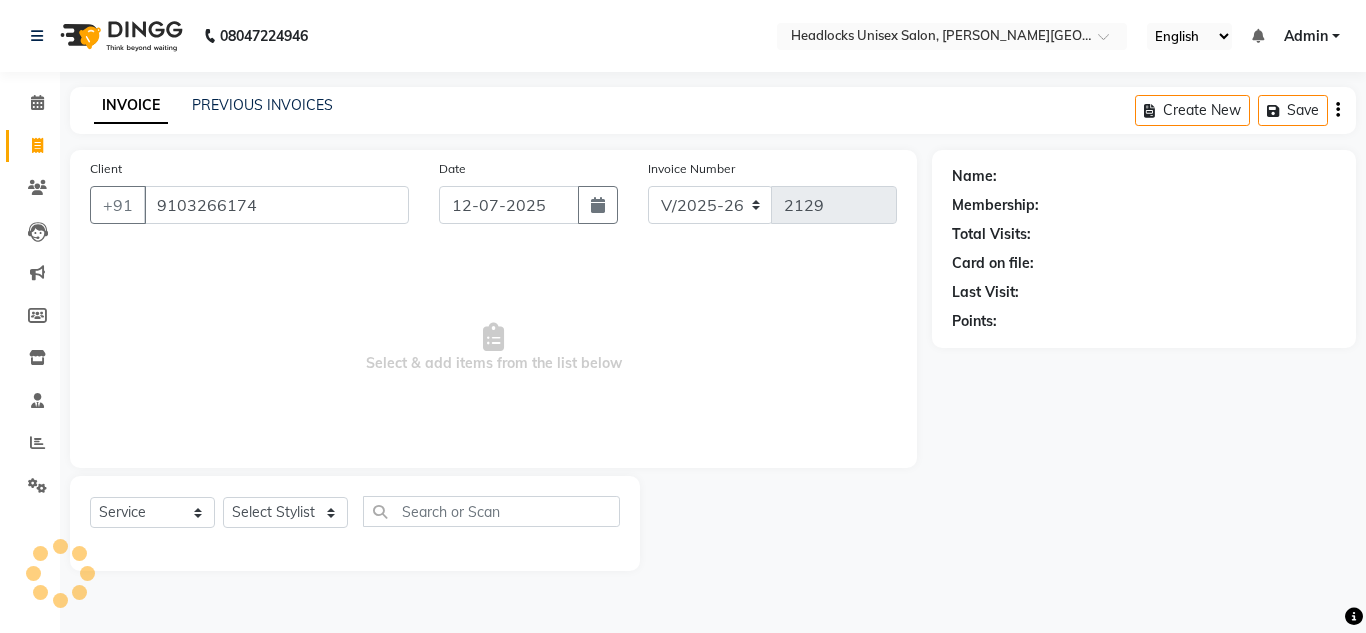 type on "9103266174" 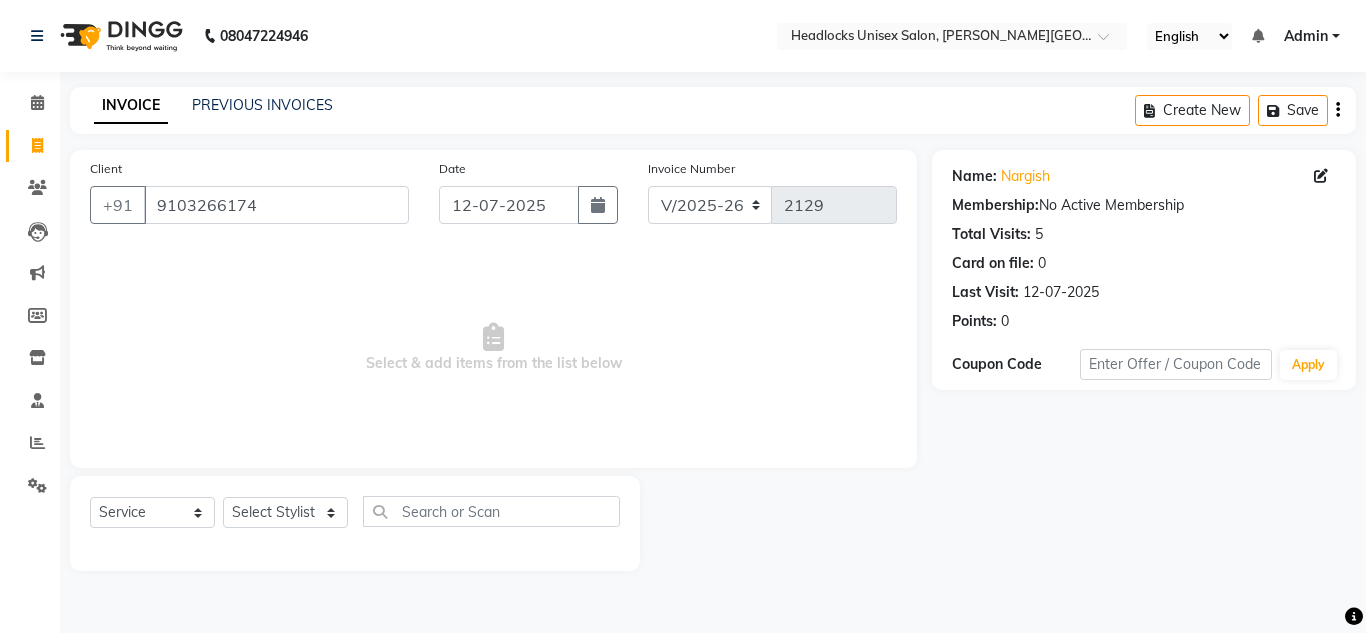 click on "Select & add items from the list below" at bounding box center [493, 348] 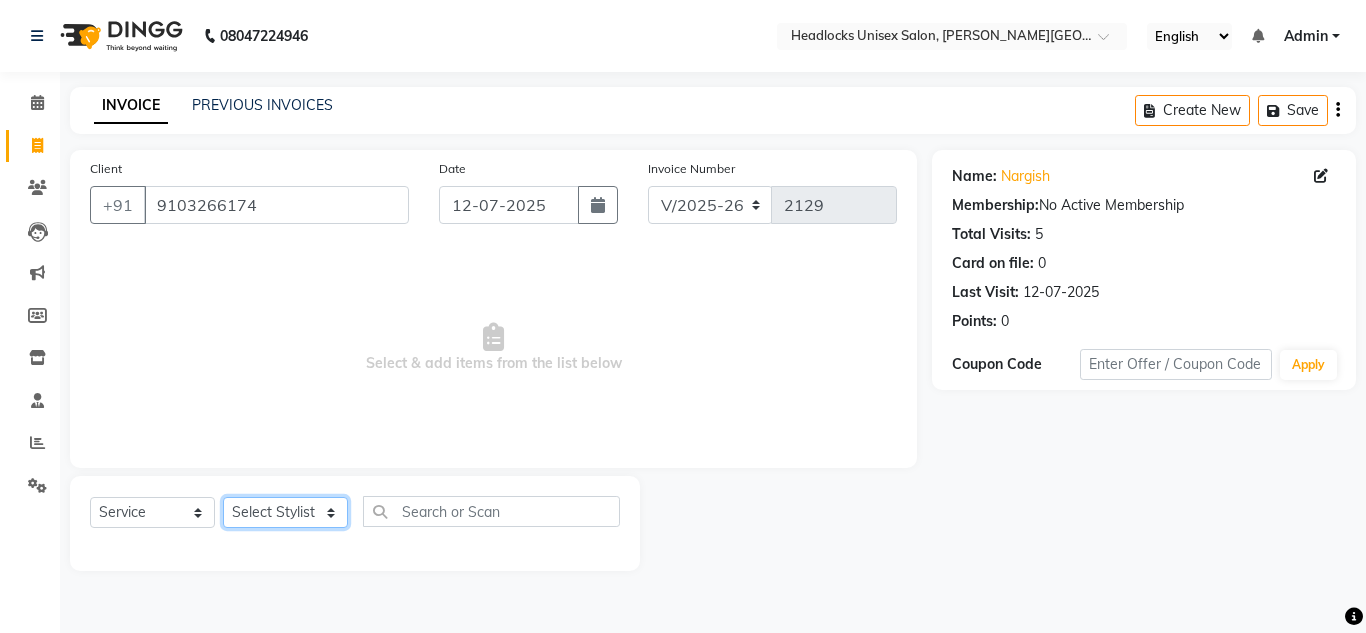 click on "Select Stylist [PERSON_NAME] Jannat Kaif [DATE] Lucky [PERSON_NAME] Pinky [PERSON_NAME] [PERSON_NAME] [PERSON_NAME] [PERSON_NAME] Suraj Vikas [PERSON_NAME] [PERSON_NAME]" 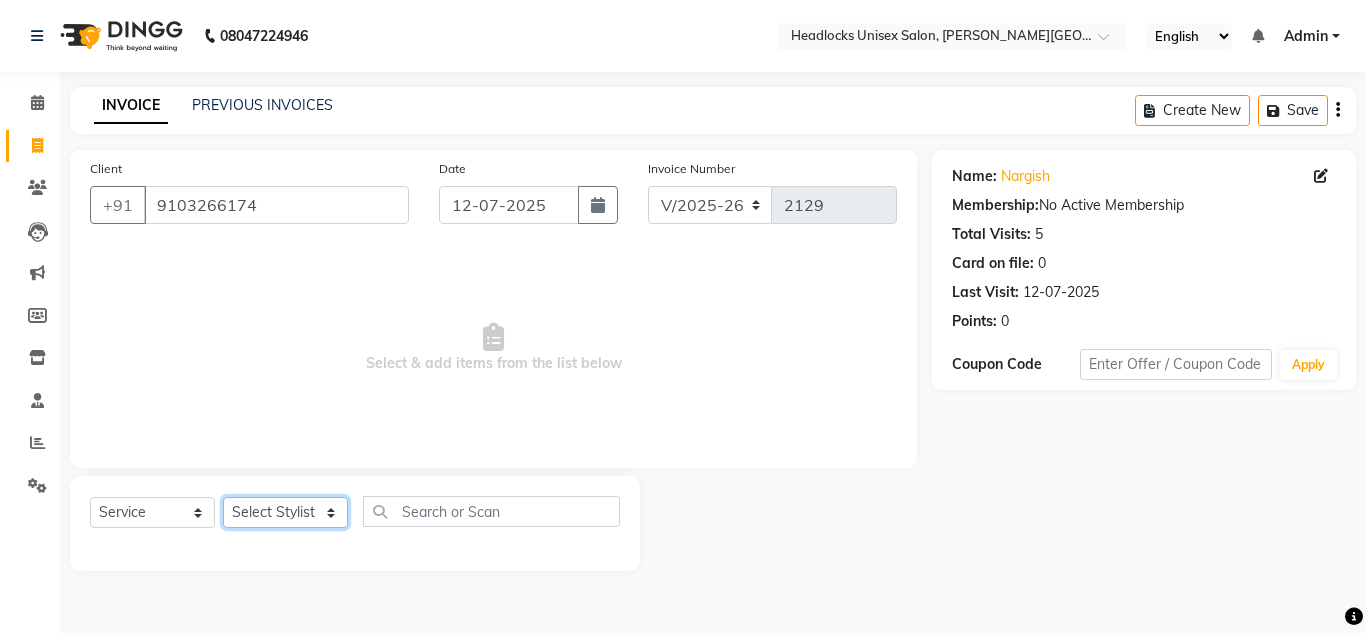 select on "53613" 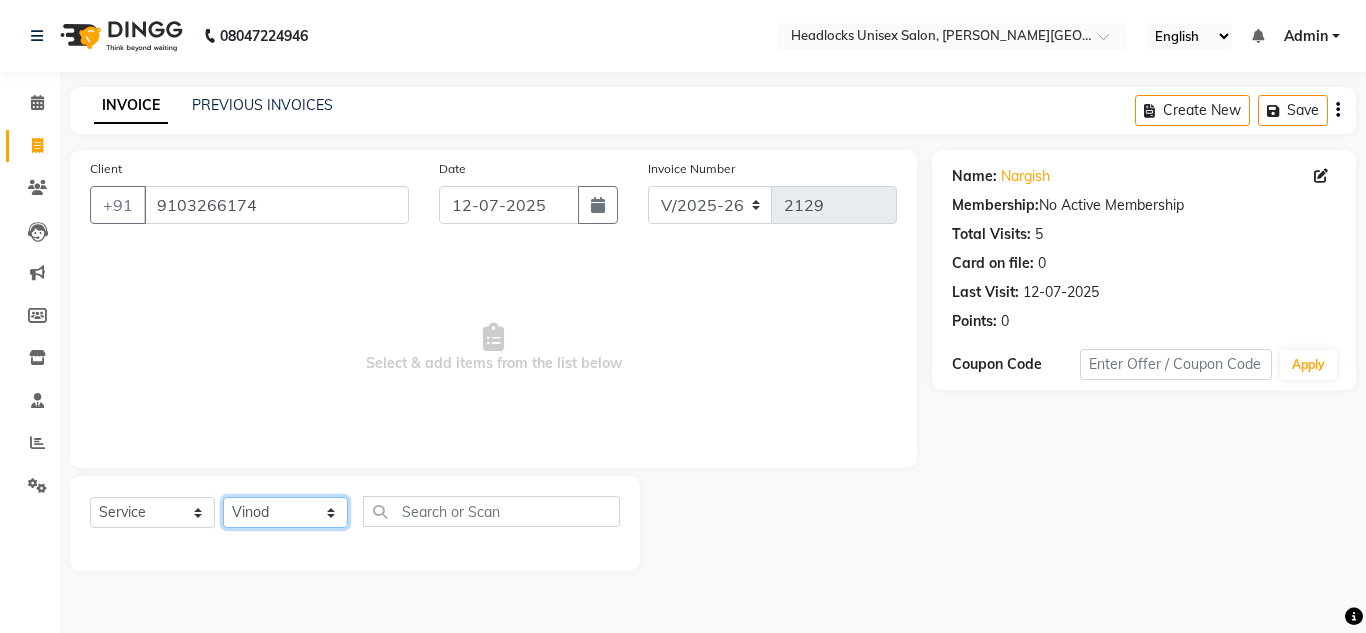 click on "Select Stylist [PERSON_NAME] Jannat Kaif [DATE] Lucky [PERSON_NAME] Pinky [PERSON_NAME] [PERSON_NAME] [PERSON_NAME] [PERSON_NAME] Suraj Vikas [PERSON_NAME] [PERSON_NAME]" 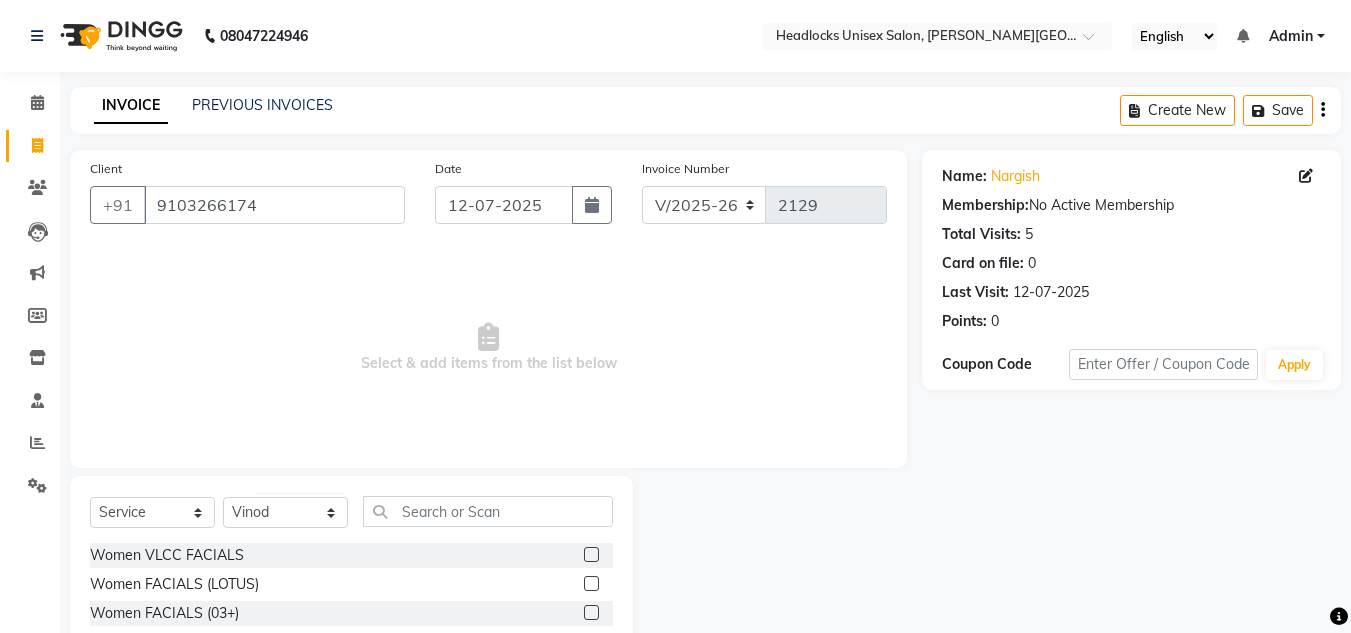click on "Select & add items from the list below" at bounding box center (488, 348) 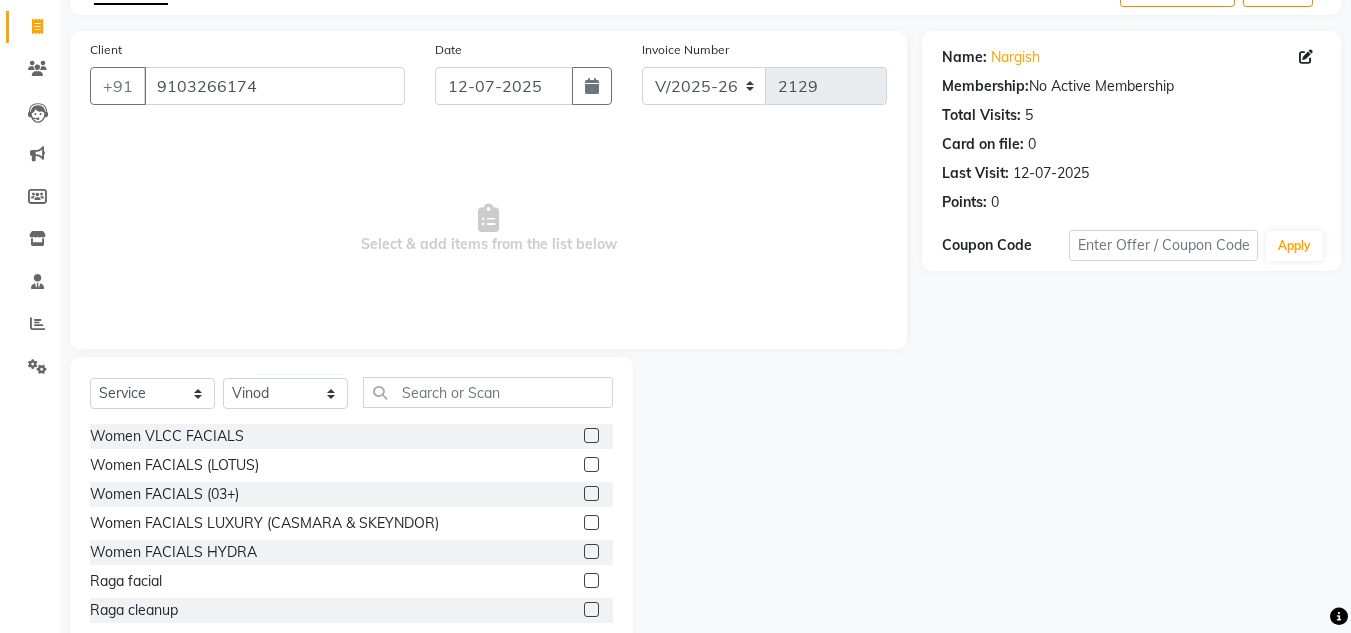 scroll, scrollTop: 168, scrollLeft: 0, axis: vertical 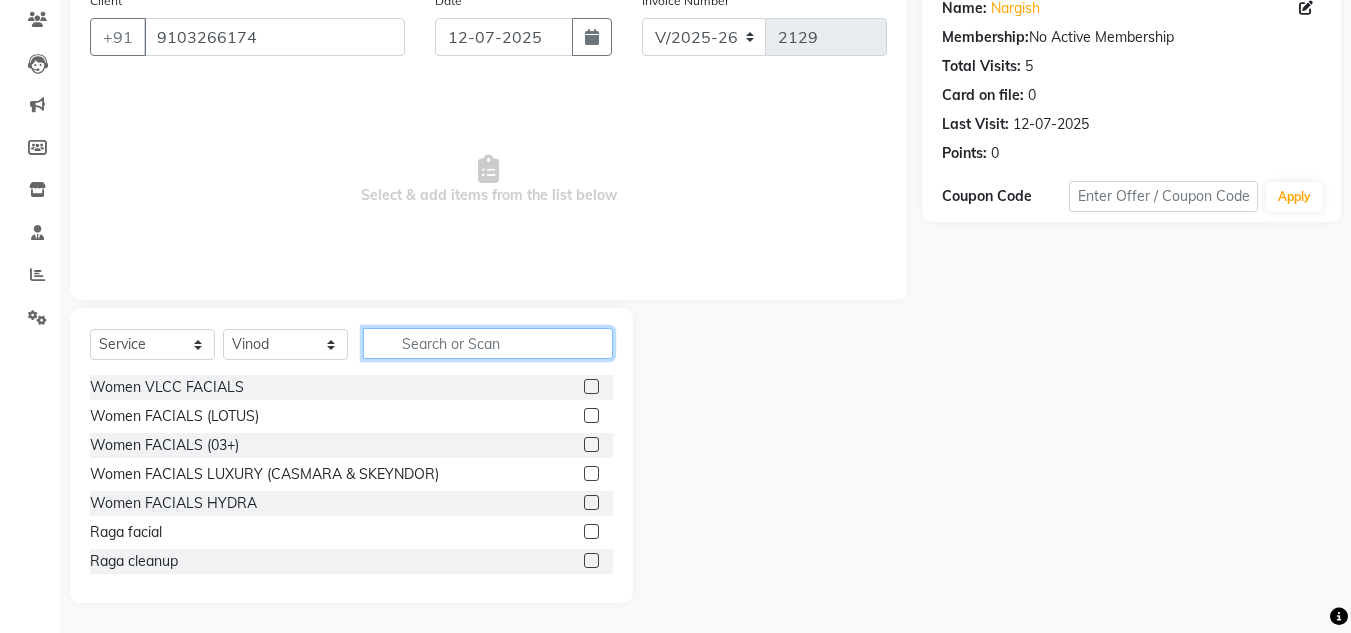 click 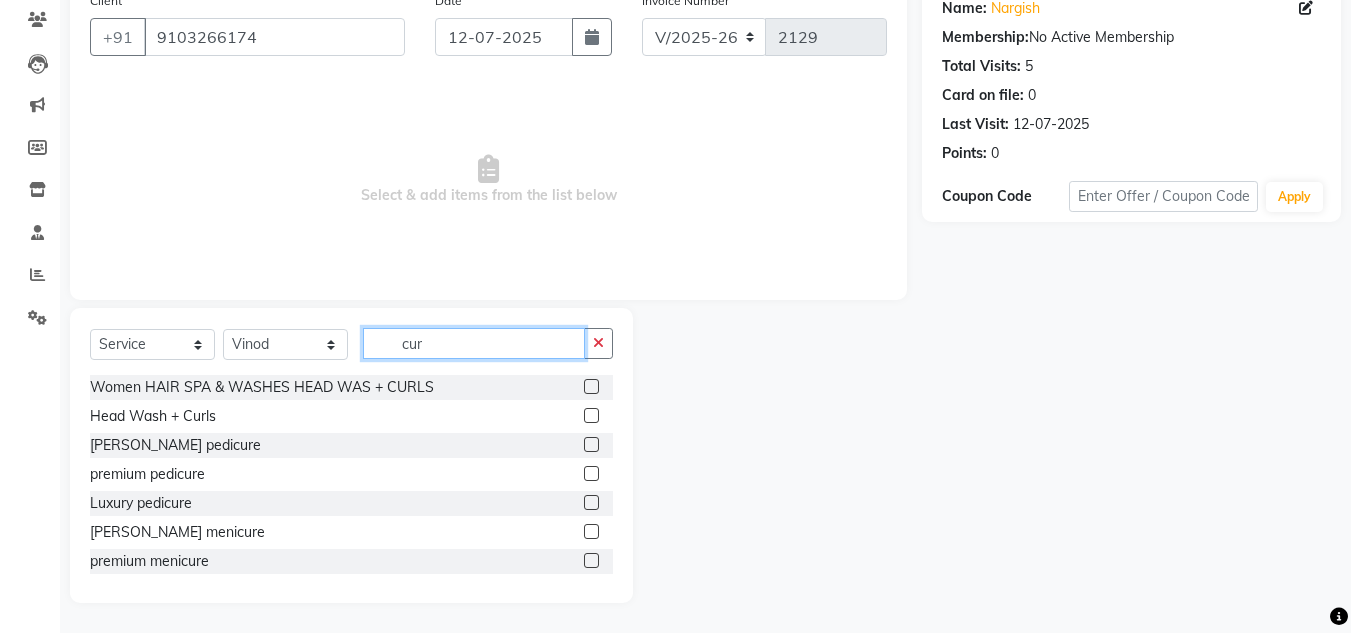type on "cur" 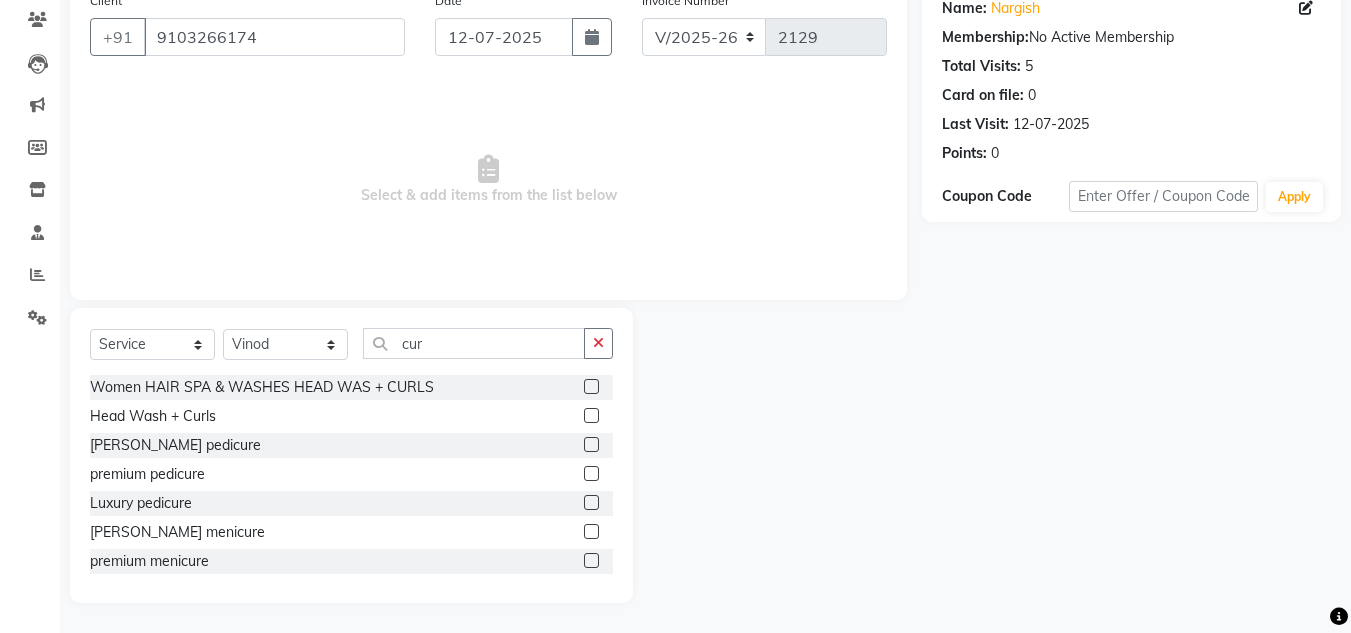 click 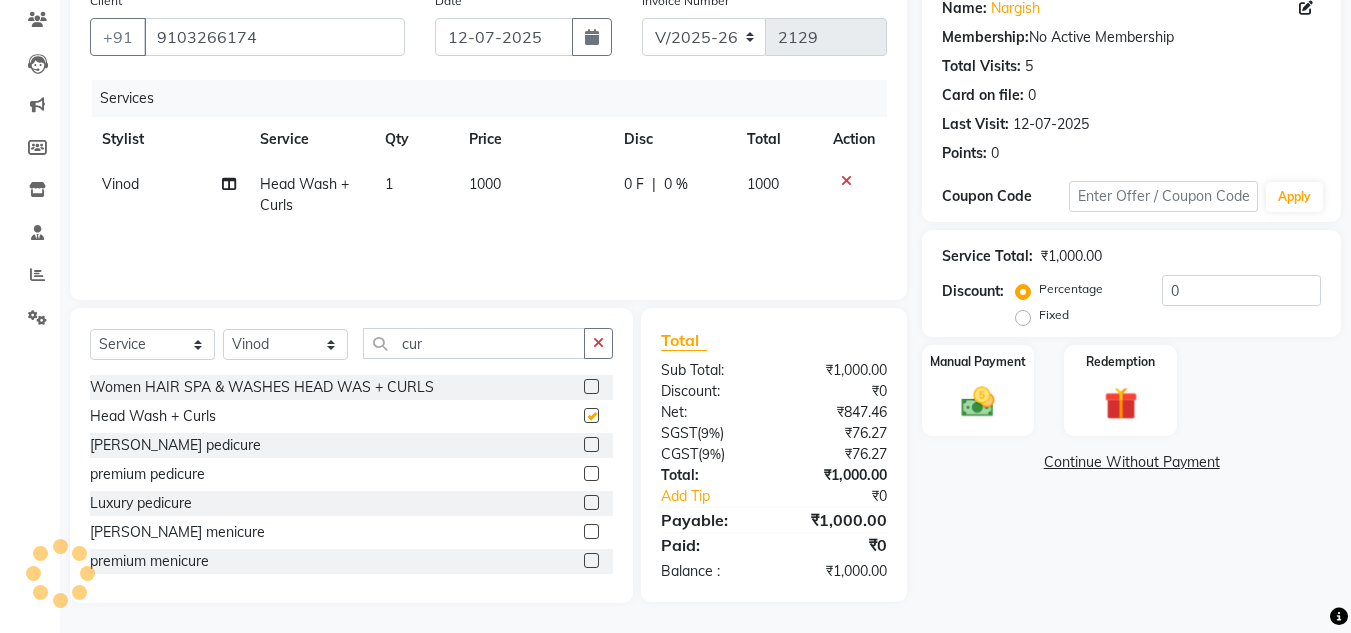 checkbox on "false" 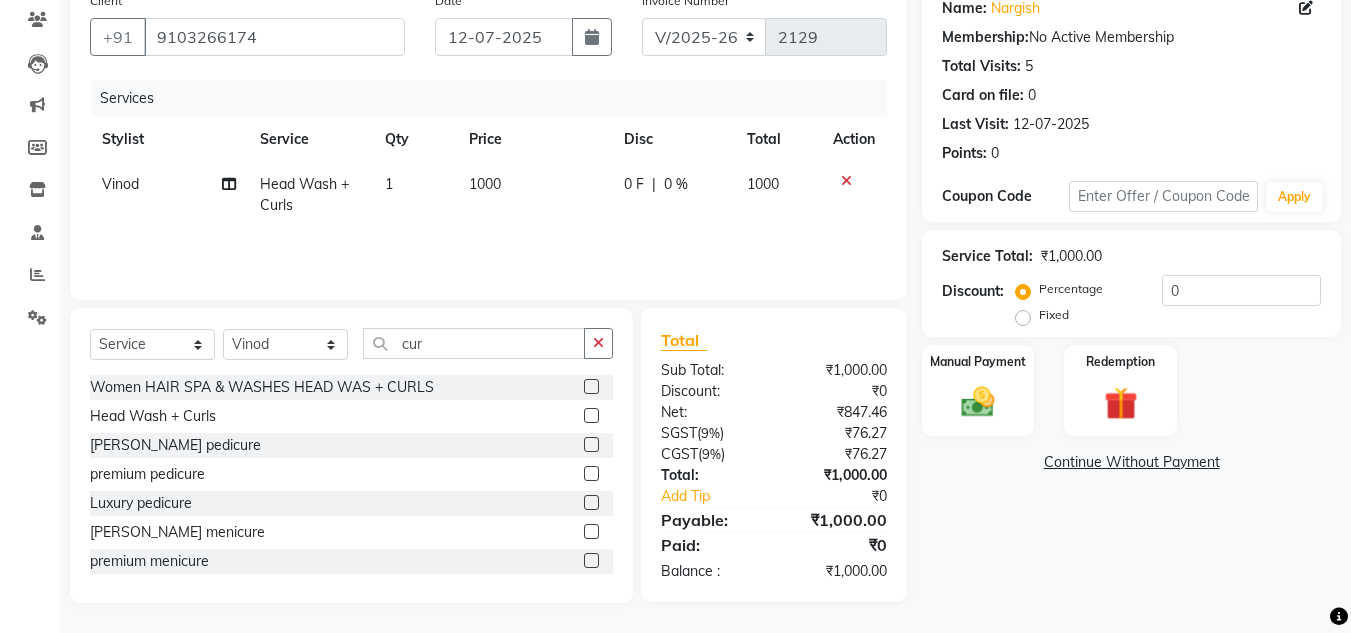 click on "1000" 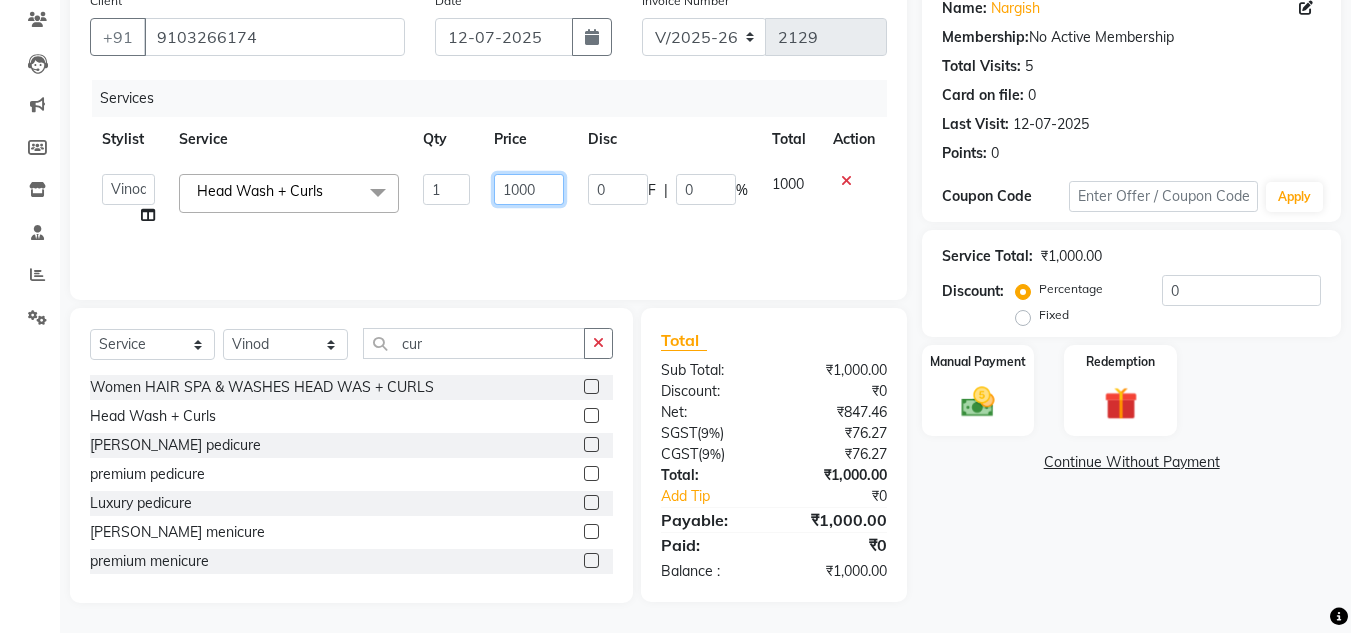click on "1000" 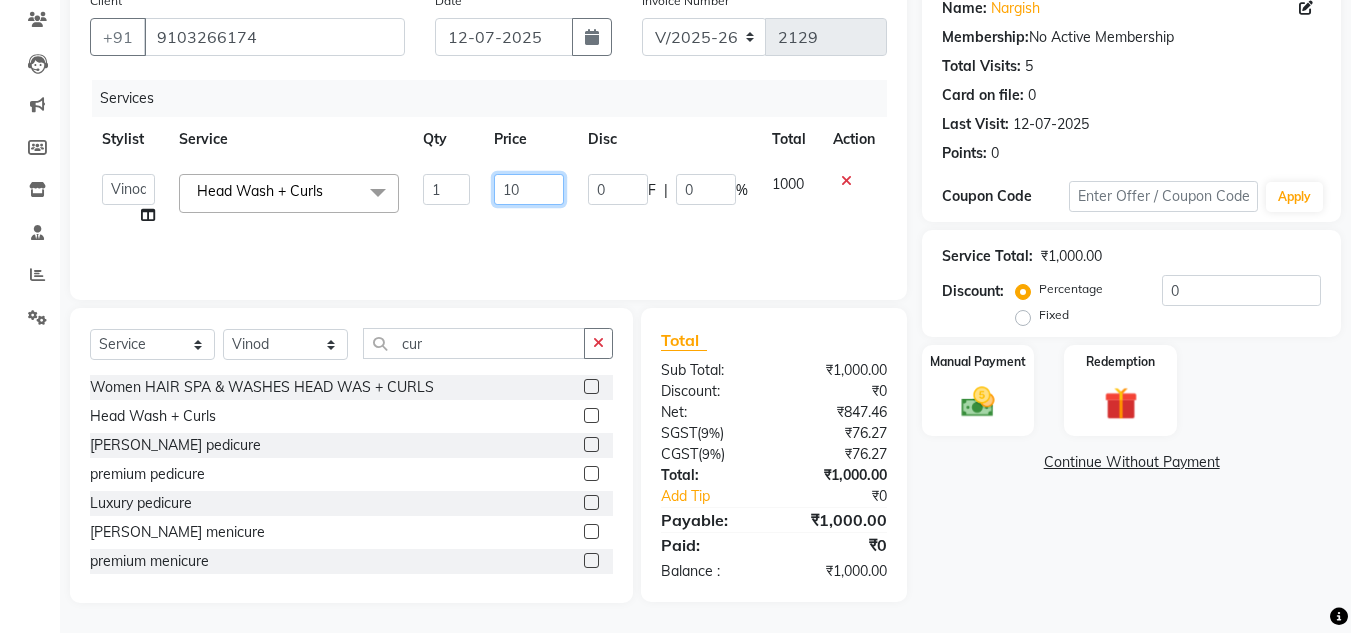 type on "1" 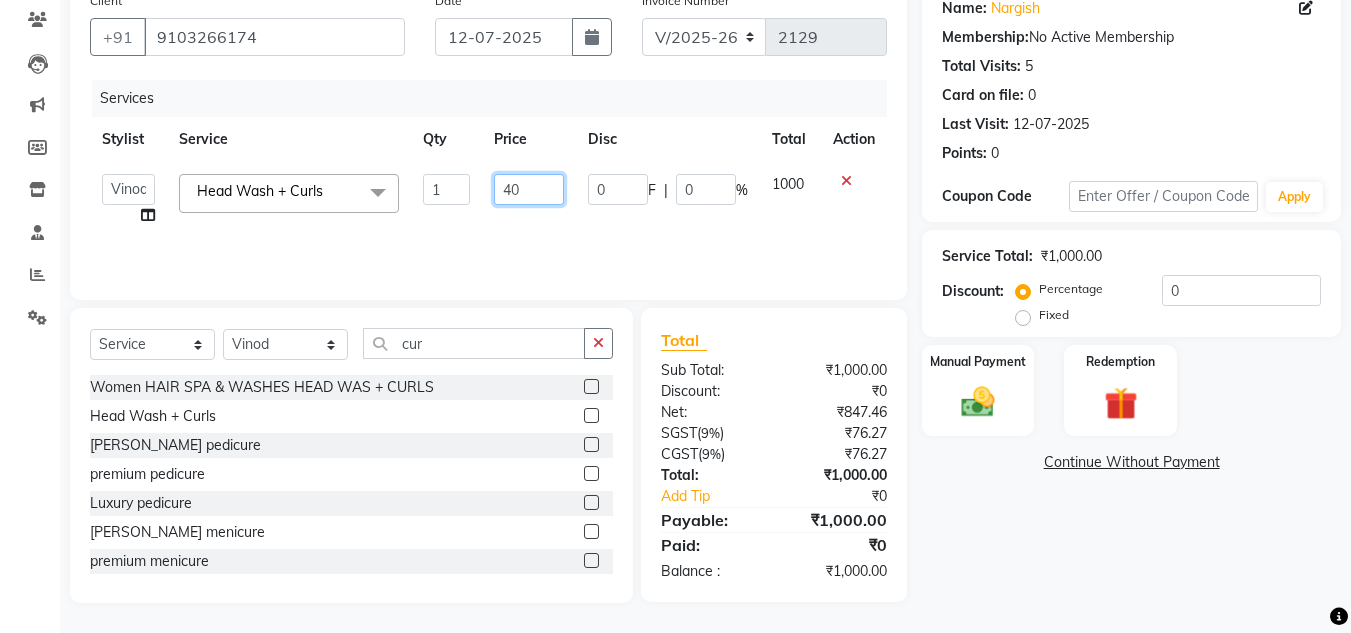 type on "400" 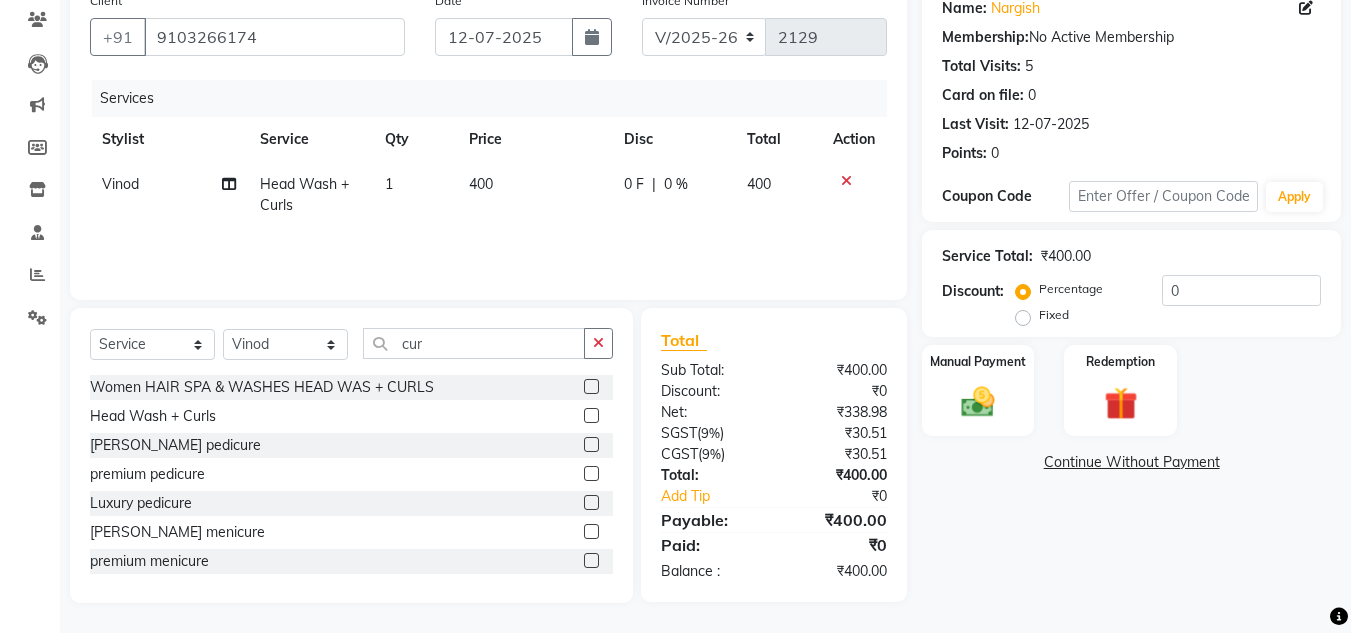 click on "400" 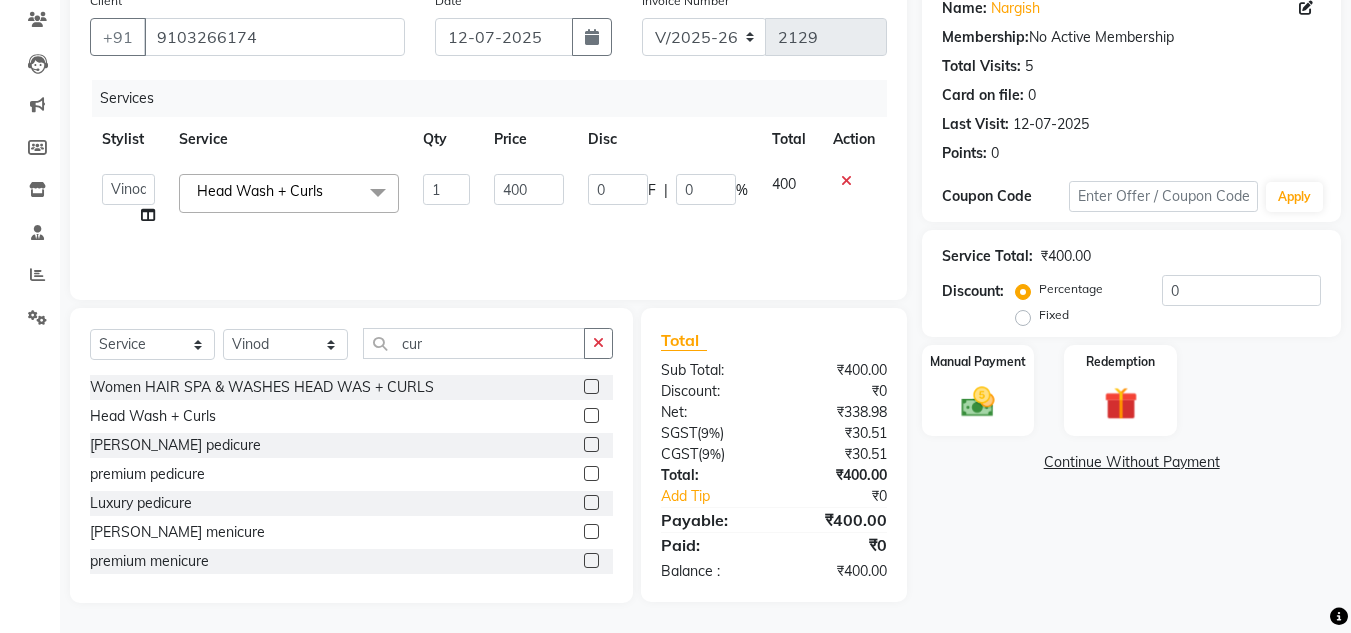 click on "Net:" 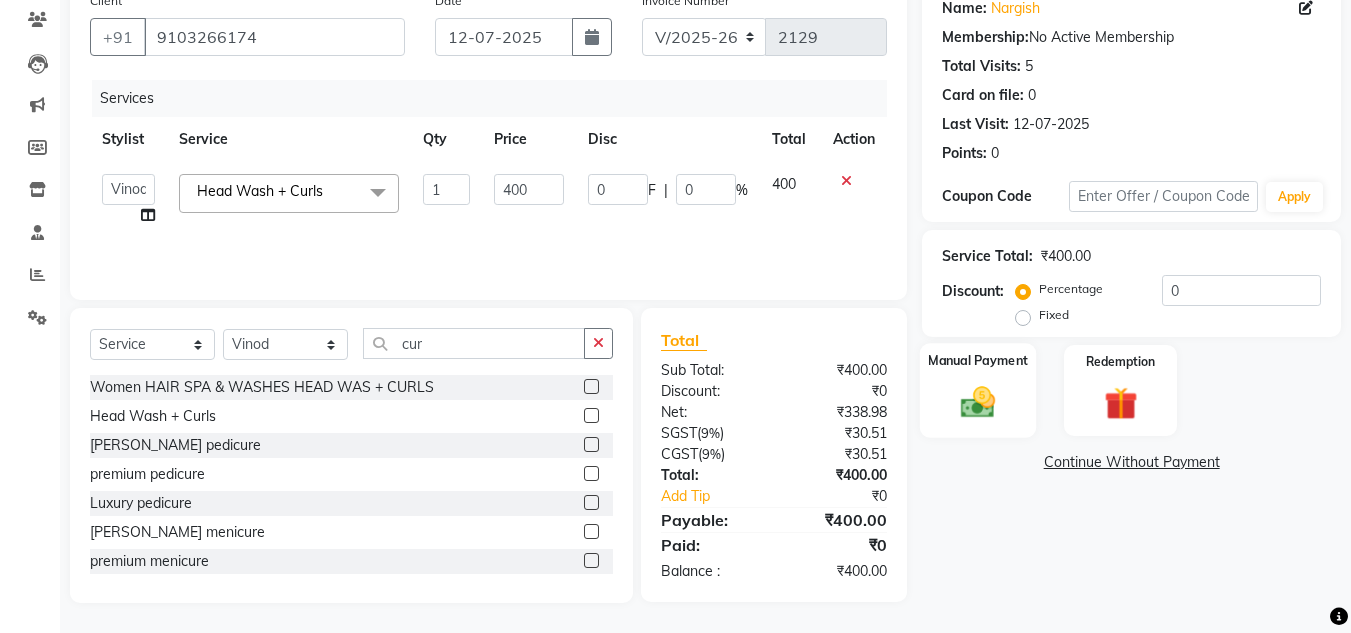 click on "Manual Payment" 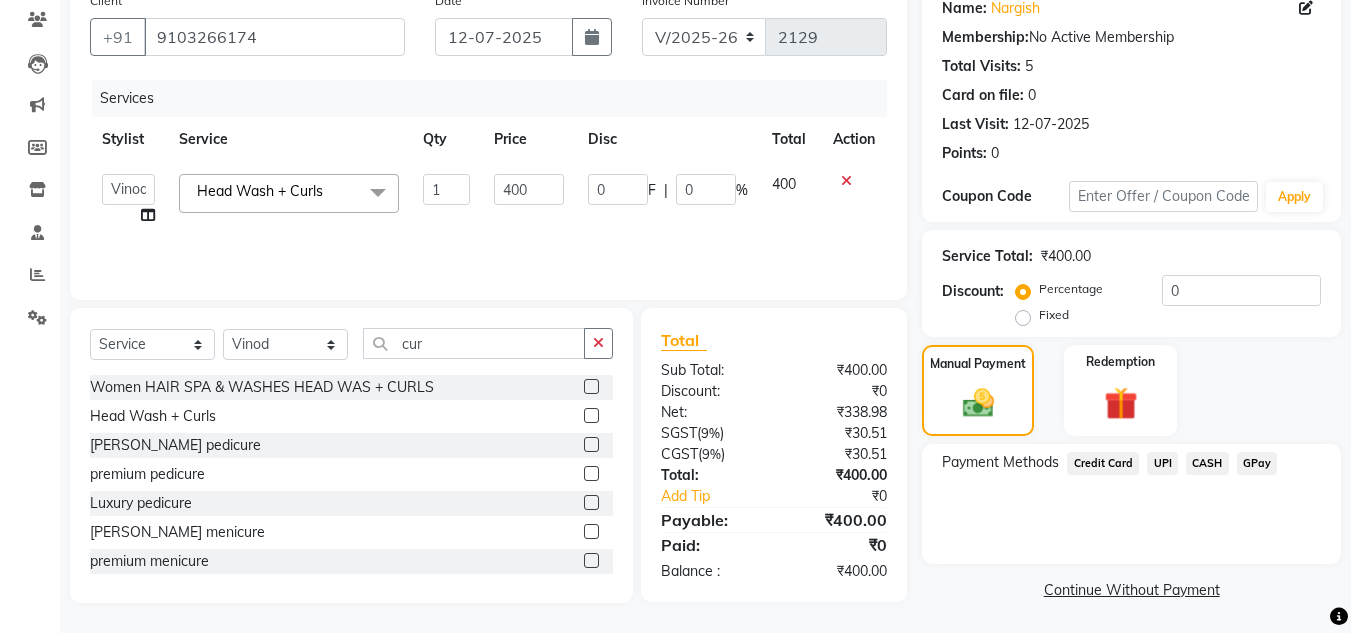 click on "UPI" 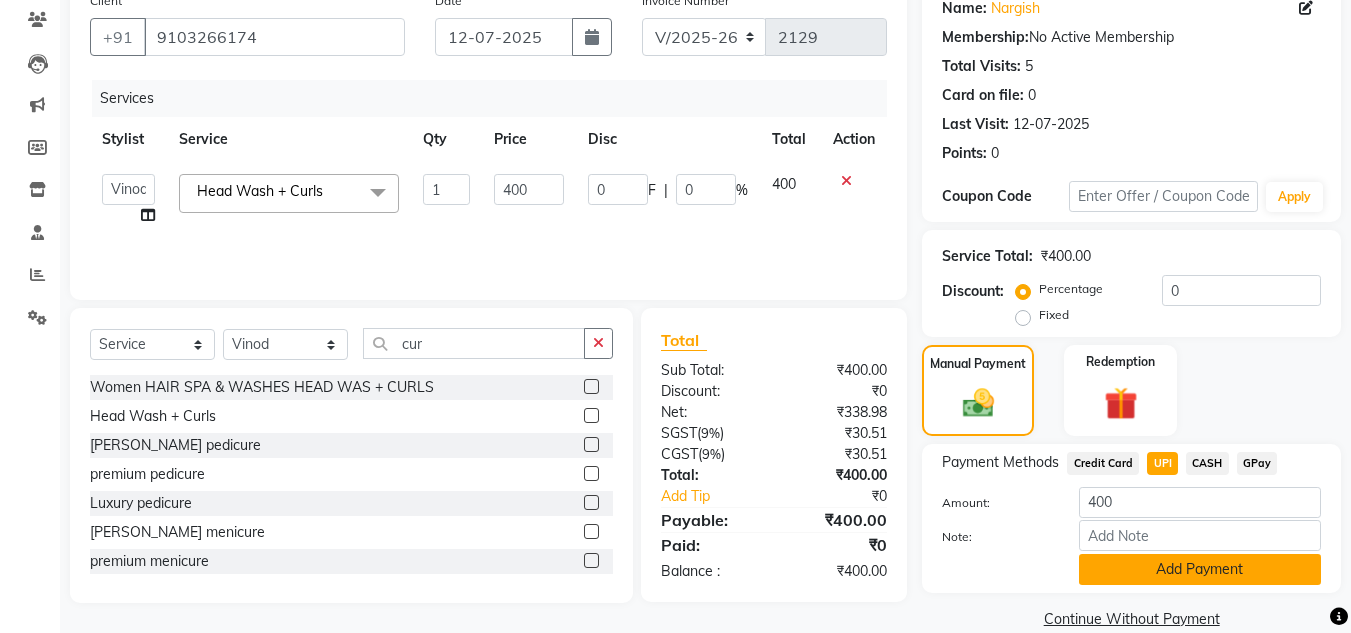 click on "Add Payment" 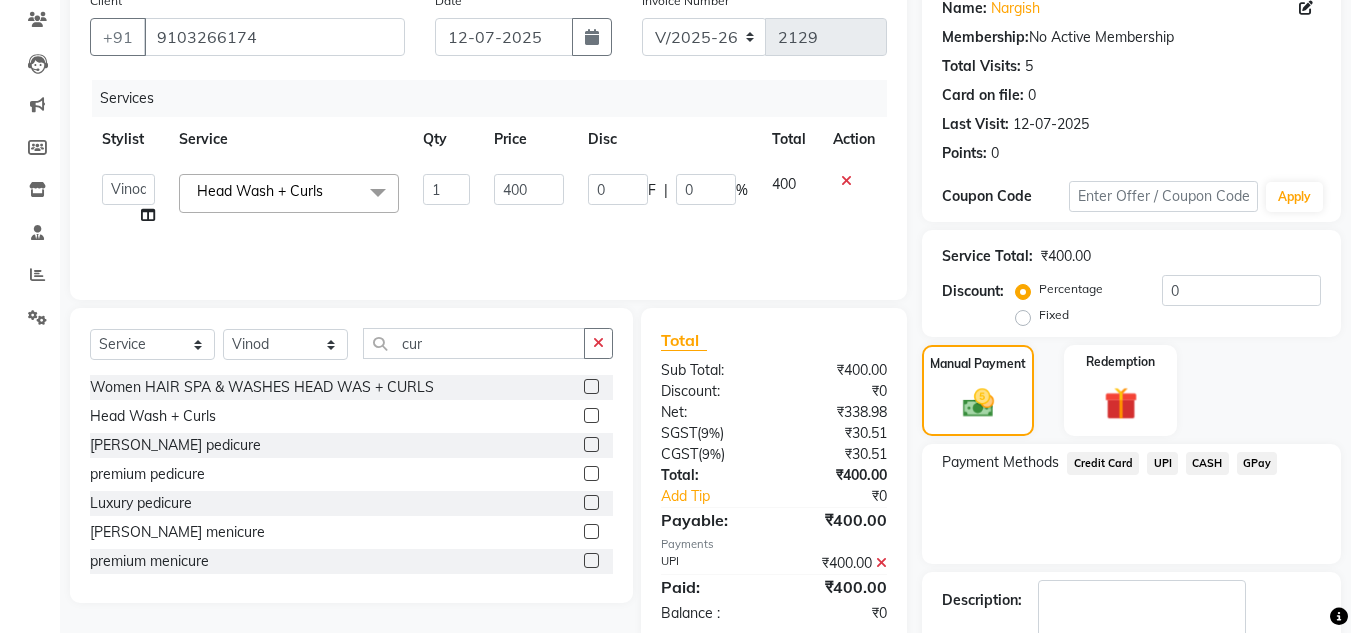 click on "Payment Methods  Credit Card   UPI   CASH   GPay" 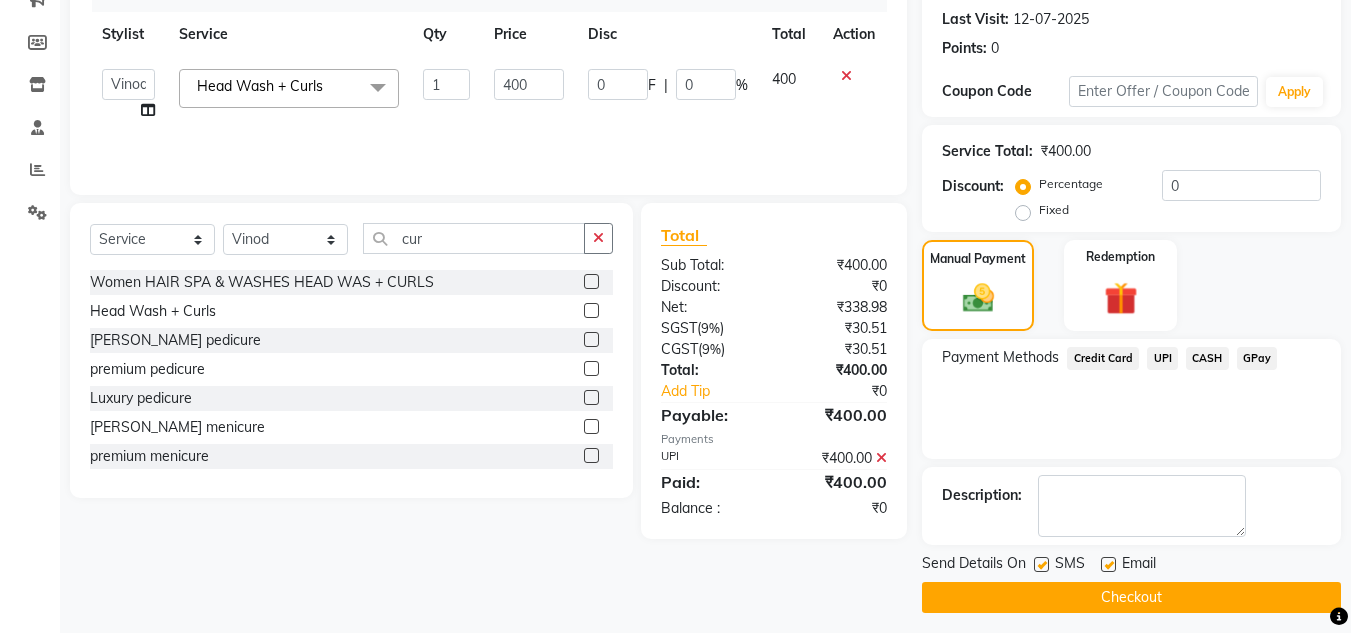 scroll, scrollTop: 283, scrollLeft: 0, axis: vertical 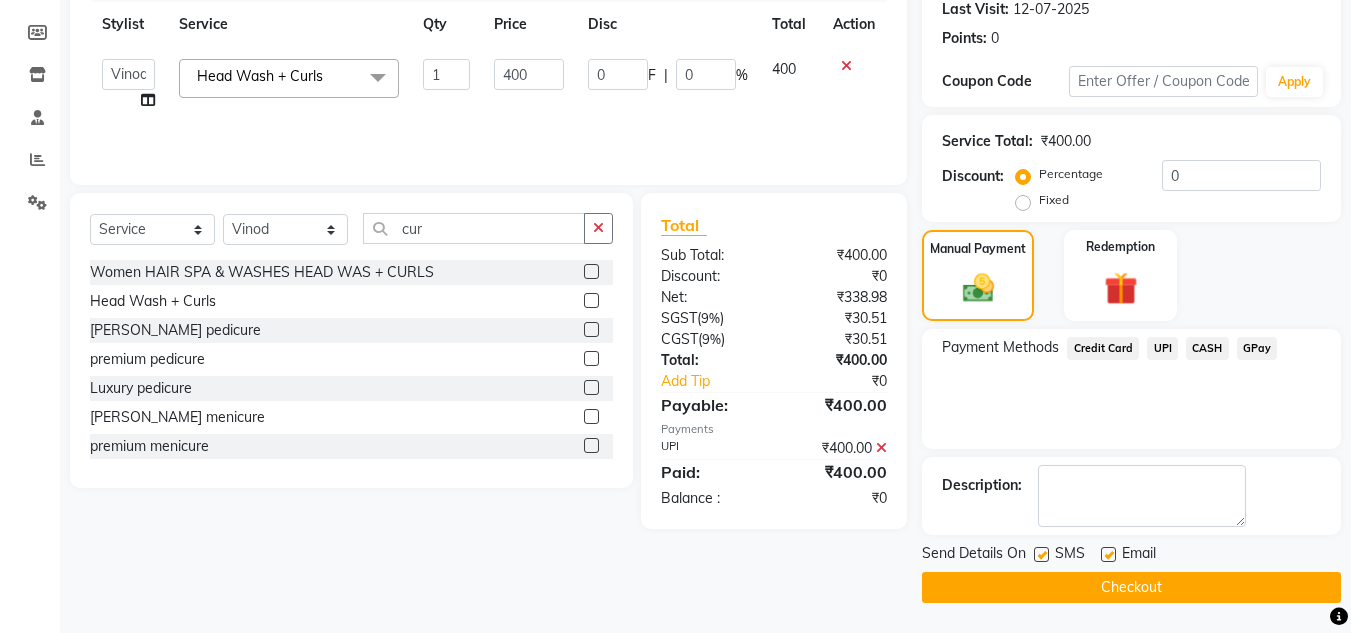 click on "Checkout" 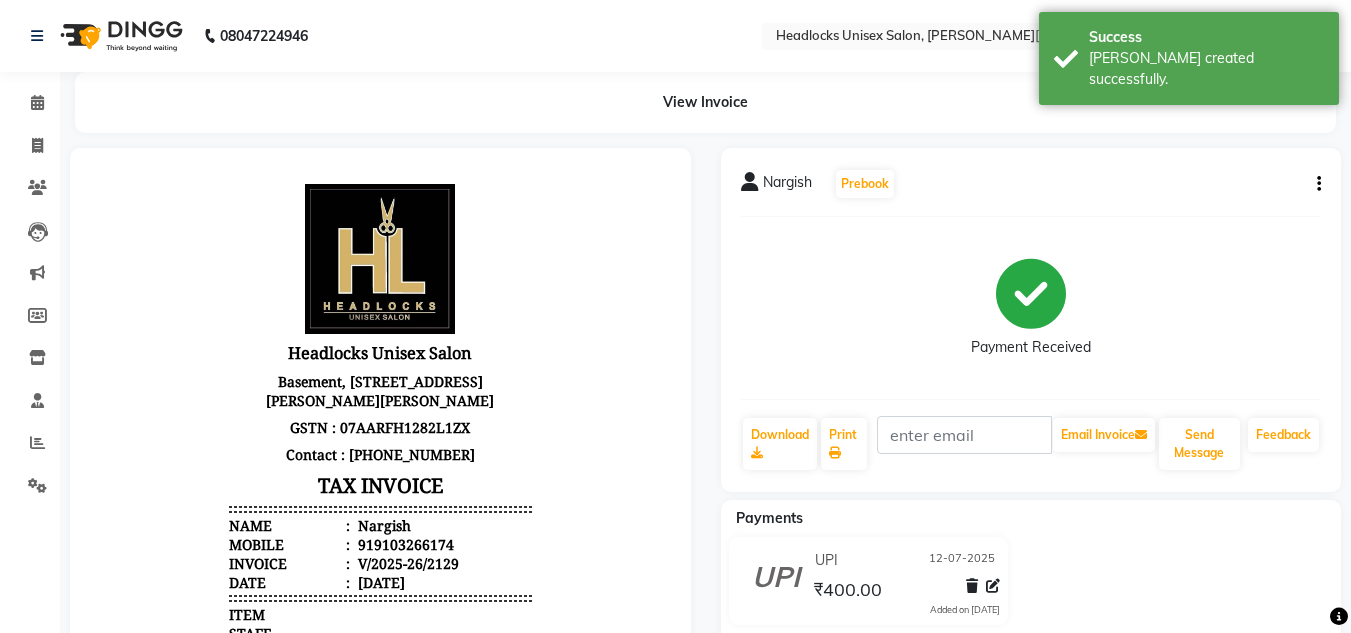 scroll, scrollTop: 0, scrollLeft: 0, axis: both 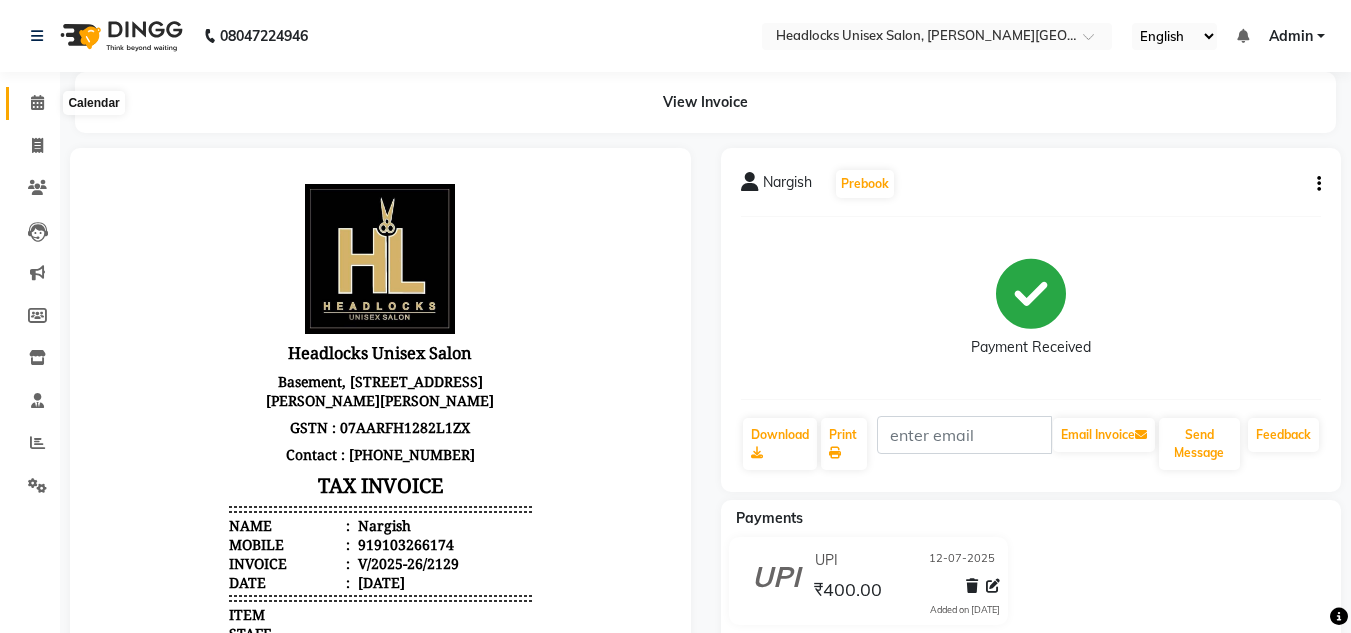 click 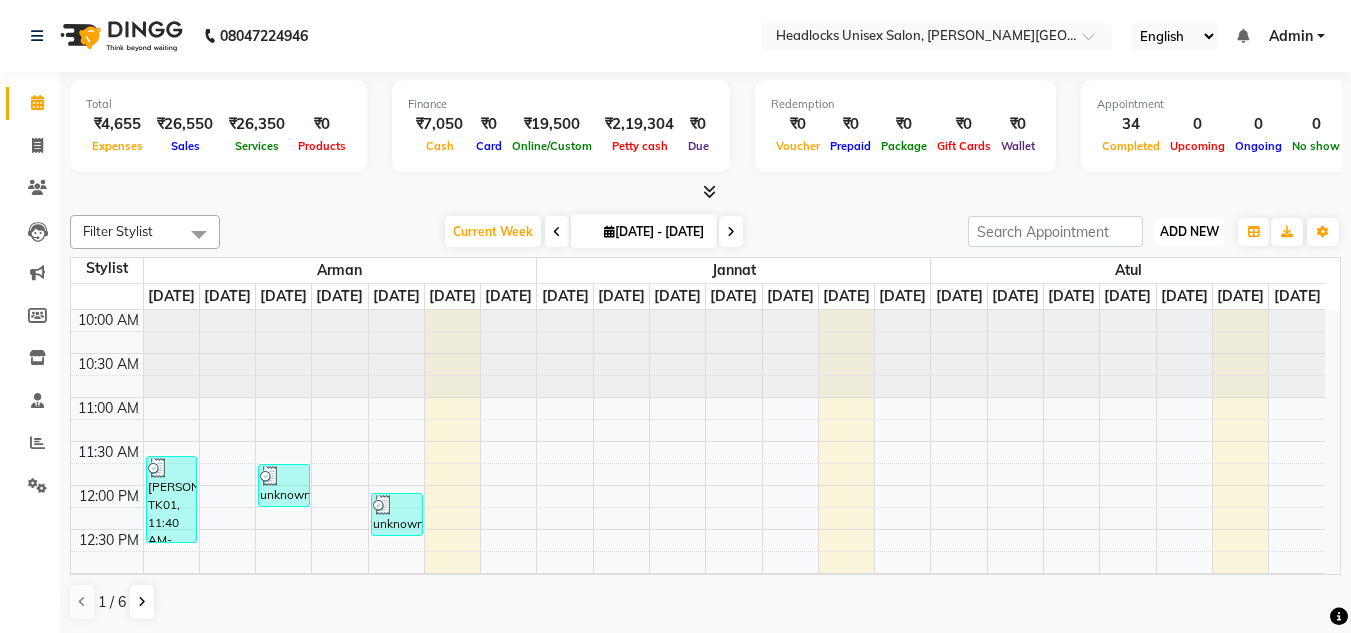 click on "ADD NEW Toggle Dropdown" at bounding box center (1189, 232) 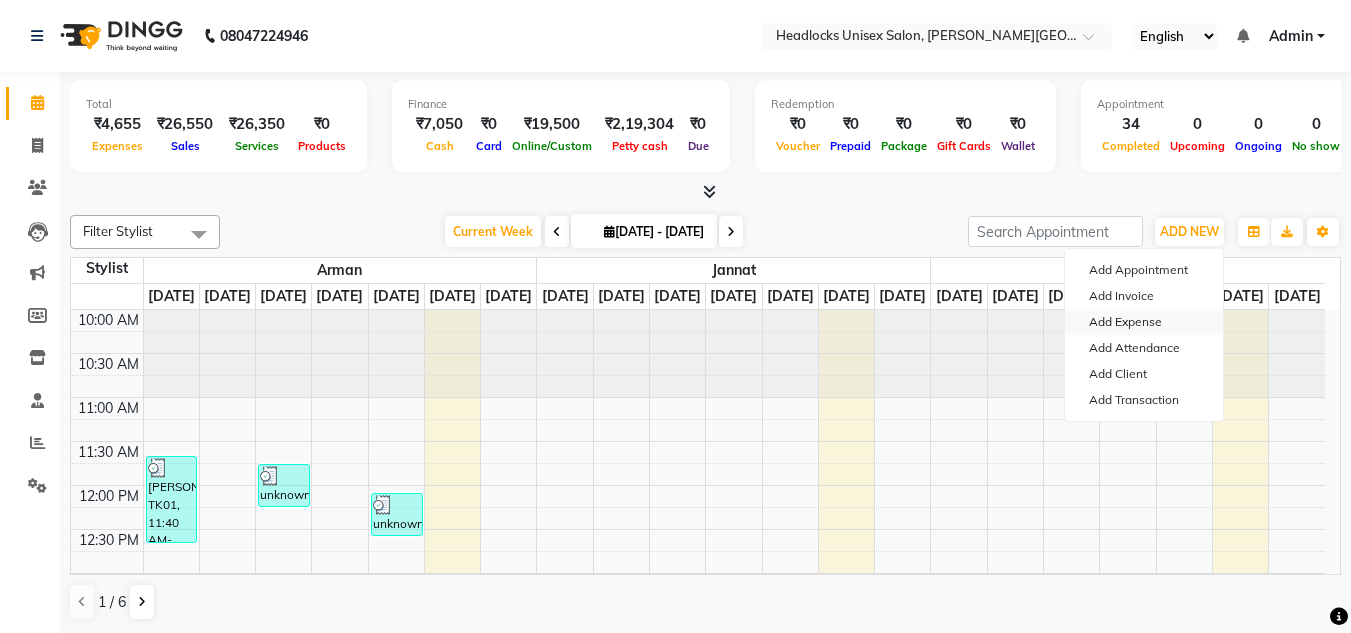 click on "Add Expense" at bounding box center (1144, 322) 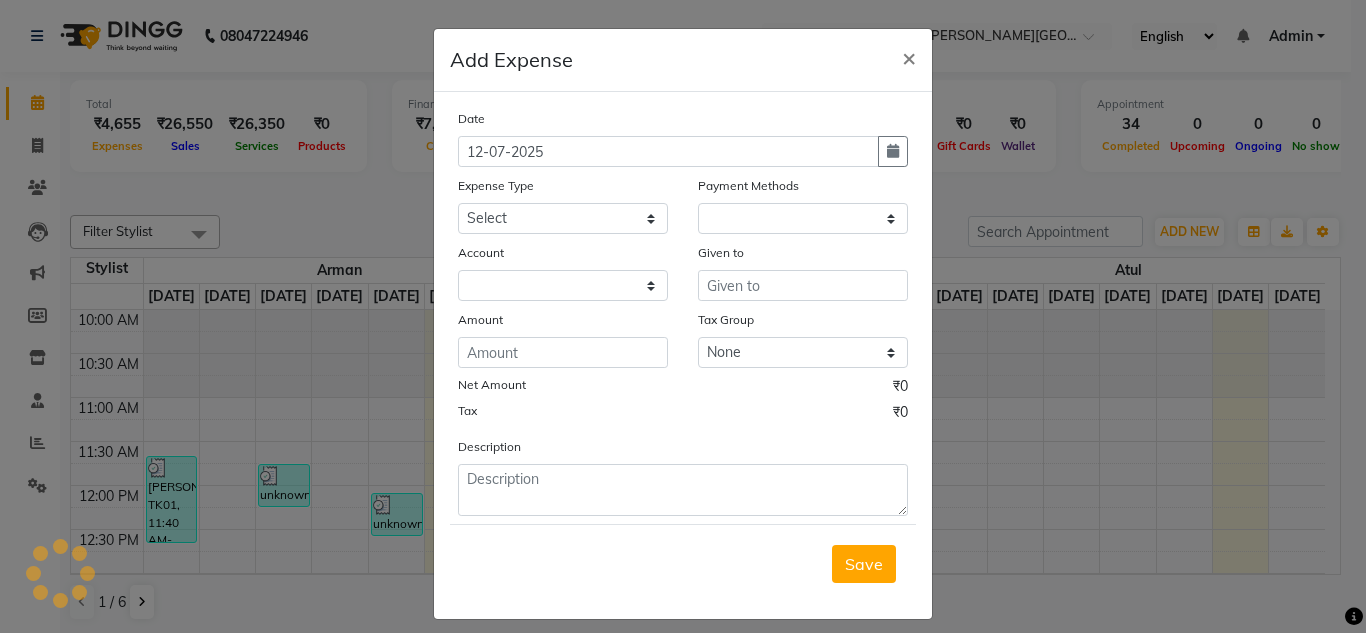 select on "1" 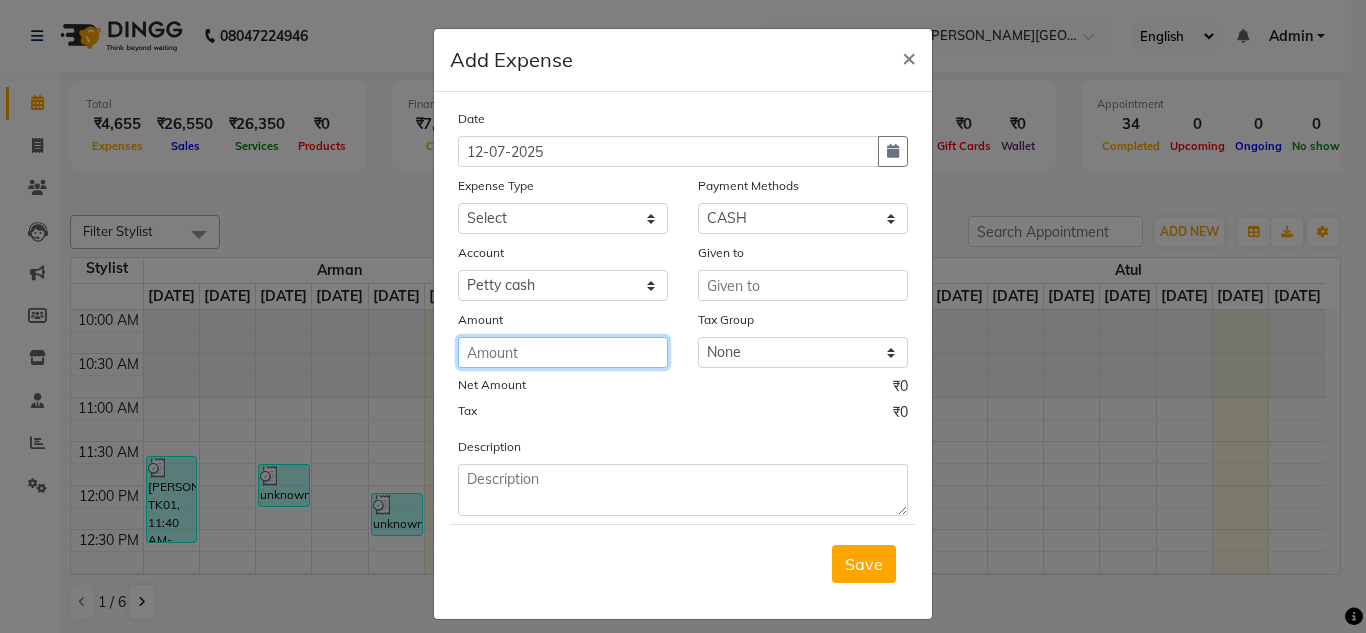 click 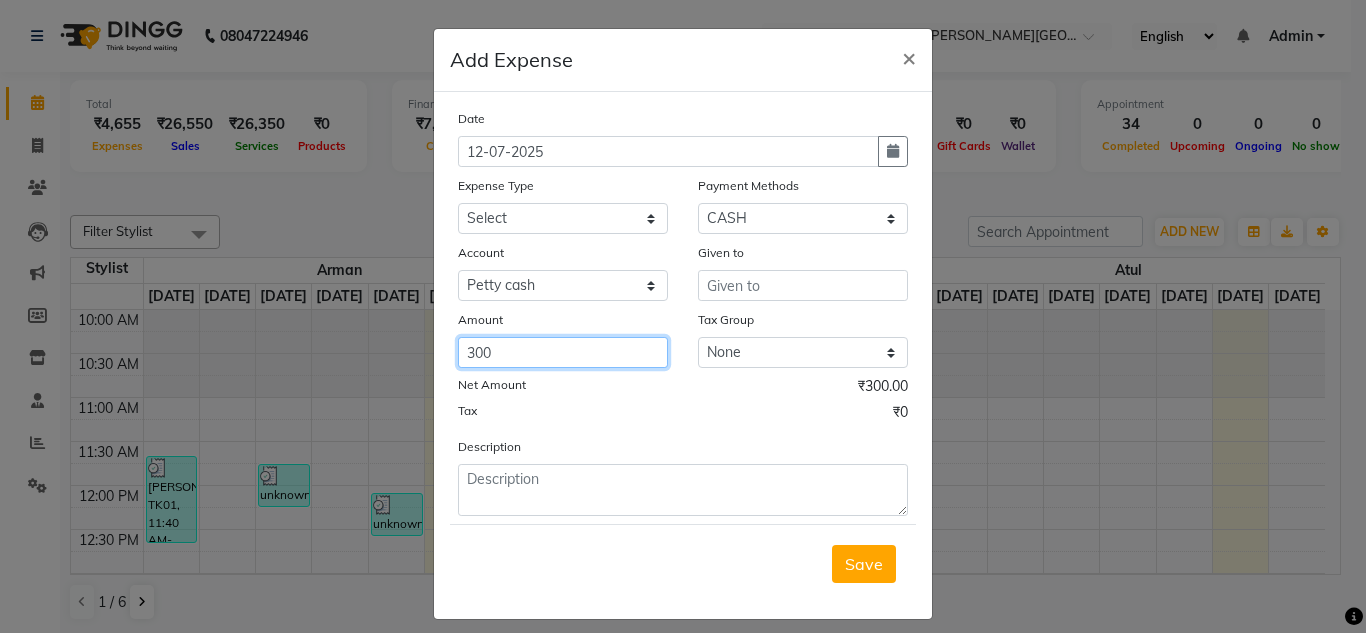 type on "300" 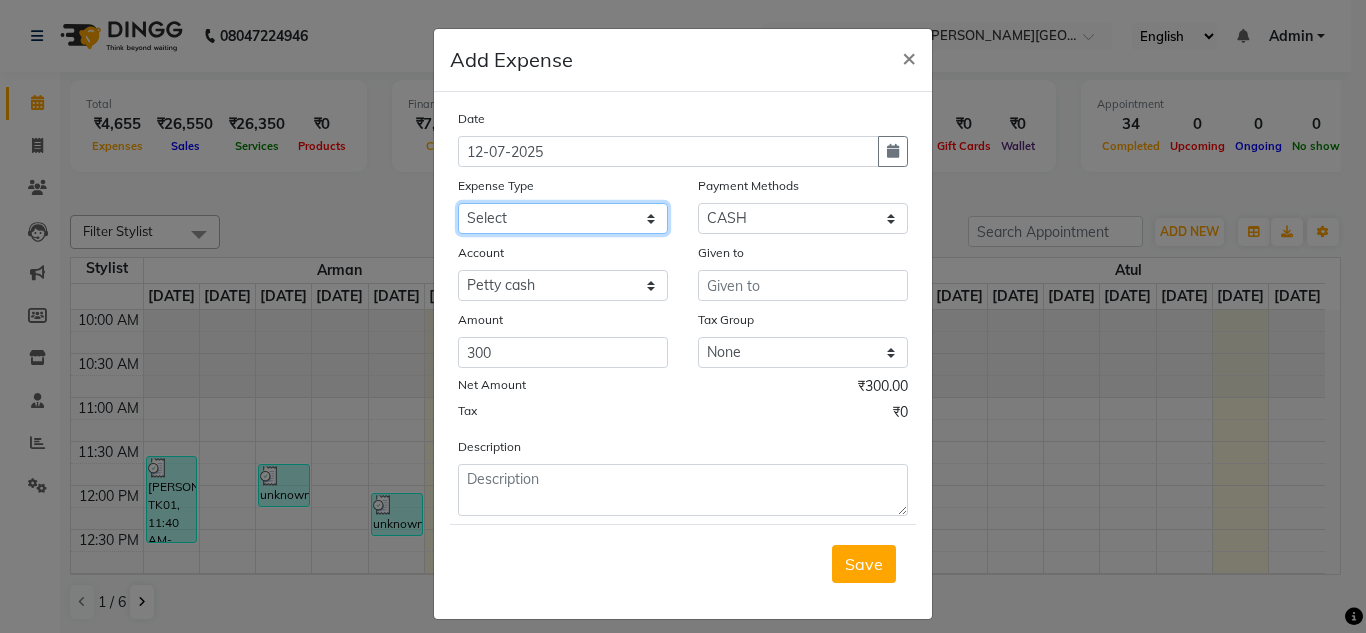 click on "Select Advance Salary Bank charges Car maintenance  Cash transfer to bank Cash transfer to hub charity client food Client Snacks Clinical charges coffee Equipment Fuel Govt fee Incentive Insurance International purchase Loan Repayment Maintenance maintenance Marketing milk Miscellaneous MRA night convence oil Other Pantry pentary item Product product incentive Rent Salary Staff Snacks sugar Tax tea Tea & Refreshment tip urgent stock Utilities water bottles" 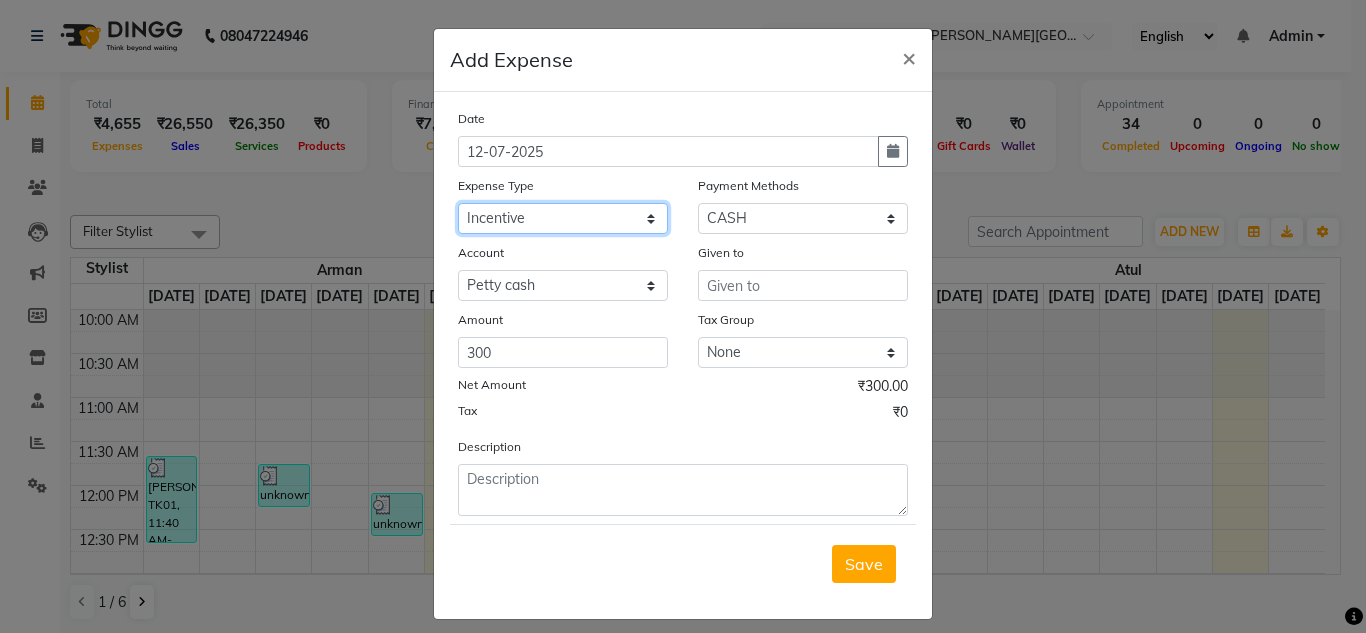 click on "Select Advance Salary Bank charges Car maintenance  Cash transfer to bank Cash transfer to hub charity client food Client Snacks Clinical charges coffee Equipment Fuel Govt fee Incentive Insurance International purchase Loan Repayment Maintenance maintenance Marketing milk Miscellaneous MRA night convence oil Other Pantry pentary item Product product incentive Rent Salary Staff Snacks sugar Tax tea Tea & Refreshment tip urgent stock Utilities water bottles" 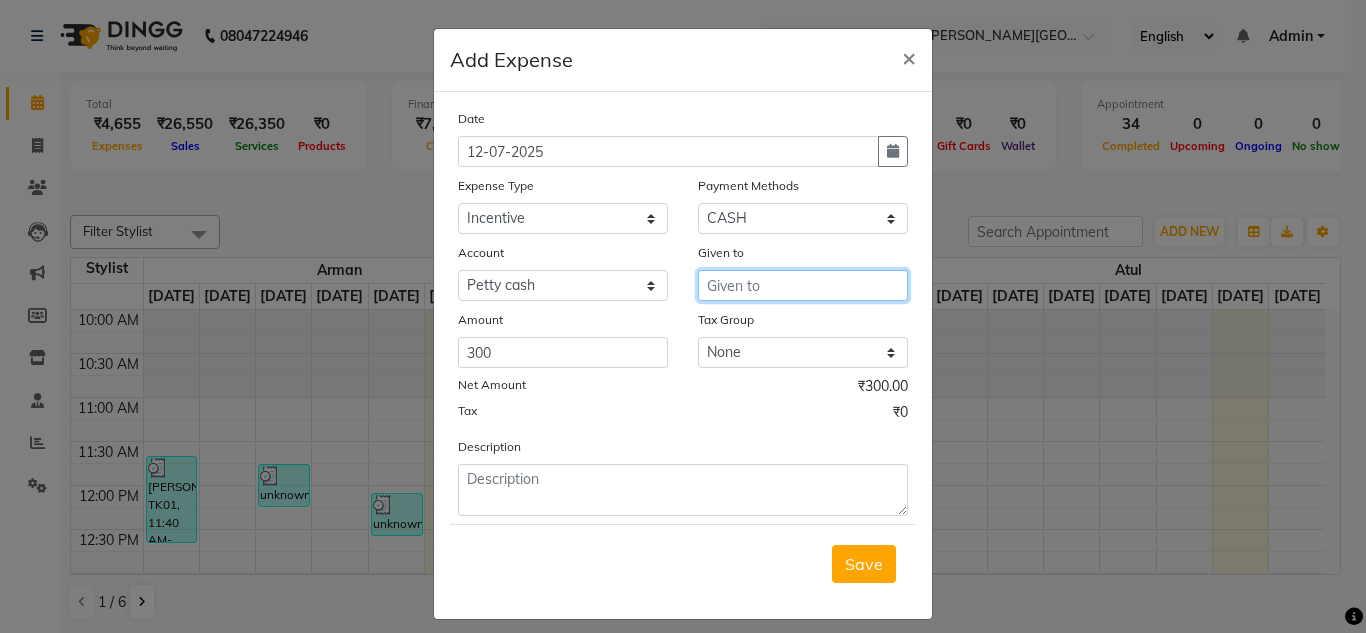click at bounding box center [803, 285] 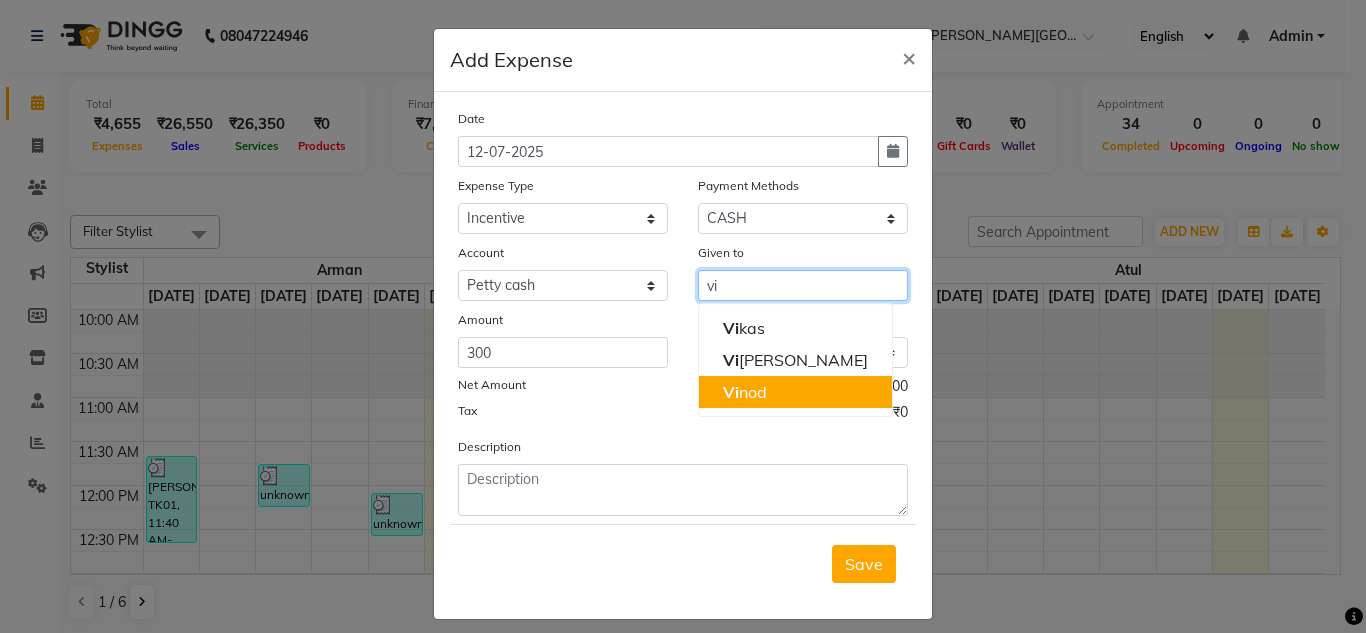 click on "Vi" 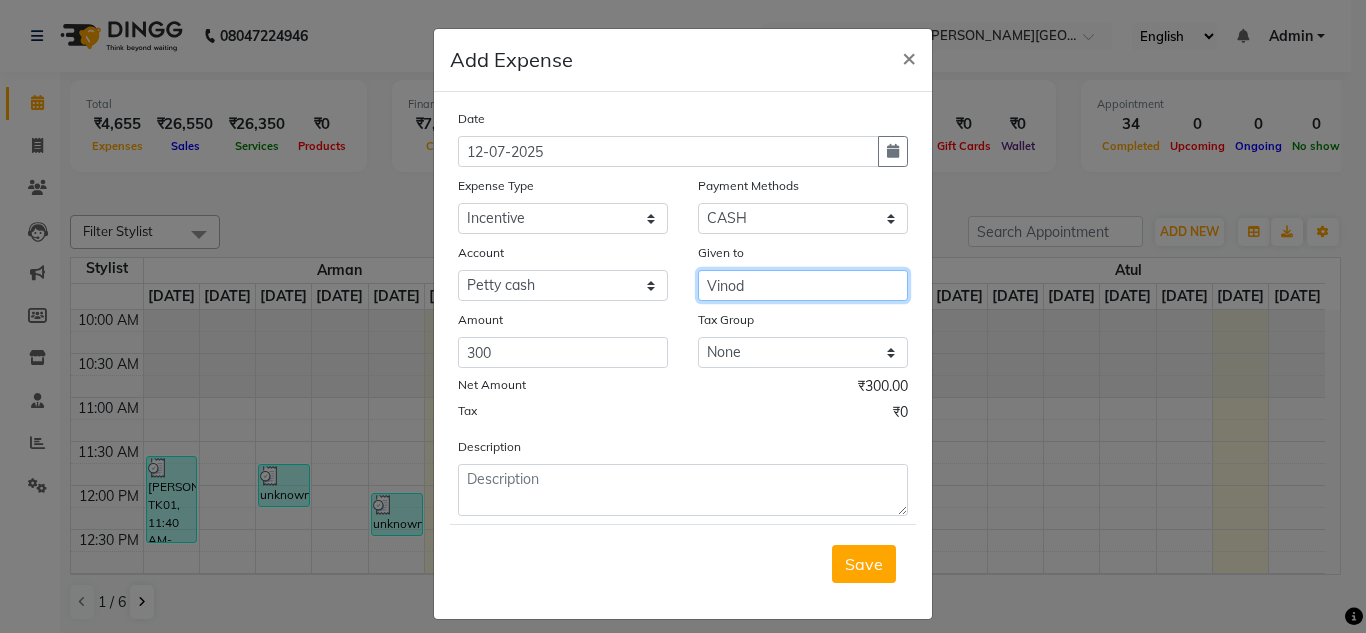 type on "Vinod" 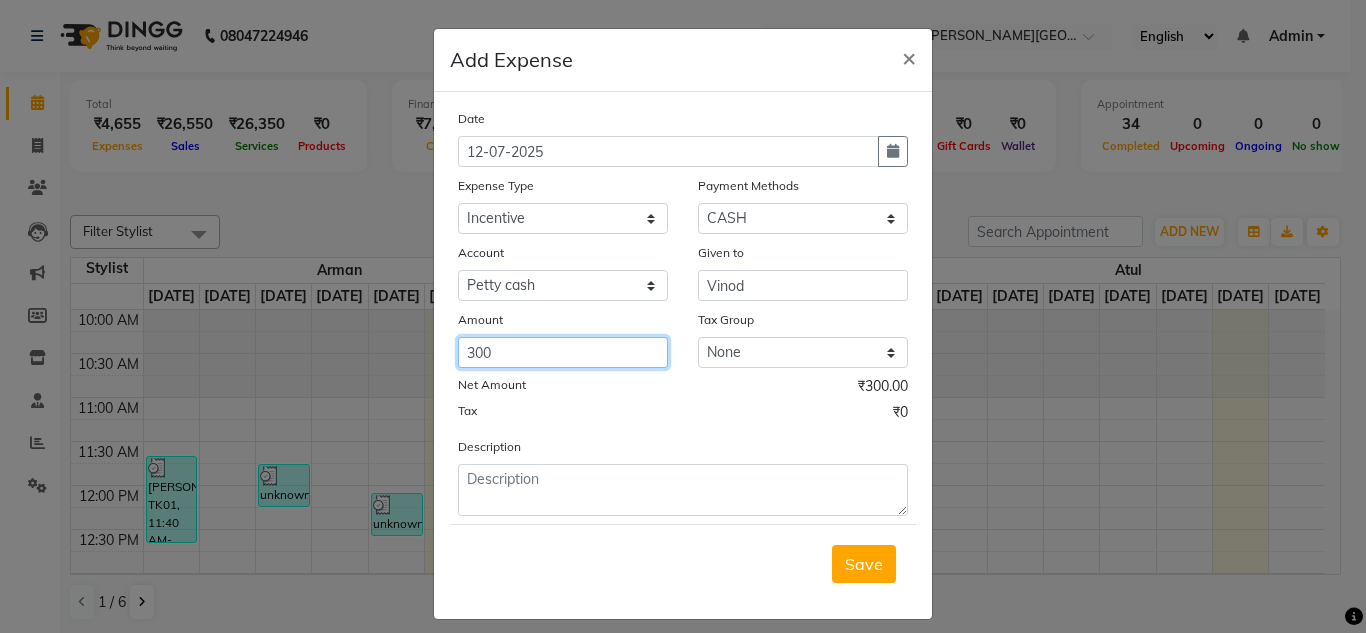 click on "300" 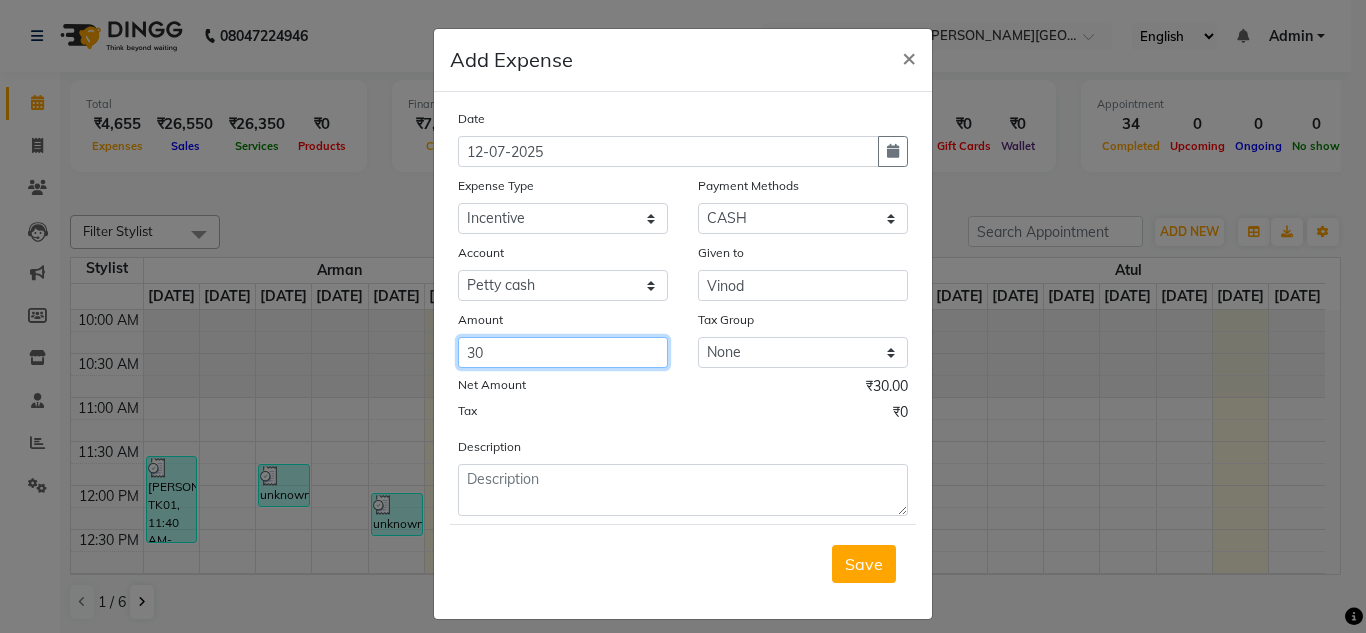 type on "3" 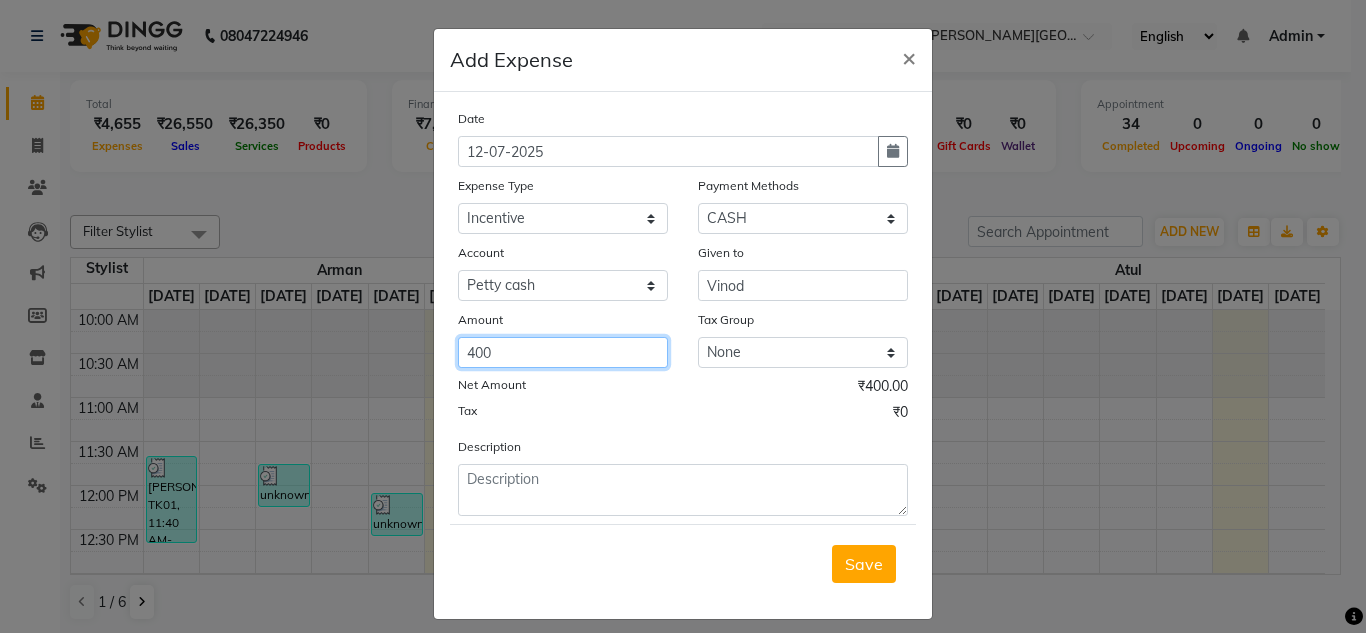 type on "400" 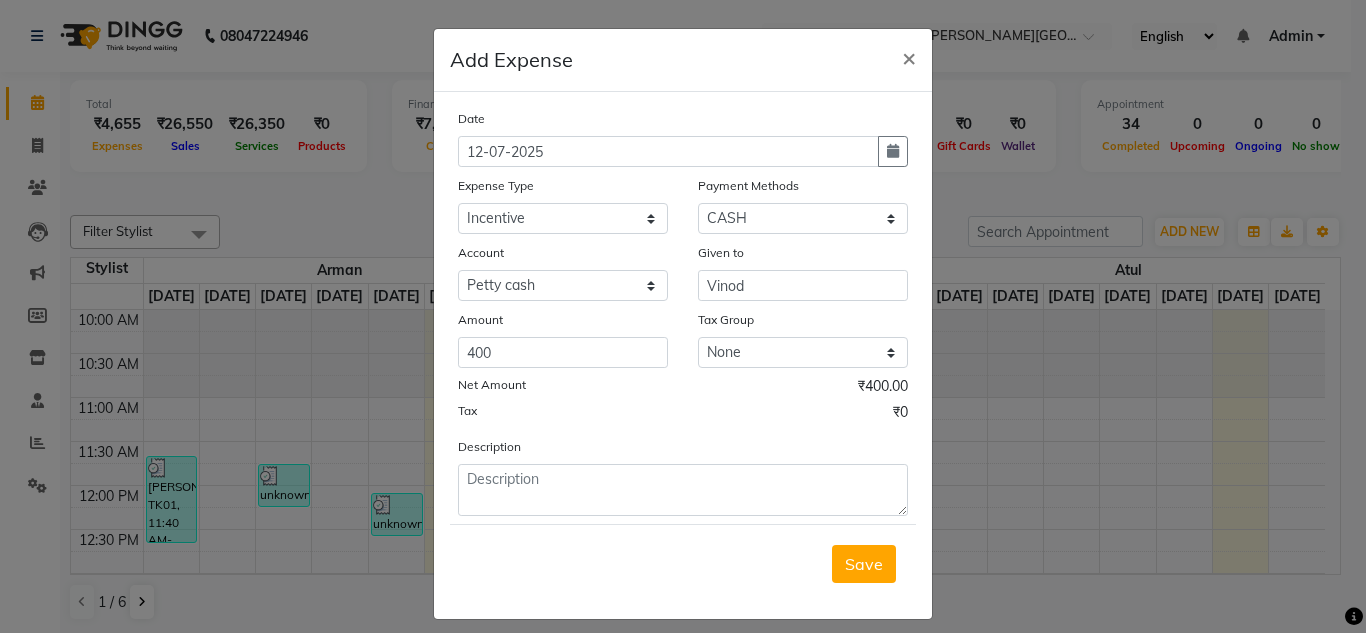 click on "Date [DATE] Expense Type Select Advance Salary Bank charges Car maintenance  Cash transfer to bank Cash transfer to hub charity client food Client Snacks Clinical charges coffee Equipment Fuel Govt fee Incentive Insurance International purchase Loan Repayment Maintenance maintenance Marketing milk Miscellaneous MRA night convence oil Other Pantry pentary item Product product incentive Rent Salary Staff Snacks sugar Tax tea Tea & Refreshment tip urgent stock Utilities water bottles Payment Methods Select Credit Card UPI CASH Prepaid GPay Wallet Account Select [PERSON_NAME] cash Default account Given to Vinod Amount 400 Tax Group None GST Net Amount ₹400.00 Tax ₹0 Description" 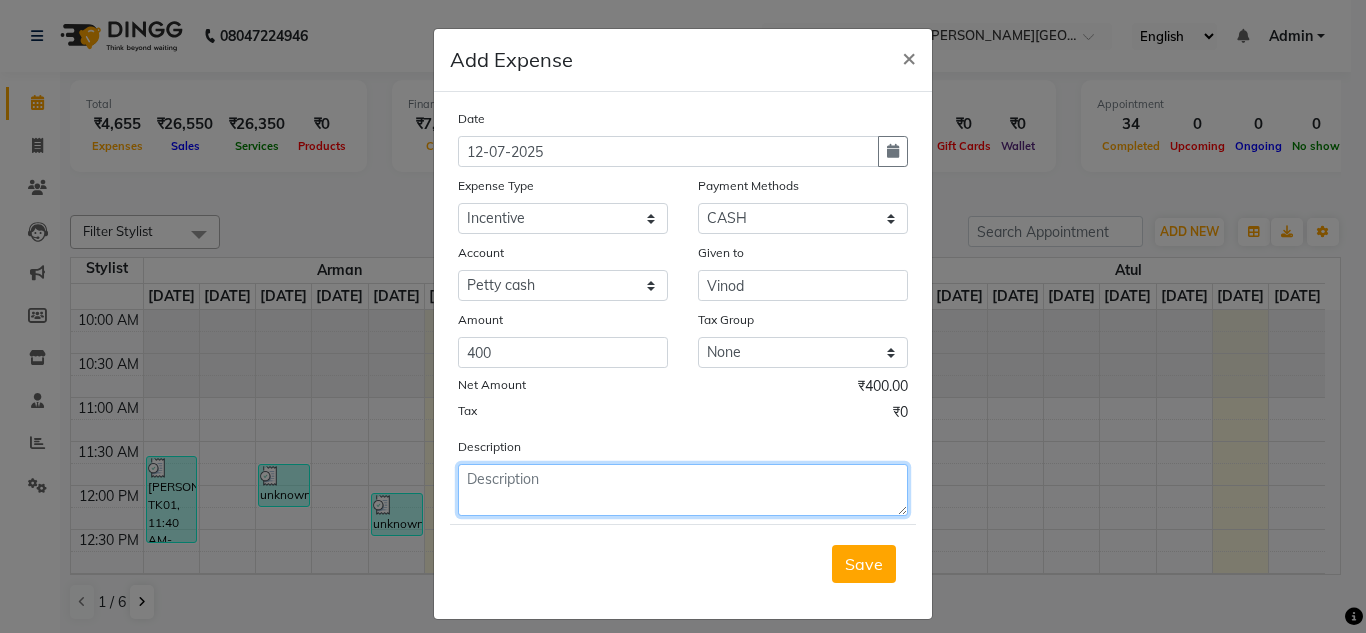 click 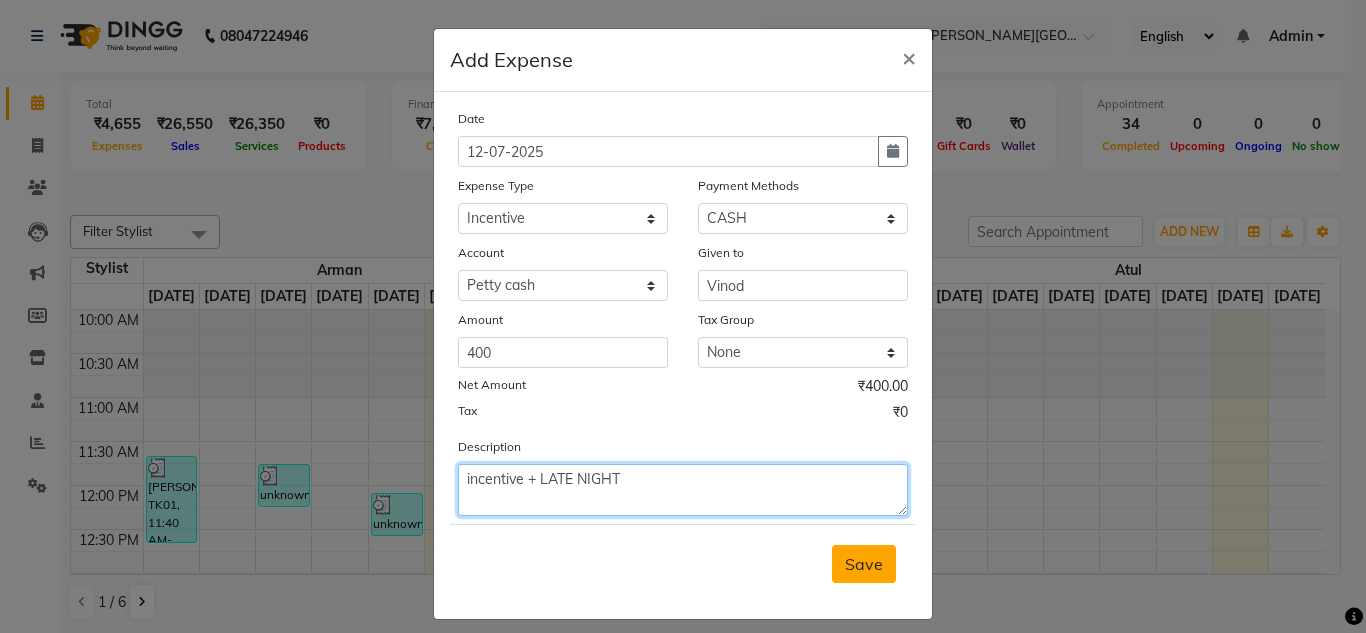 type on "incentive + LATE NIGHT" 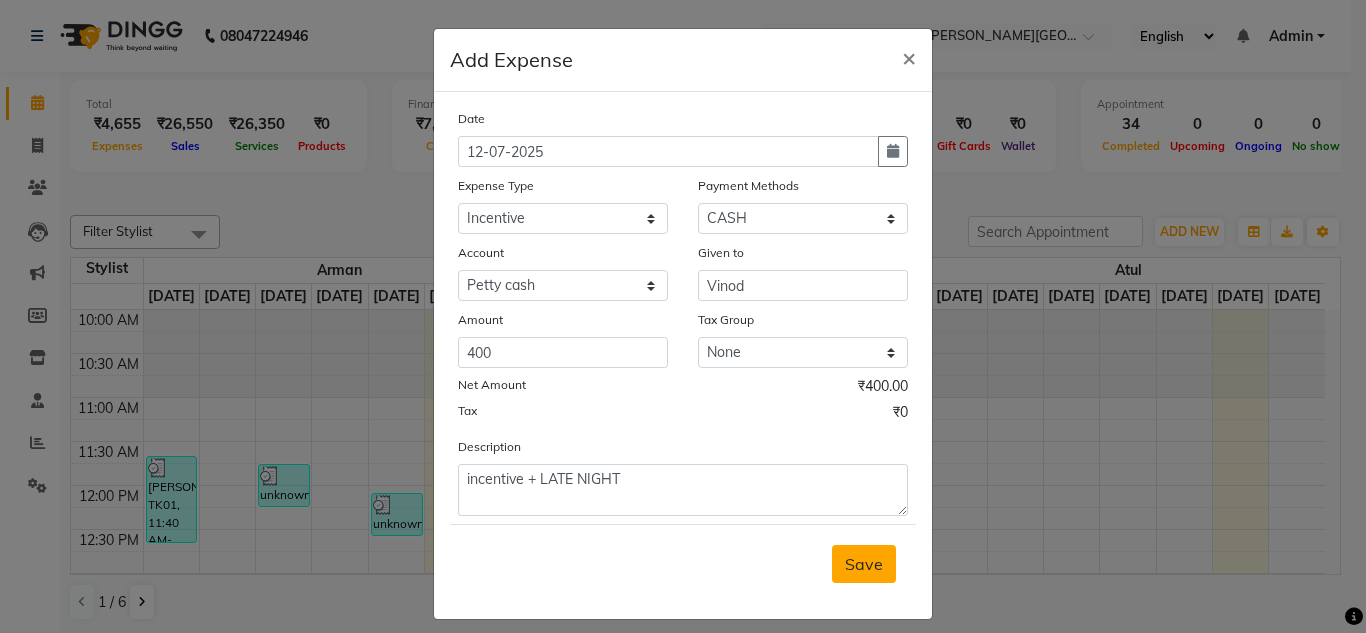 click on "Save" at bounding box center [864, 564] 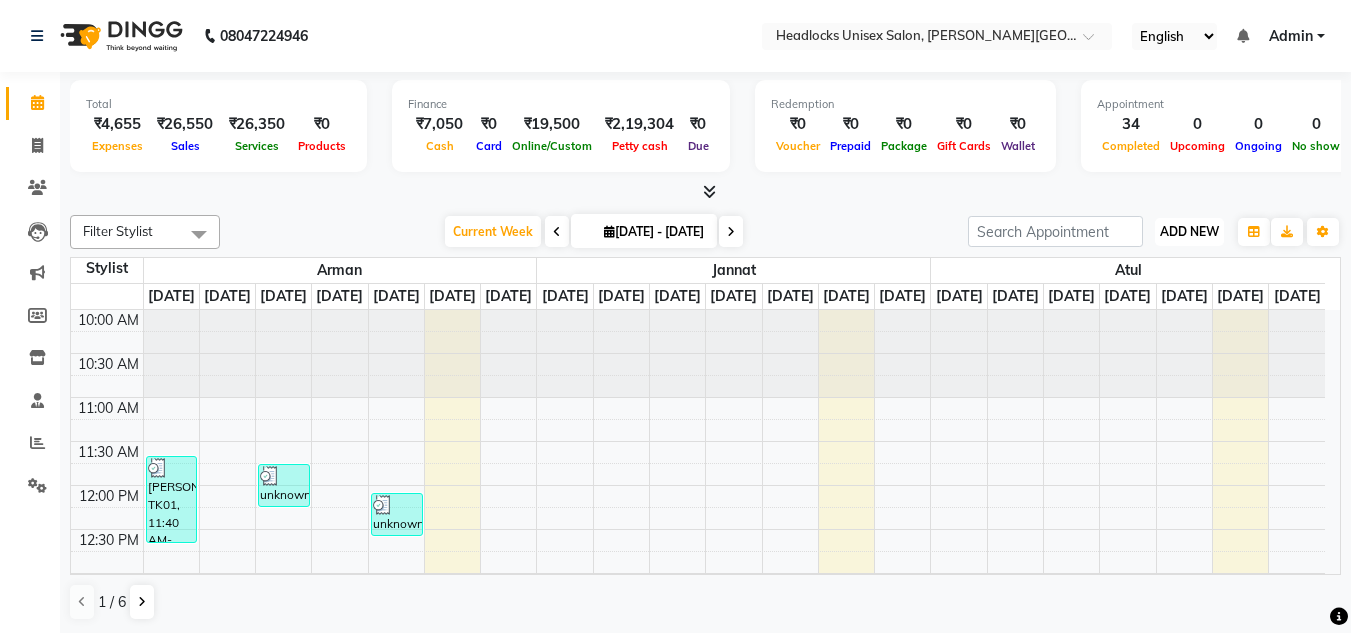 click on "ADD NEW" at bounding box center (1189, 231) 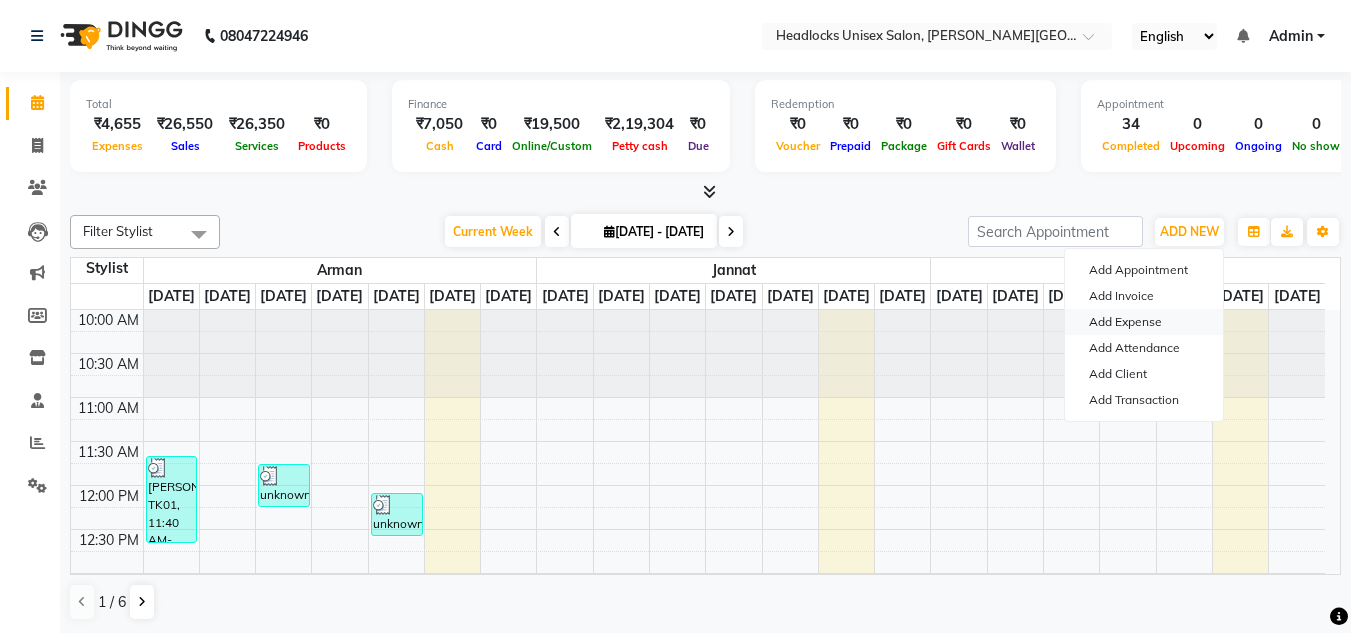 click on "Add Expense" at bounding box center [1144, 322] 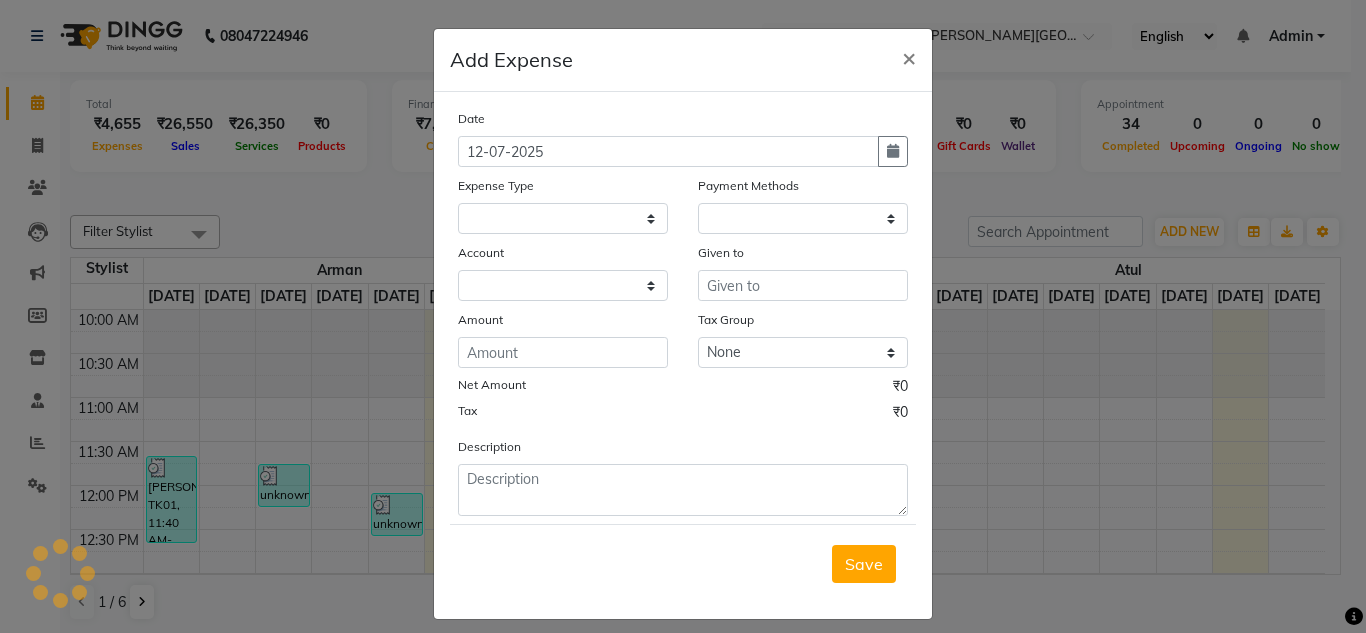 select on "5908" 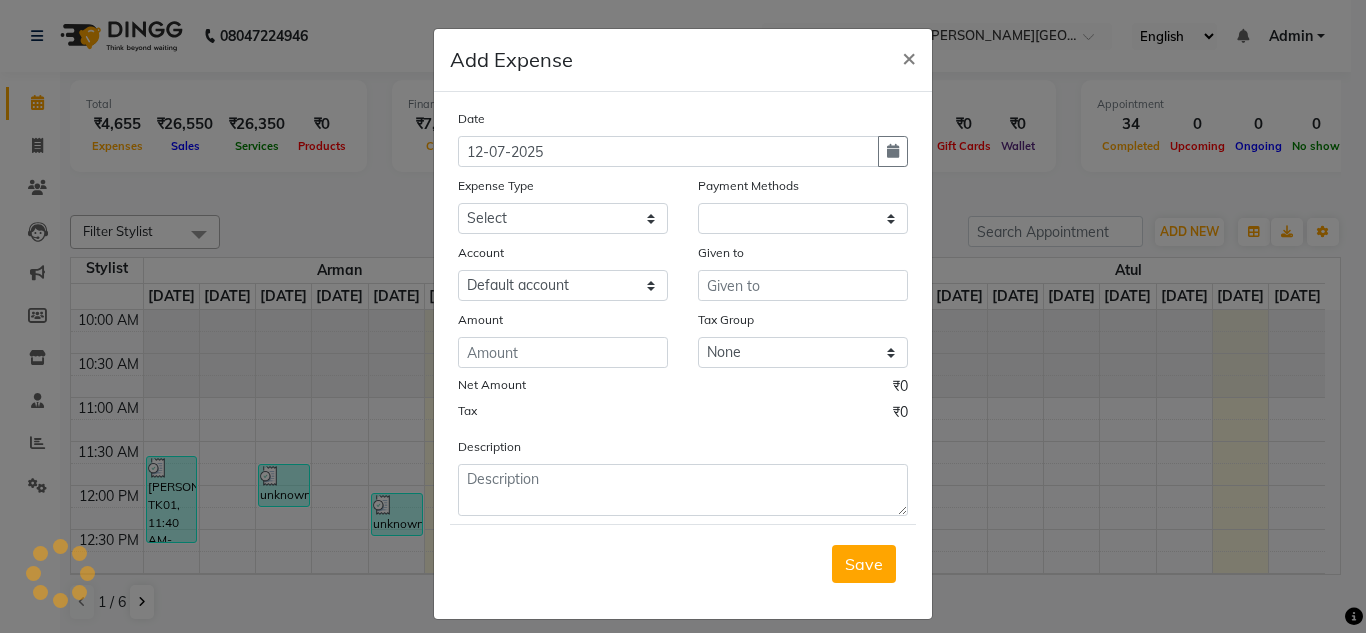 select on "1" 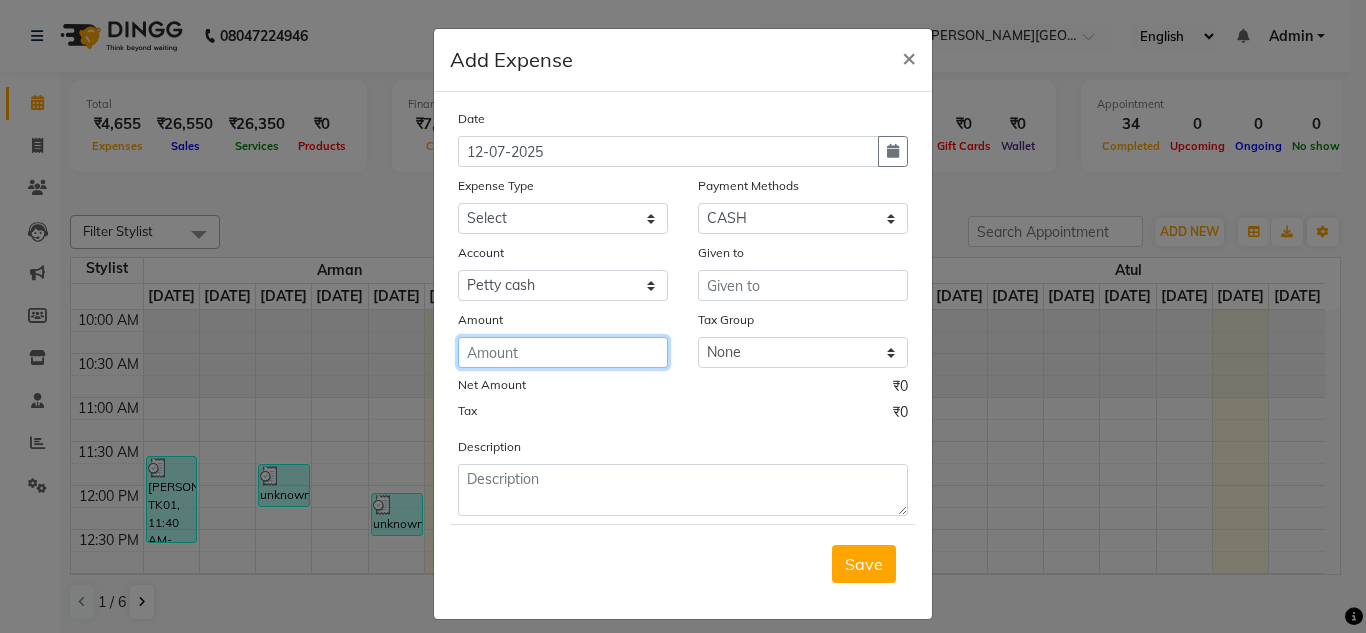 click 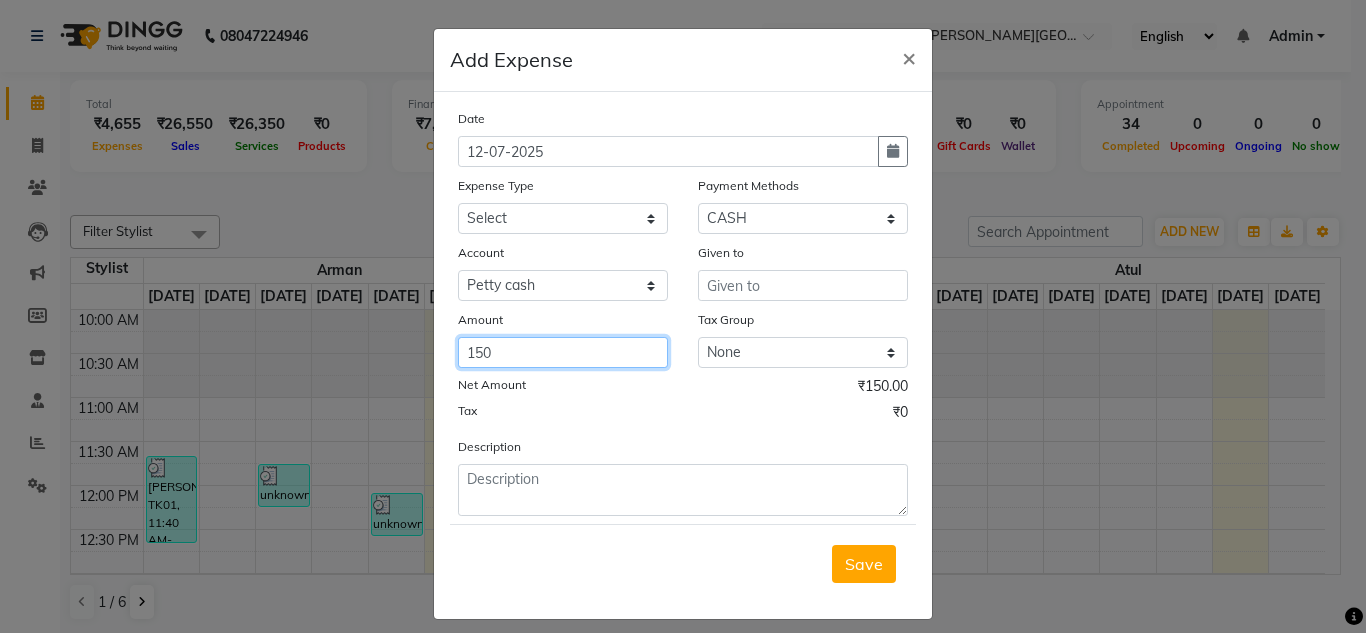 type on "150" 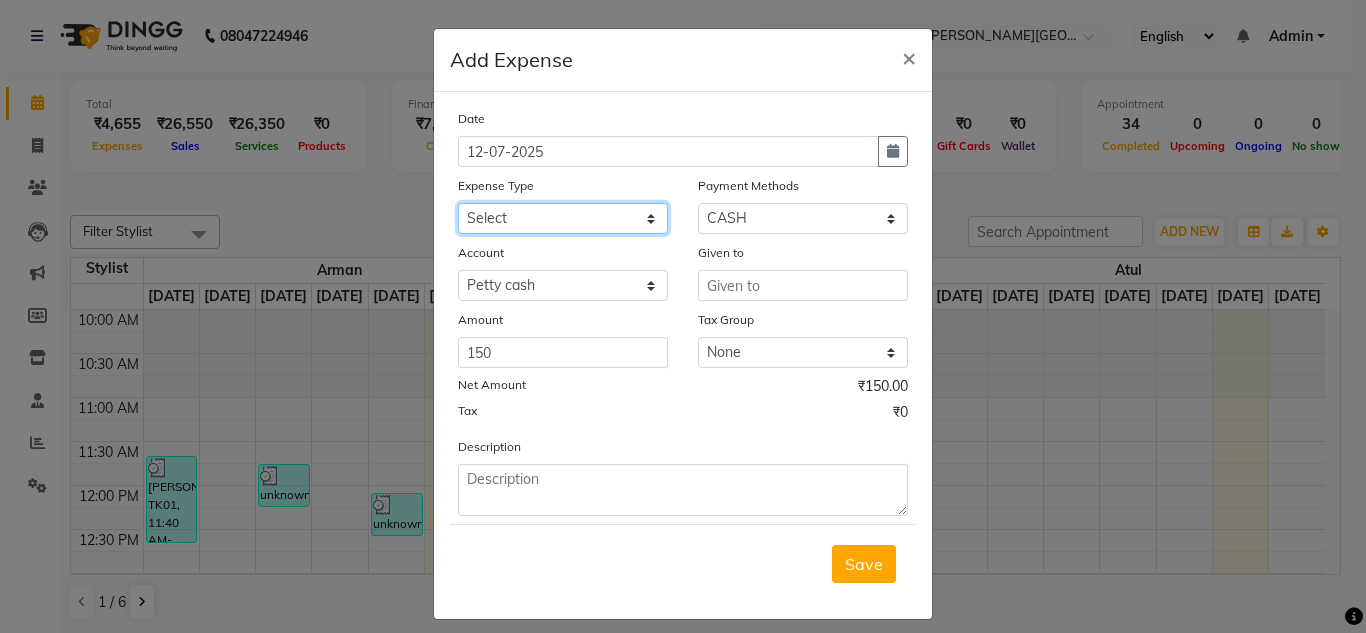 click on "Select Advance Salary Bank charges Car maintenance  Cash transfer to bank Cash transfer to hub charity client food Client Snacks Clinical charges coffee Equipment Fuel Govt fee Incentive Insurance International purchase Loan Repayment Maintenance maintenance Marketing milk Miscellaneous MRA night convence oil Other Pantry pentary item Product product incentive Rent Salary Staff Snacks sugar Tax tea Tea & Refreshment tip urgent stock Utilities water bottles" 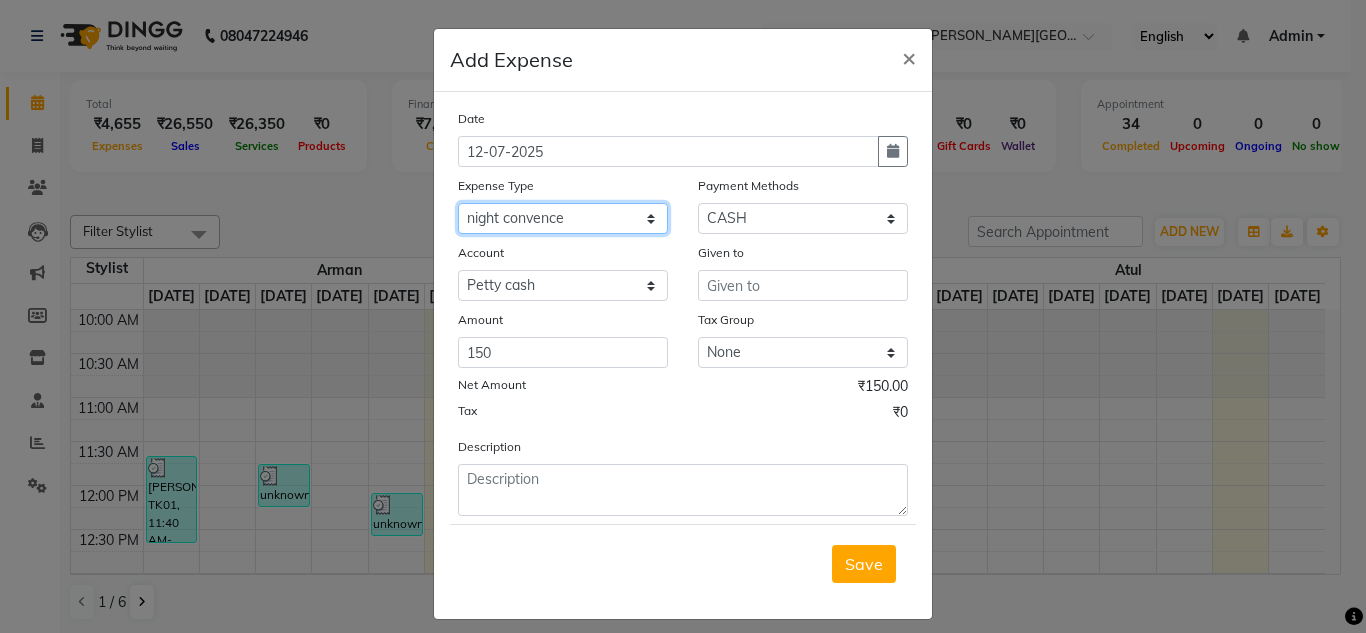 click on "Select Advance Salary Bank charges Car maintenance  Cash transfer to bank Cash transfer to hub charity client food Client Snacks Clinical charges coffee Equipment Fuel Govt fee Incentive Insurance International purchase Loan Repayment Maintenance maintenance Marketing milk Miscellaneous MRA night convence oil Other Pantry pentary item Product product incentive Rent Salary Staff Snacks sugar Tax tea Tea & Refreshment tip urgent stock Utilities water bottles" 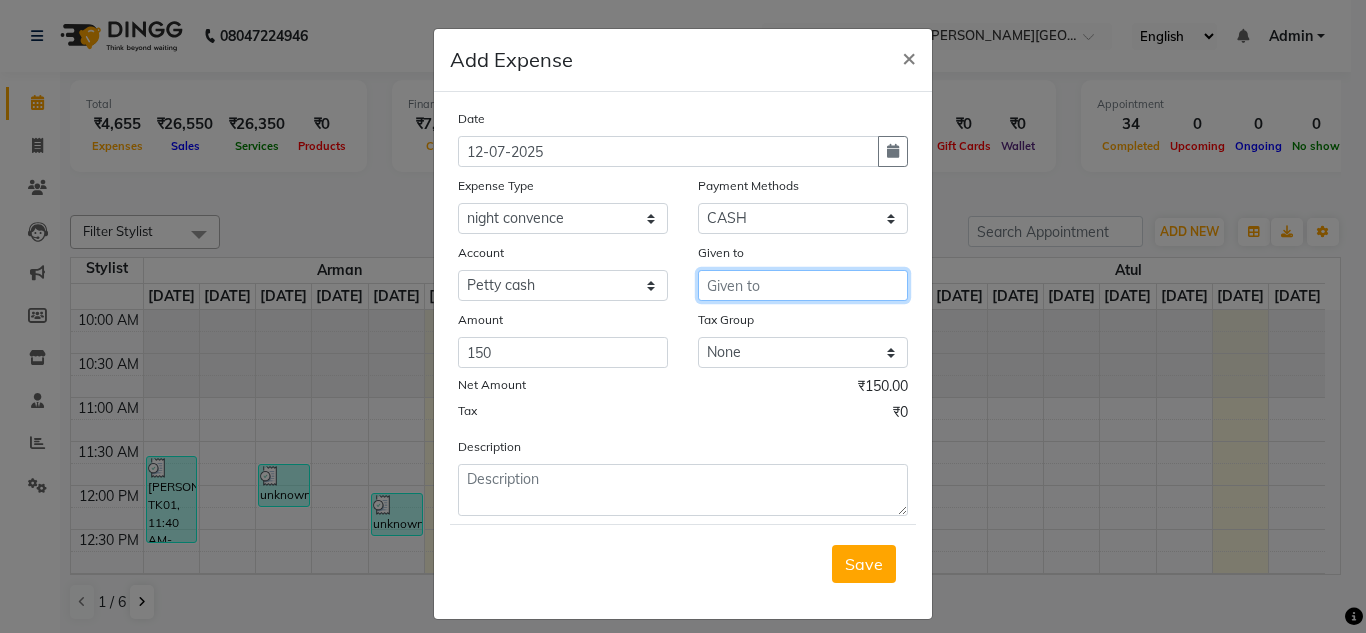 click at bounding box center (803, 285) 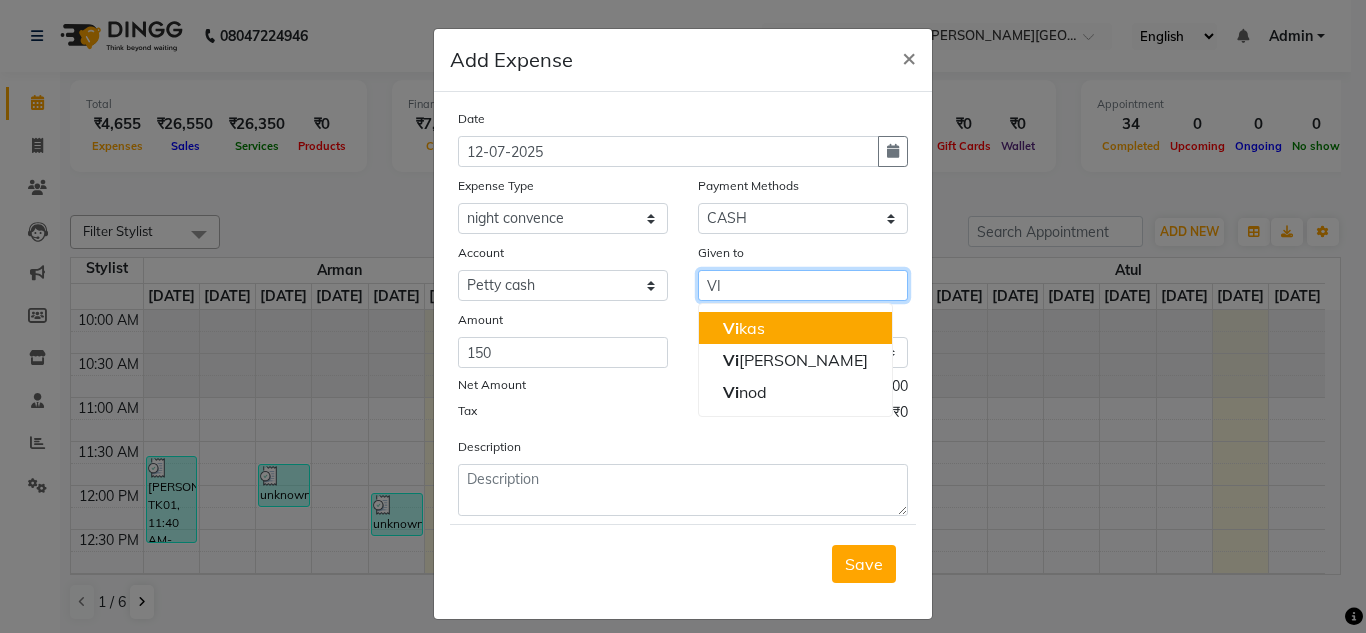 click on "Vi kas" at bounding box center [744, 328] 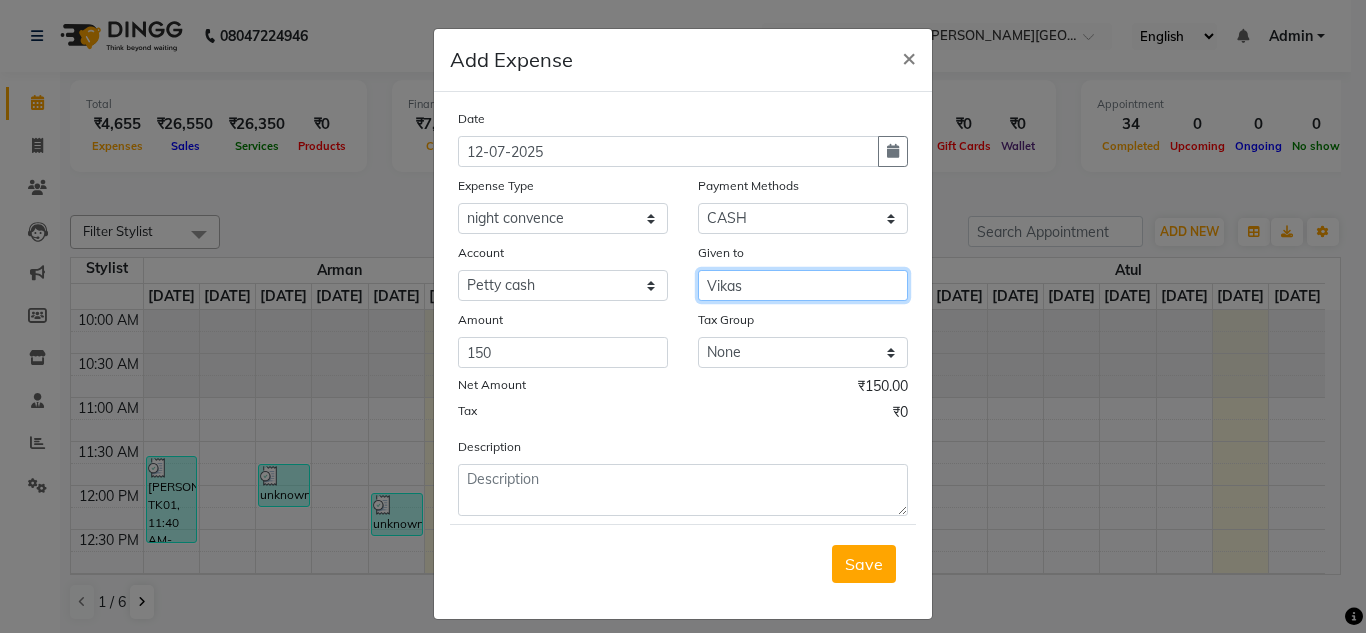 type on "Vikas" 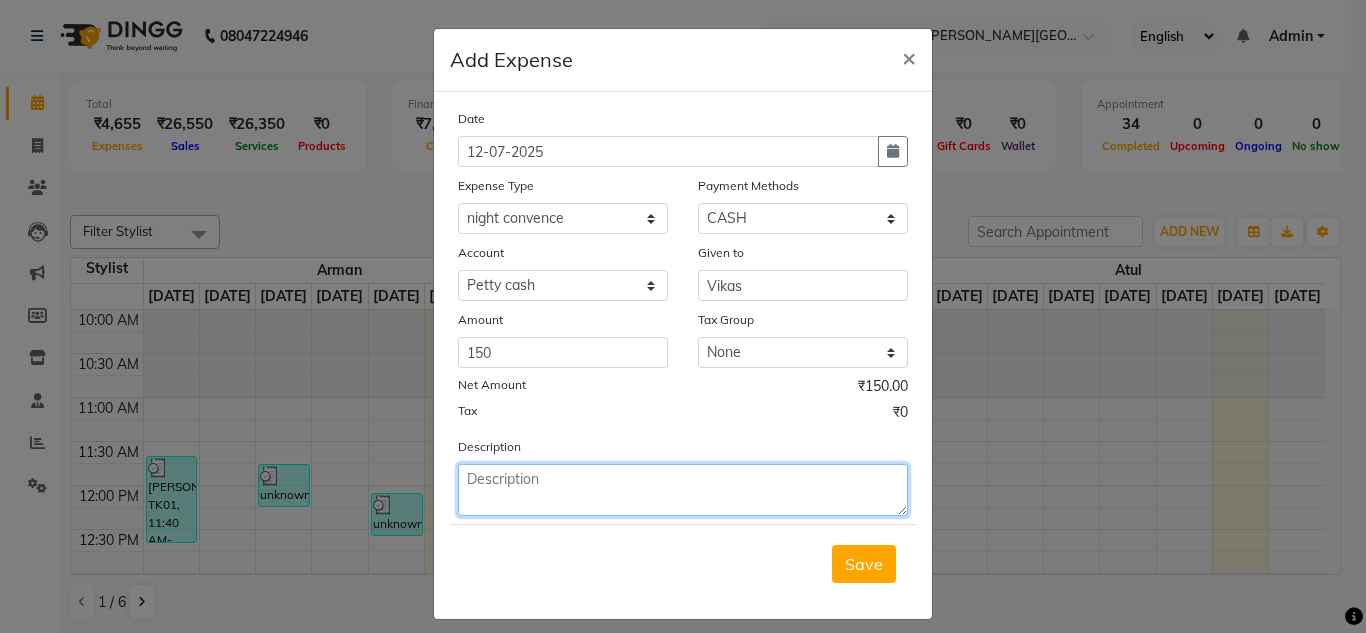 click 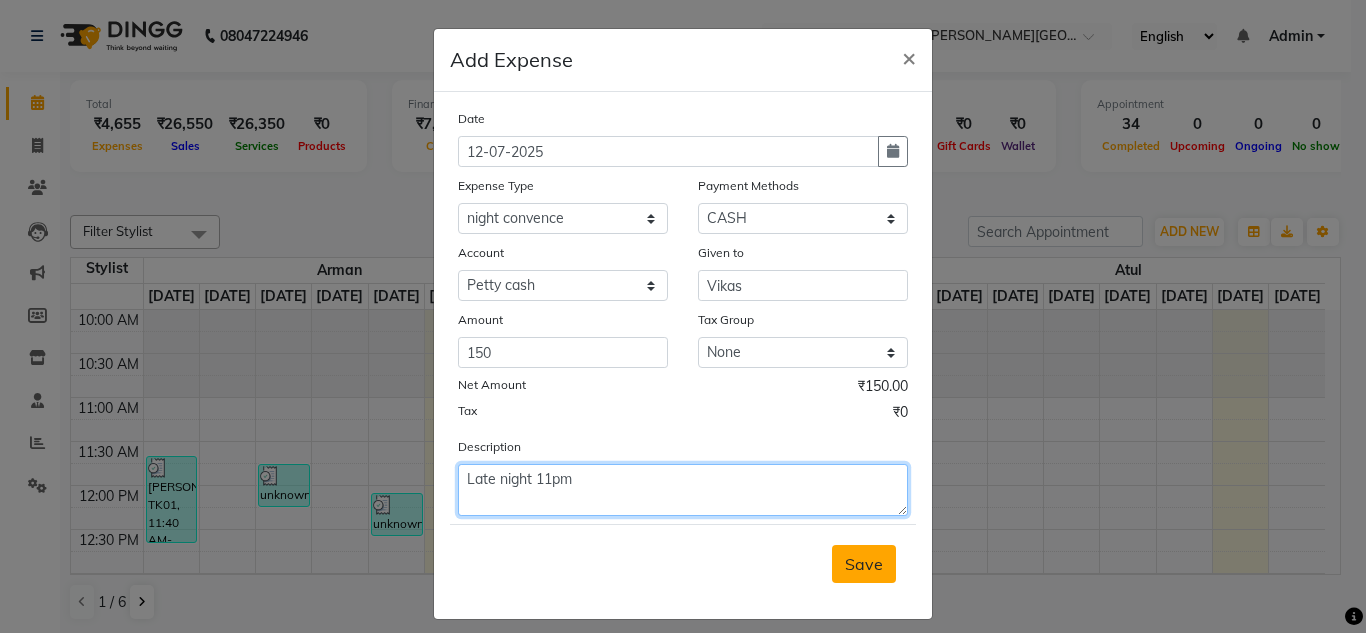 type on "Late night 11pm" 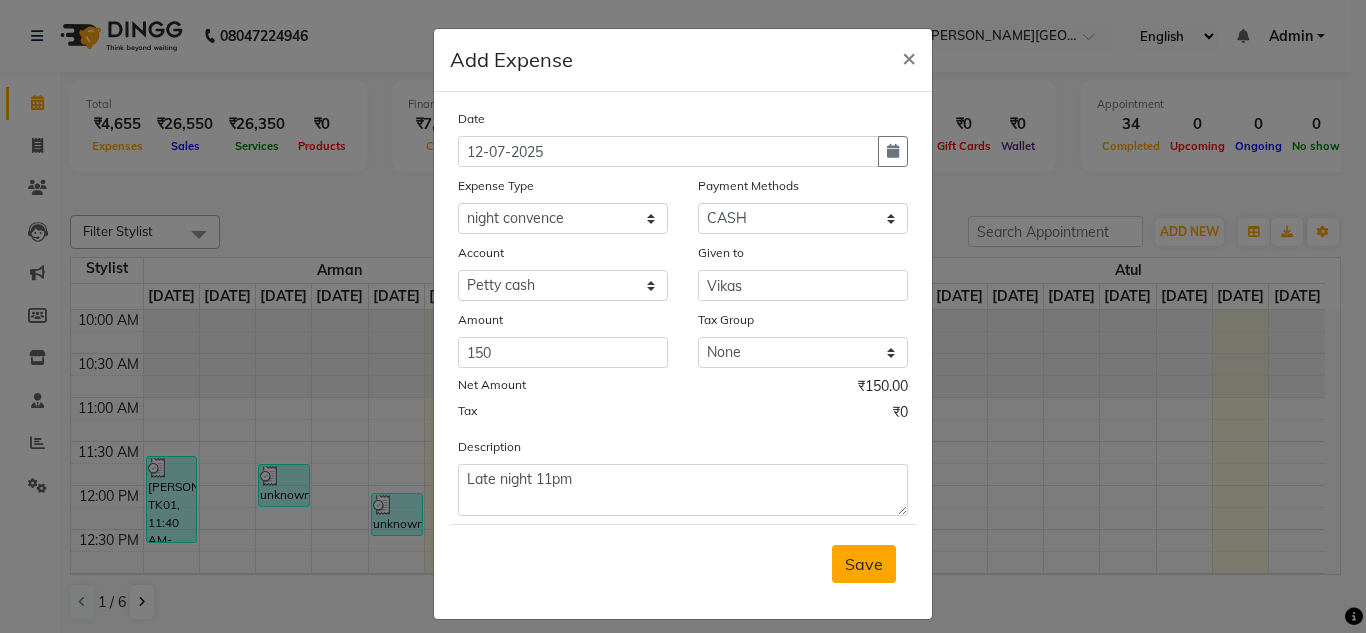 click on "Save" at bounding box center (864, 564) 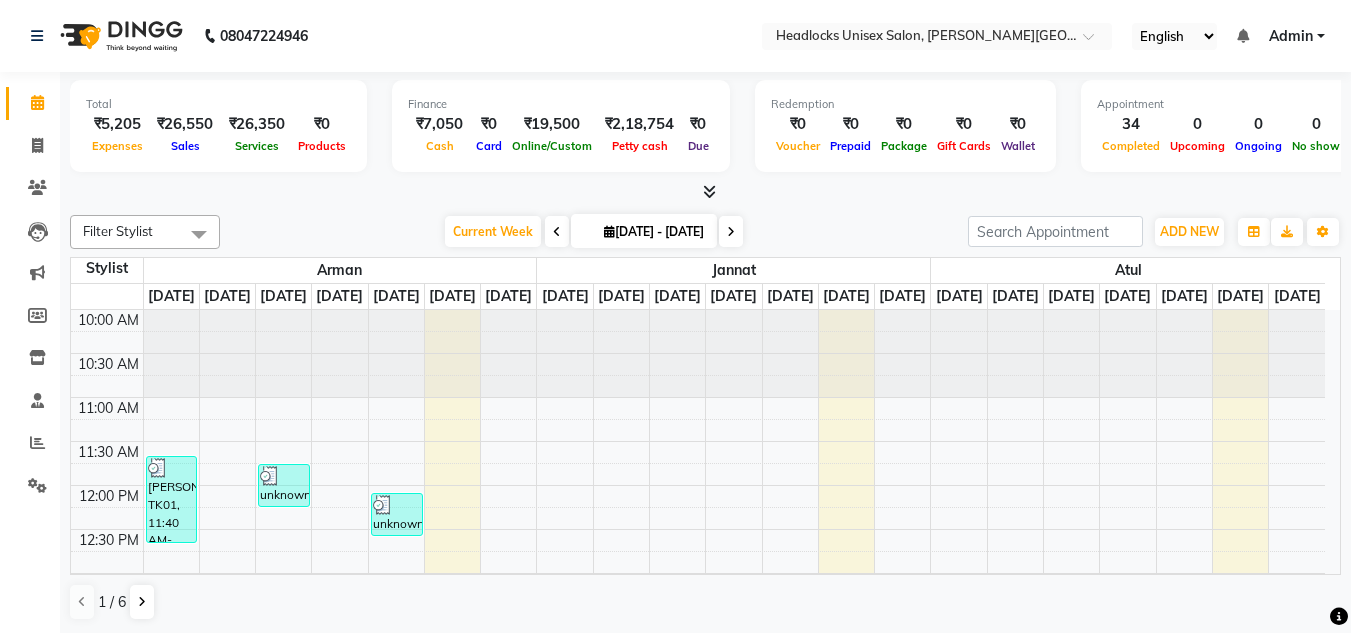 scroll, scrollTop: 0, scrollLeft: 0, axis: both 